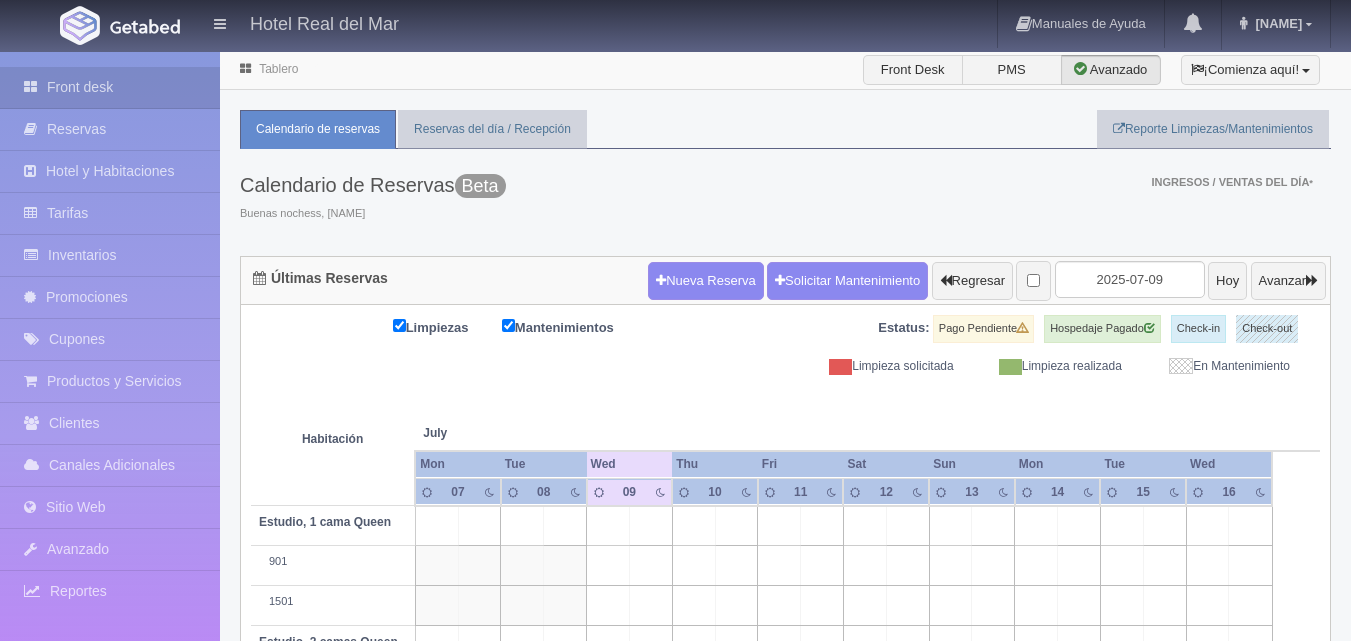 scroll, scrollTop: 0, scrollLeft: 0, axis: both 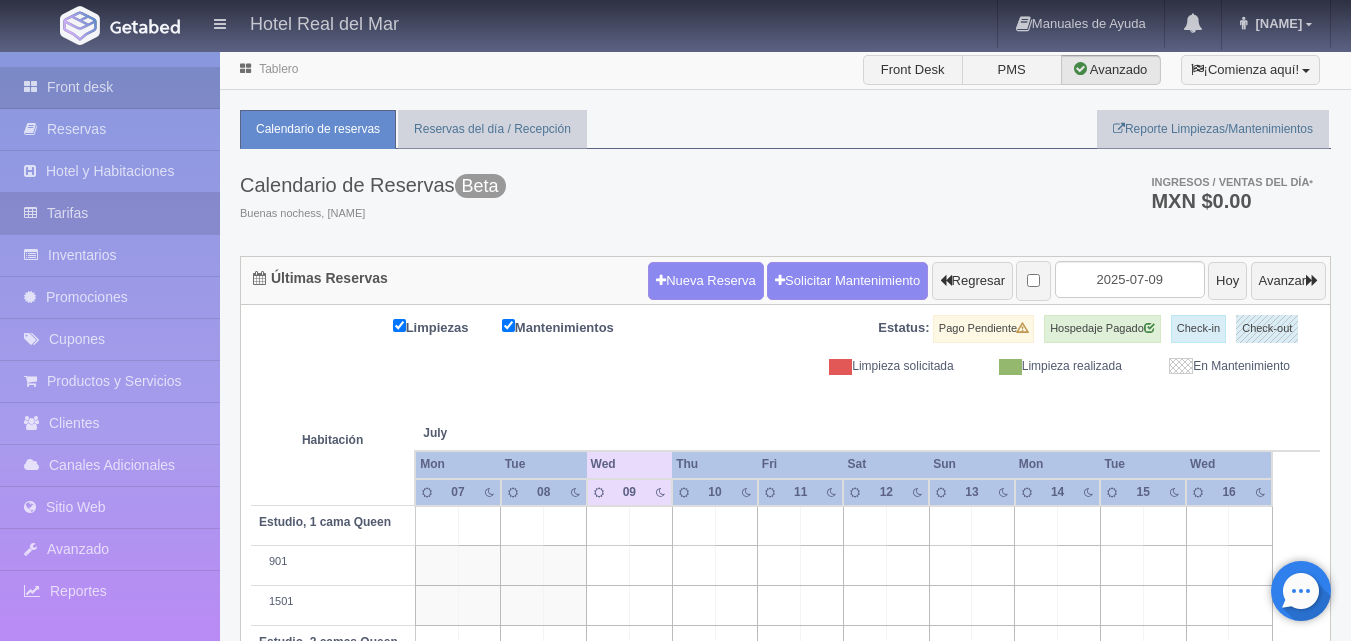click on "Tarifas" at bounding box center [110, 213] 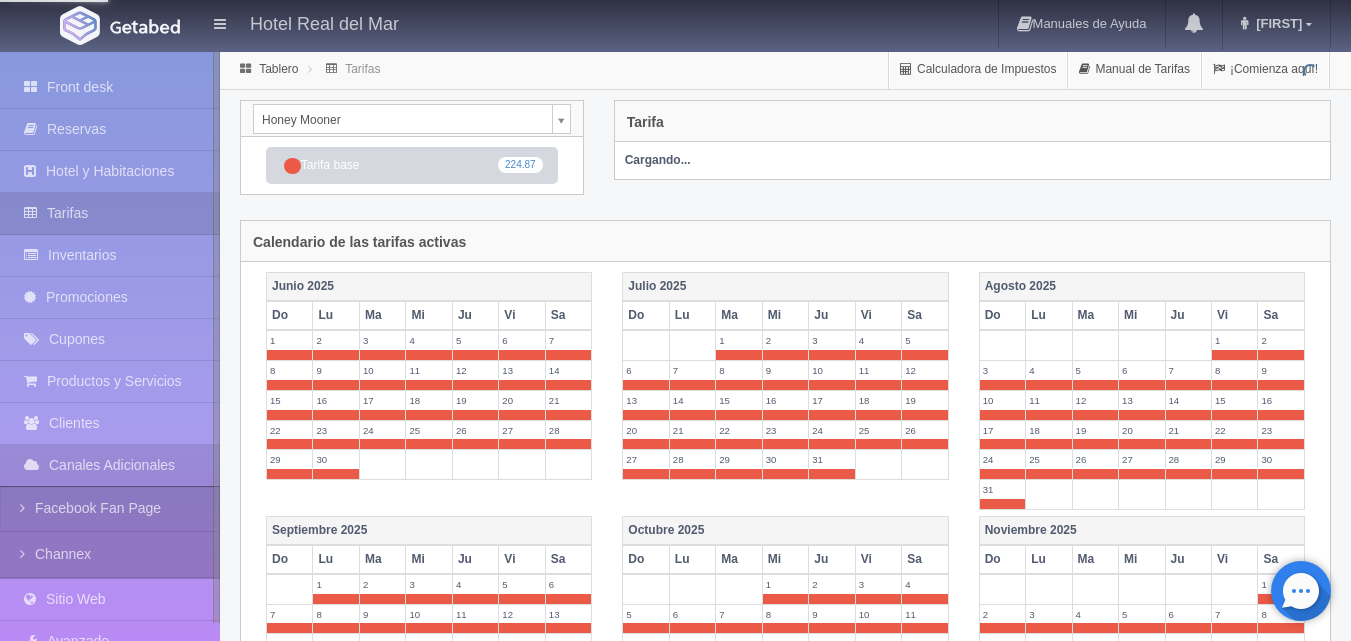 scroll, scrollTop: 0, scrollLeft: 0, axis: both 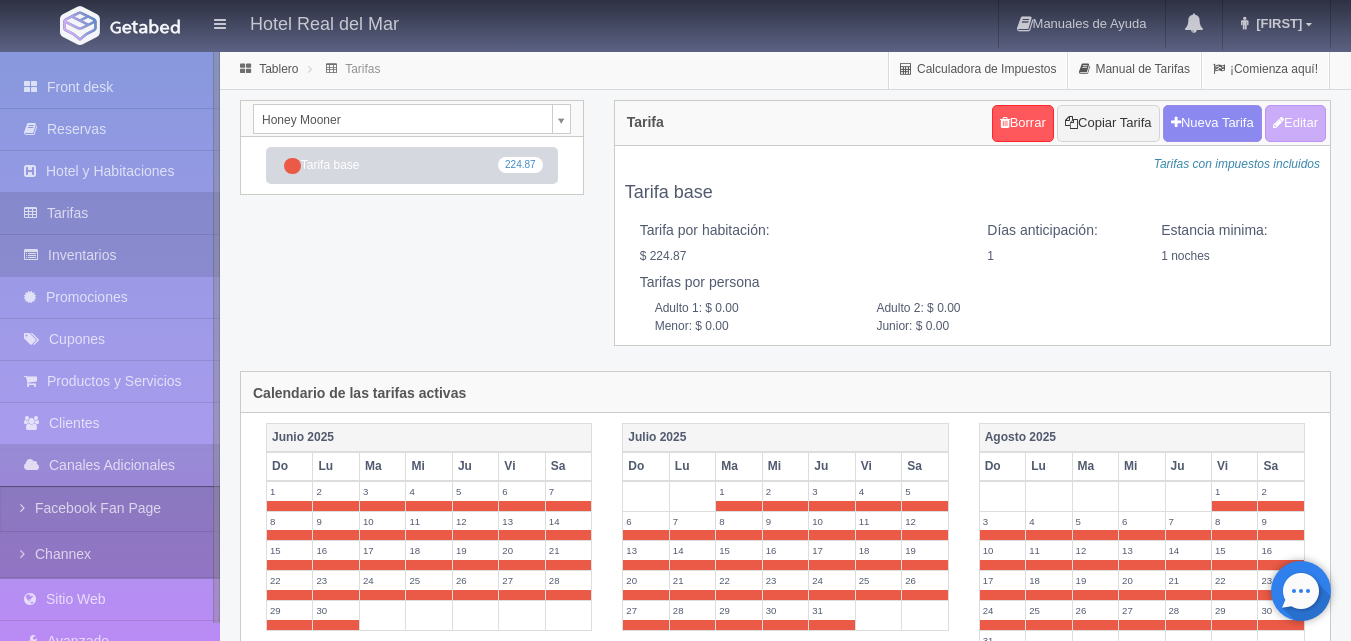 click on "Inventarios" at bounding box center (110, 255) 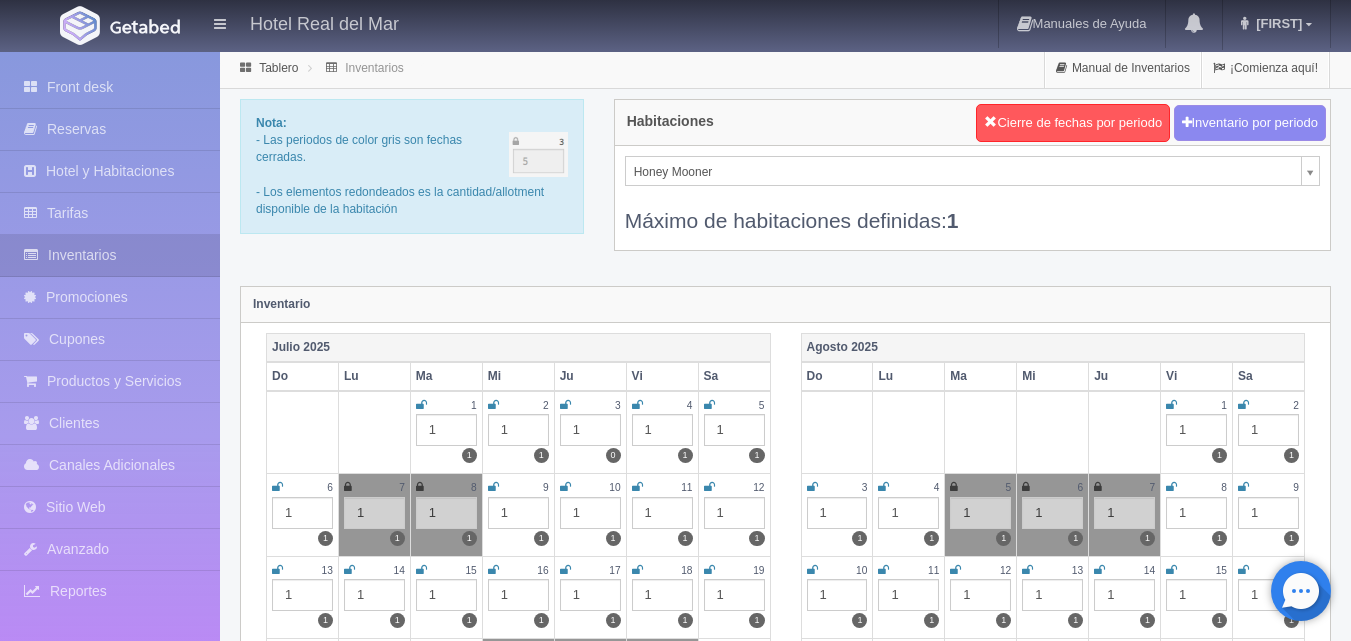 scroll, scrollTop: 0, scrollLeft: 0, axis: both 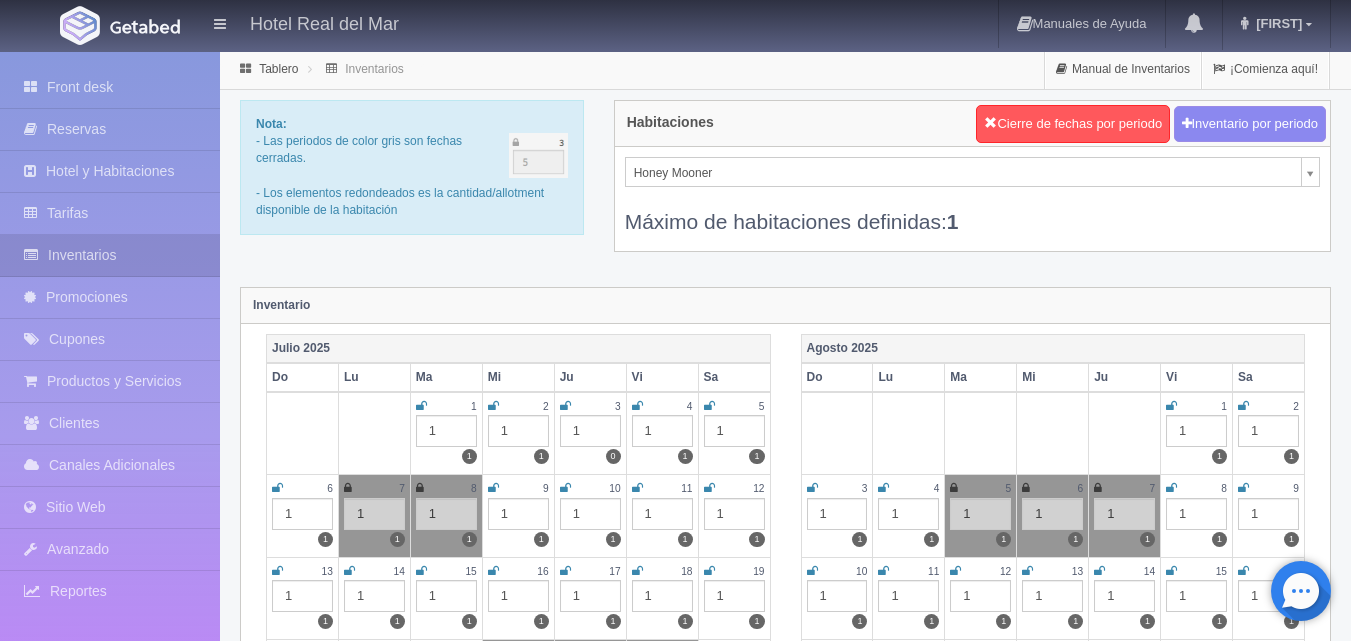 click on "Hotel Real del Mar
Manuales de Ayuda
Actualizaciones recientes
[NAME]
Mi Perfil
Salir / Log Out
Procesando...
Front desk
Reservas
Hotel y Habitaciones
Tarifas
Inventarios
Promociones
Cupones
Productos y Servicios
Clientes
Canales Adicionales
Facebook Fan Page" at bounding box center [675, 1777] 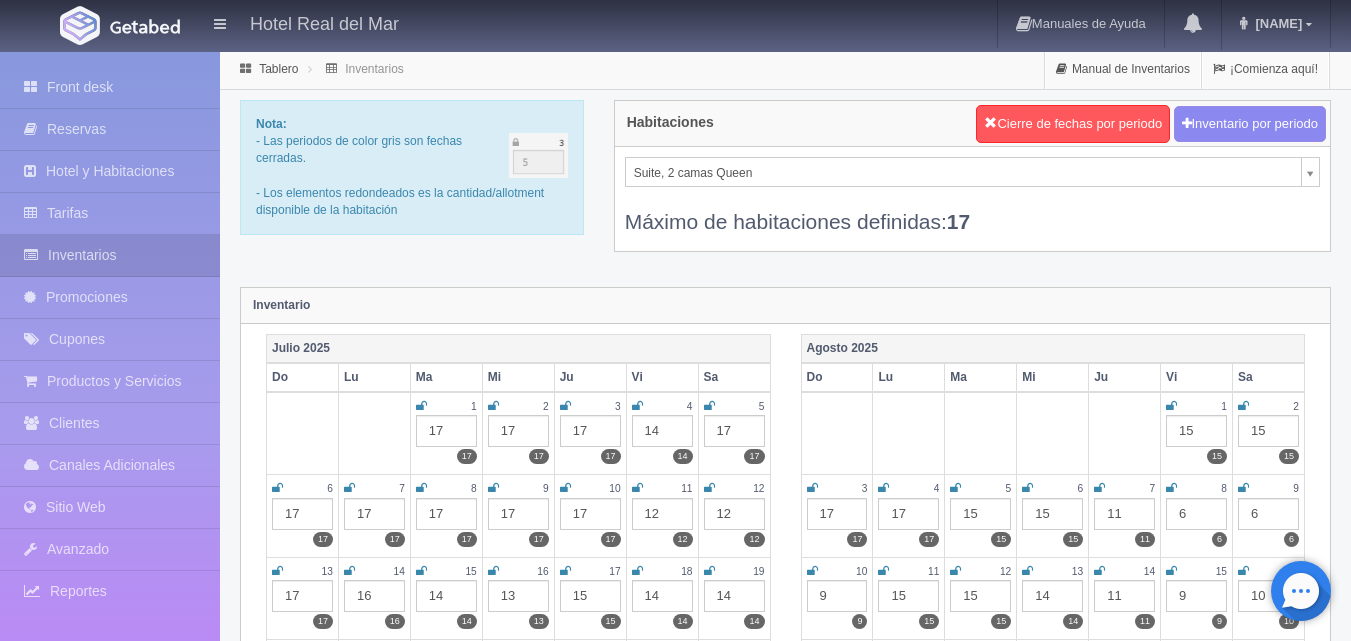 scroll, scrollTop: 0, scrollLeft: 0, axis: both 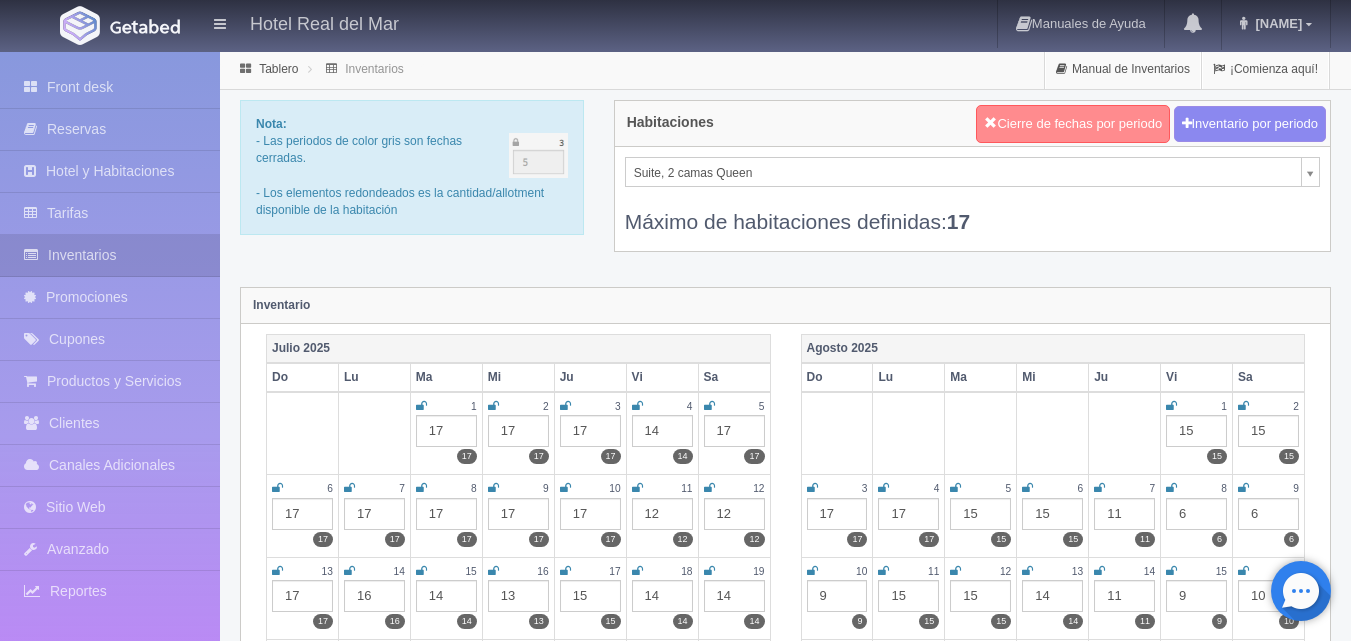 click on "Cierre de fechas por periodo" at bounding box center (1073, 124) 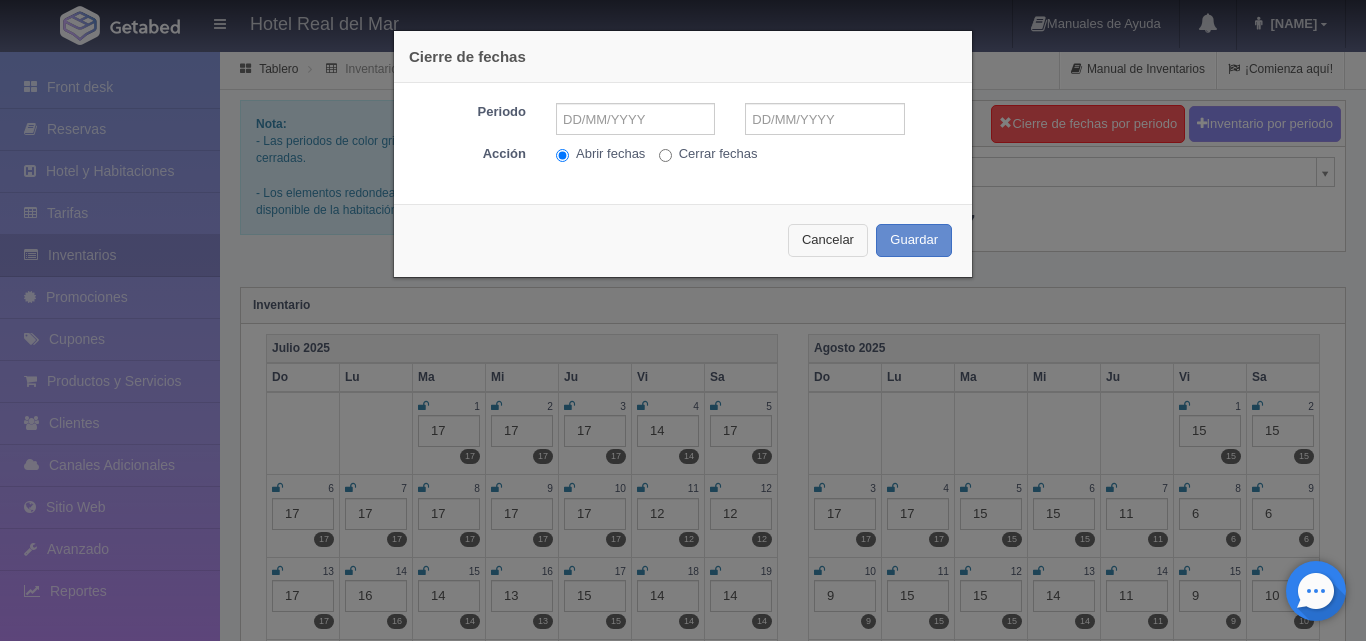 click on "Cancelar" at bounding box center [828, 240] 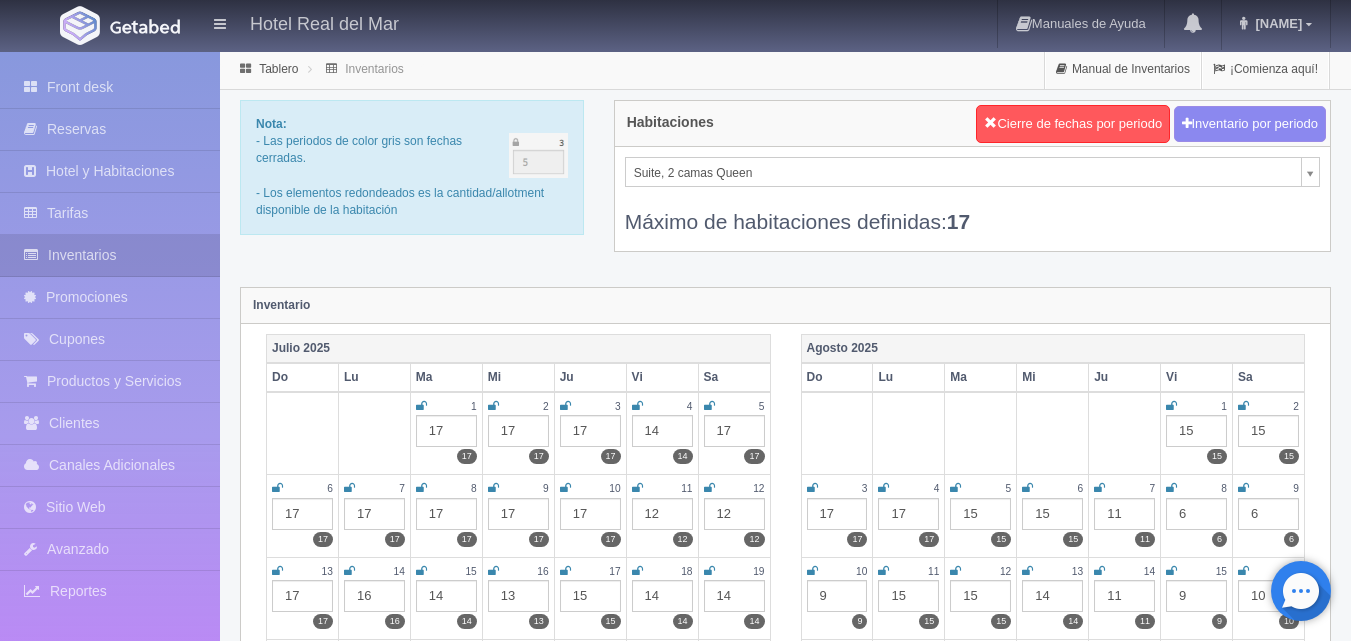 click on "Hotel Real del Mar
Manuales de Ayuda
Actualizaciones recientes
Maribel
Mi Perfil
Salir / Log Out
Procesando...
Front desk
Reservas
Hotel y Habitaciones
Tarifas
Inventarios
Promociones
Cupones
Productos y Servicios
Clientes
Canales Adicionales
Facebook Fan Page" at bounding box center [675, 1777] 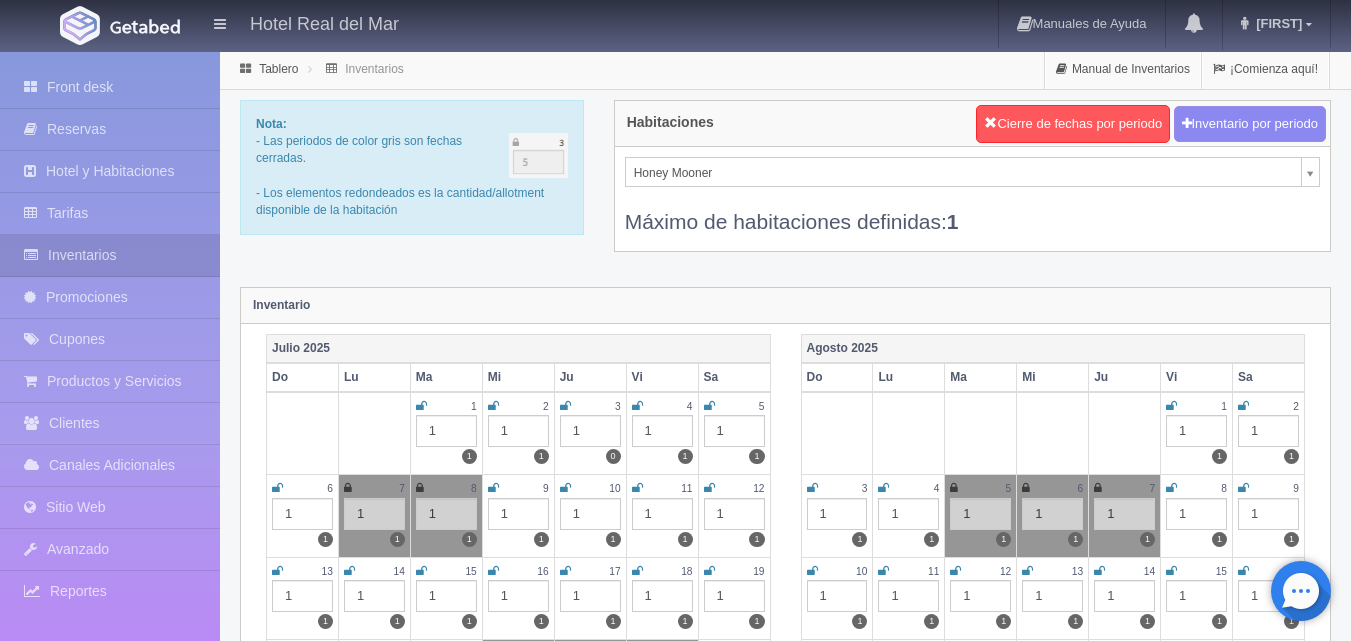 scroll, scrollTop: 0, scrollLeft: 0, axis: both 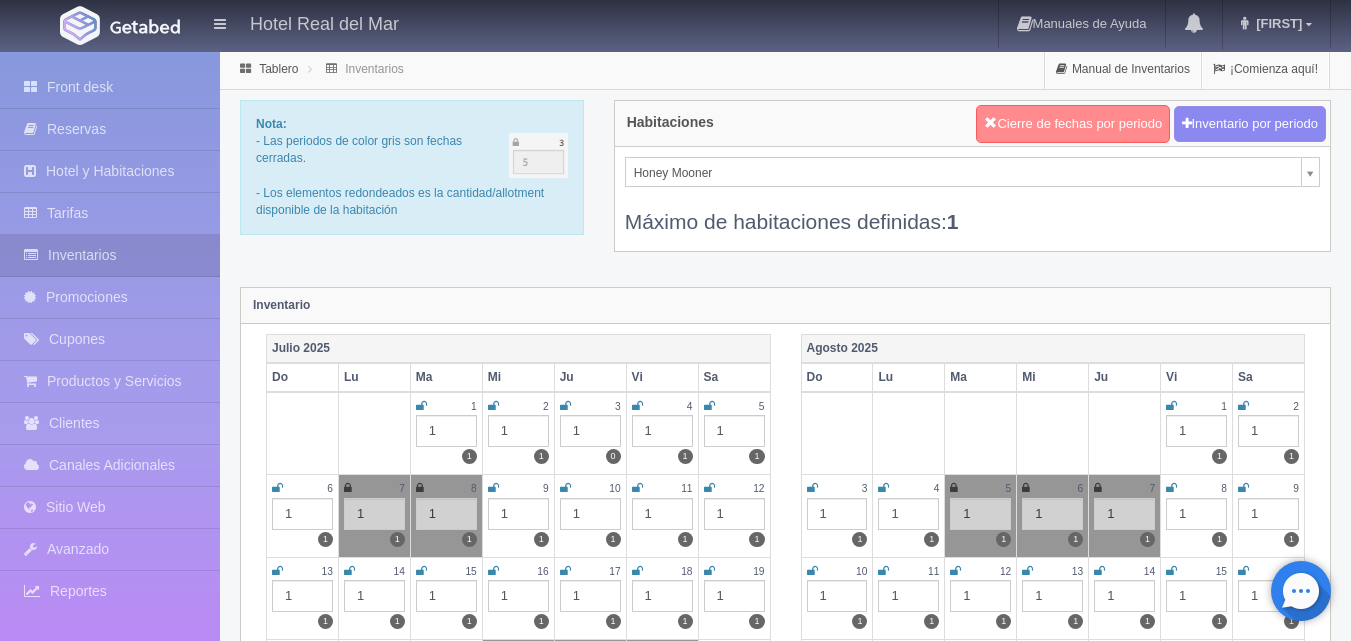 click on "Cierre de fechas por periodo" at bounding box center [1073, 124] 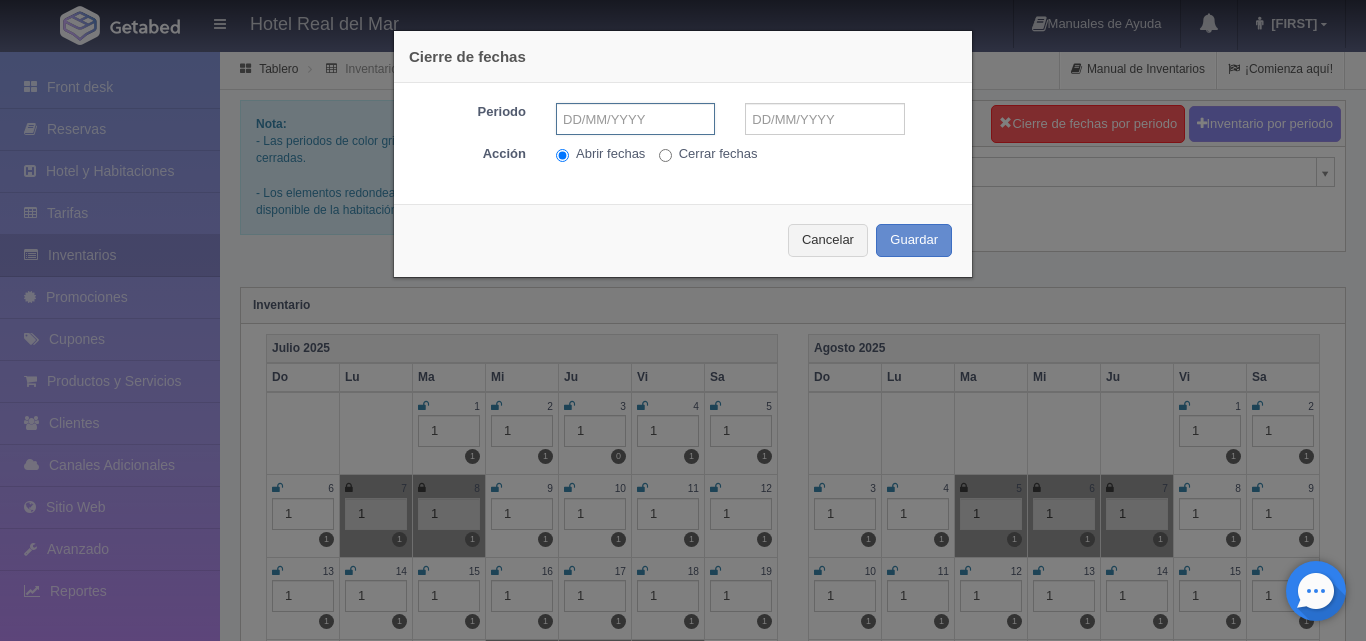 click at bounding box center (635, 119) 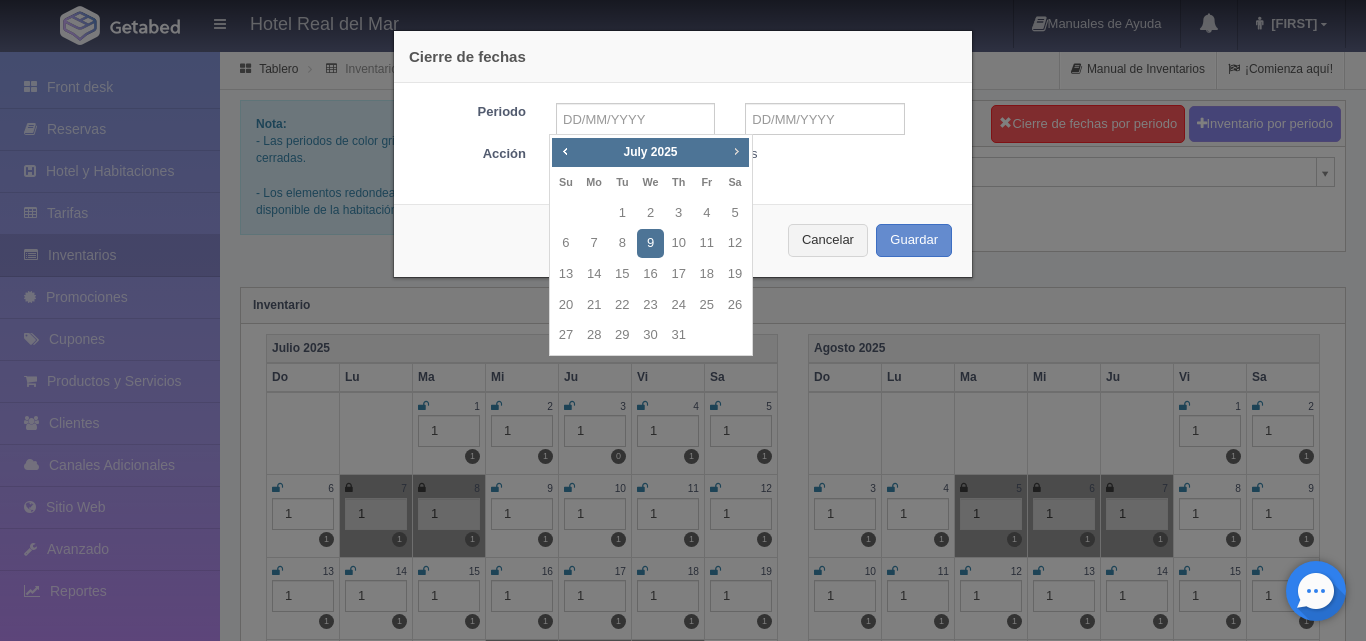 click on "Next" at bounding box center [736, 151] 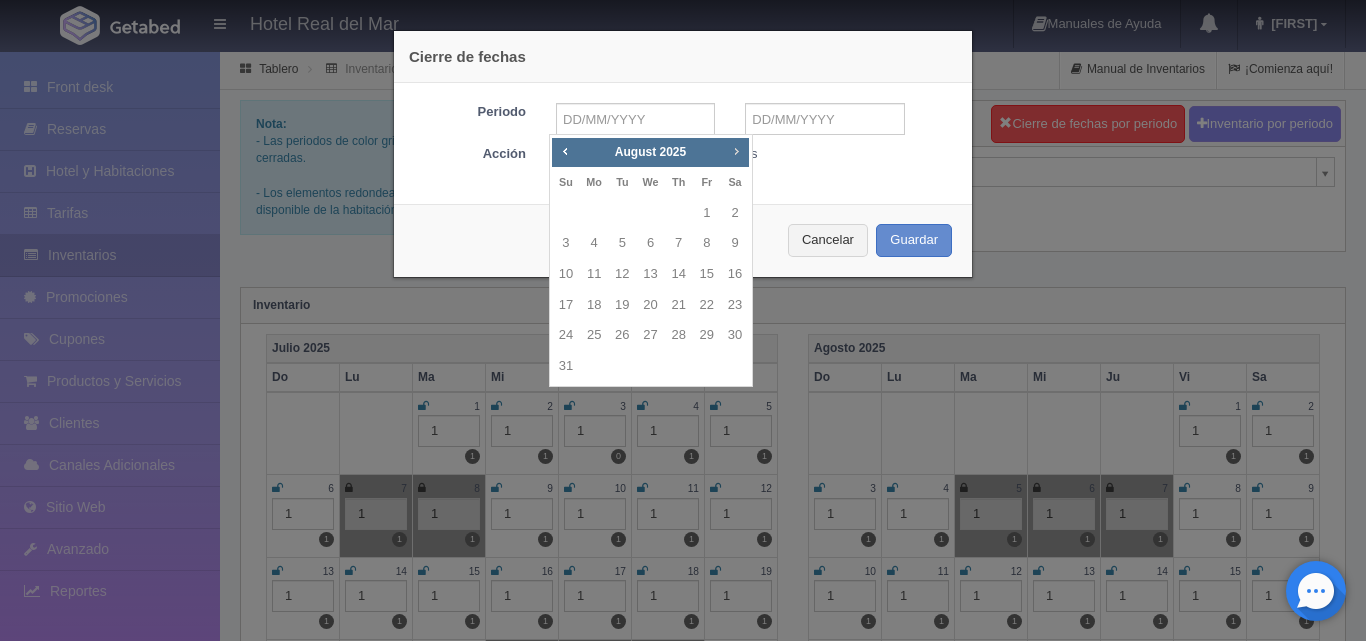 click on "Next" at bounding box center (736, 151) 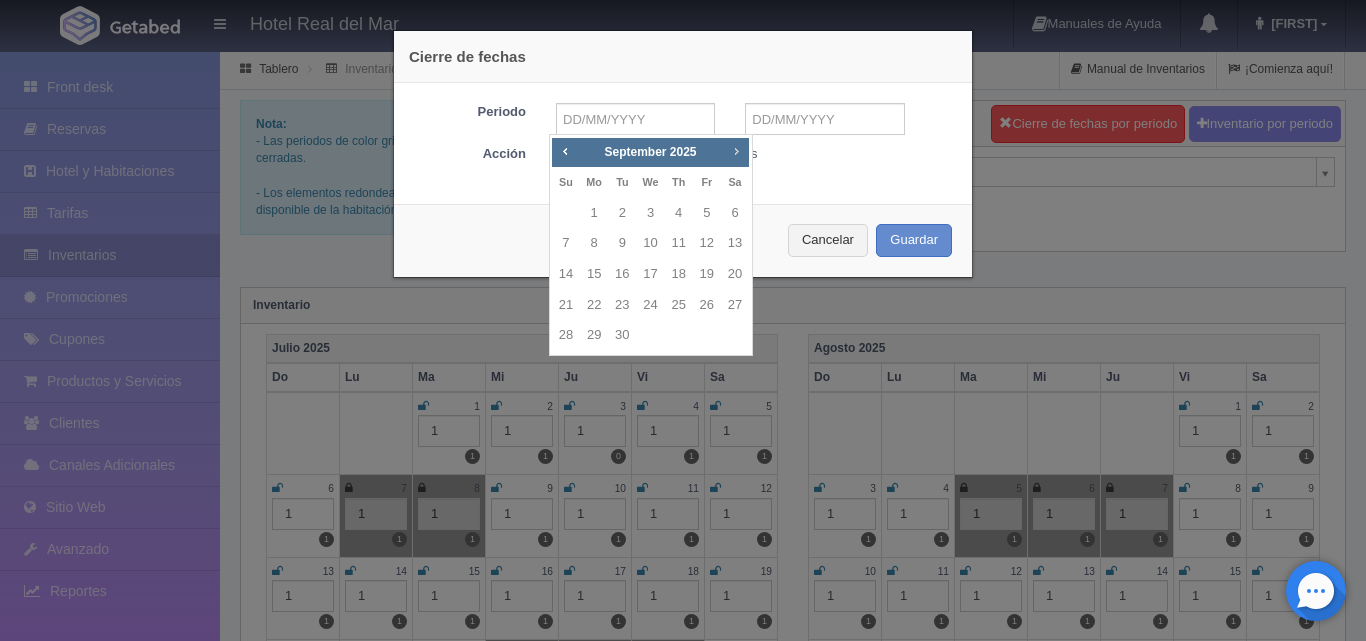 click on "Next" at bounding box center [736, 151] 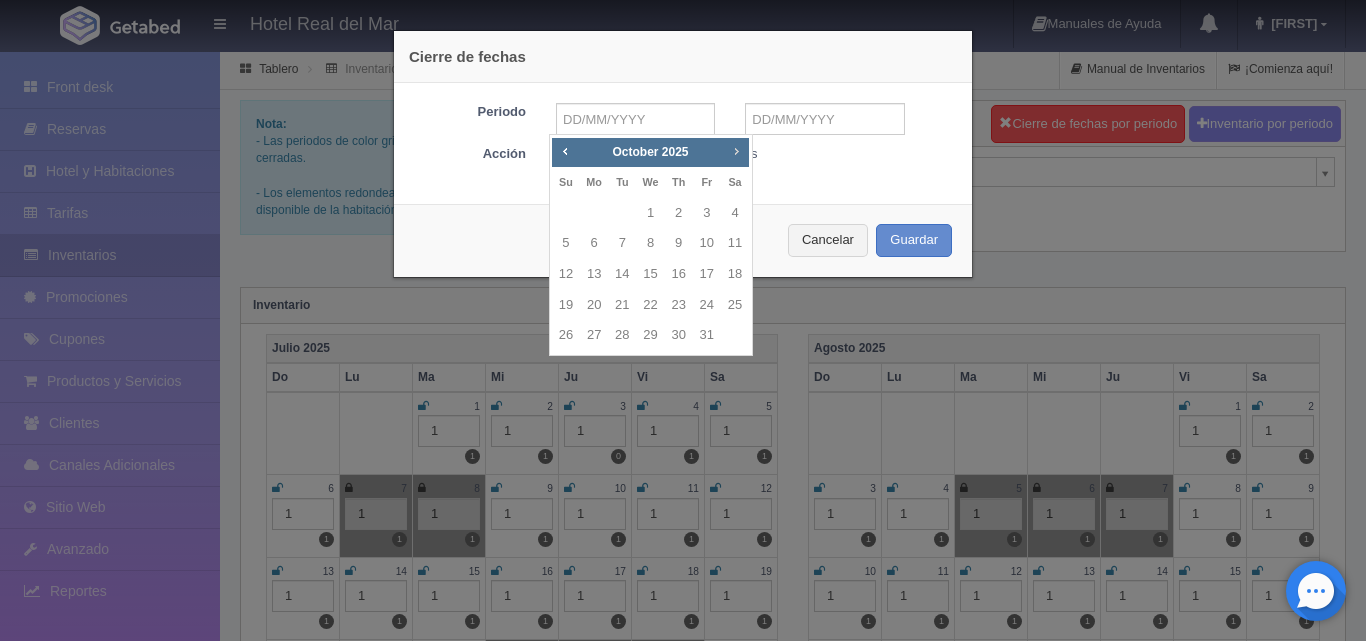 click on "Next" at bounding box center (736, 151) 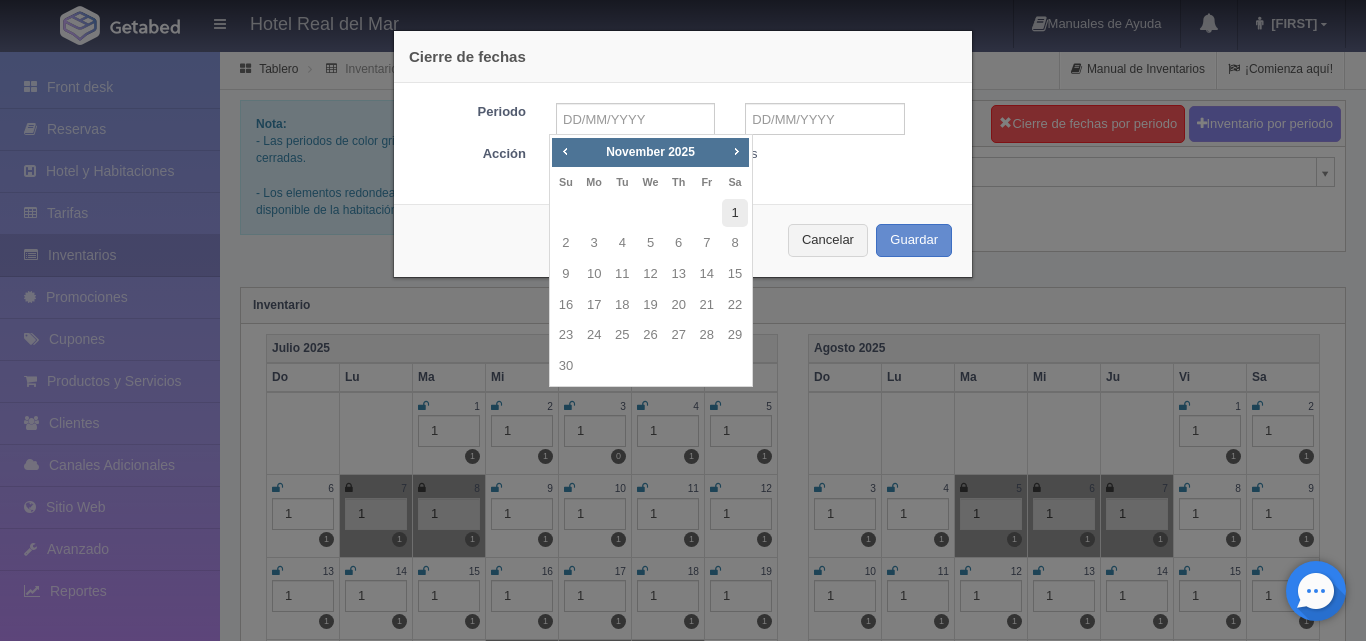 click on "1" at bounding box center [735, 213] 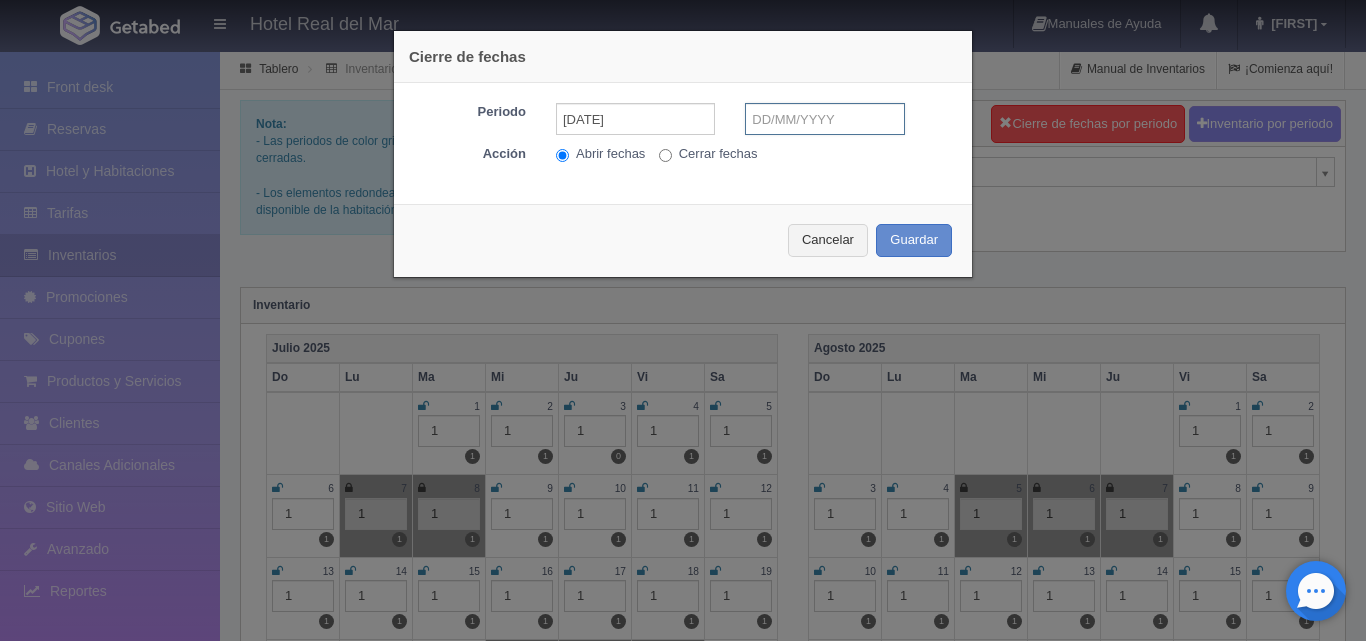 click at bounding box center [824, 119] 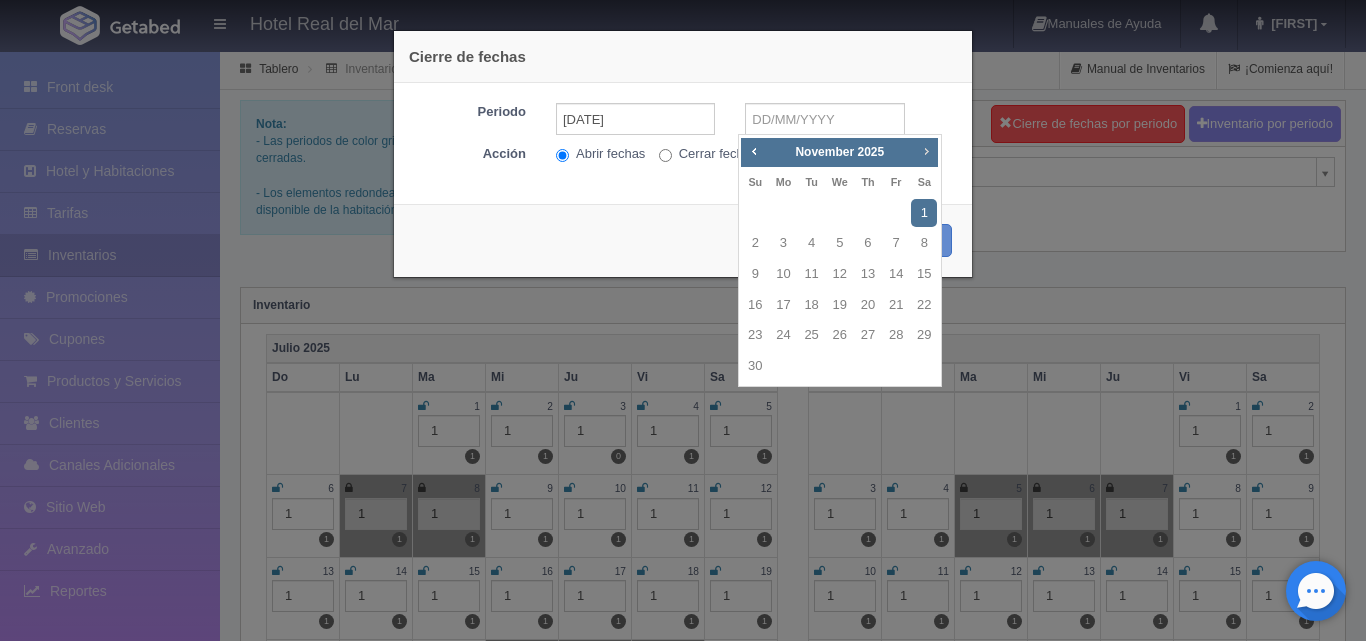 click on "Next" at bounding box center (926, 151) 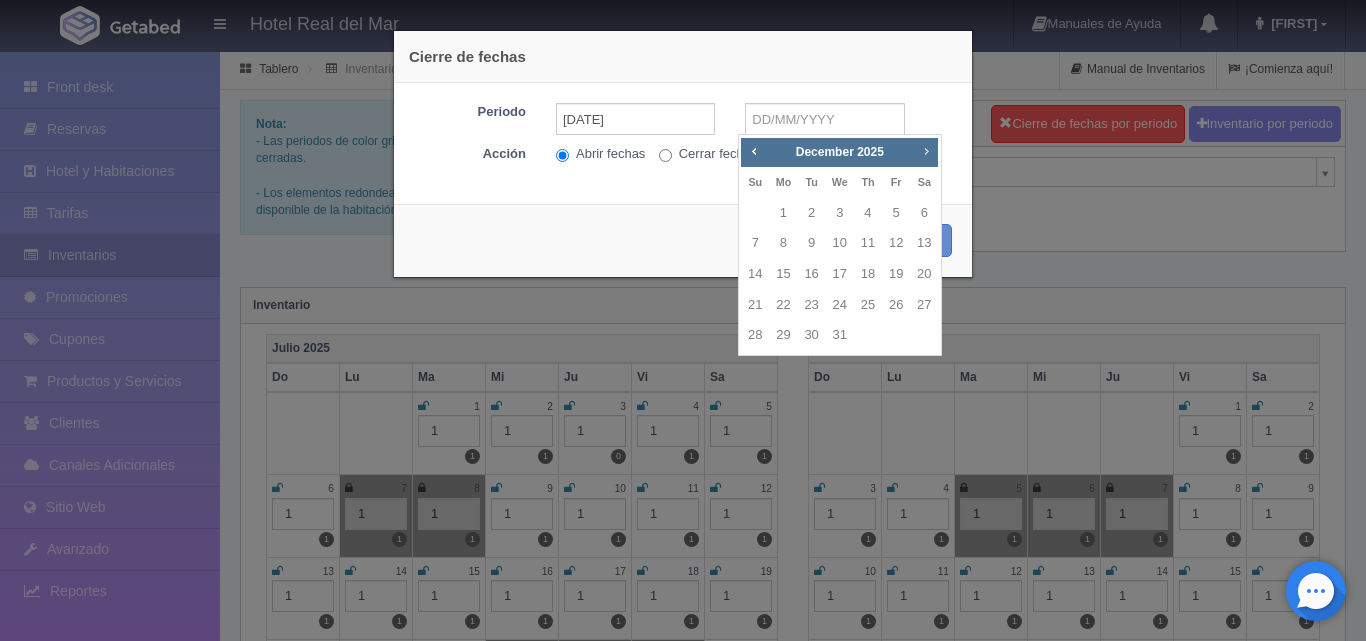 click on "Next" at bounding box center [926, 151] 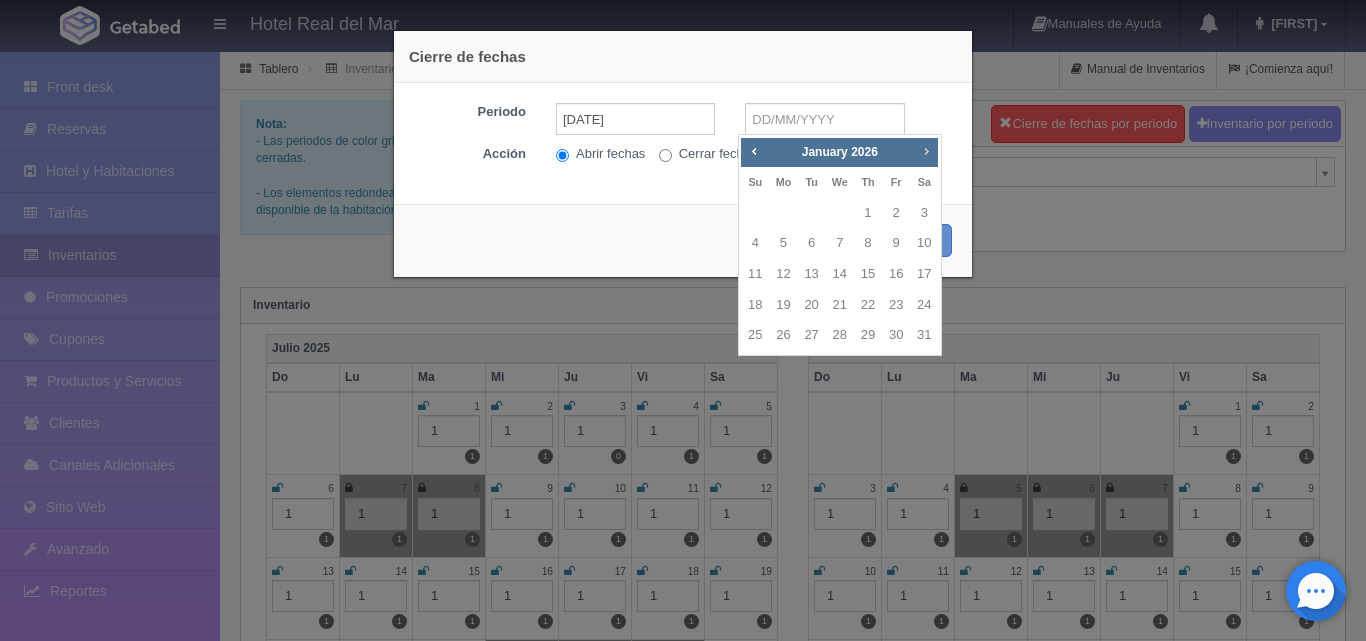 click on "Next" at bounding box center (926, 151) 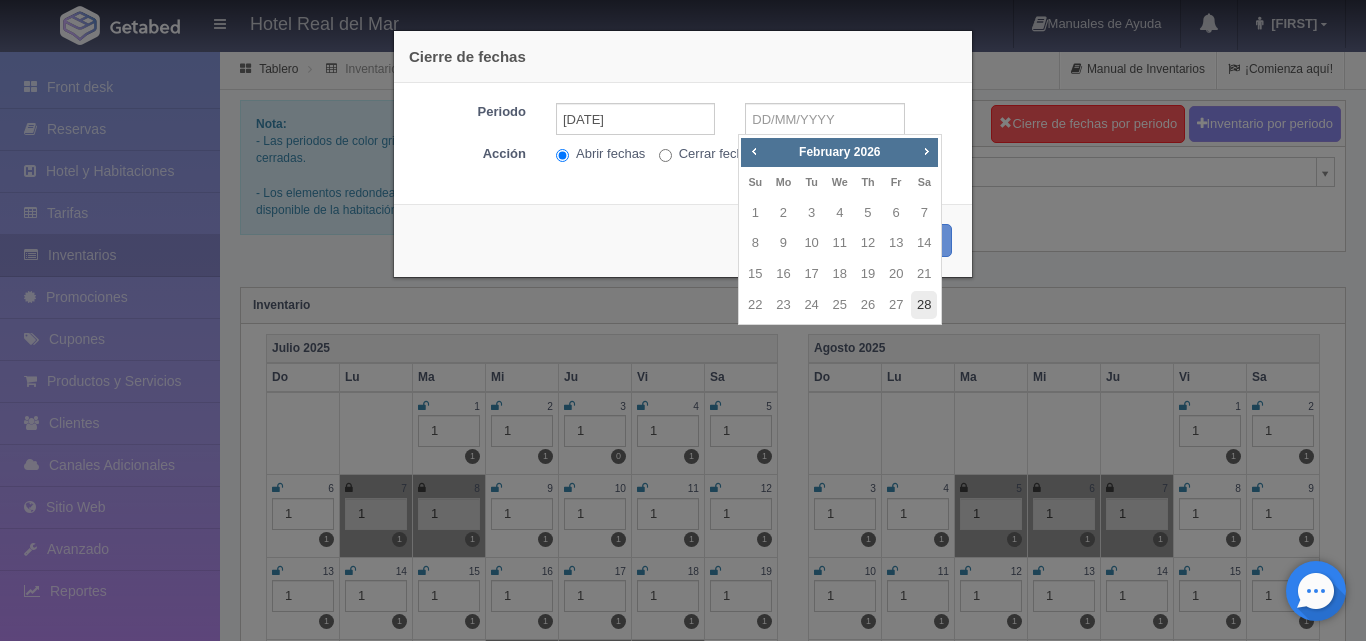 click on "28" at bounding box center [924, 305] 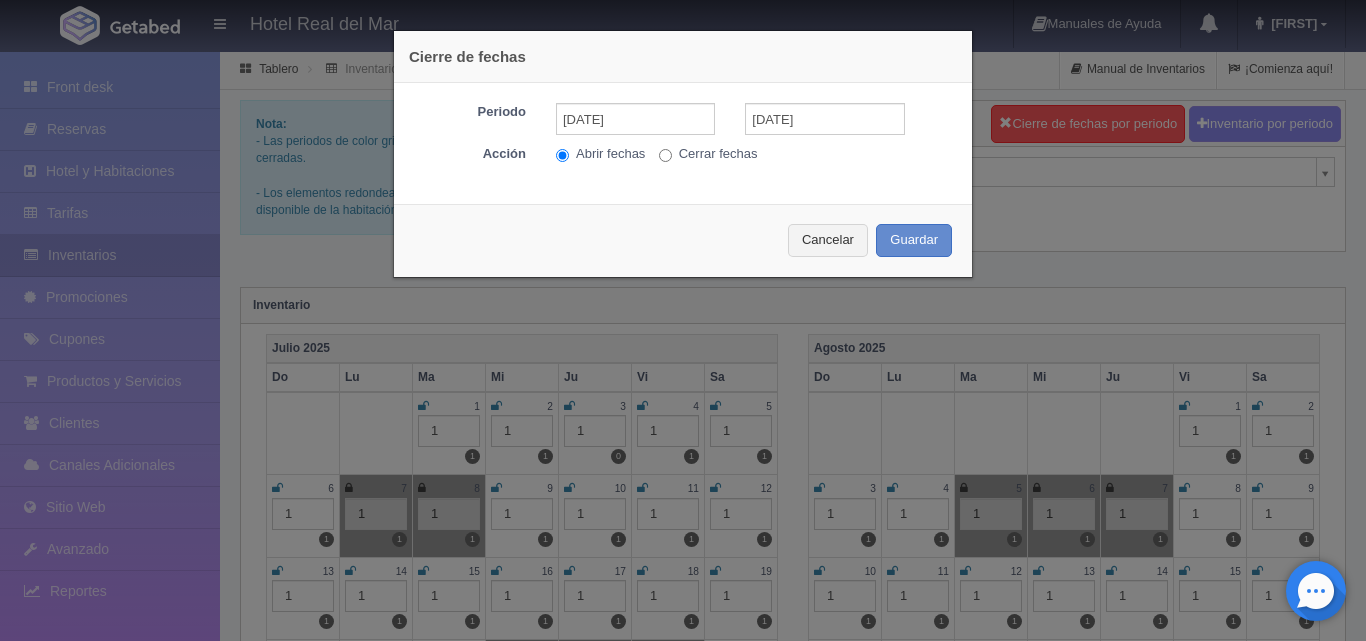 click on "Cerrar fechas" at bounding box center (562, 155) 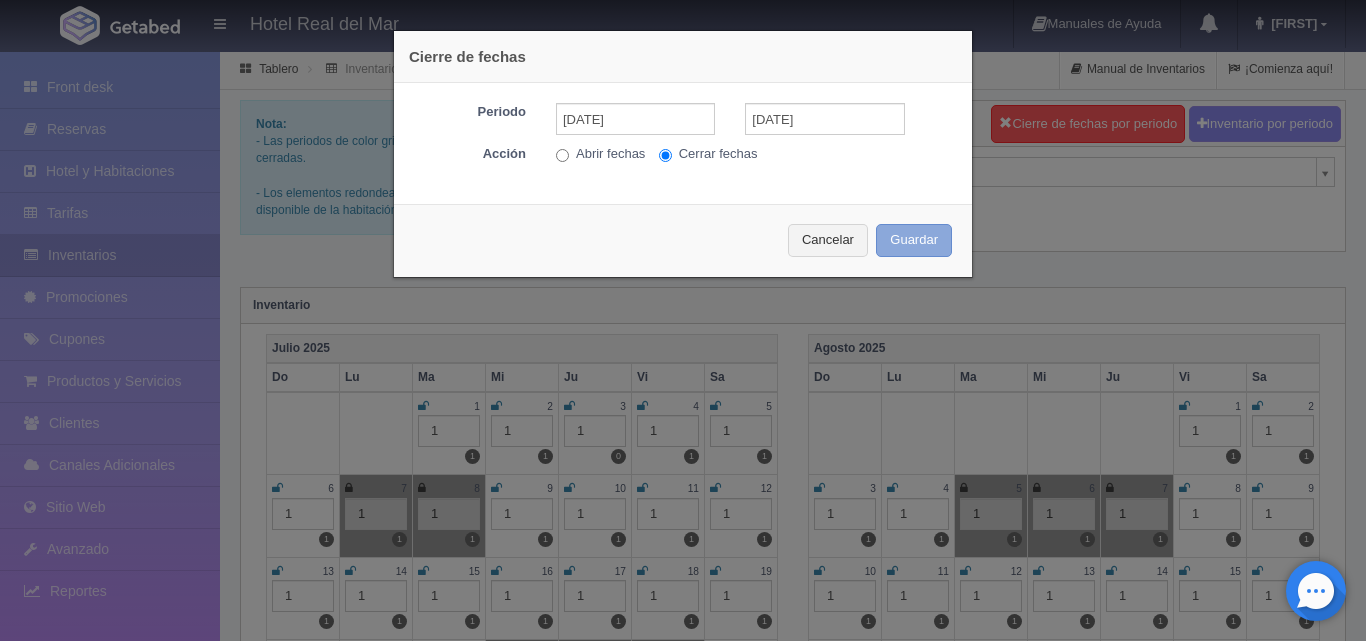 click on "Guardar" at bounding box center [914, 240] 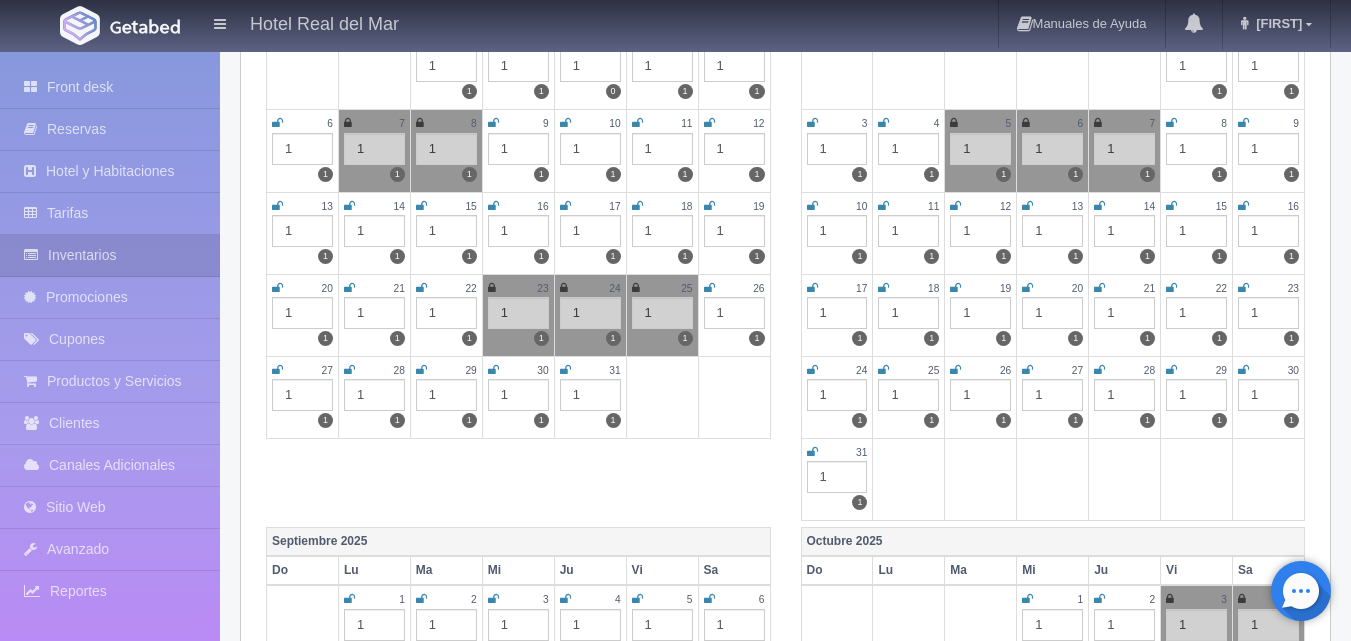 scroll, scrollTop: 0, scrollLeft: 0, axis: both 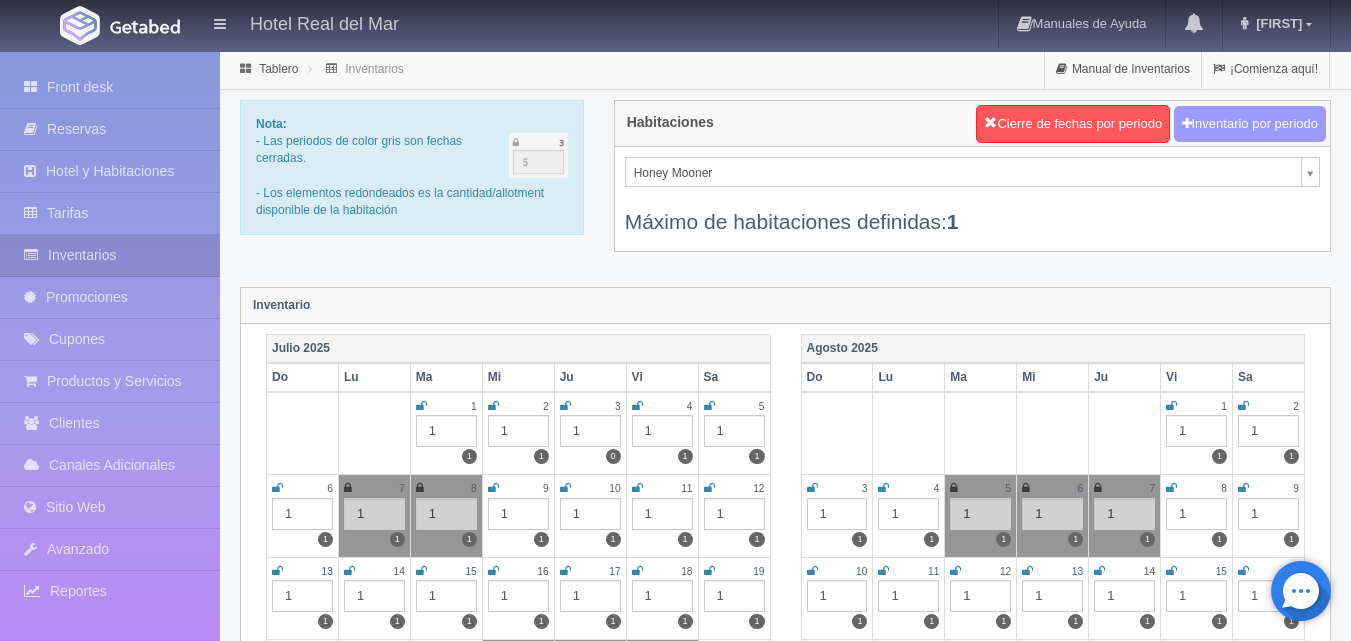 click on "Inventario por periodo" at bounding box center [1250, 124] 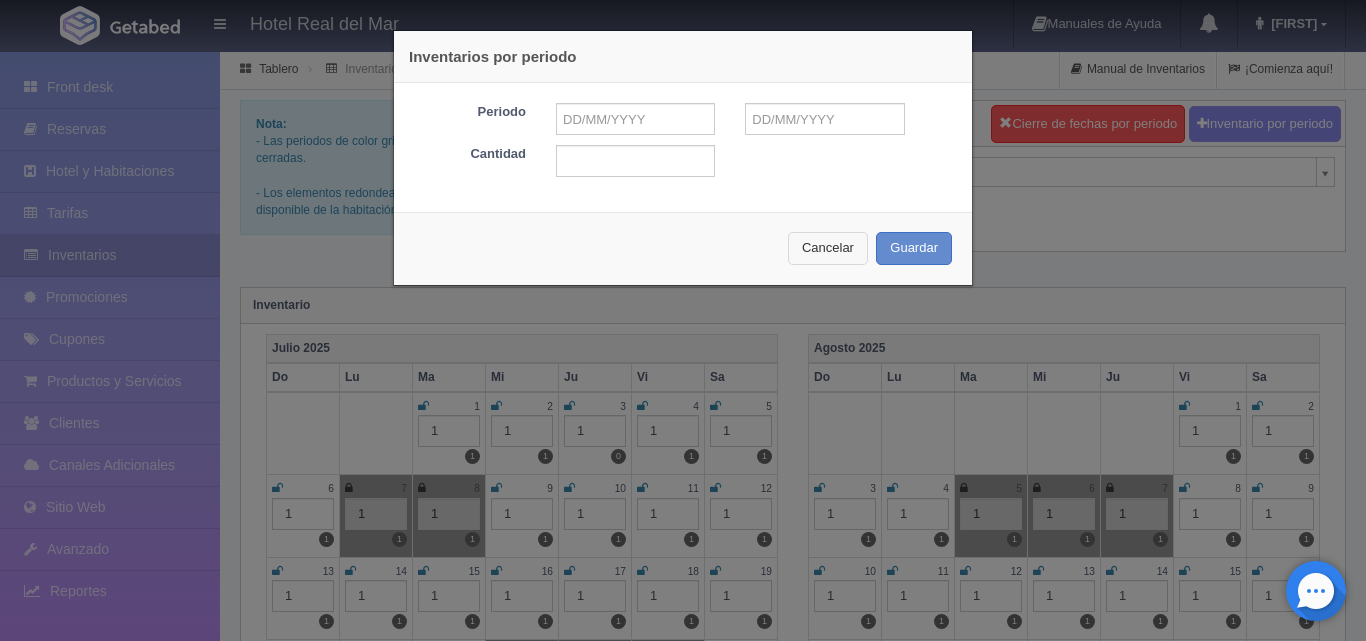click on "Cancelar" at bounding box center [828, 248] 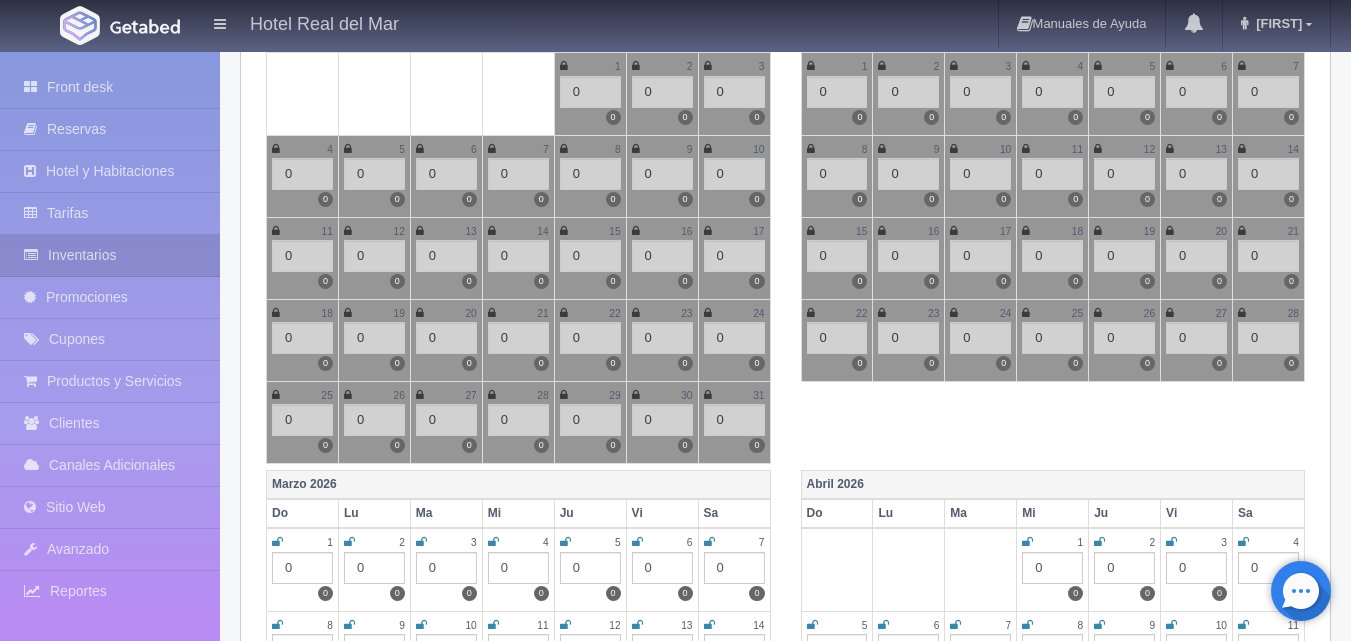scroll, scrollTop: 1900, scrollLeft: 0, axis: vertical 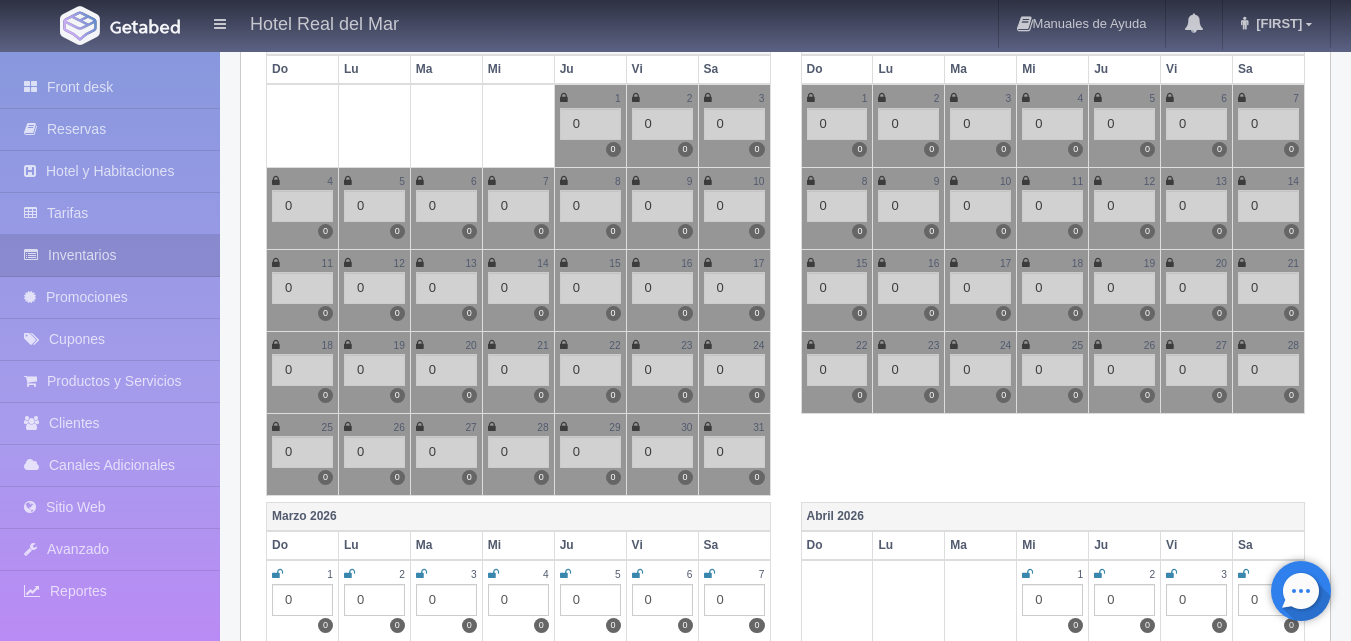 click at bounding box center (1242, 345) 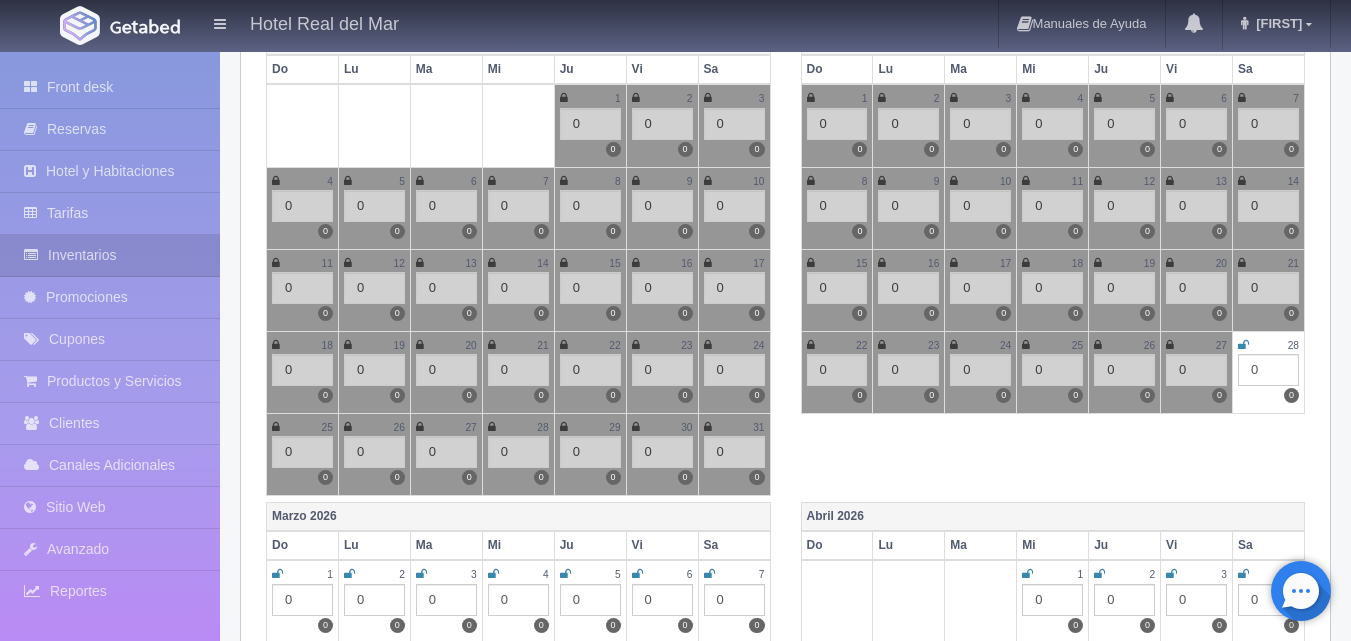 click at bounding box center (1170, 345) 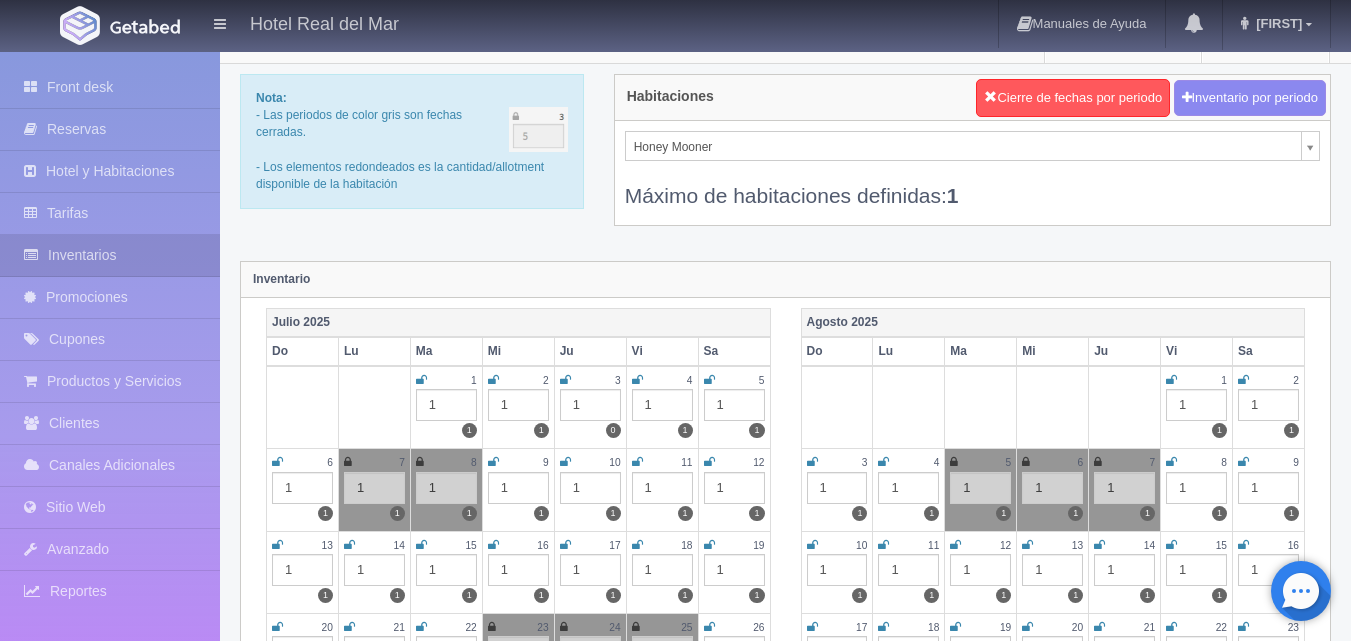 scroll, scrollTop: 0, scrollLeft: 0, axis: both 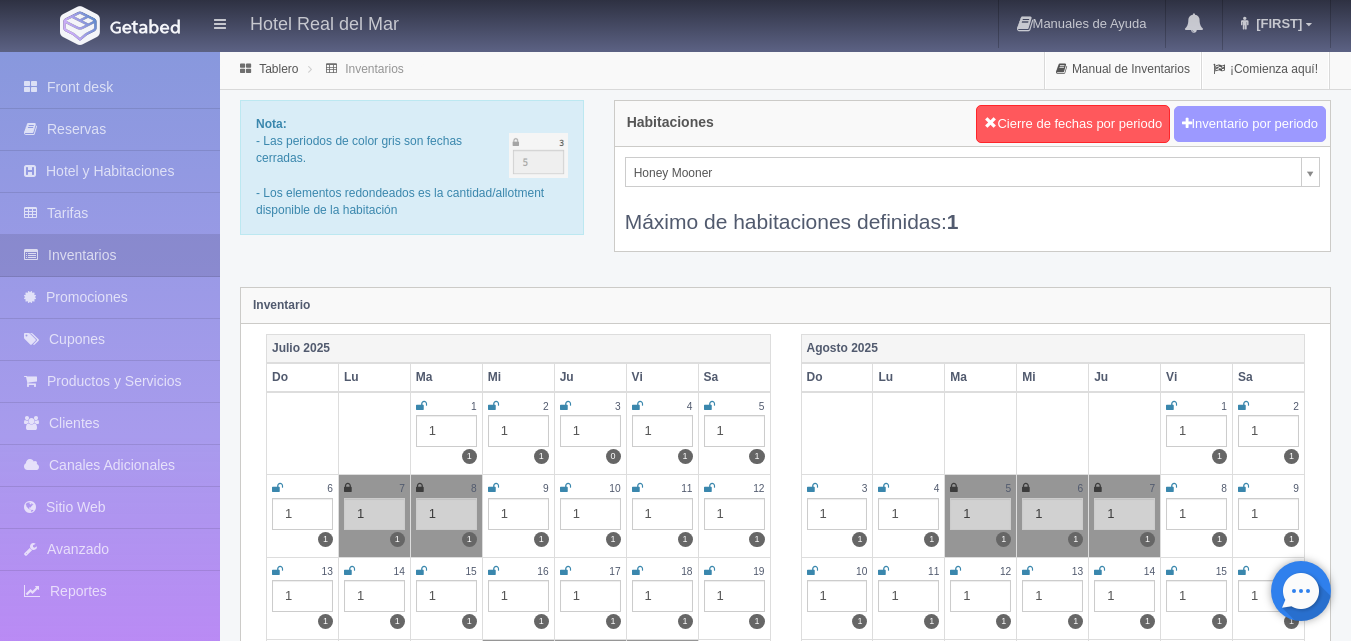 click on "Inventario por periodo" at bounding box center [1250, 124] 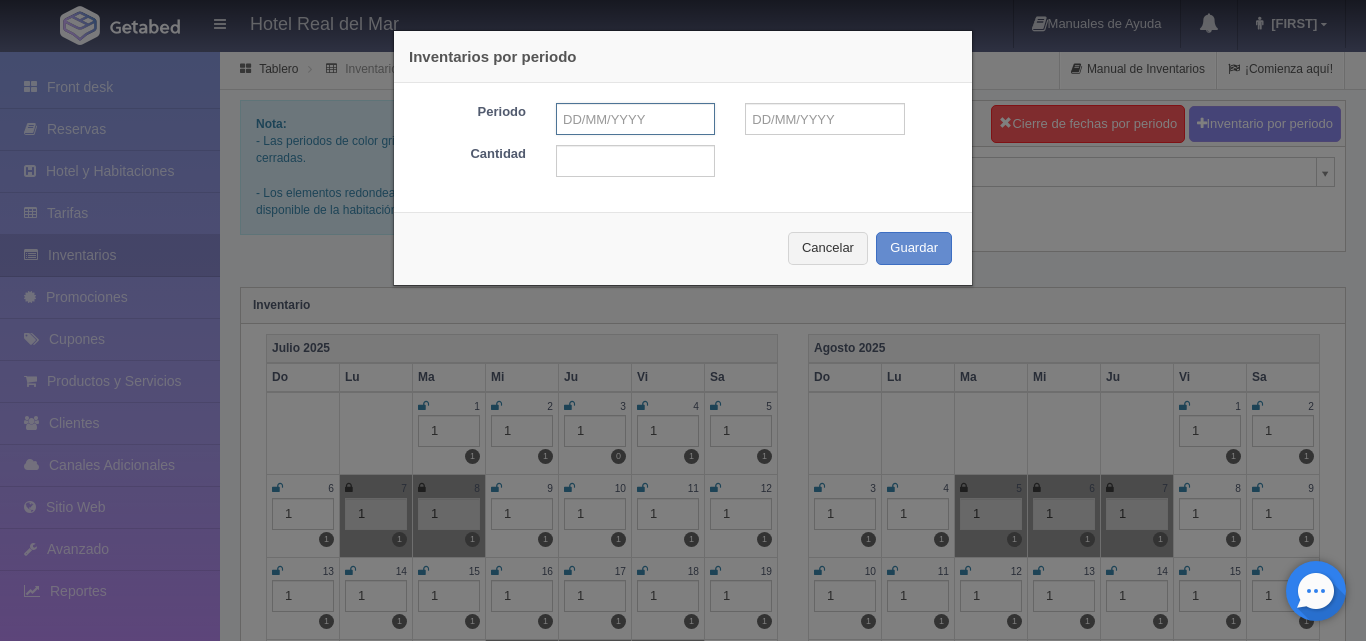 click at bounding box center (635, 119) 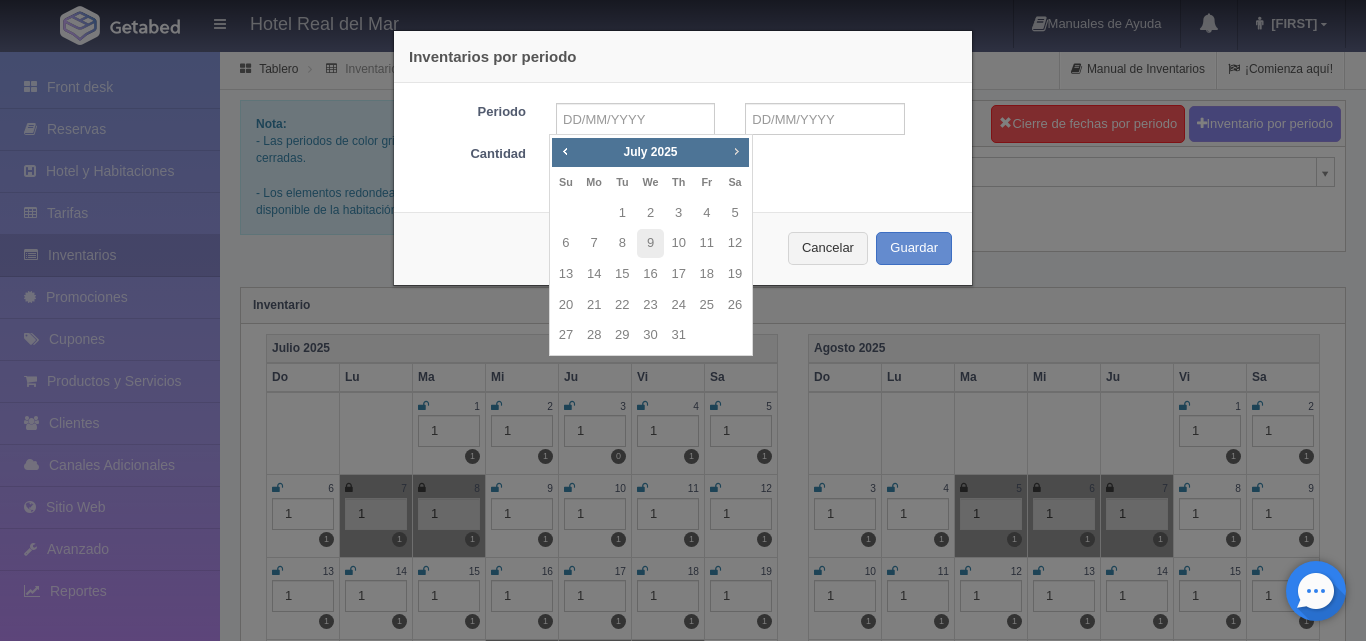 click on "Next" at bounding box center [736, 151] 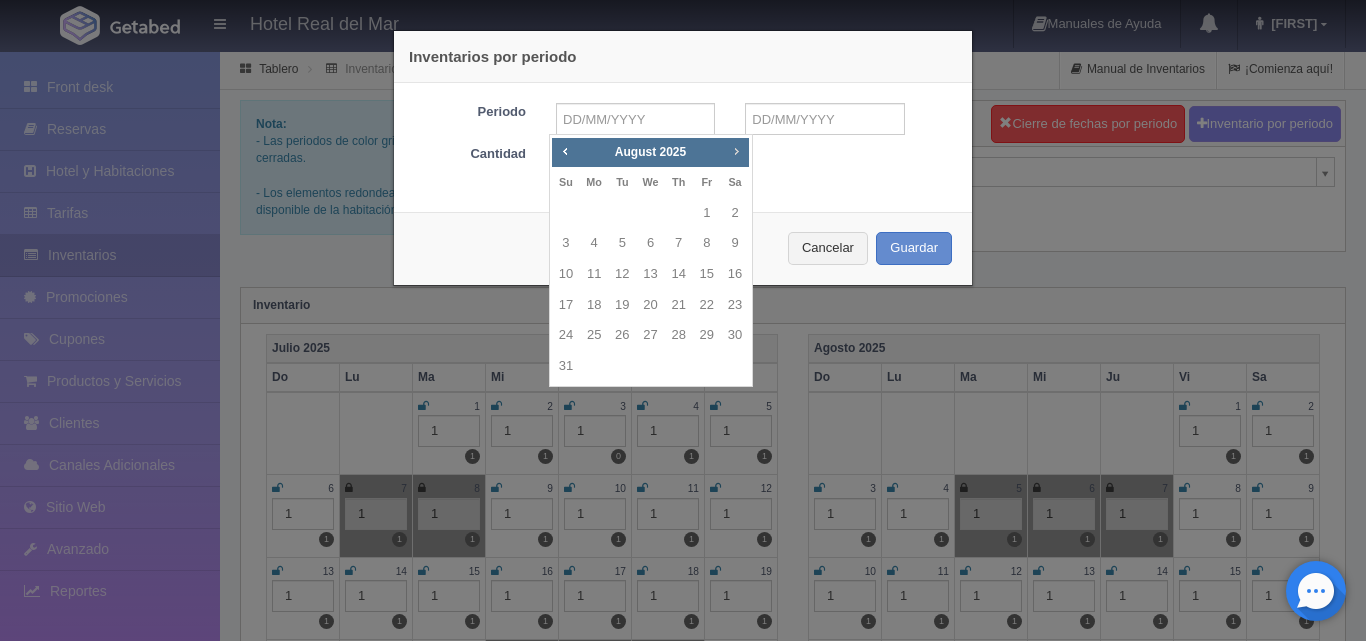 click on "Next" at bounding box center (736, 151) 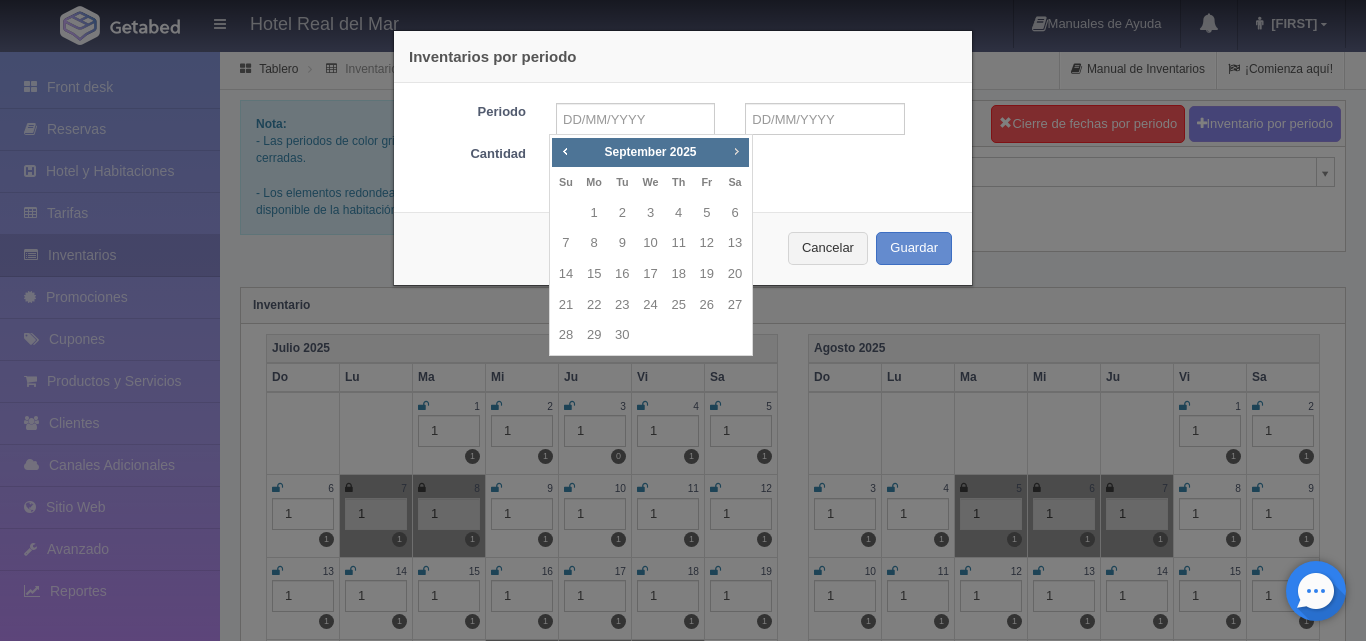 click on "Next" at bounding box center (736, 151) 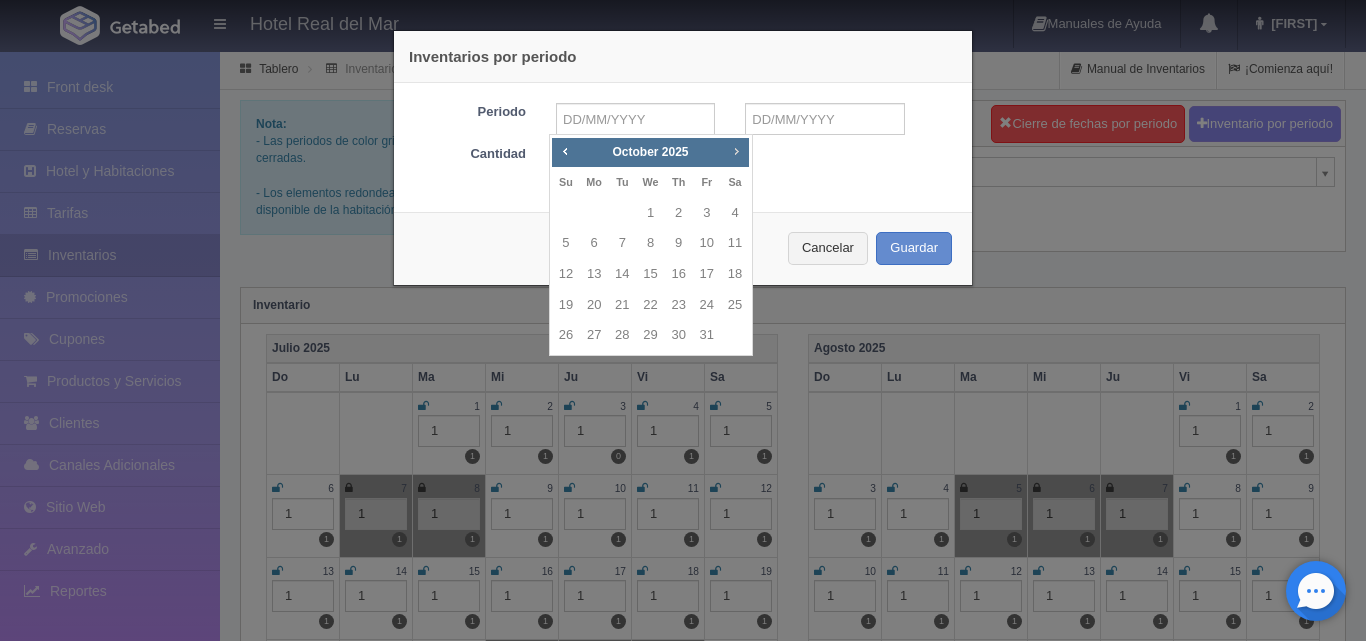 click on "Next" at bounding box center [736, 151] 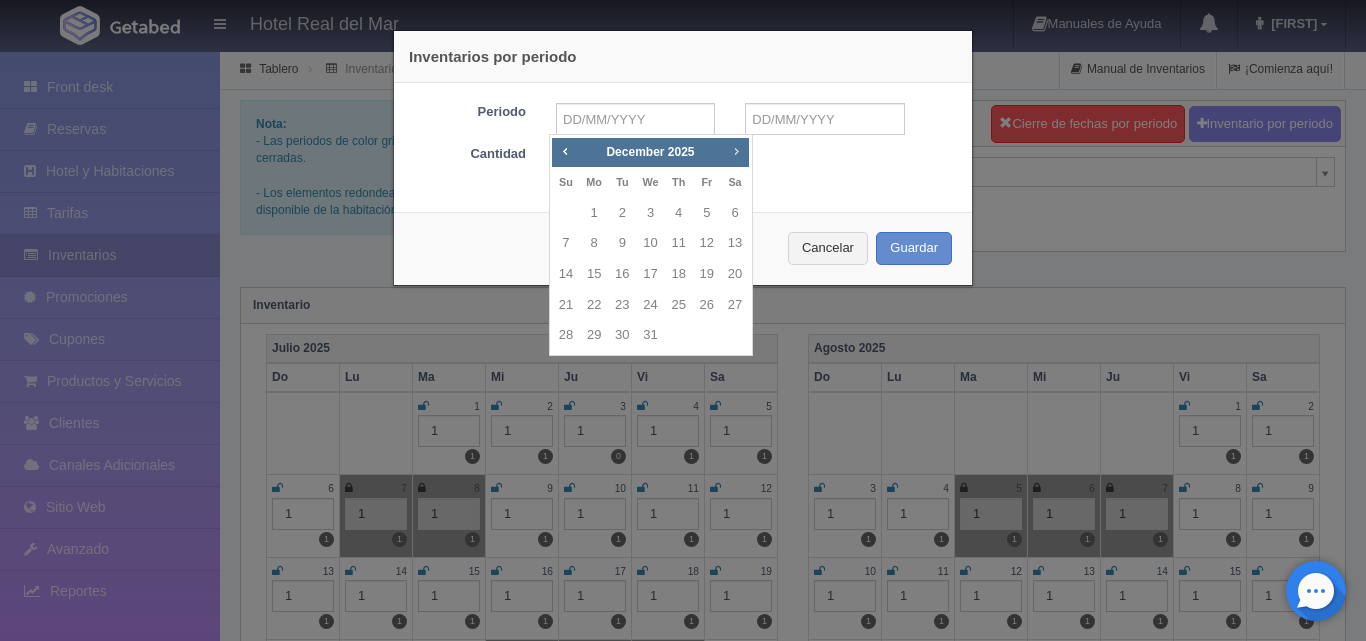 click on "Next" at bounding box center [736, 151] 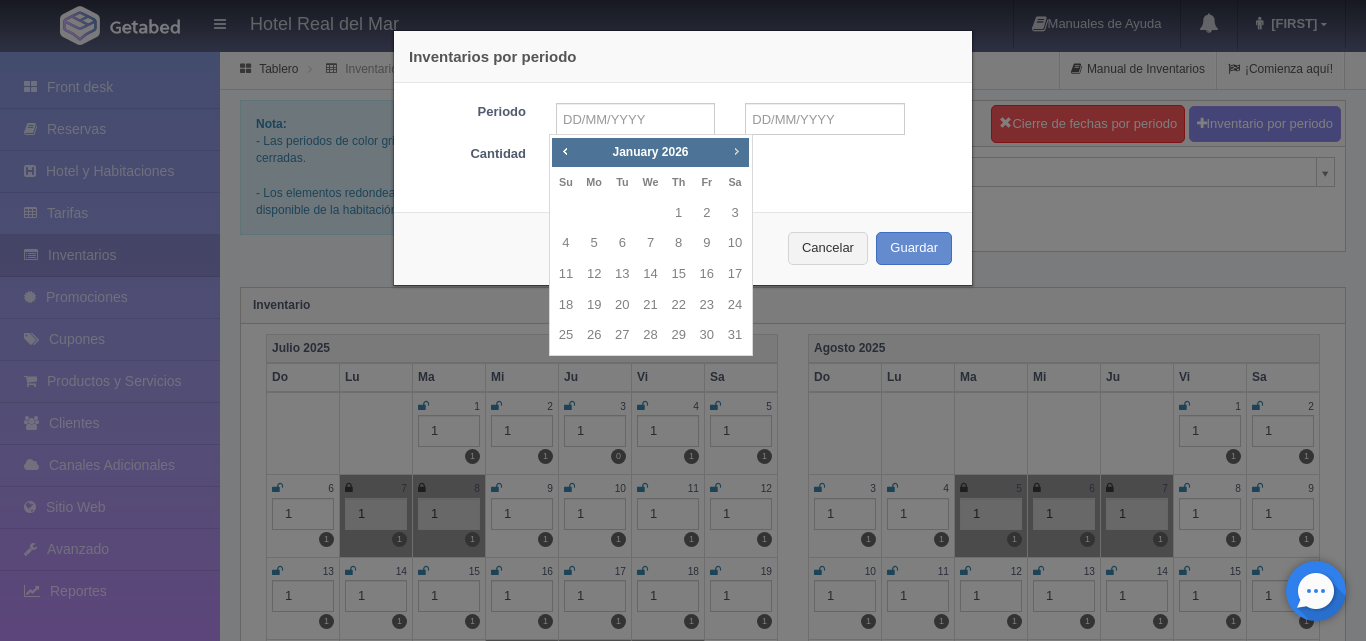 click on "Next" at bounding box center [736, 151] 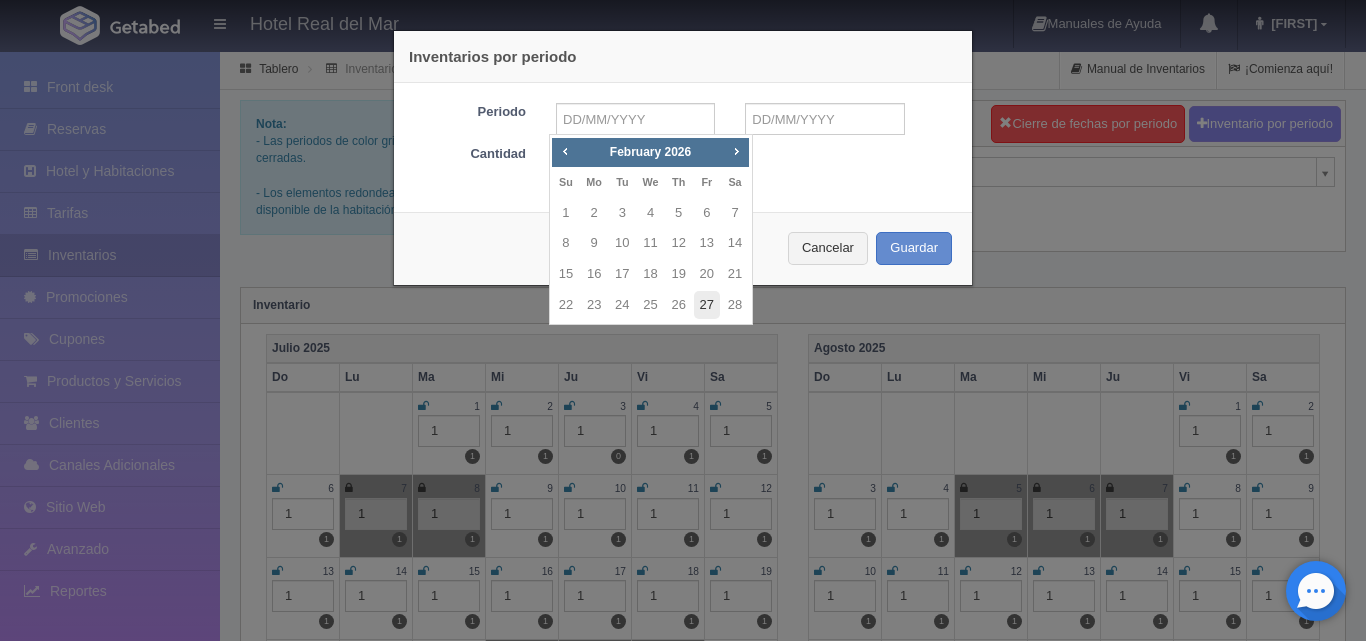 click on "27" at bounding box center [707, 305] 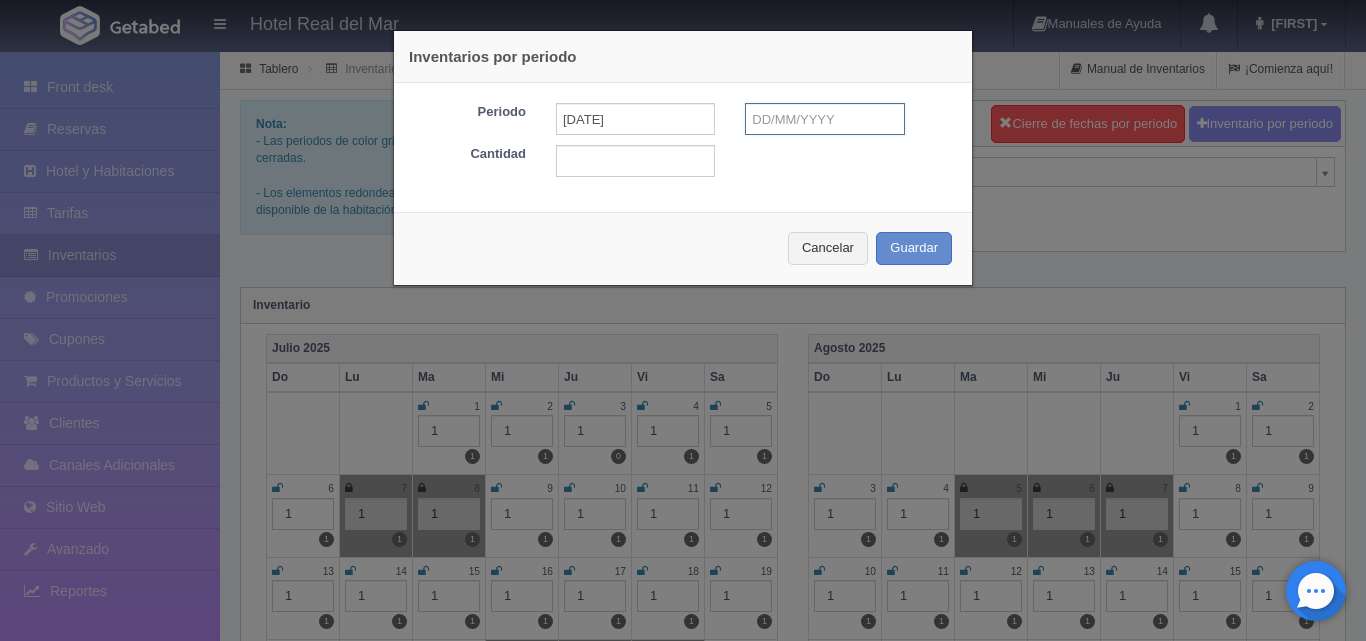 click at bounding box center (824, 119) 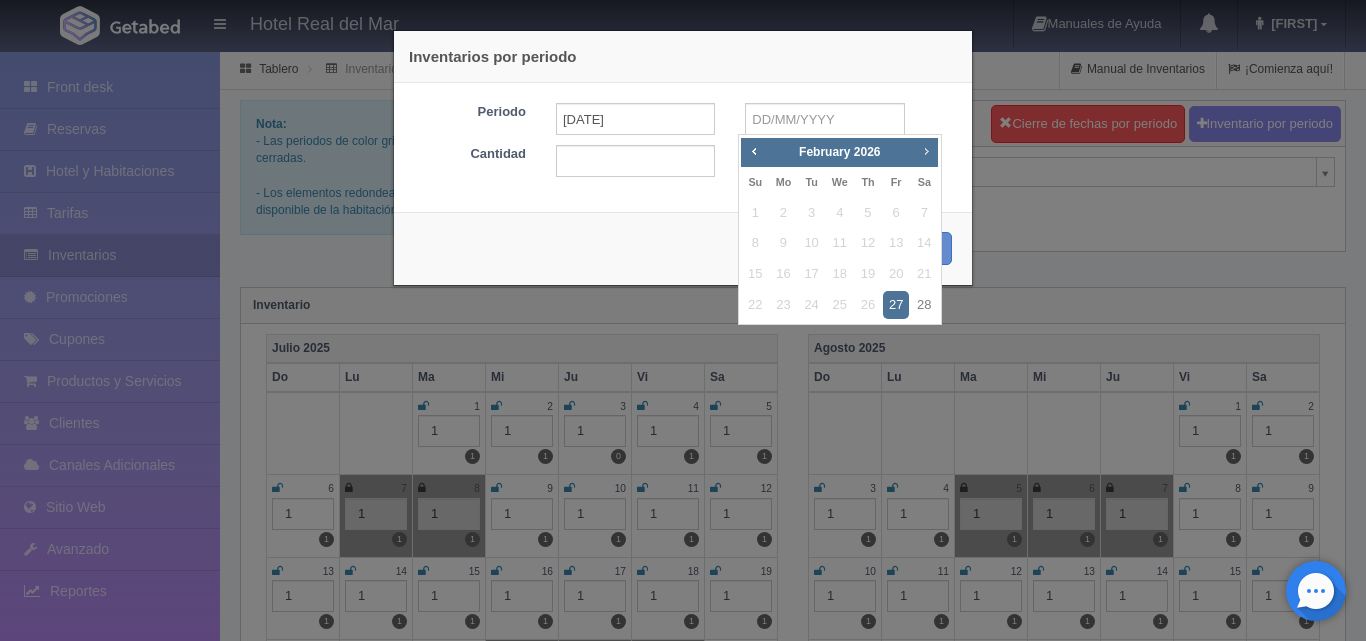 click on "Next" at bounding box center (926, 151) 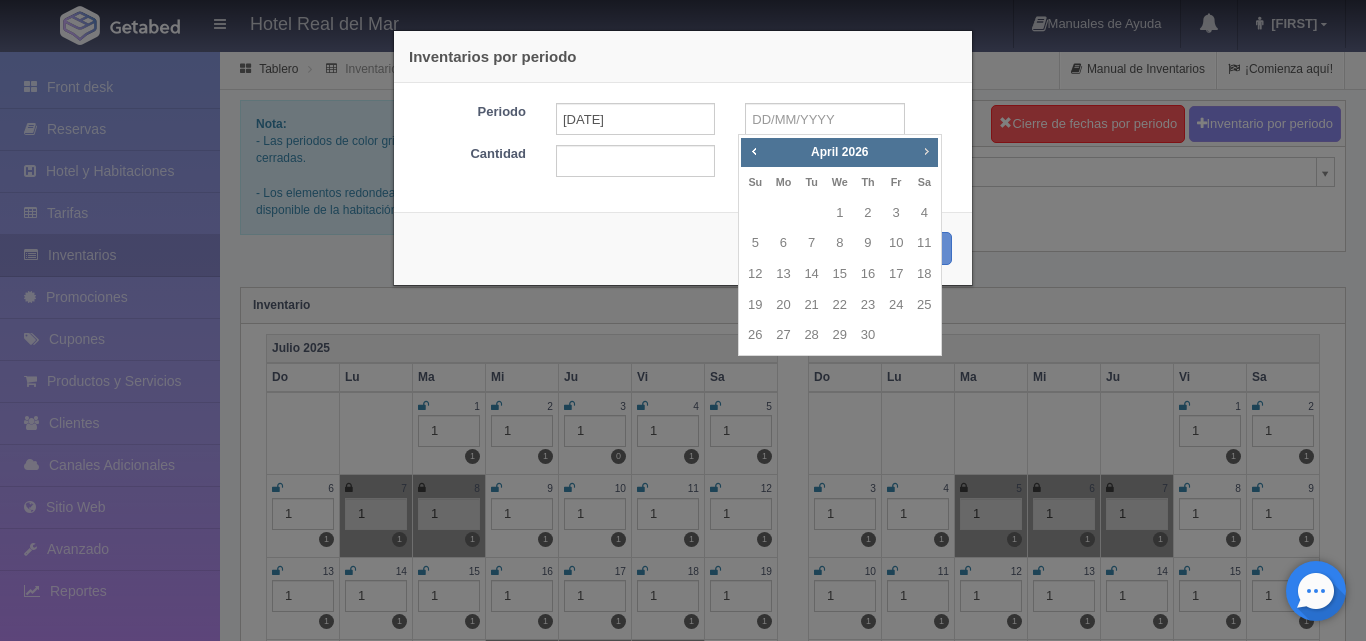 click on "Next" at bounding box center [926, 151] 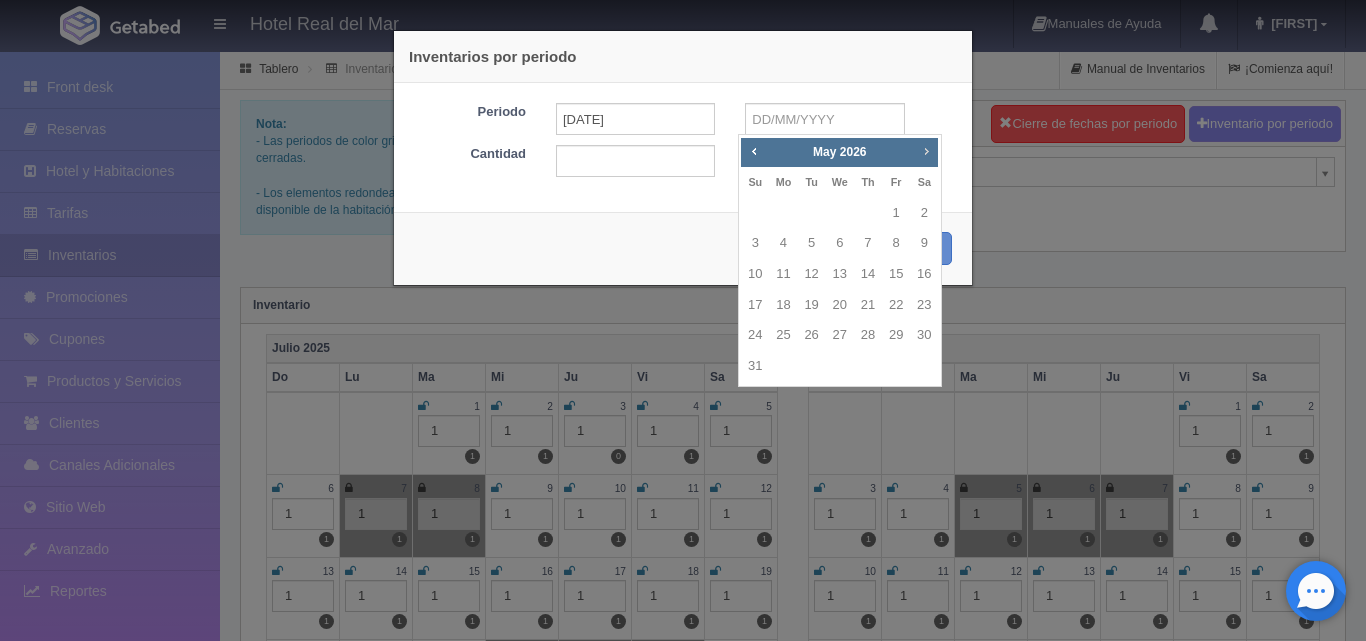 click on "Next" at bounding box center [926, 151] 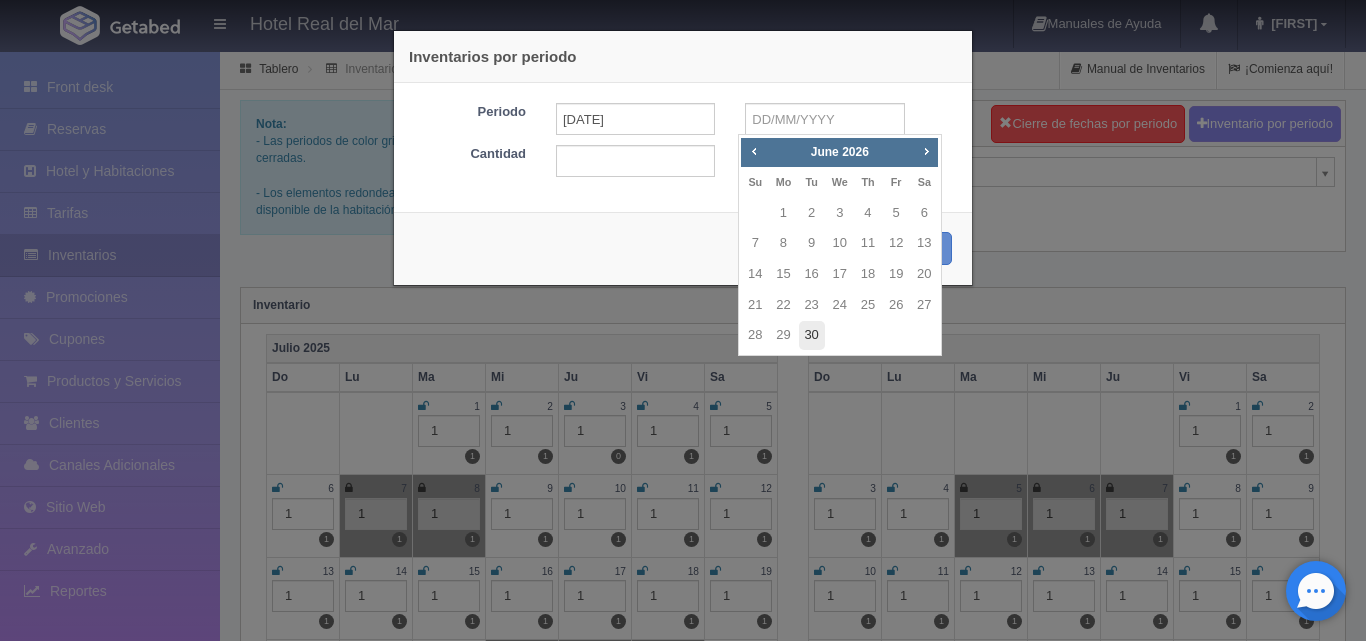 click on "30" at bounding box center [812, 335] 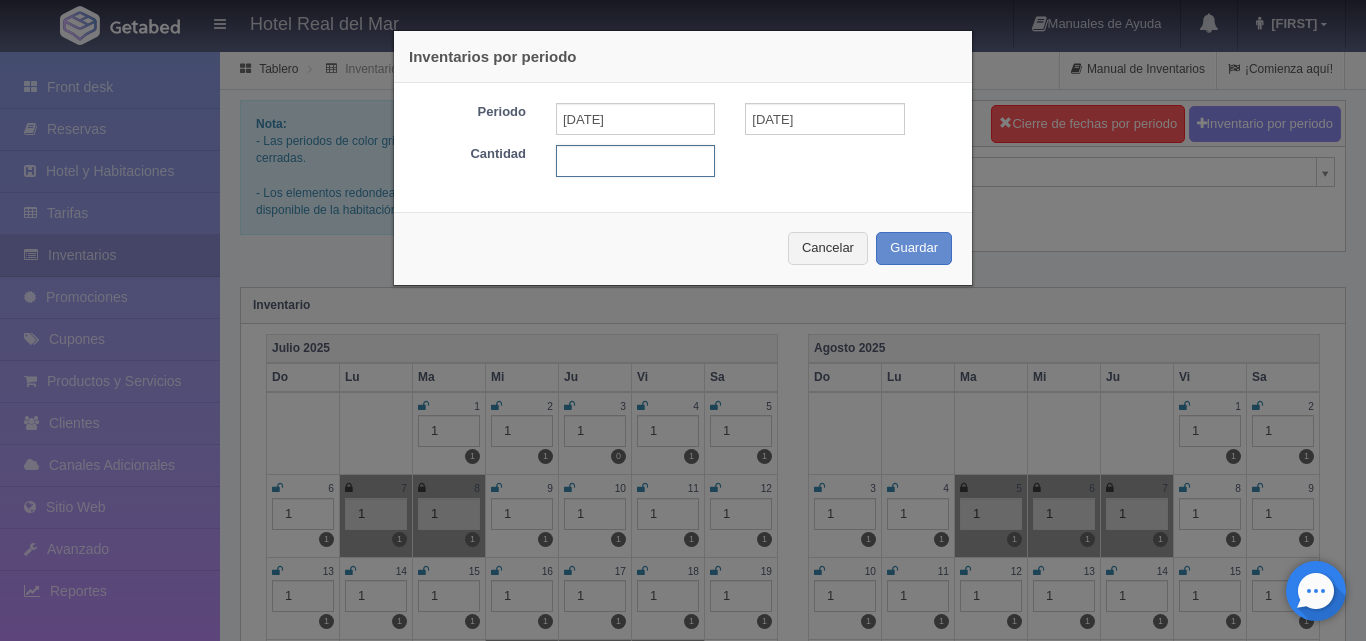 click at bounding box center (635, 161) 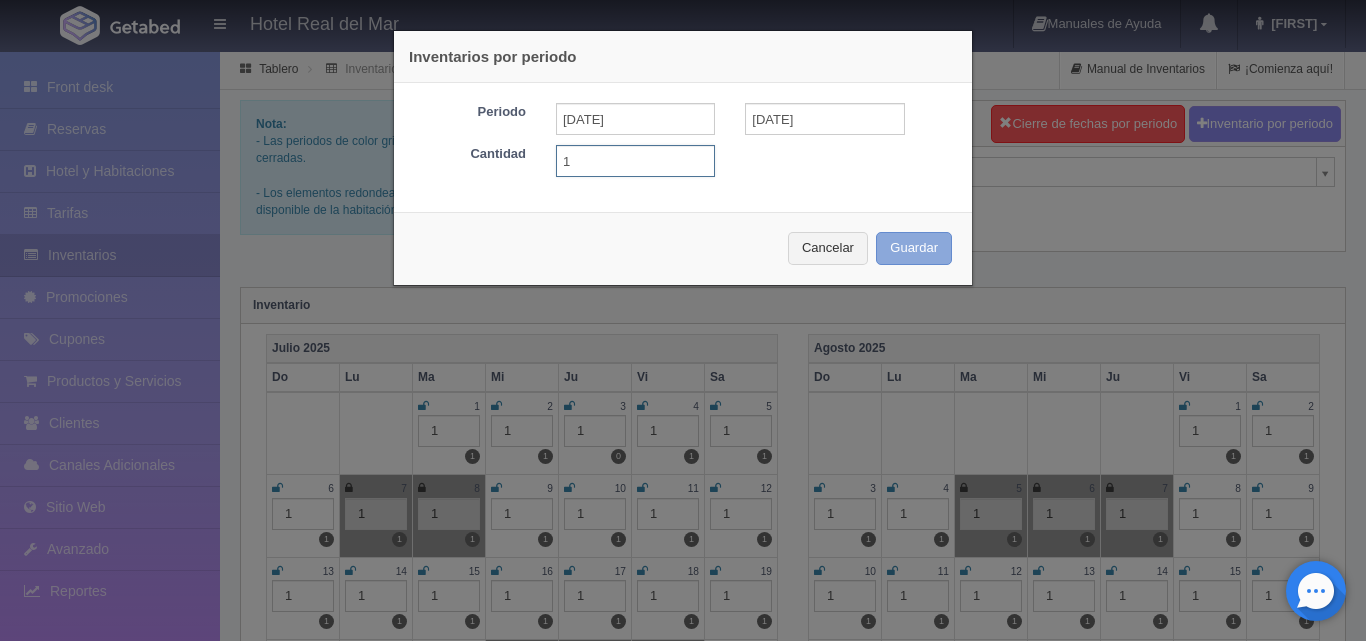 type on "1" 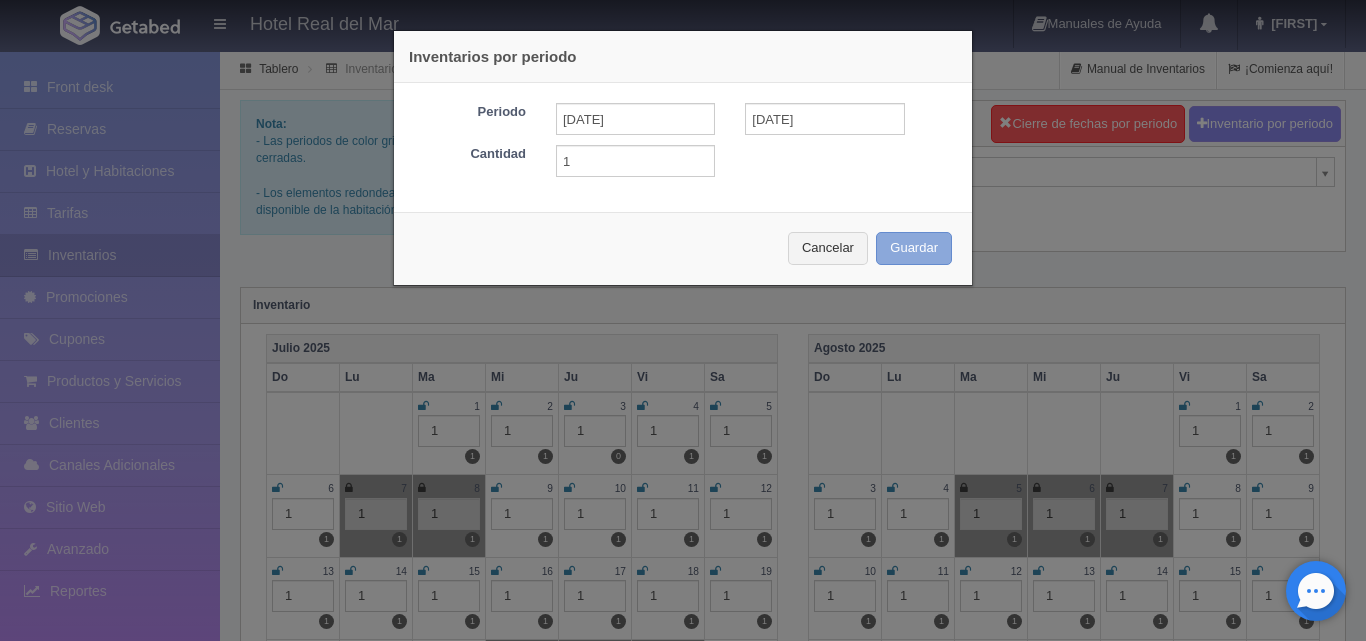 click on "Guardar" at bounding box center [914, 248] 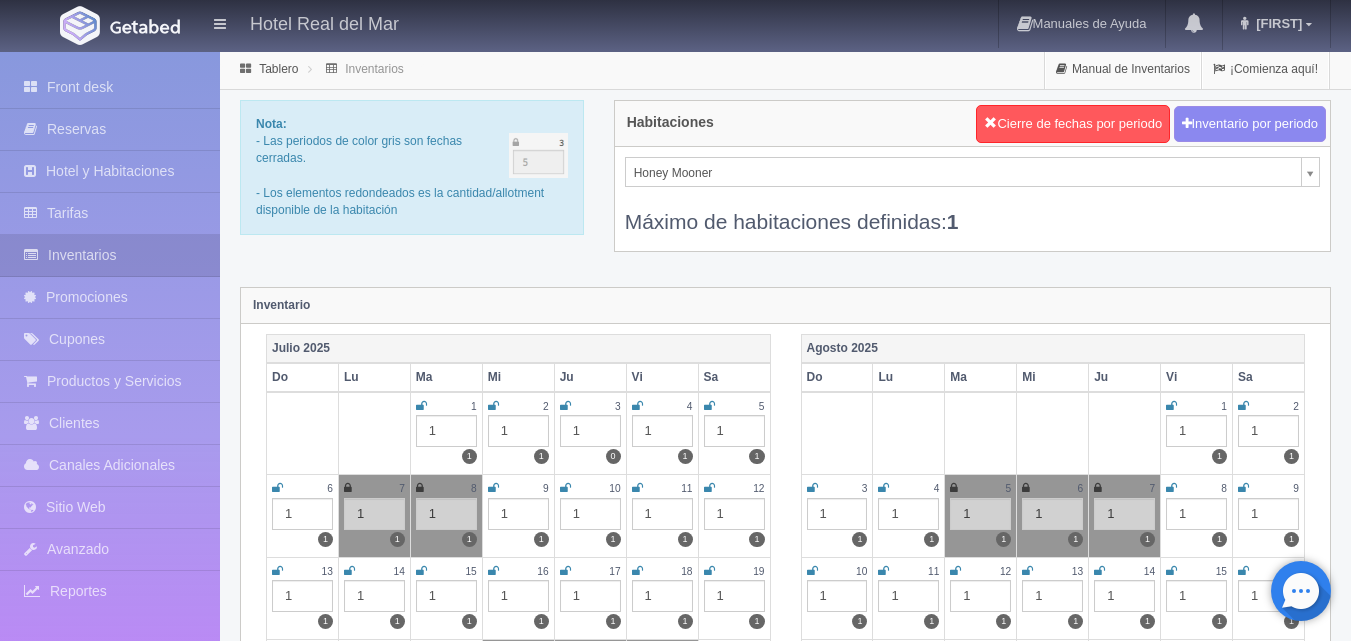 click on "Hotel Real del Mar
Manuales de Ayuda
Actualizaciones recientes
Maribel
Mi Perfil
Salir / Log Out
Procesando...
Front desk
Reservas
Hotel y Habitaciones
Tarifas
Inventarios
Promociones
Cupones
Productos y Servicios
Clientes
Canales Adicionales
Facebook Fan Page" at bounding box center [675, 1777] 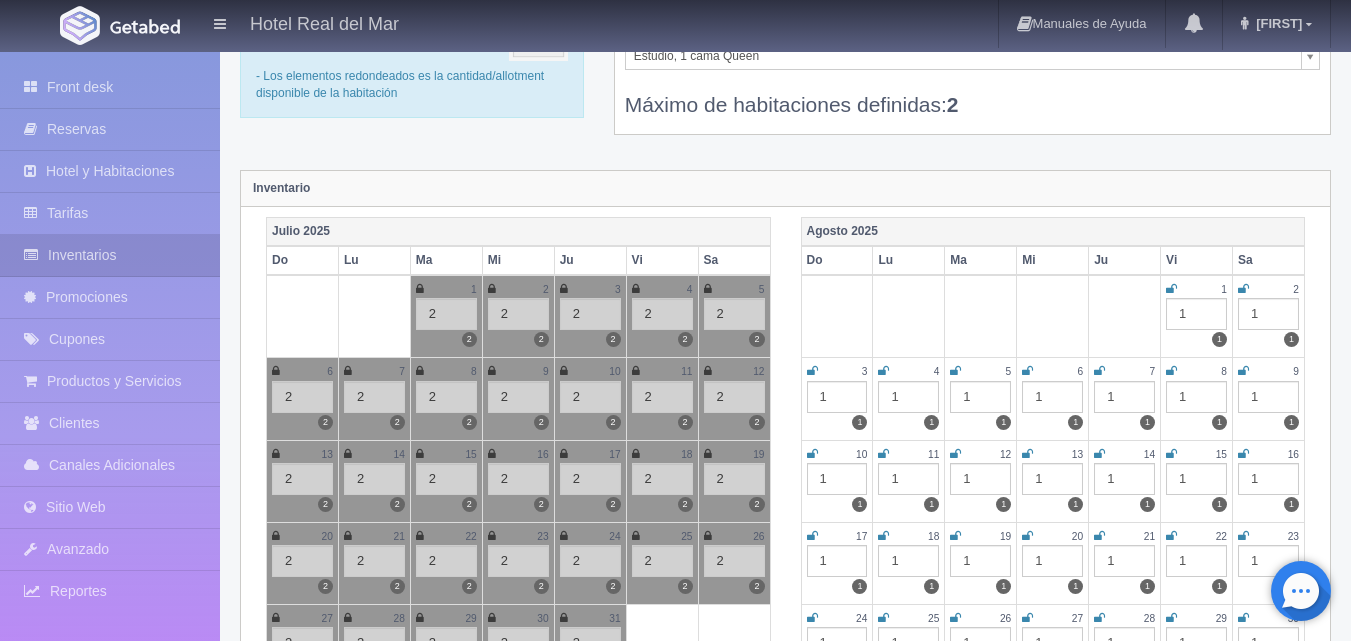 scroll, scrollTop: 0, scrollLeft: 0, axis: both 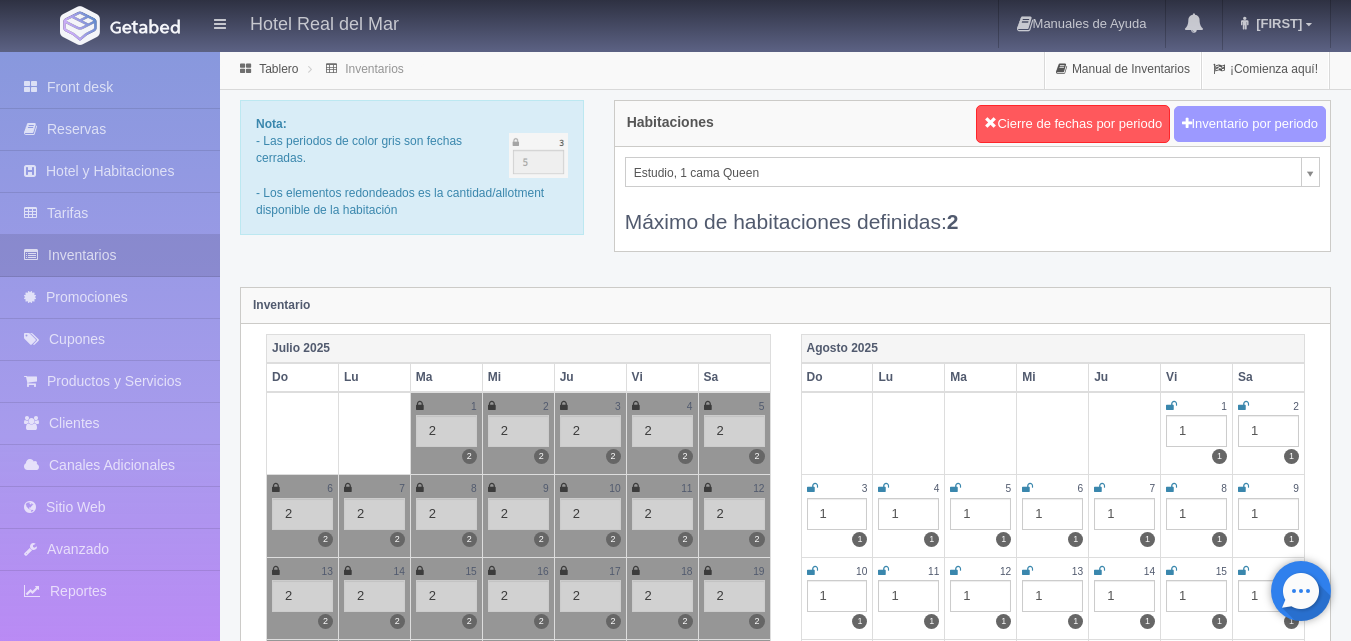 click on "Inventario por periodo" at bounding box center (1250, 124) 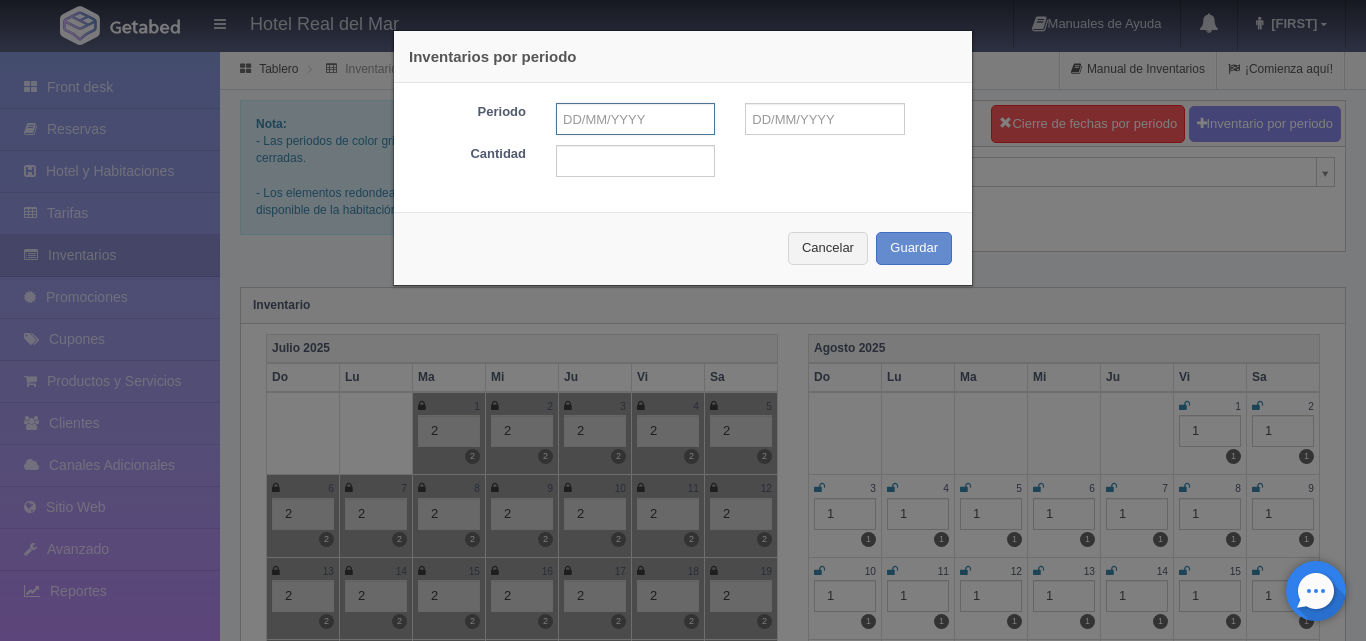 click at bounding box center (635, 119) 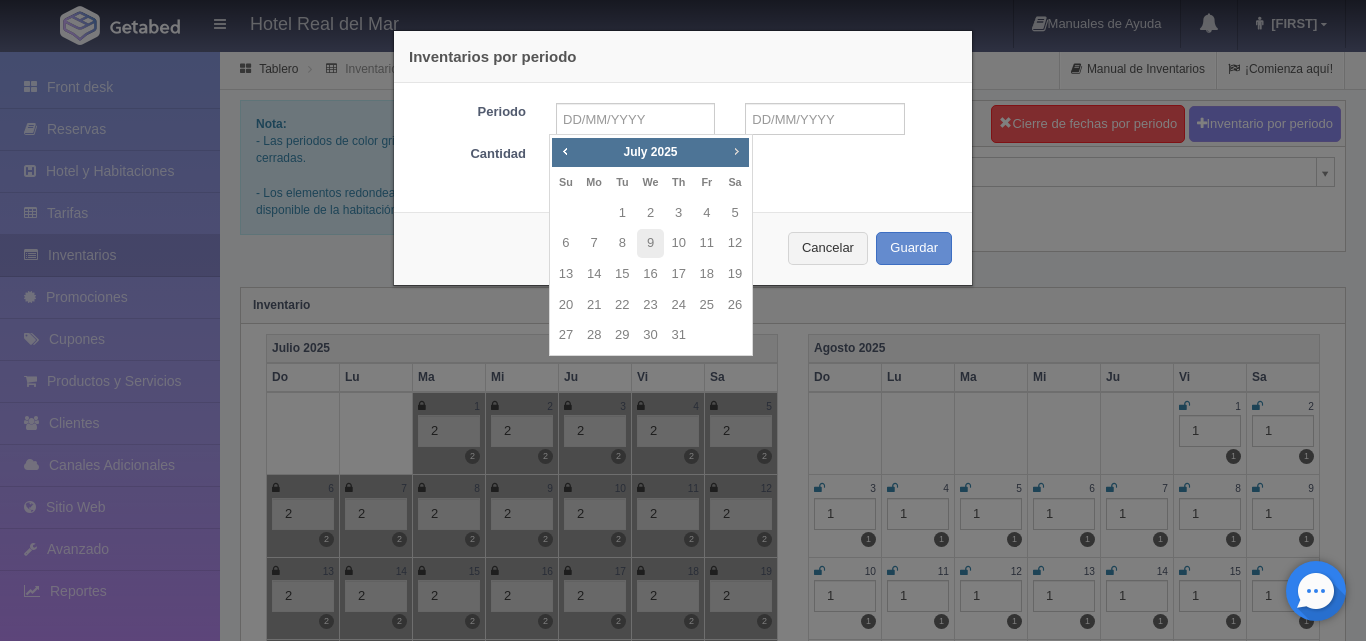 click on "Next" at bounding box center [736, 151] 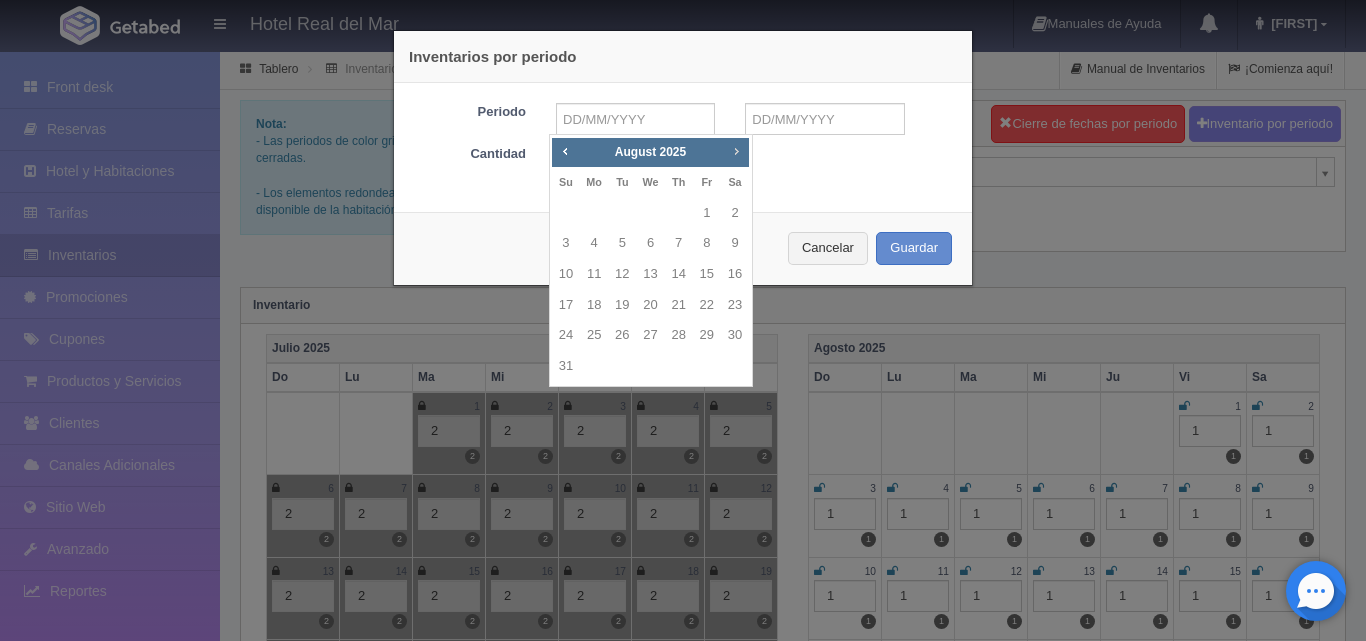 click on "Next" at bounding box center [736, 151] 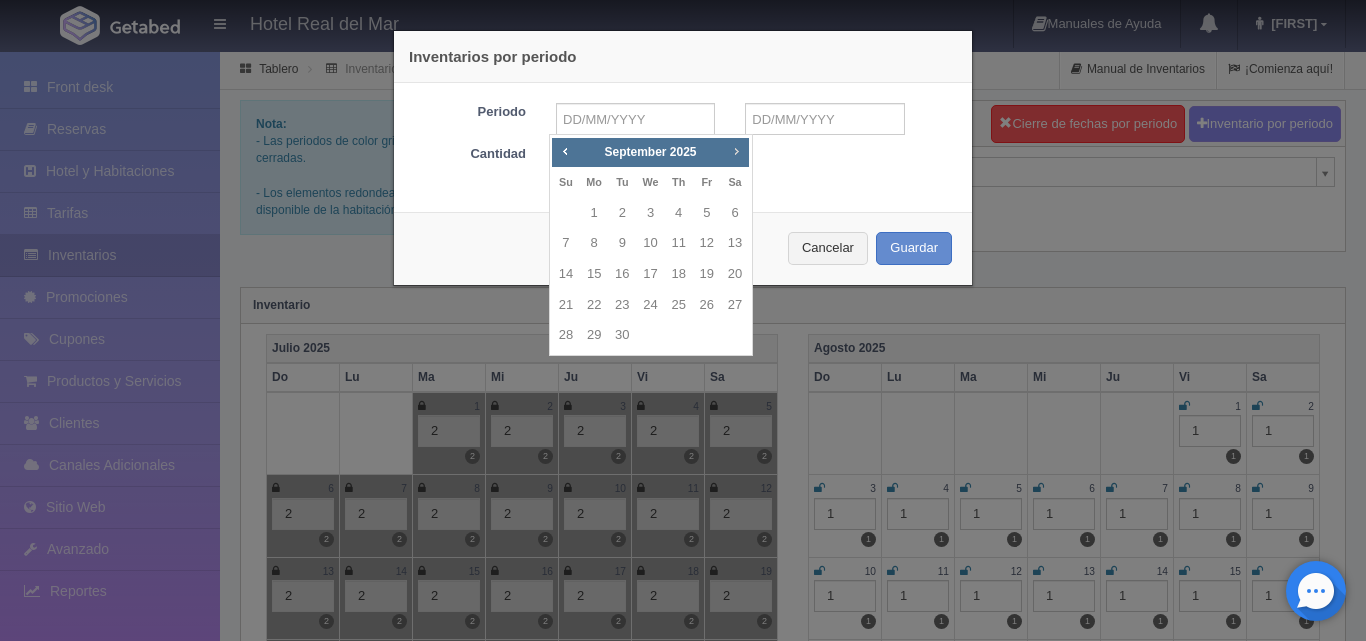 click on "Next" at bounding box center (736, 151) 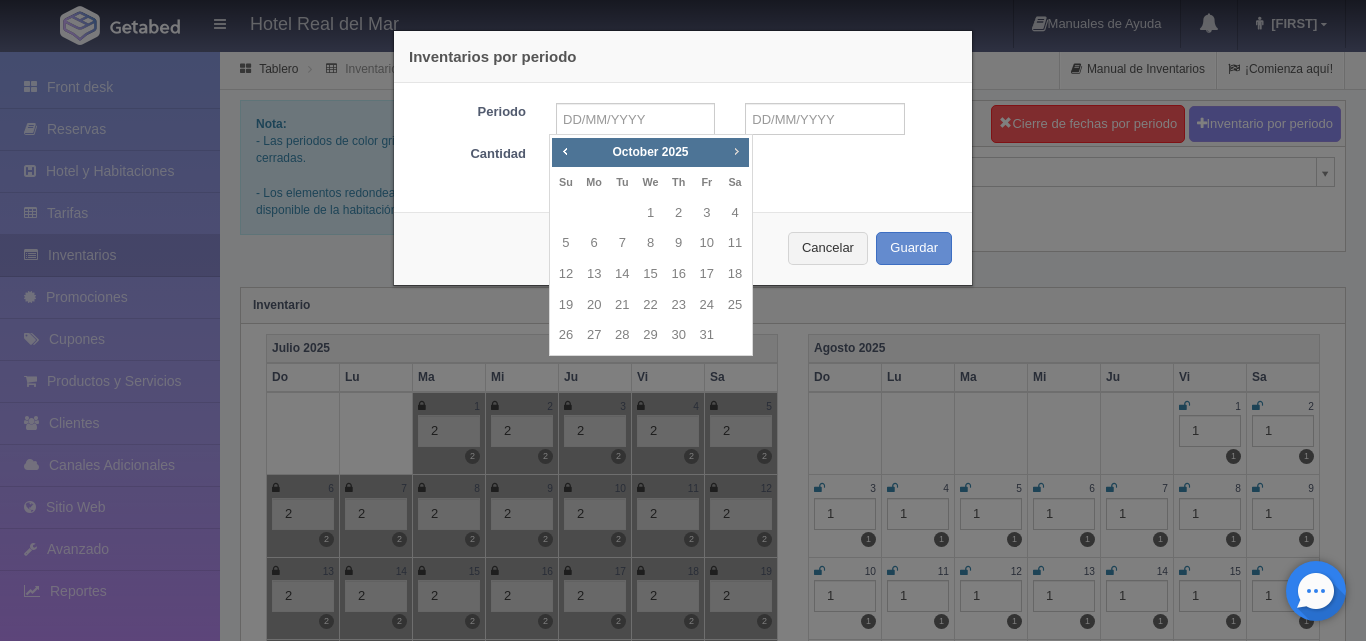 click on "Next" at bounding box center [736, 151] 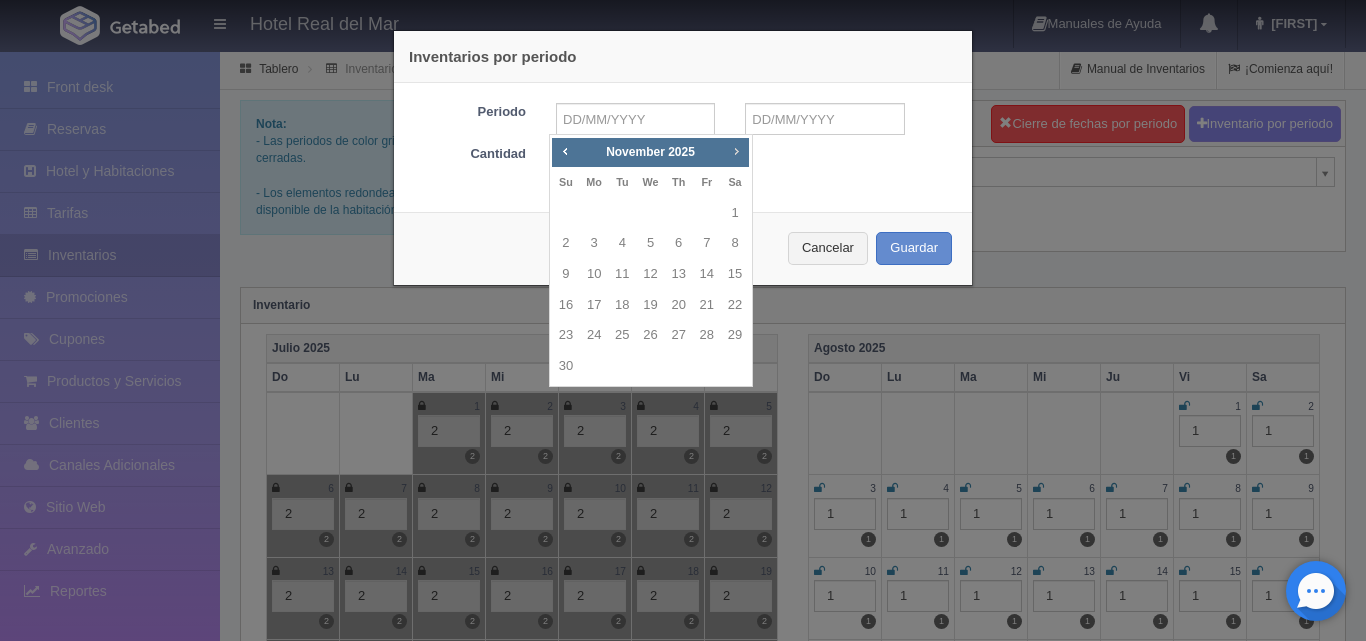 click on "Next" at bounding box center (736, 151) 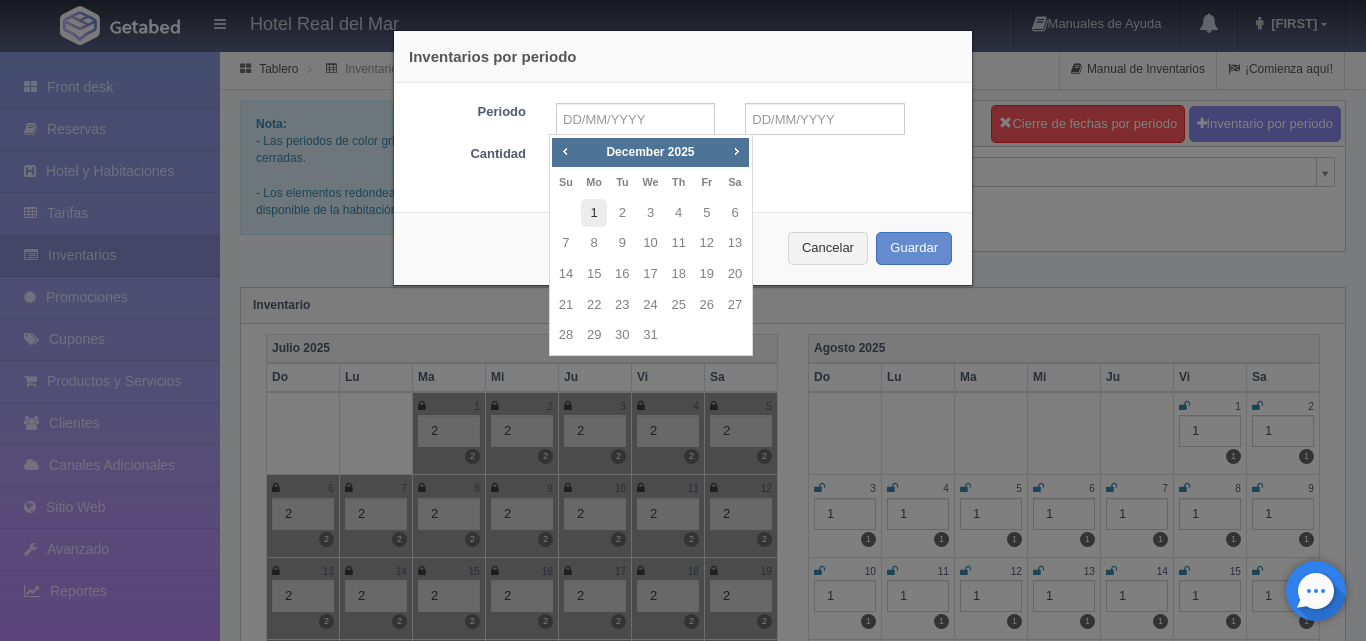 click on "1" at bounding box center (594, 213) 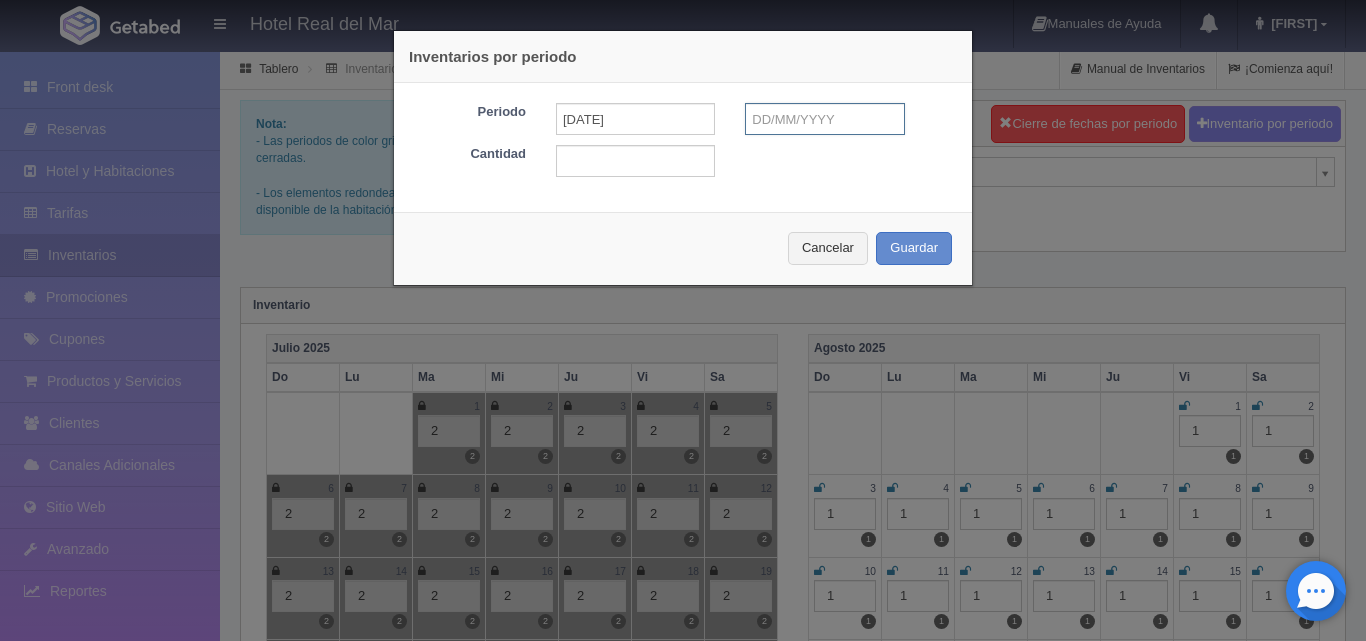click at bounding box center [824, 119] 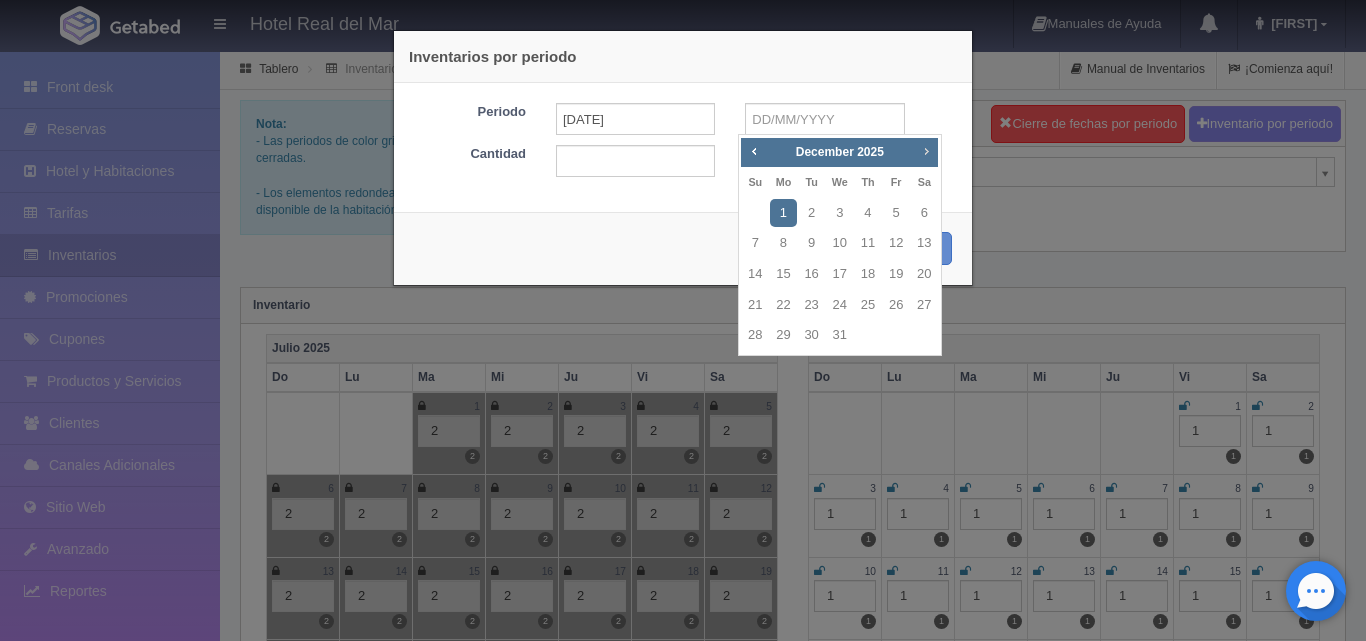 click on "Next" at bounding box center (926, 151) 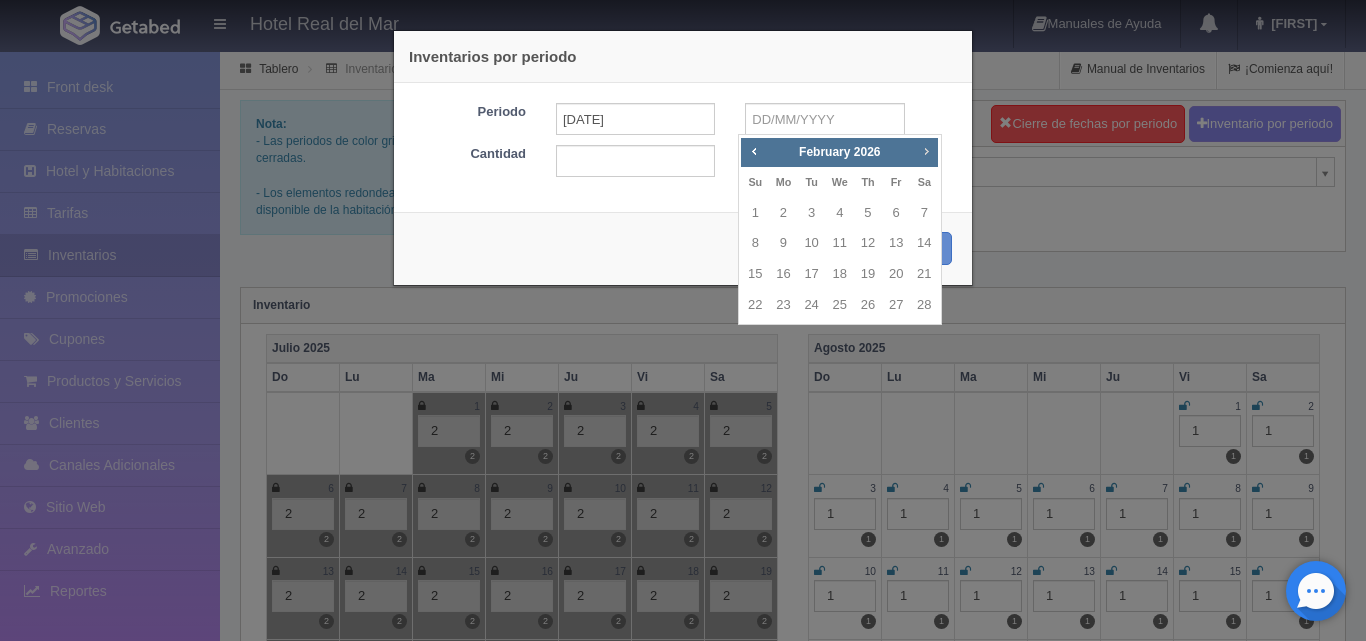 click on "Next" at bounding box center [926, 151] 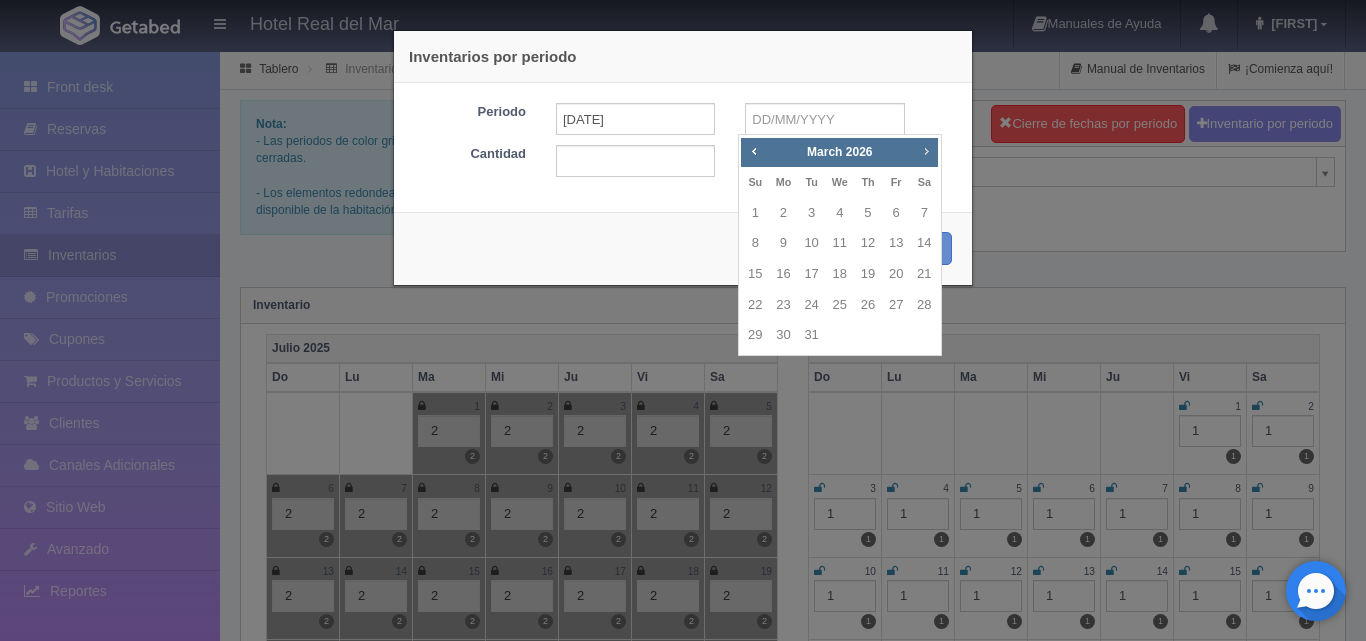 click on "Next" at bounding box center [926, 151] 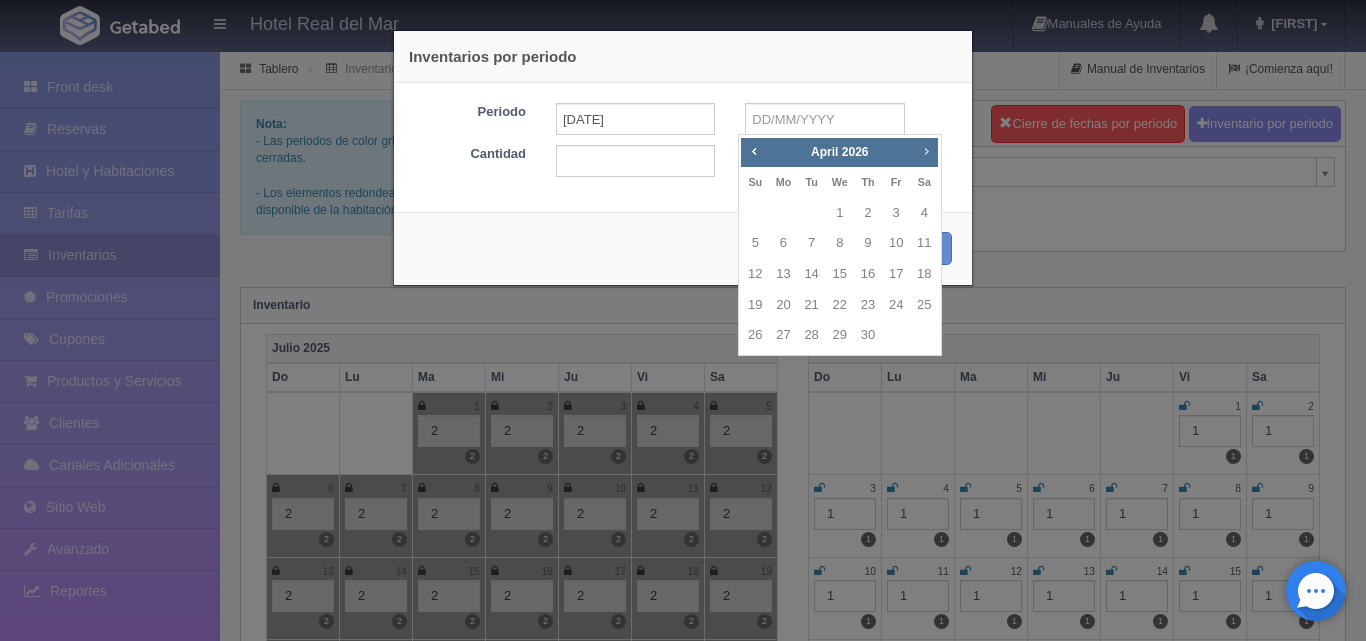 click on "Next" at bounding box center (926, 151) 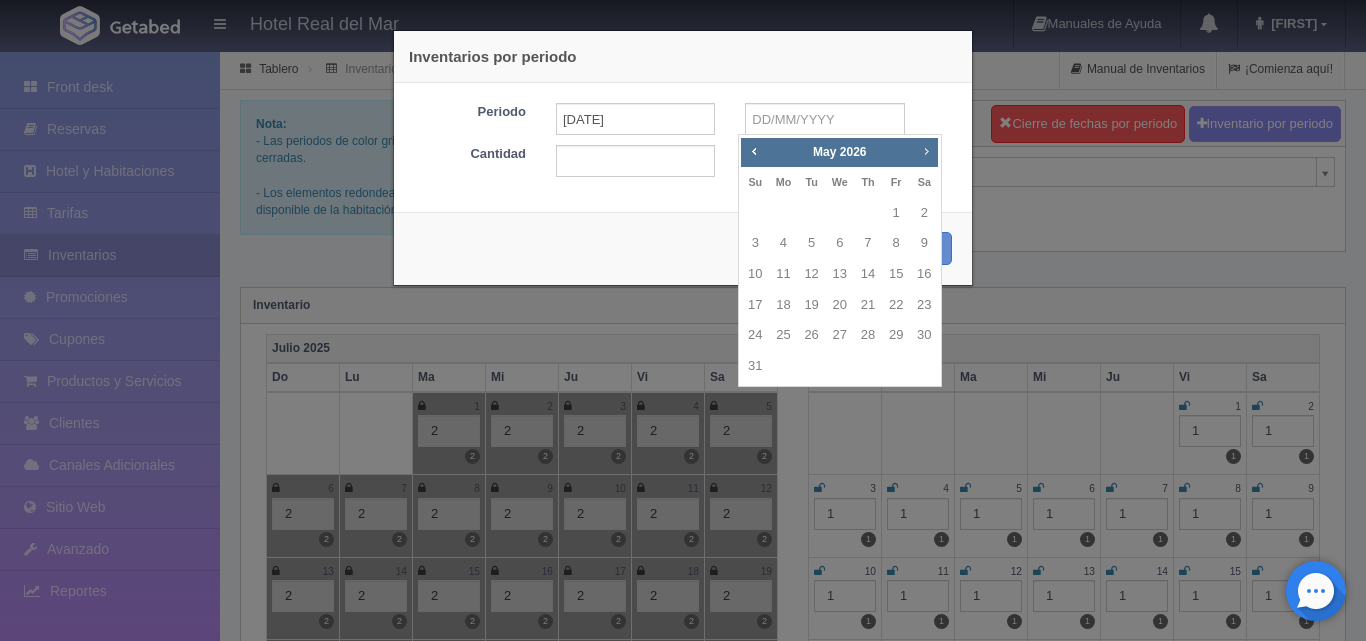 click on "Next" at bounding box center [926, 151] 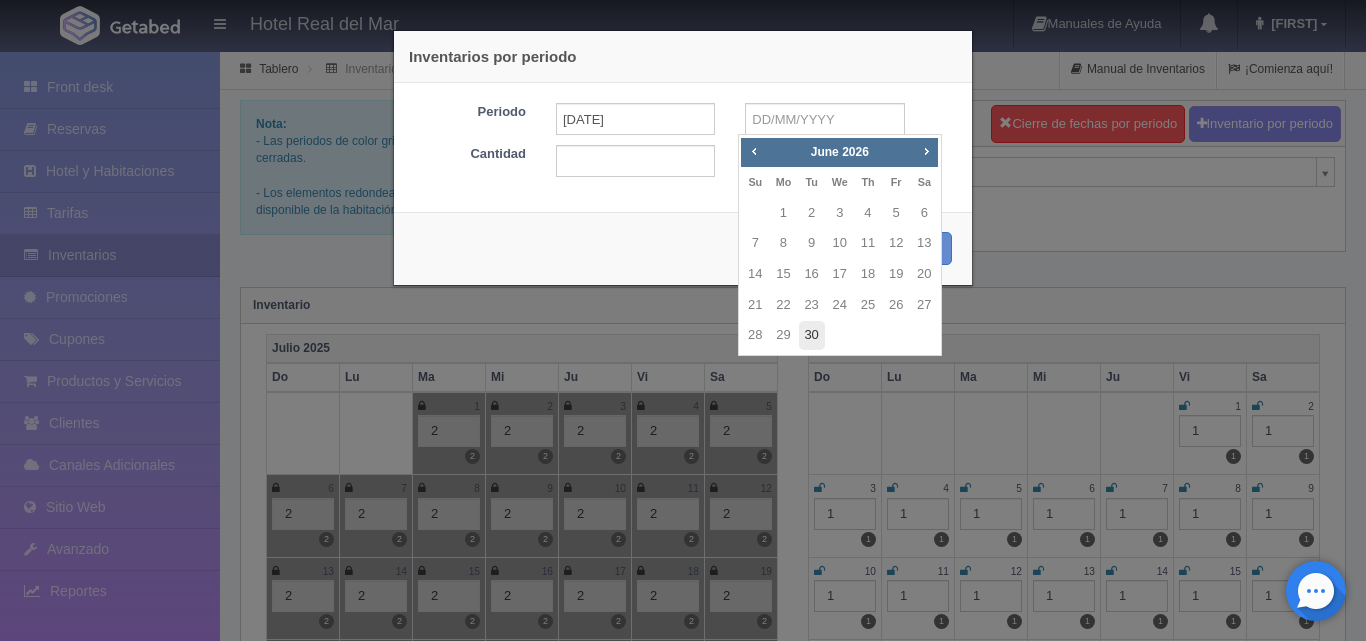 click on "30" at bounding box center [812, 335] 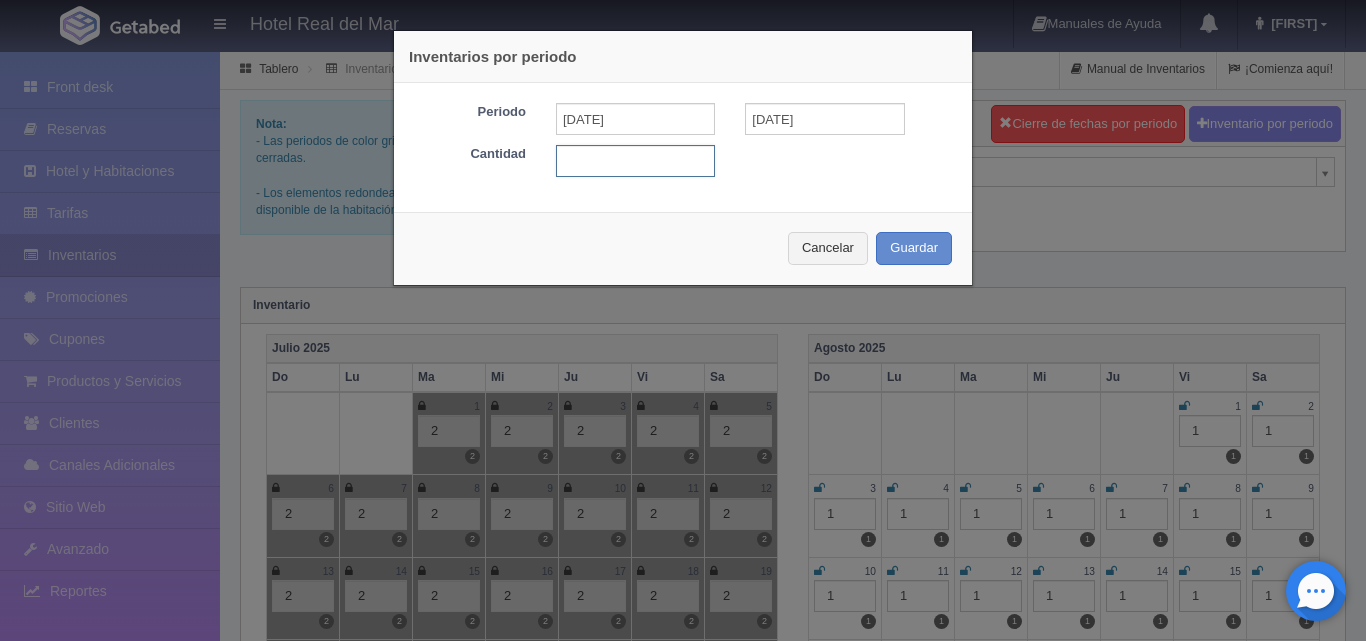 click at bounding box center [635, 161] 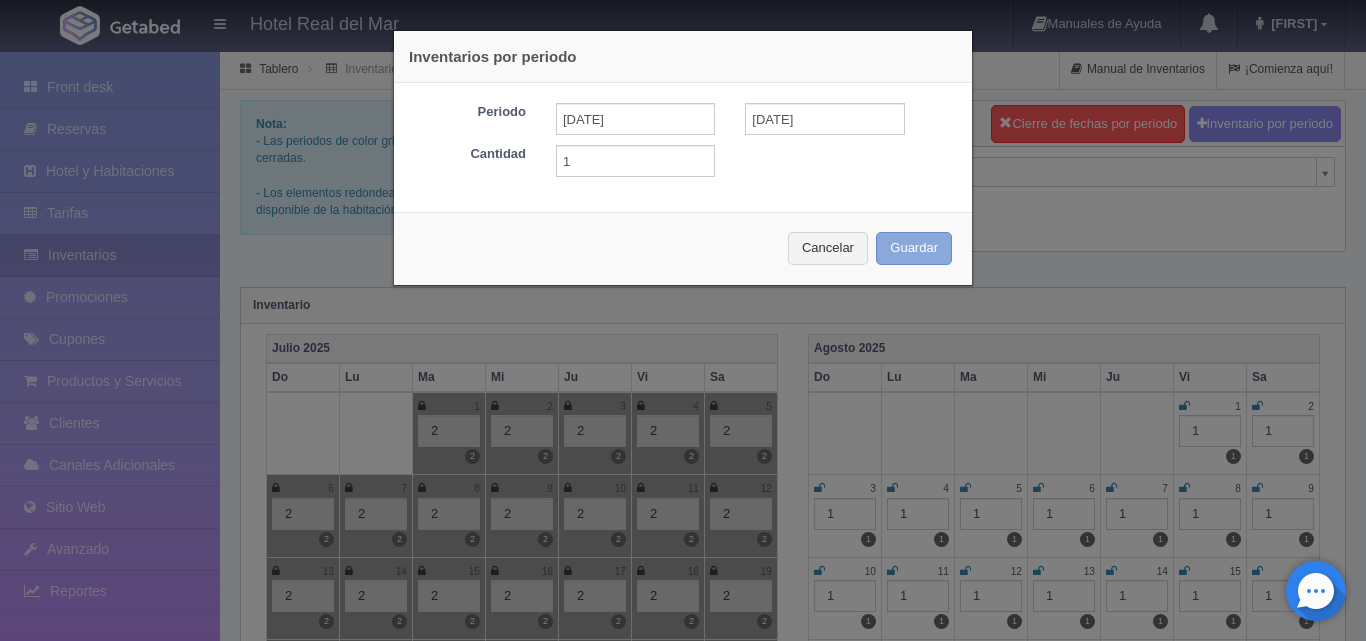 click on "Guardar" at bounding box center [914, 248] 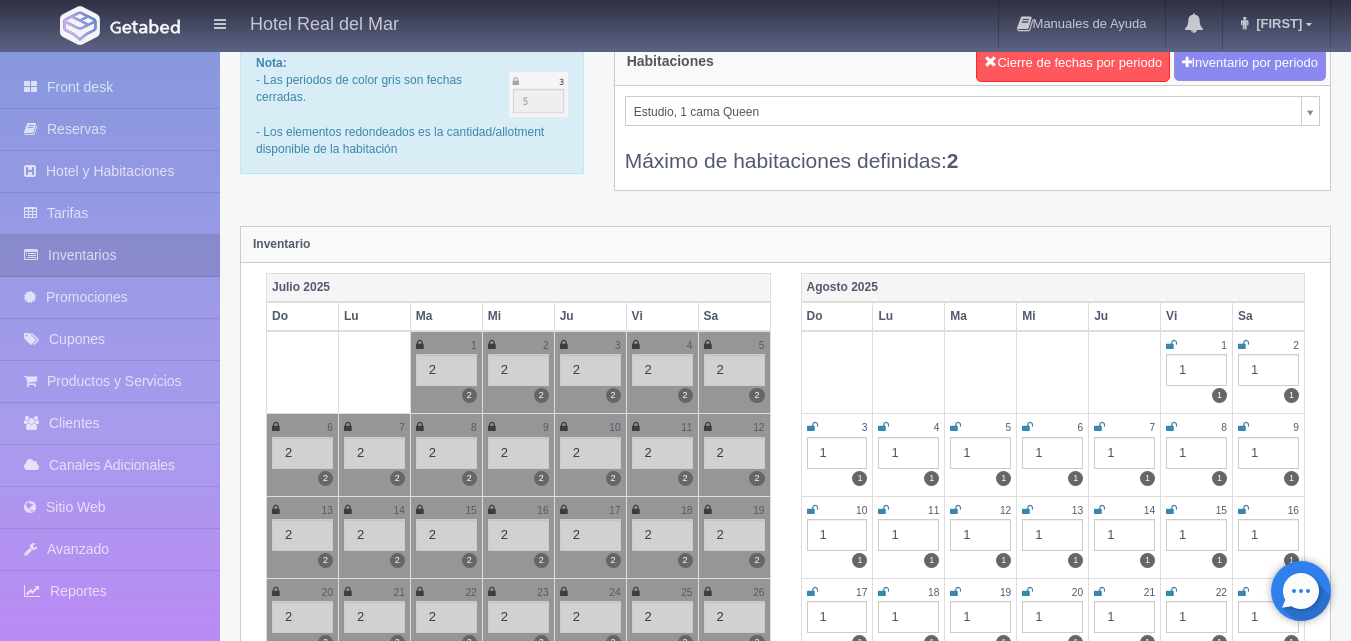 scroll, scrollTop: 0, scrollLeft: 0, axis: both 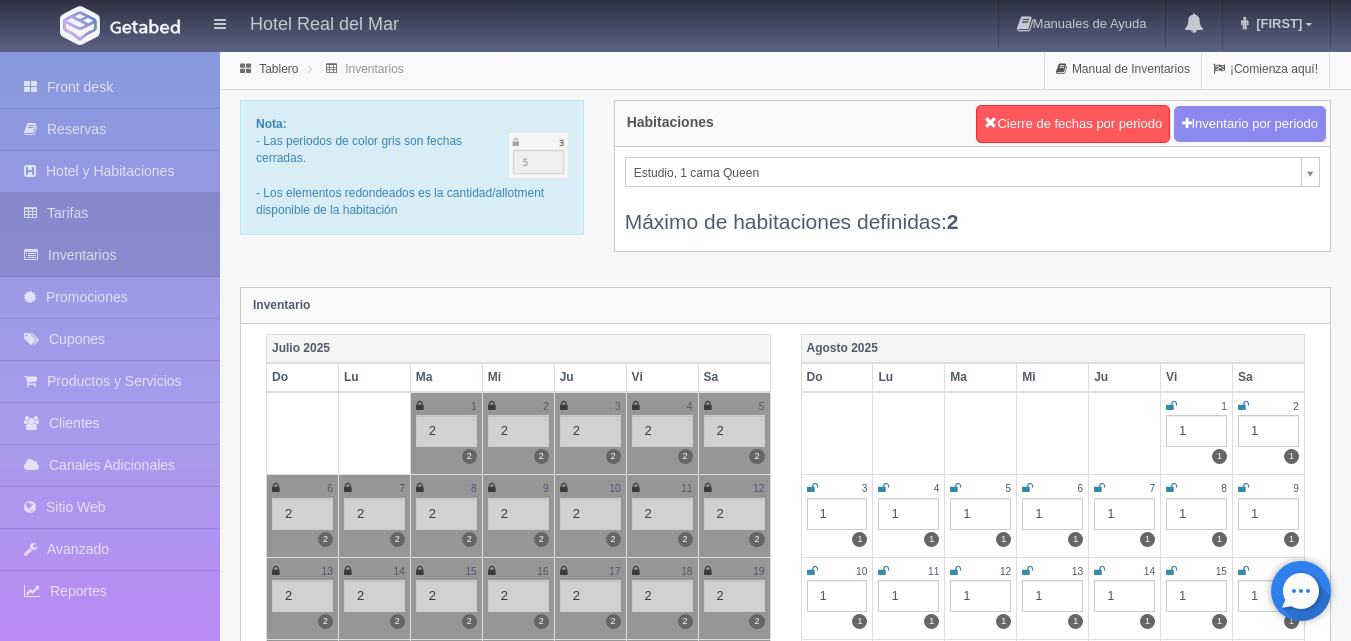click on "Tarifas" at bounding box center (110, 213) 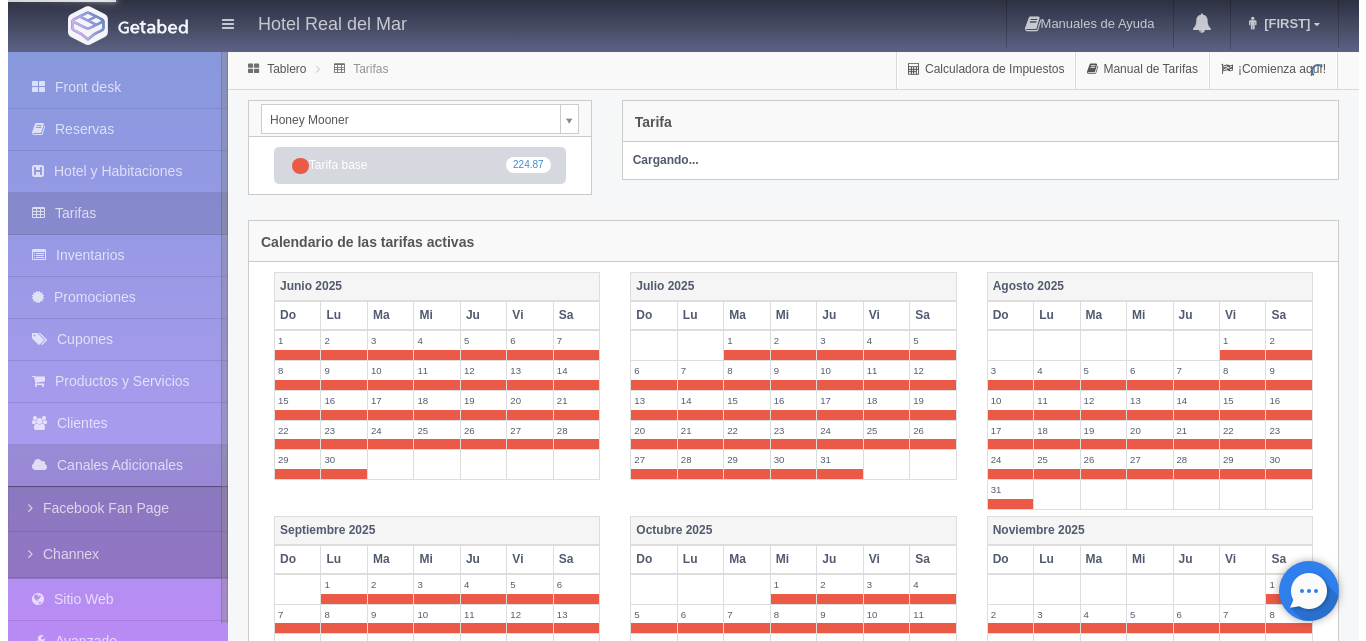 scroll, scrollTop: 0, scrollLeft: 0, axis: both 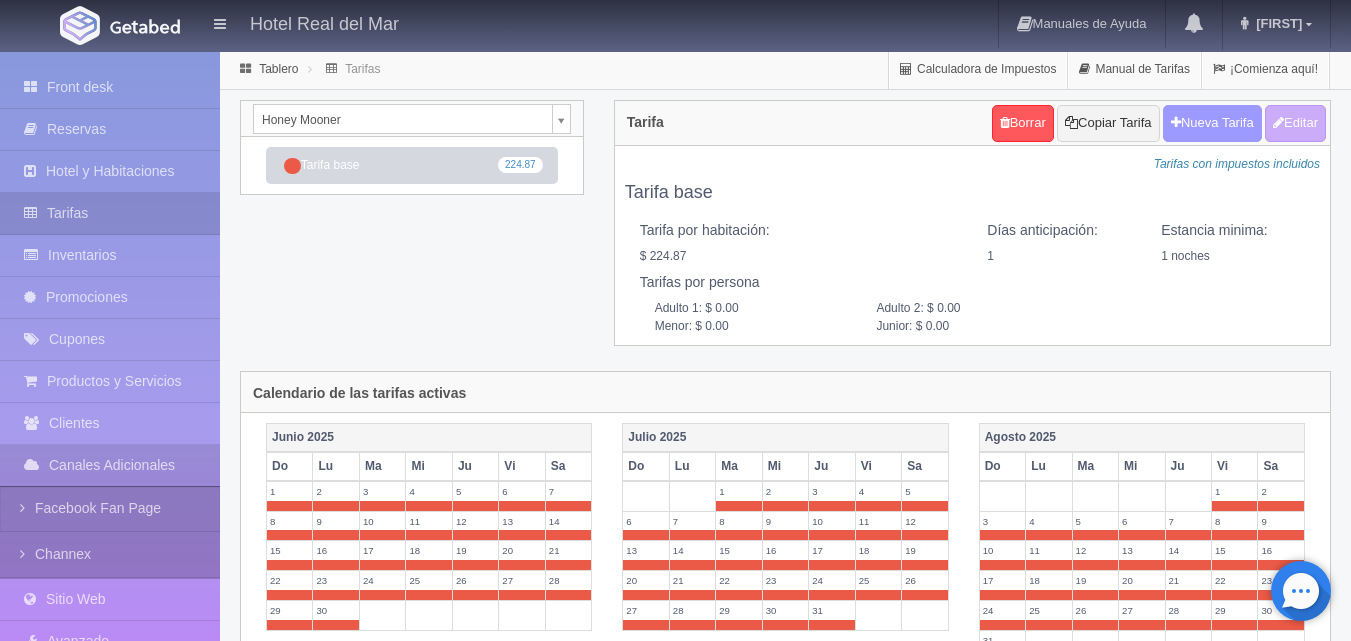 click on "Nueva Tarifa" at bounding box center (1212, 123) 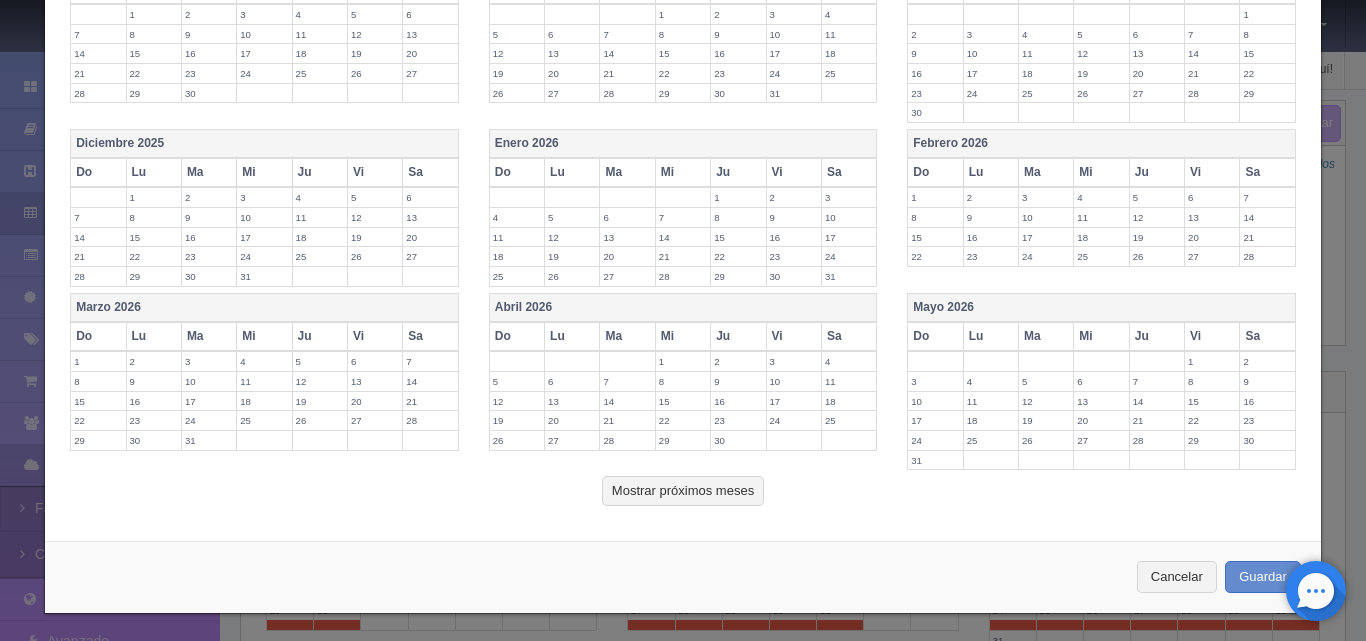 scroll, scrollTop: 740, scrollLeft: 0, axis: vertical 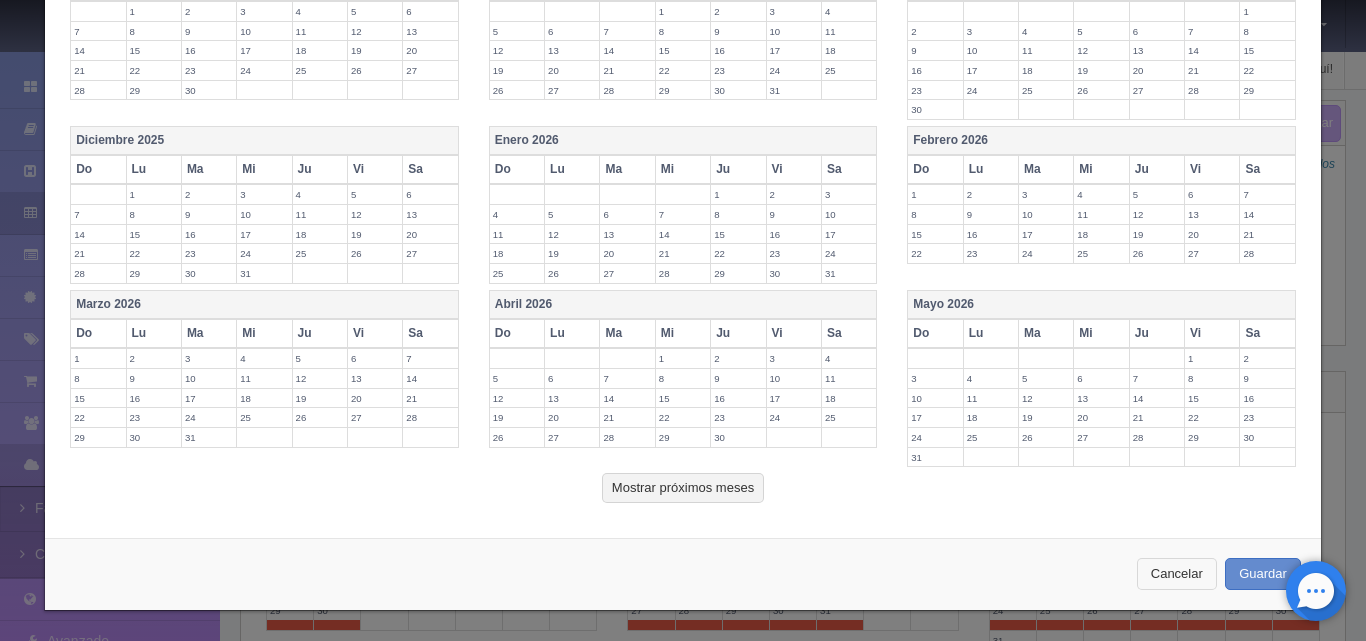 click on "Cancelar" at bounding box center [1177, 574] 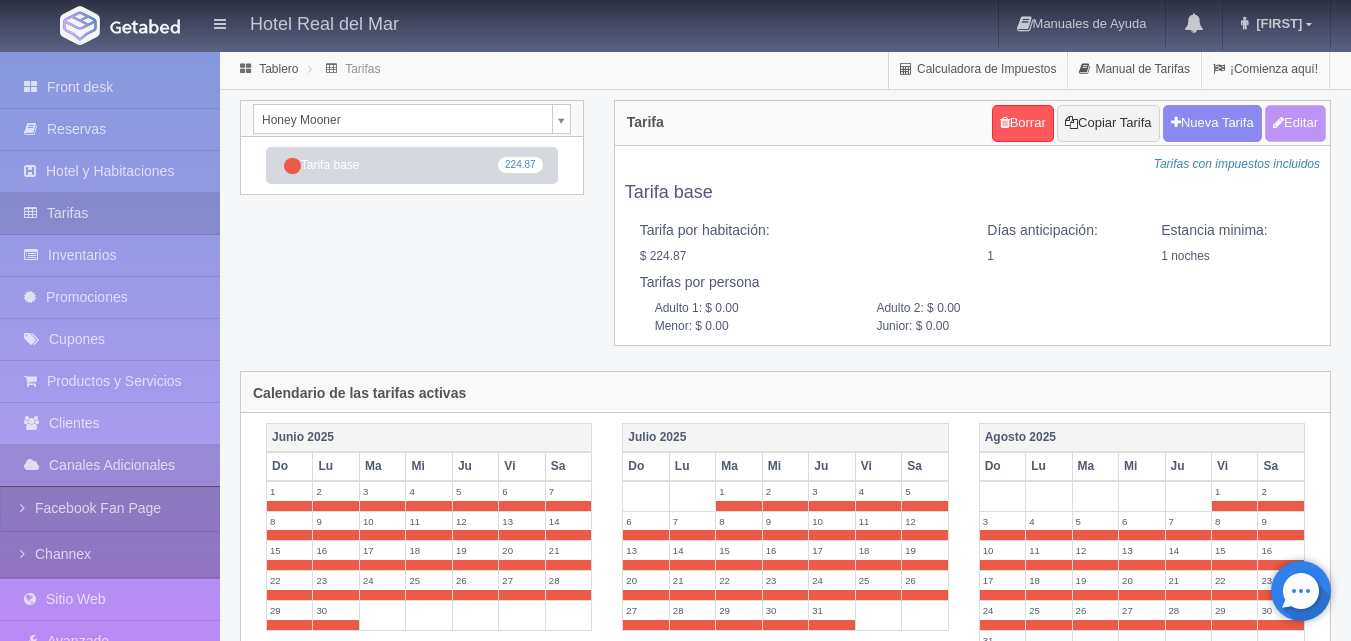 click on "Editar" at bounding box center (1295, 123) 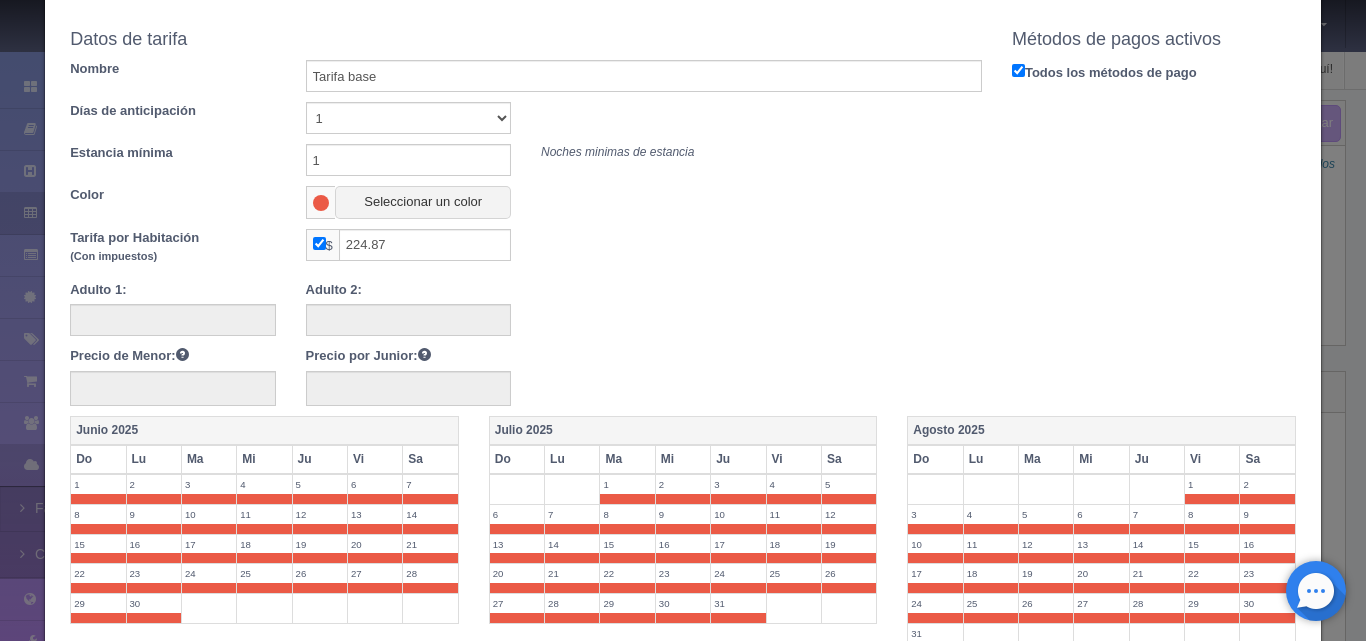 scroll, scrollTop: 0, scrollLeft: 0, axis: both 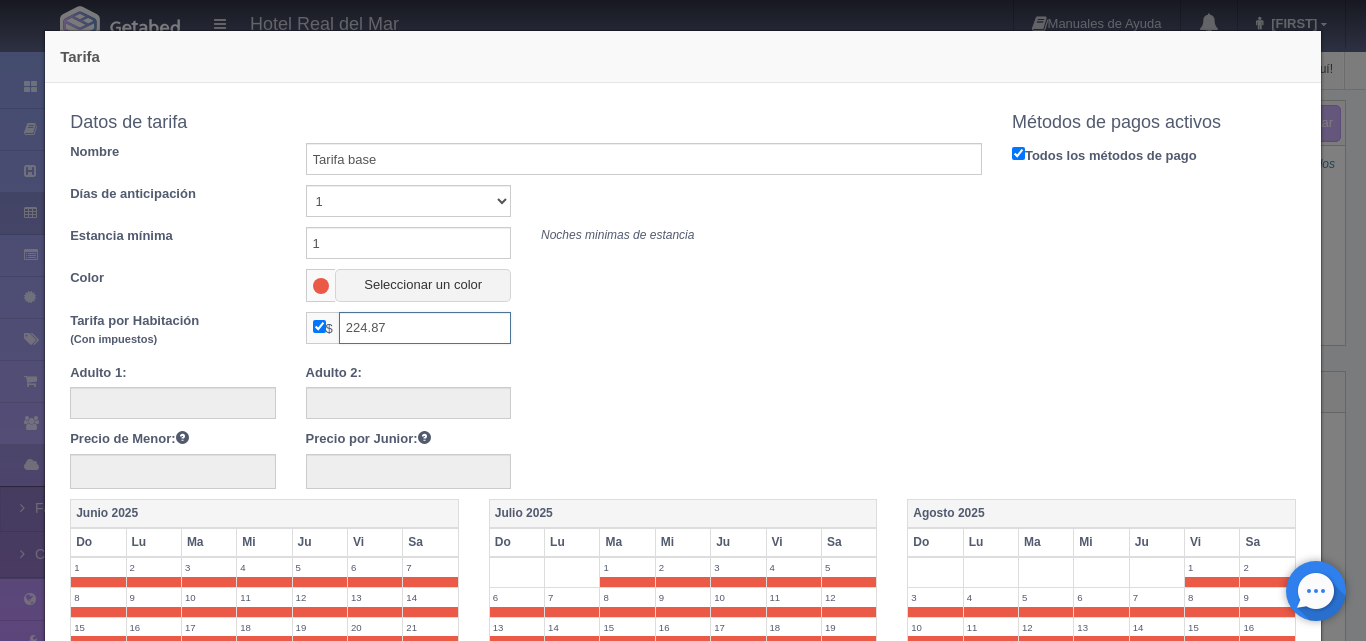 click on "224.87" at bounding box center (425, 328) 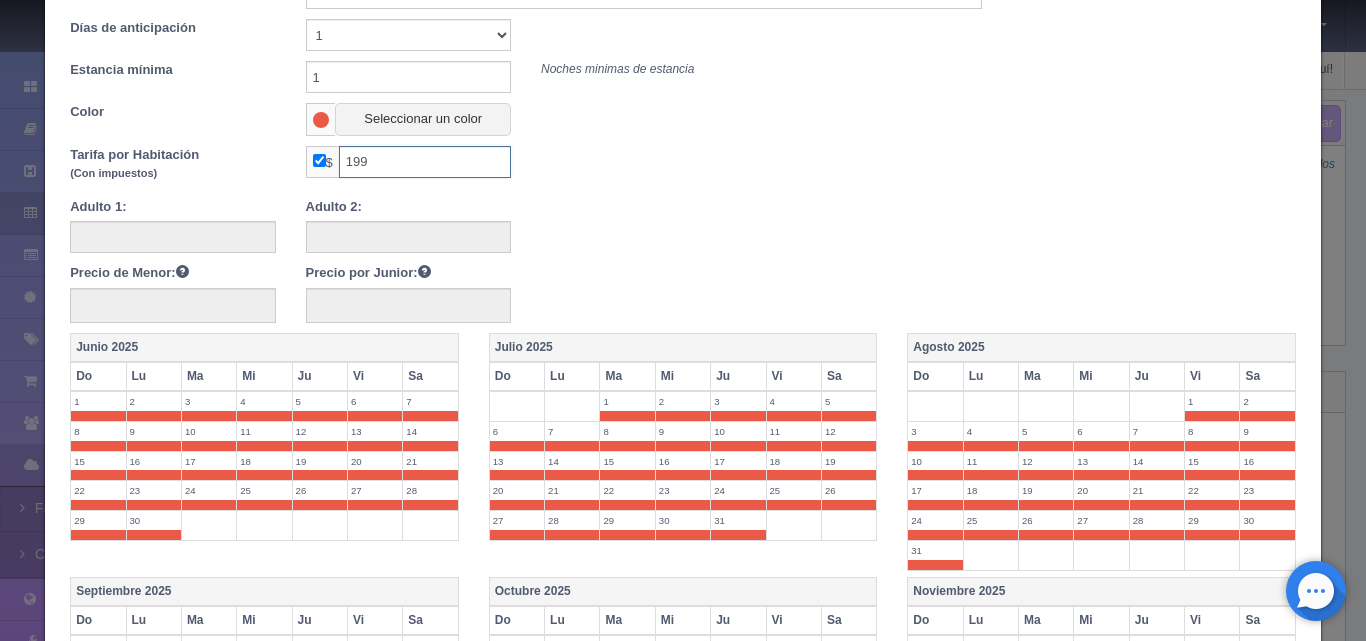 scroll, scrollTop: 200, scrollLeft: 0, axis: vertical 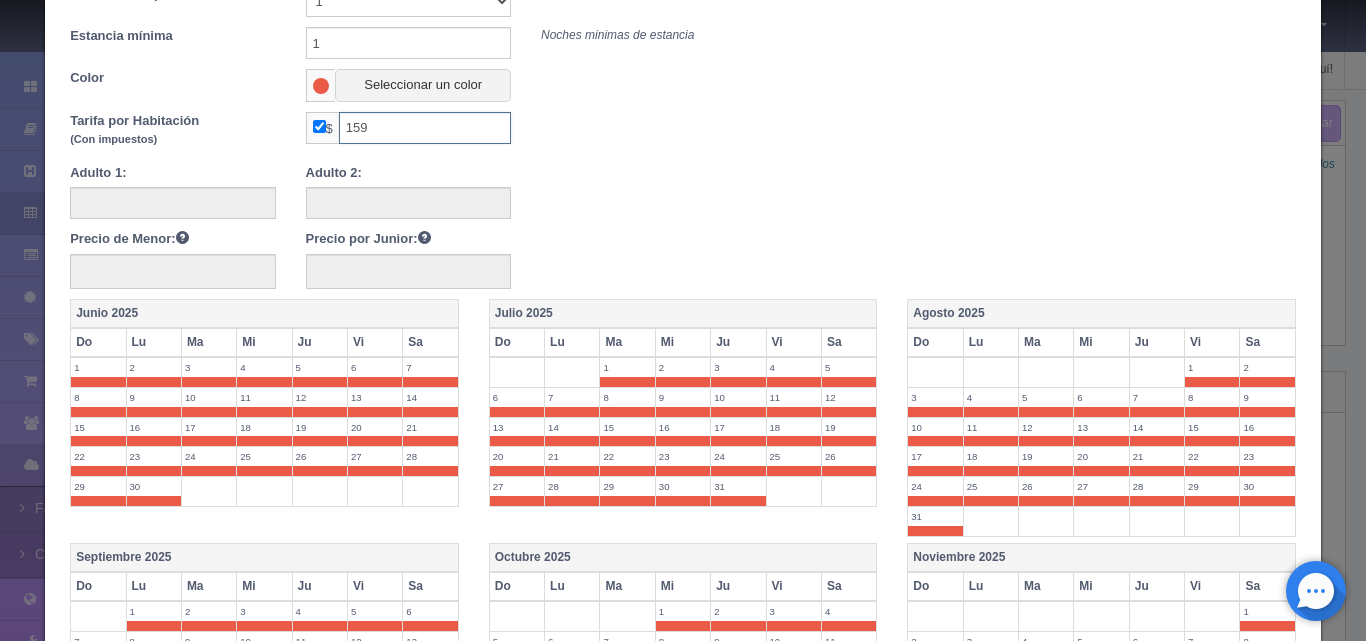 type on "159" 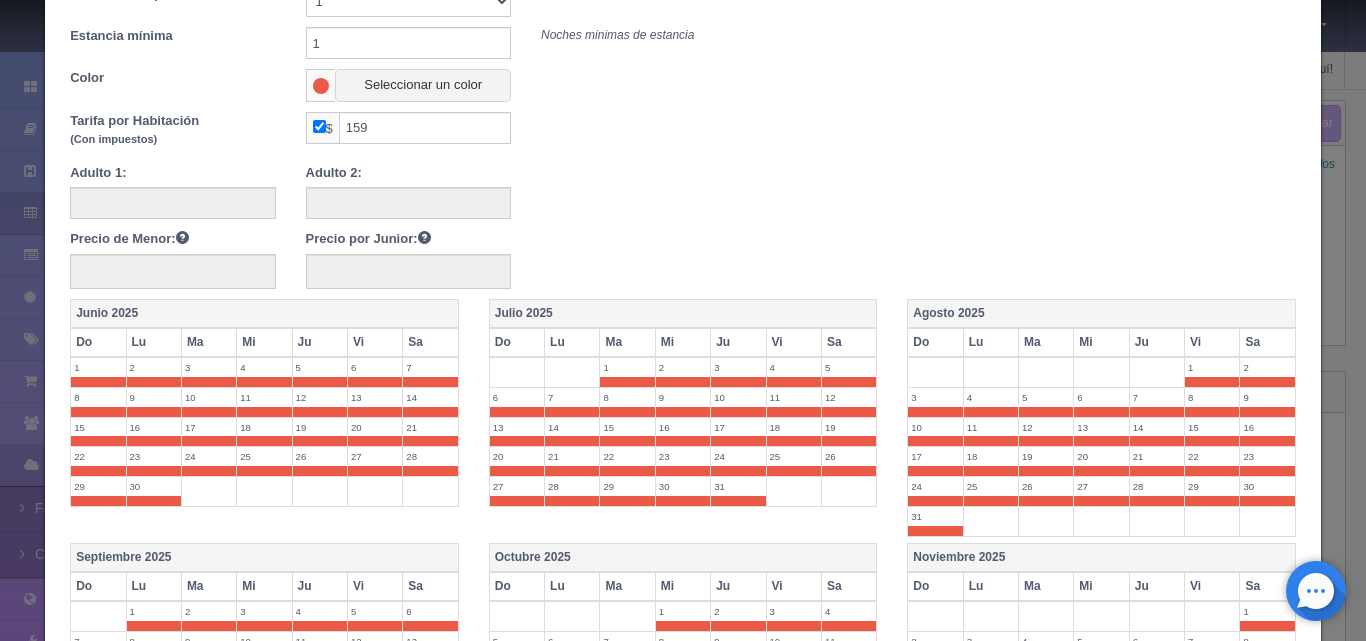 click at bounding box center [572, 441] 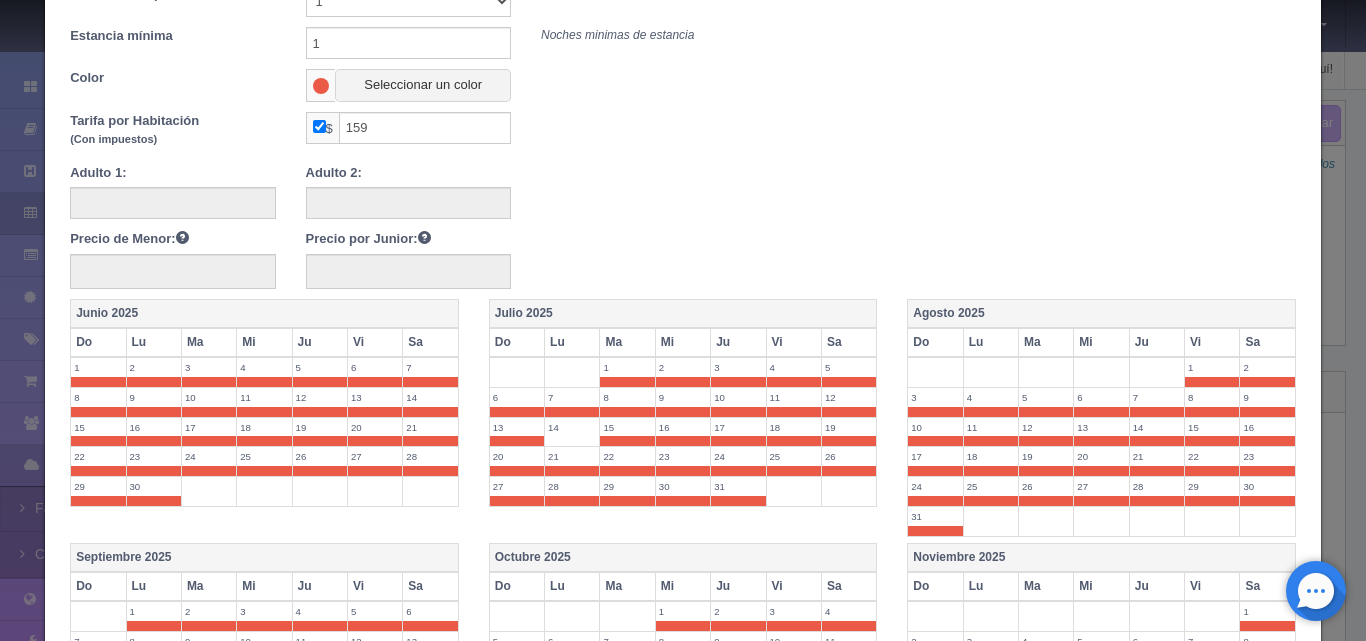 click on "14" at bounding box center (572, 427) 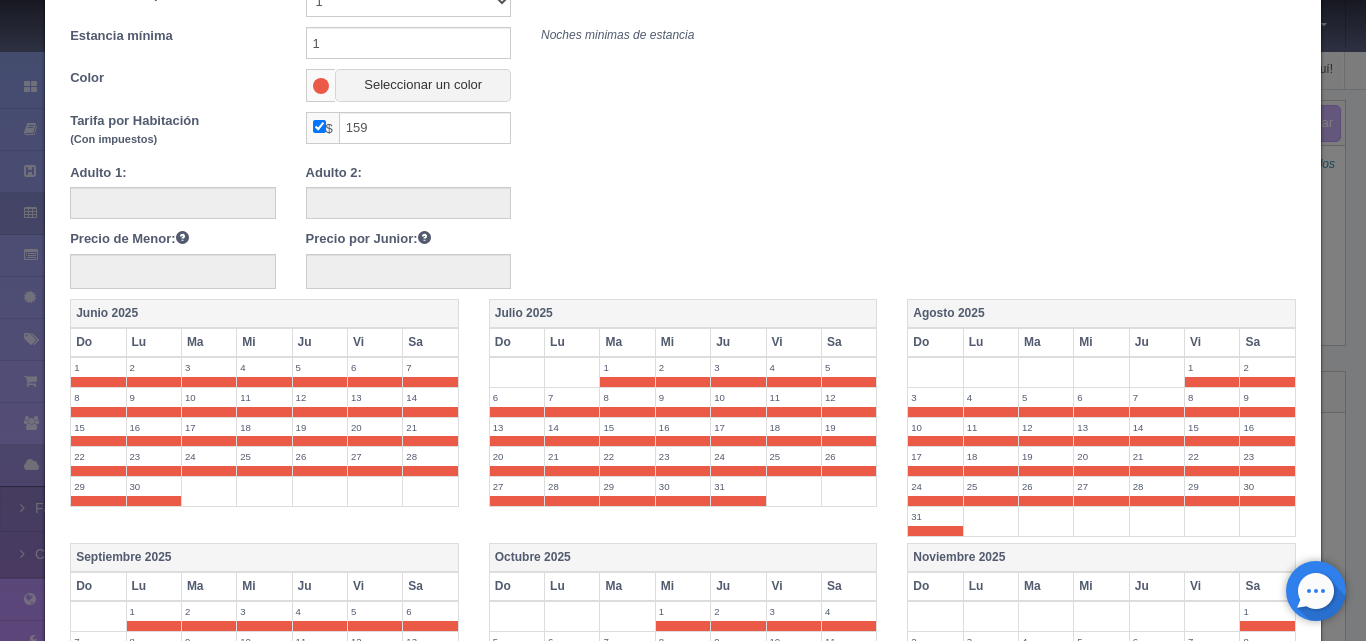 click at bounding box center (738, 441) 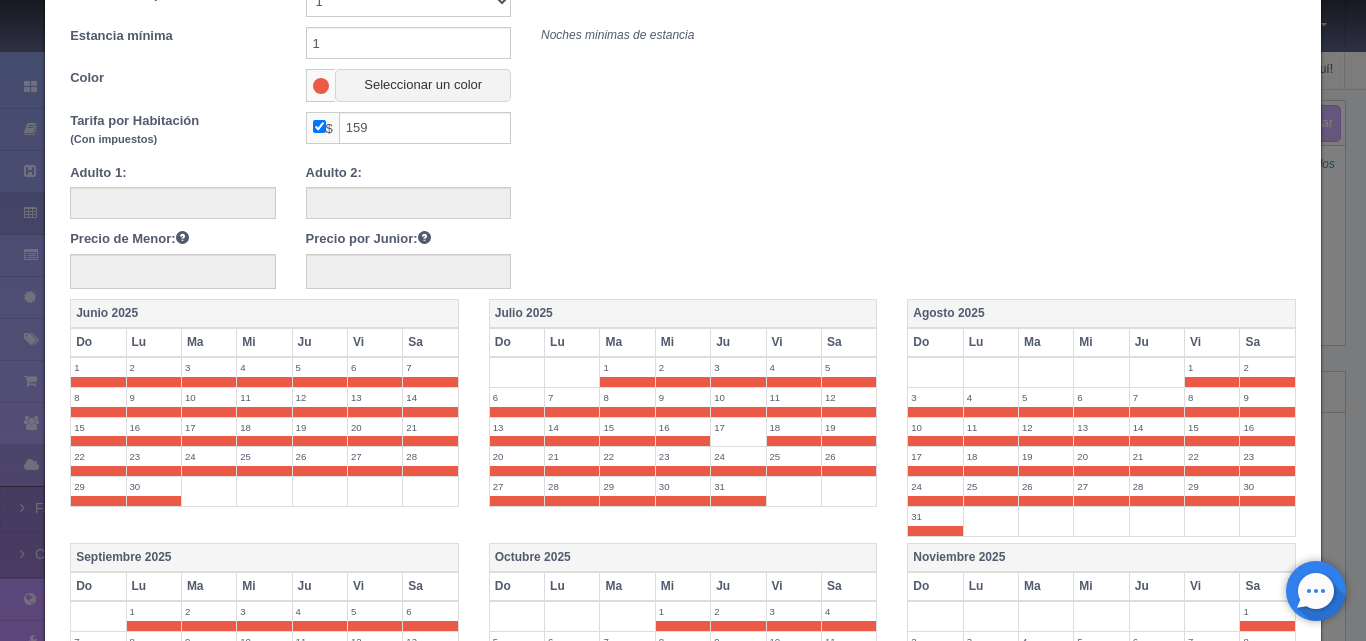 click at bounding box center (572, 441) 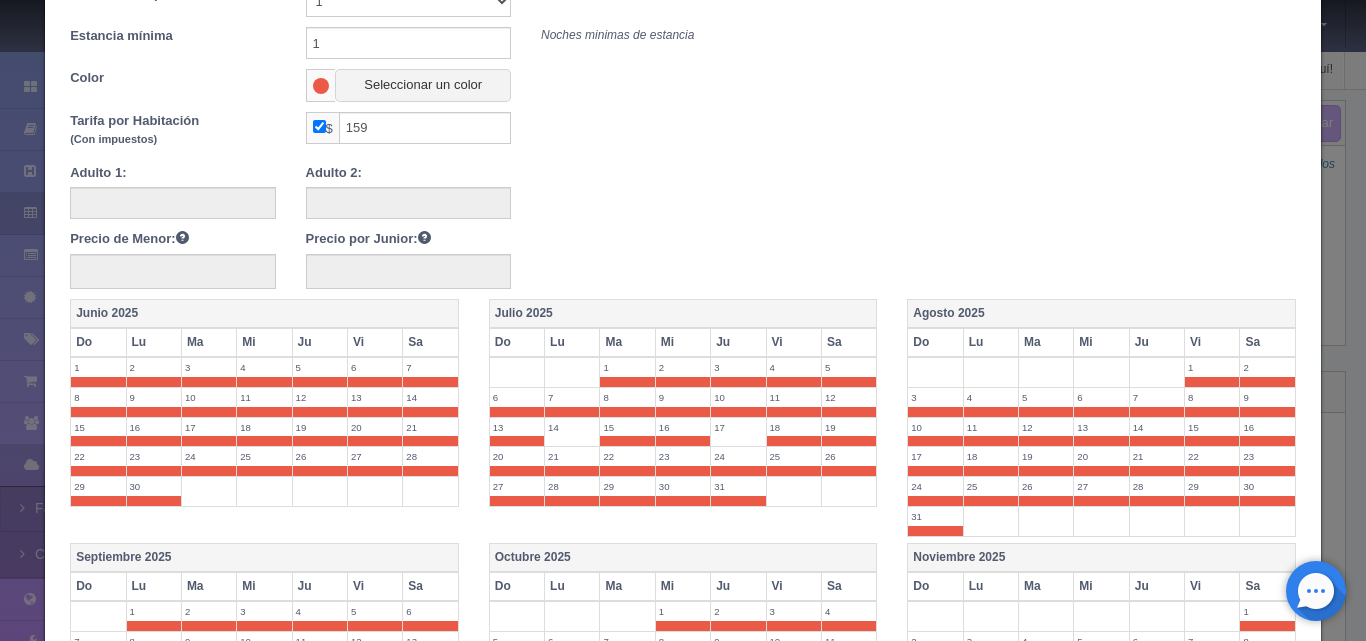 click at bounding box center [627, 441] 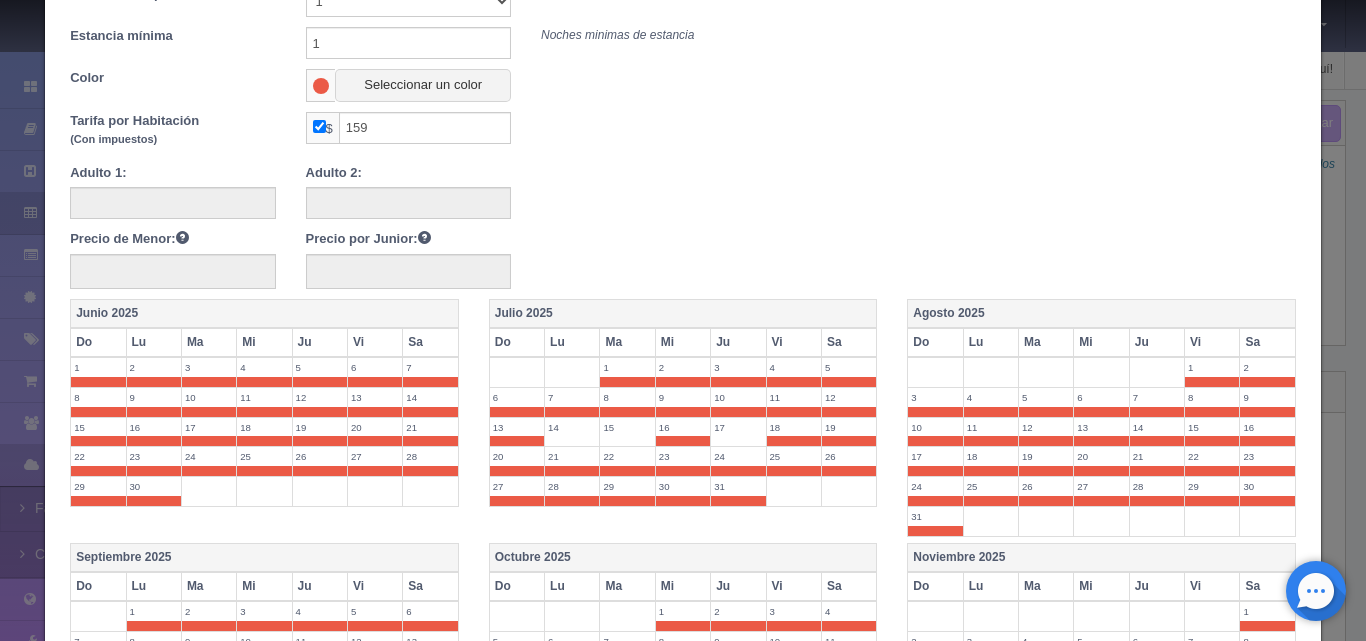 click on "16" at bounding box center (683, 427) 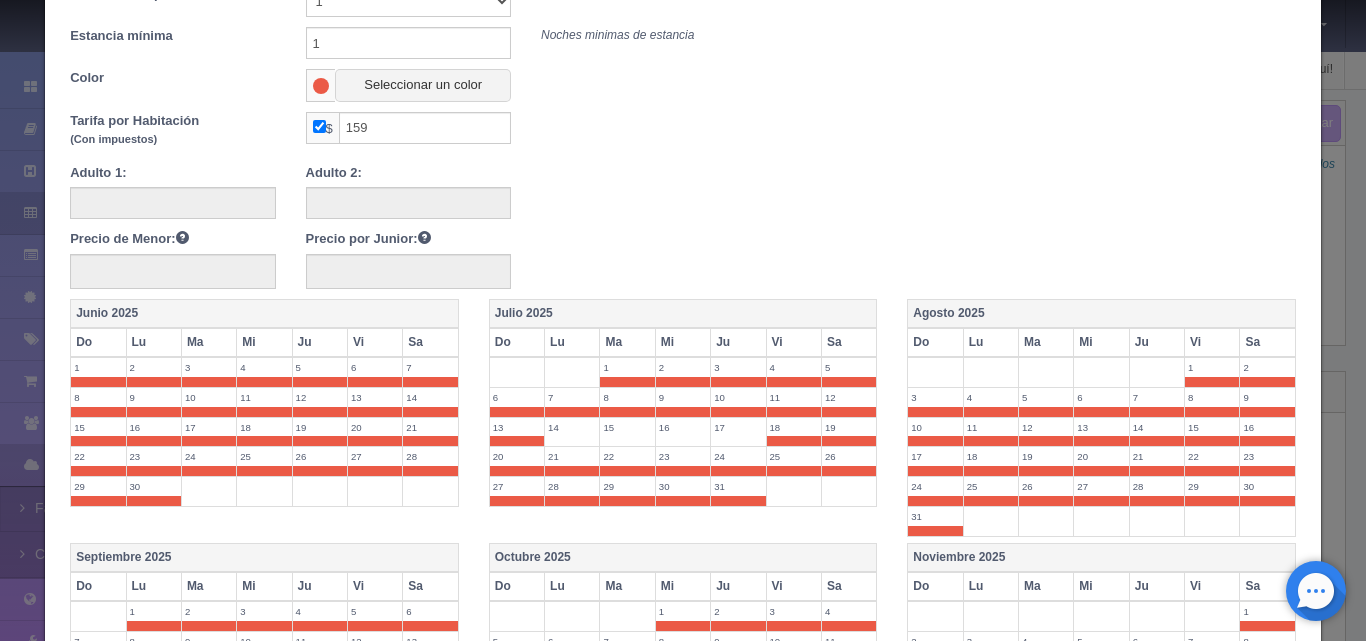 click at bounding box center [572, 471] 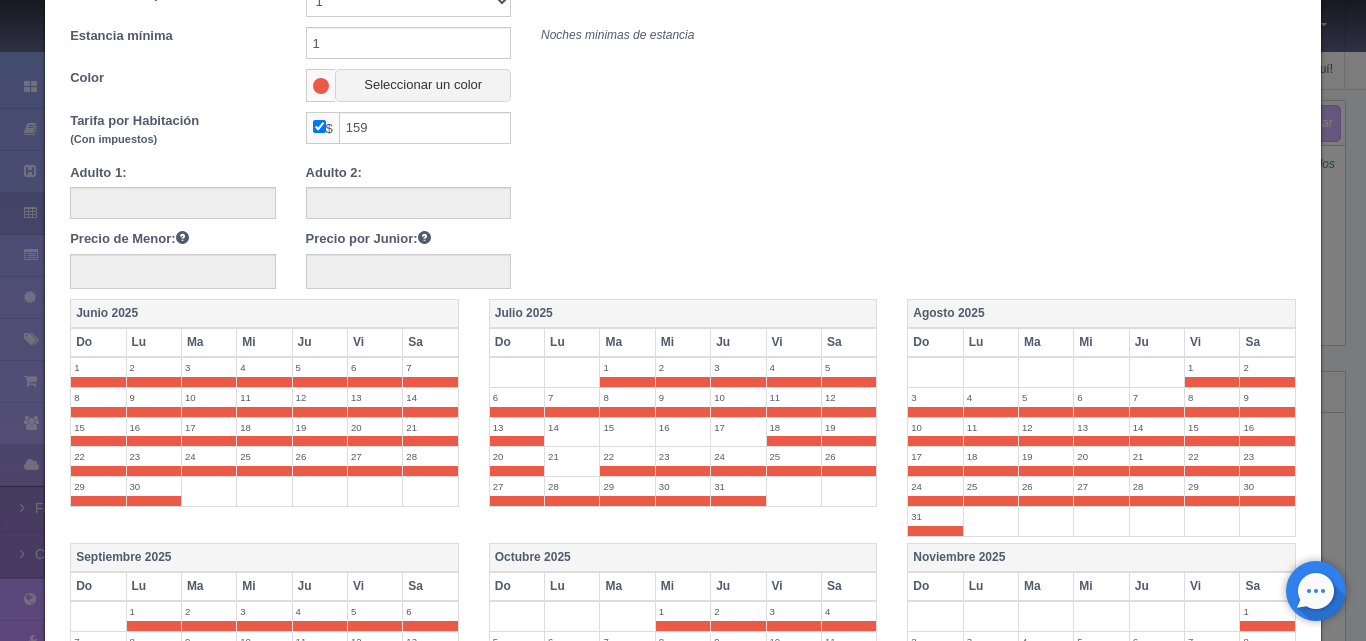 click on "22" at bounding box center (627, 456) 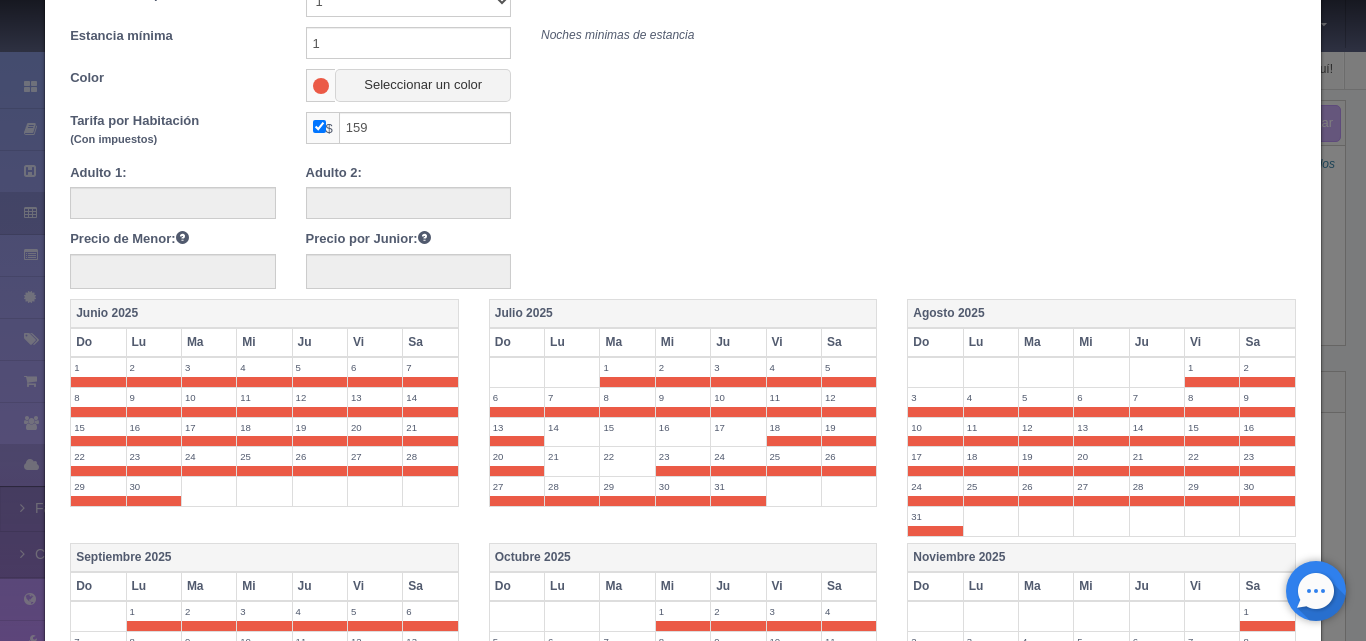 click on "23" at bounding box center (683, 456) 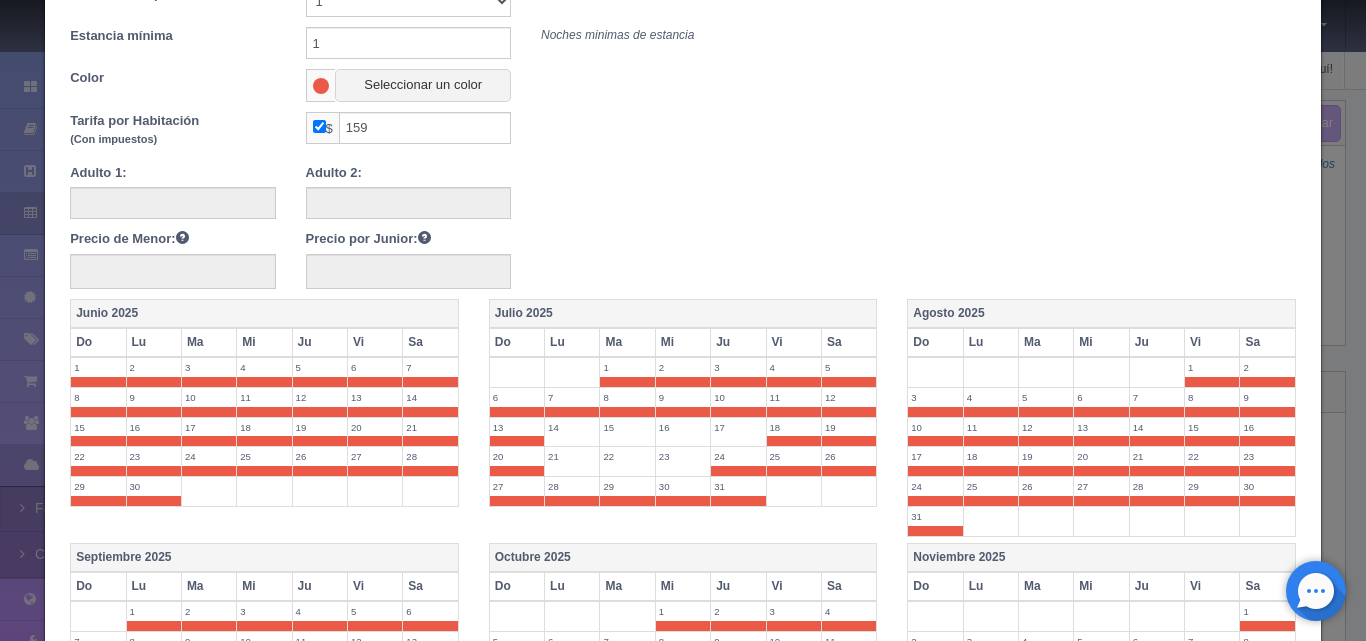 click at bounding box center (738, 471) 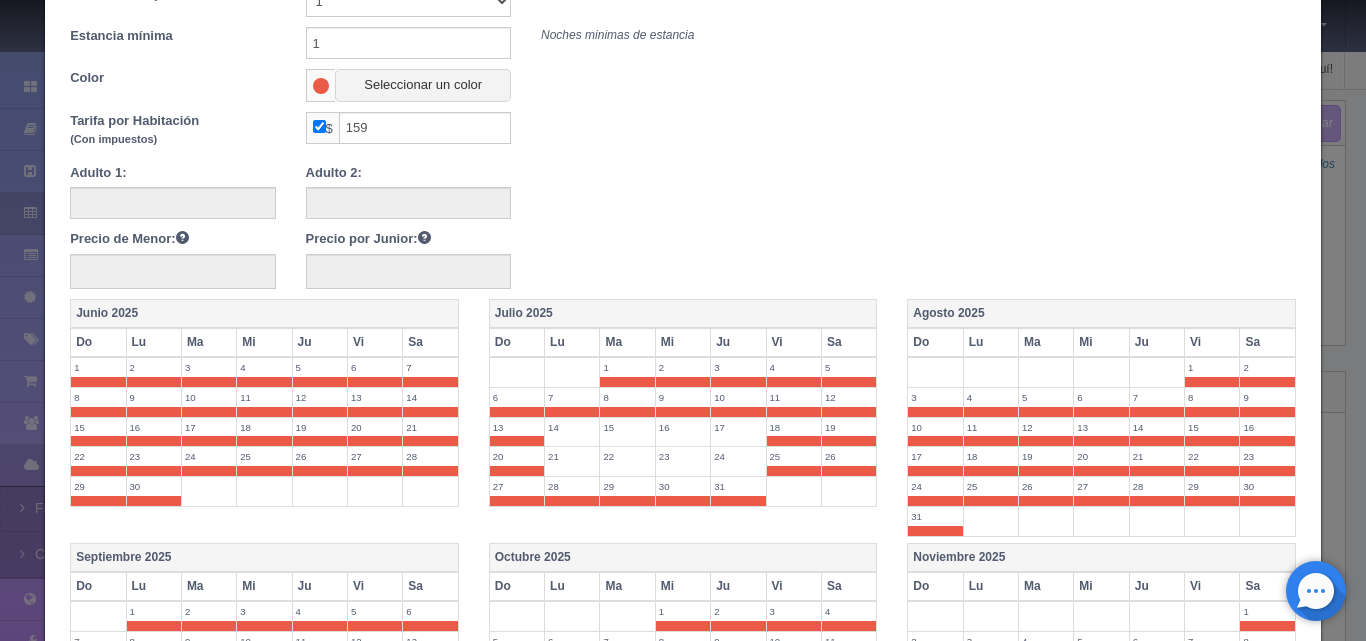click at bounding box center (572, 501) 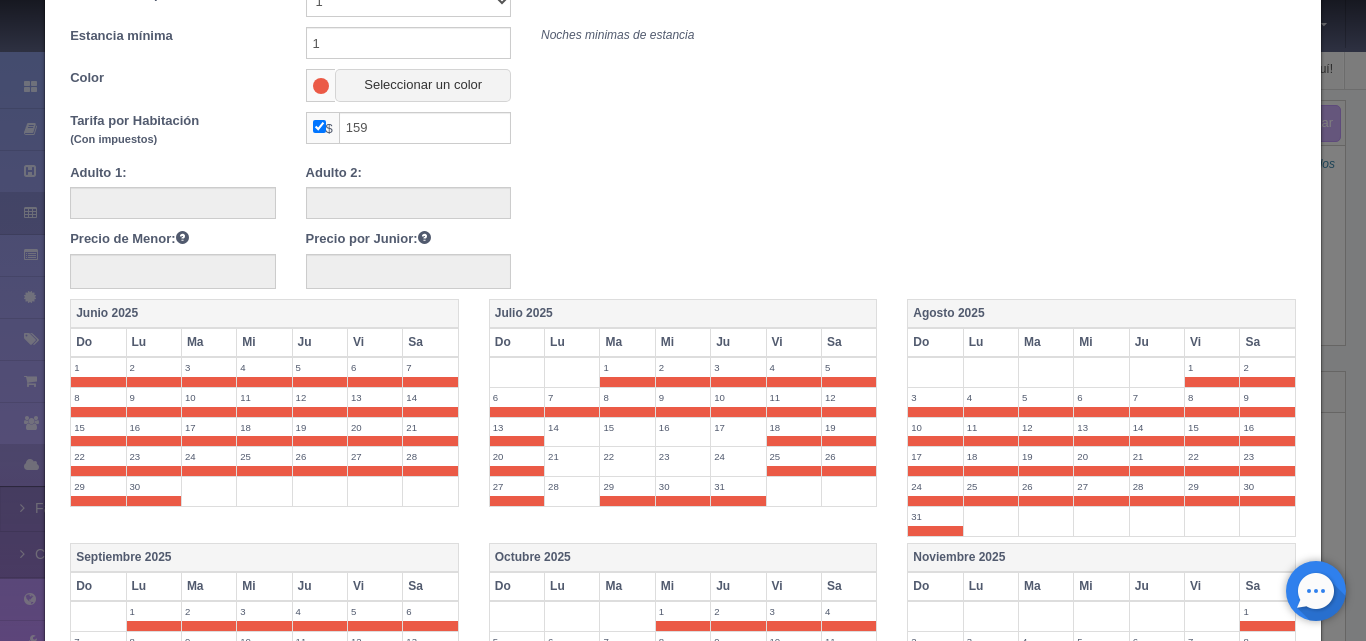click at bounding box center (627, 501) 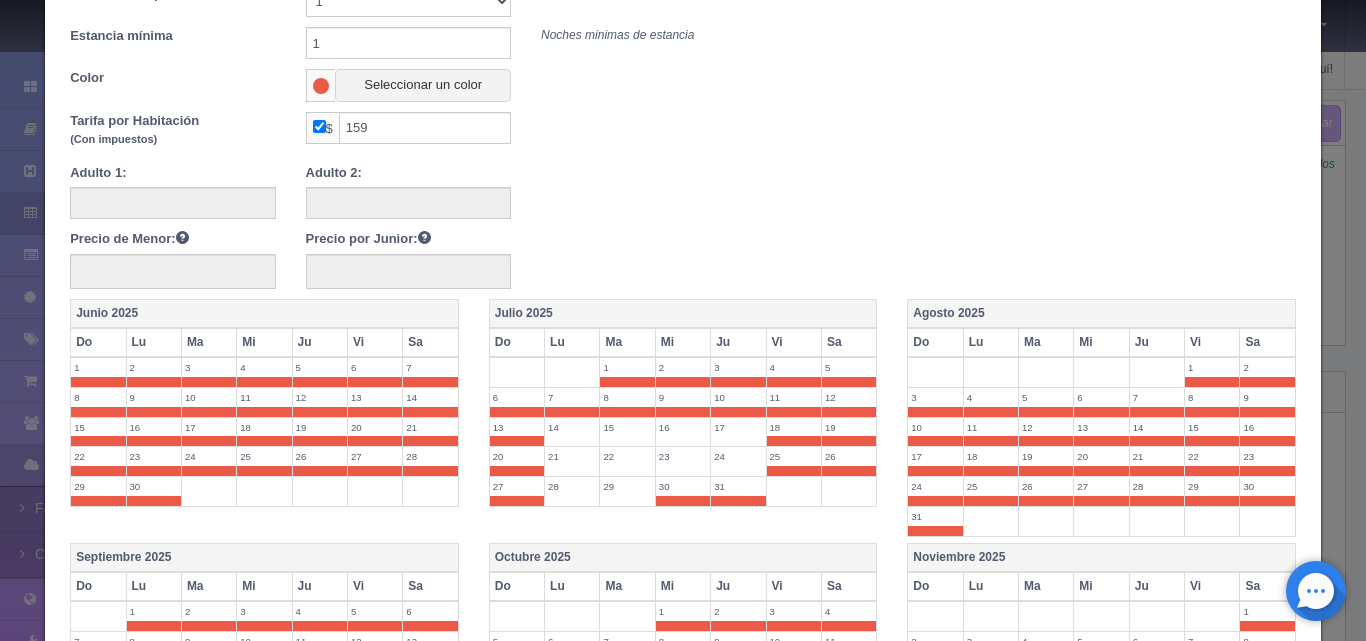 click at bounding box center (683, 501) 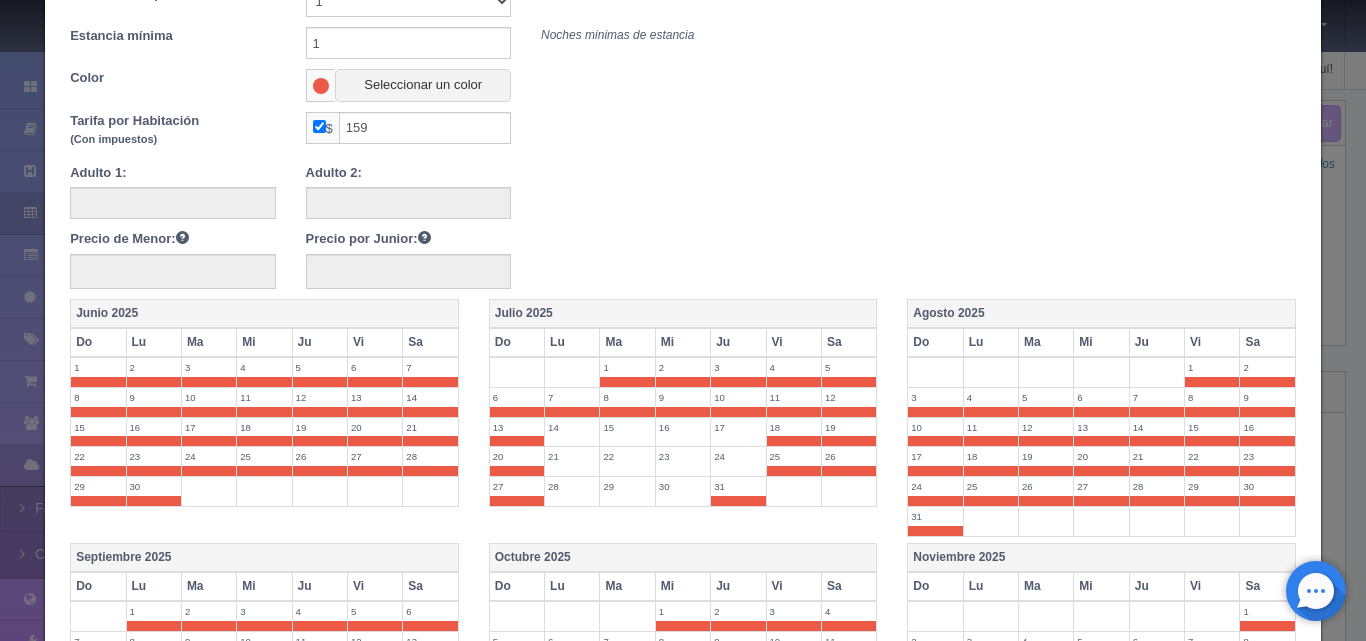 click at bounding box center [738, 501] 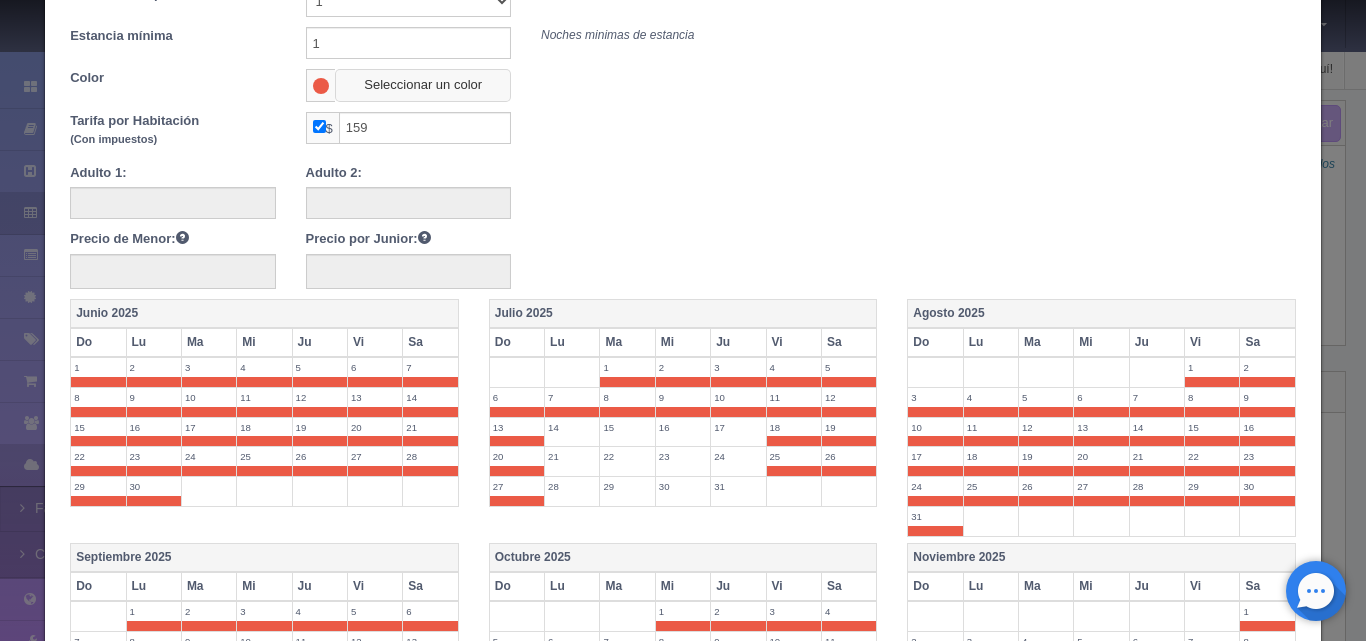 click on "Seleccionar un color" at bounding box center (423, 85) 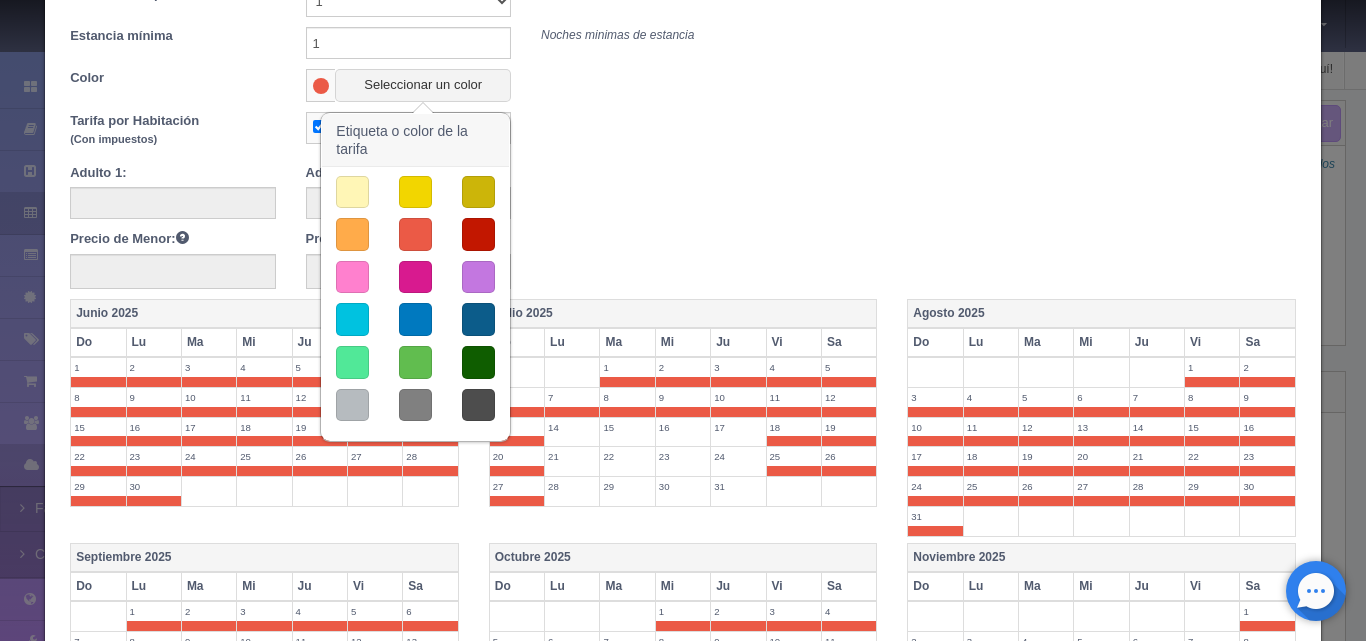 click at bounding box center (352, 192) 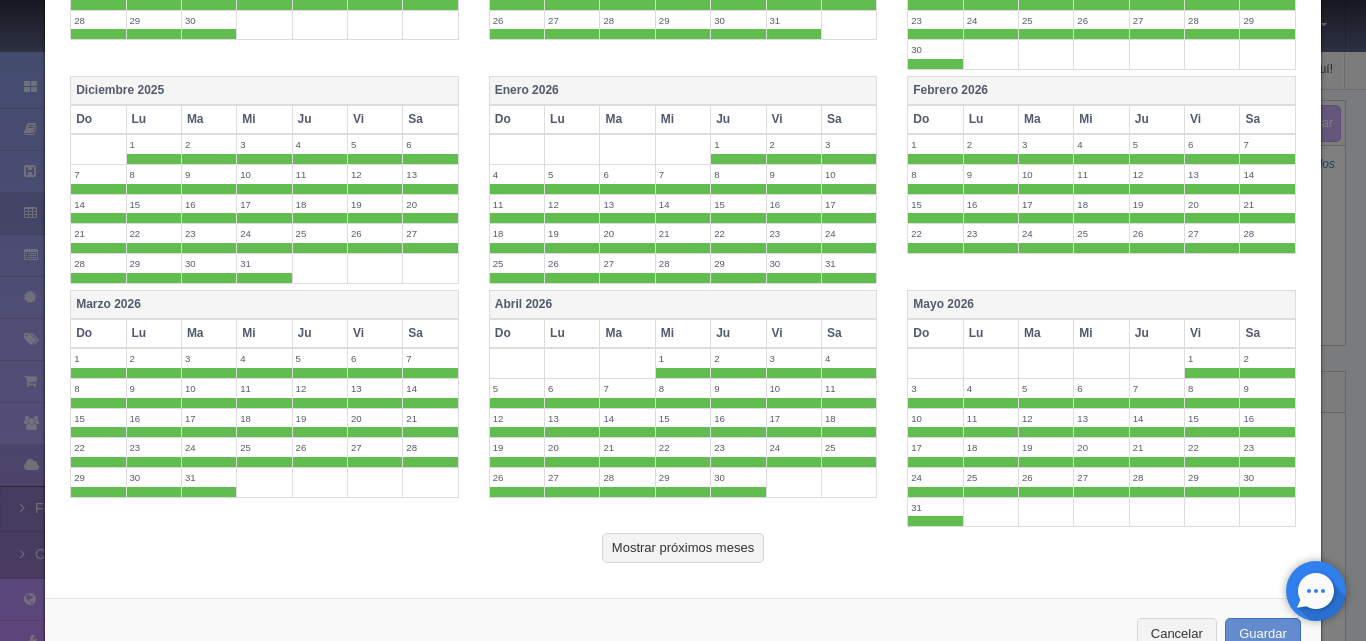 scroll, scrollTop: 970, scrollLeft: 0, axis: vertical 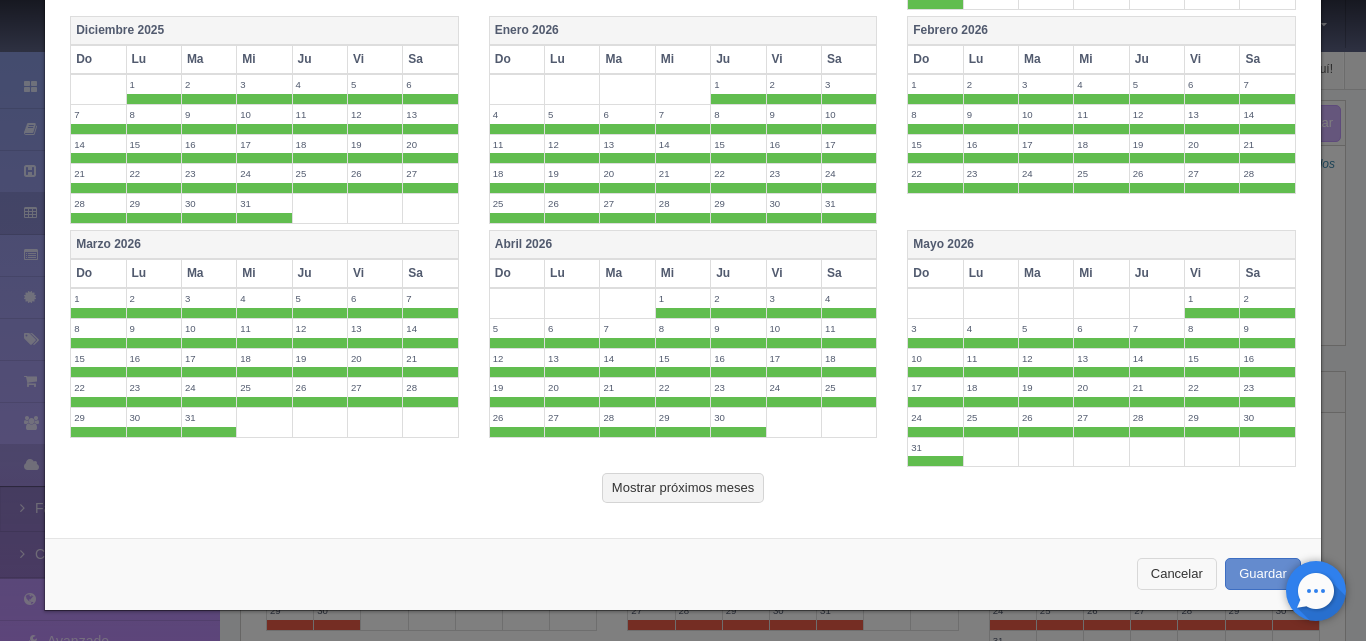 click on "Cancelar" at bounding box center (1177, 574) 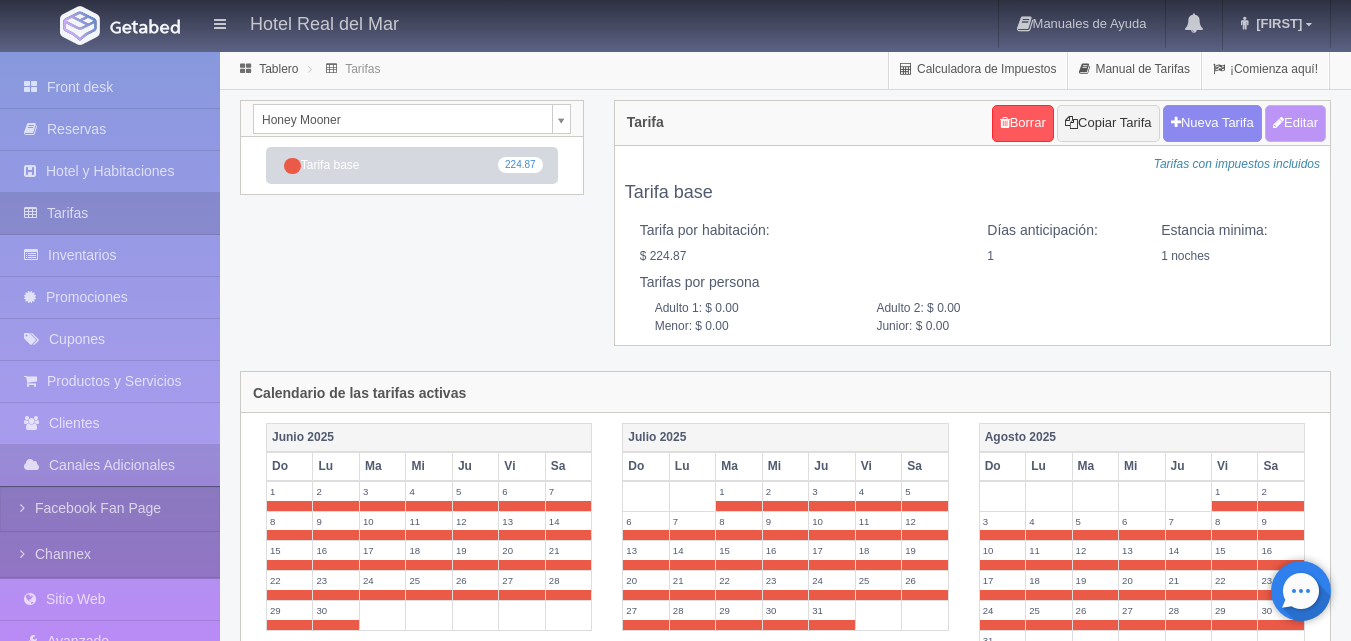 click on "Editar" at bounding box center [1295, 123] 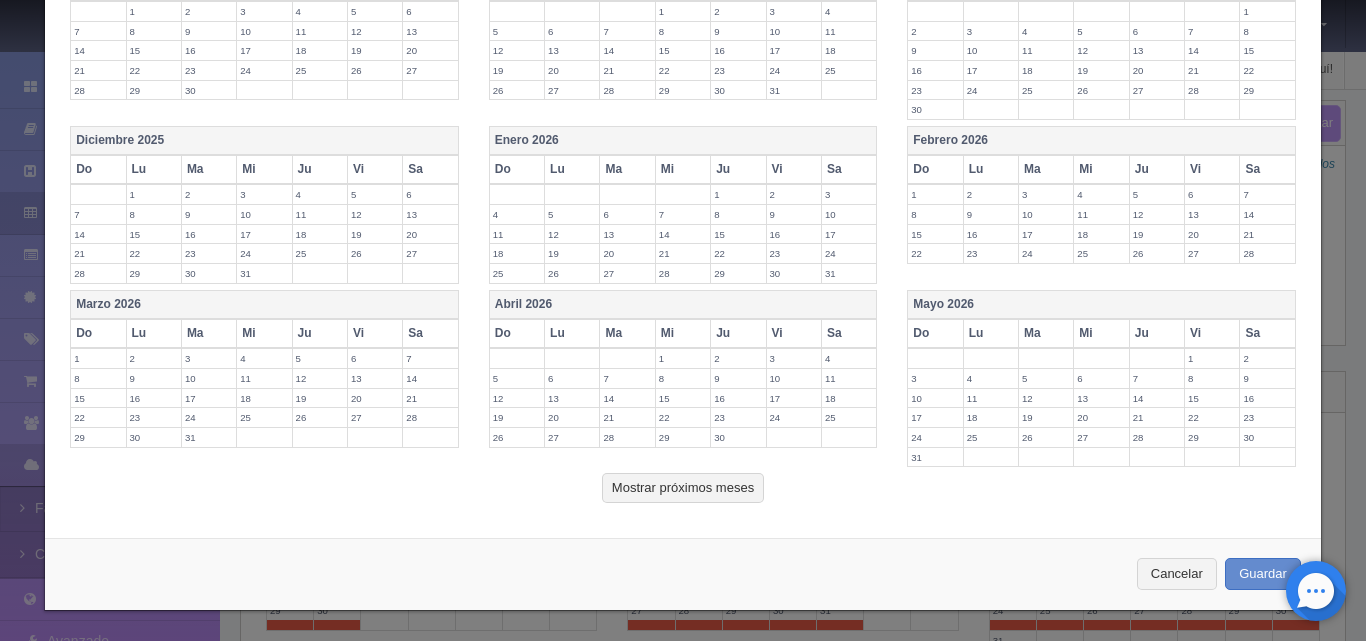 scroll, scrollTop: 740, scrollLeft: 0, axis: vertical 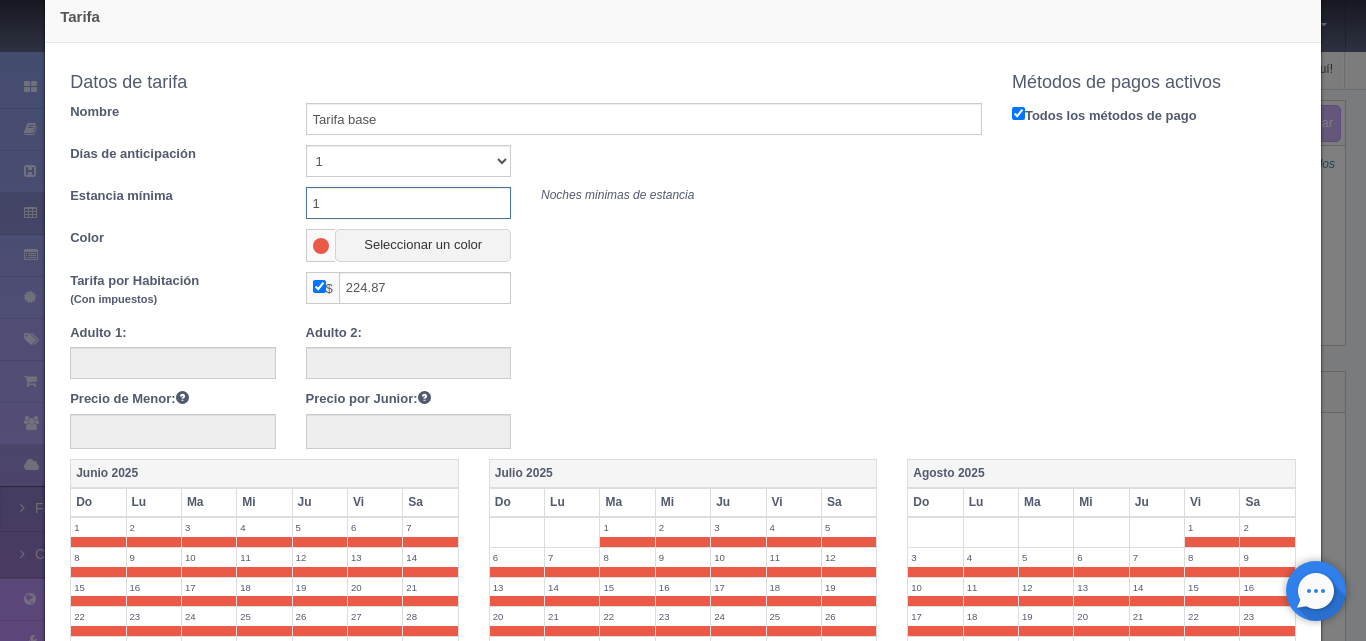 click on "1" at bounding box center (408, 203) 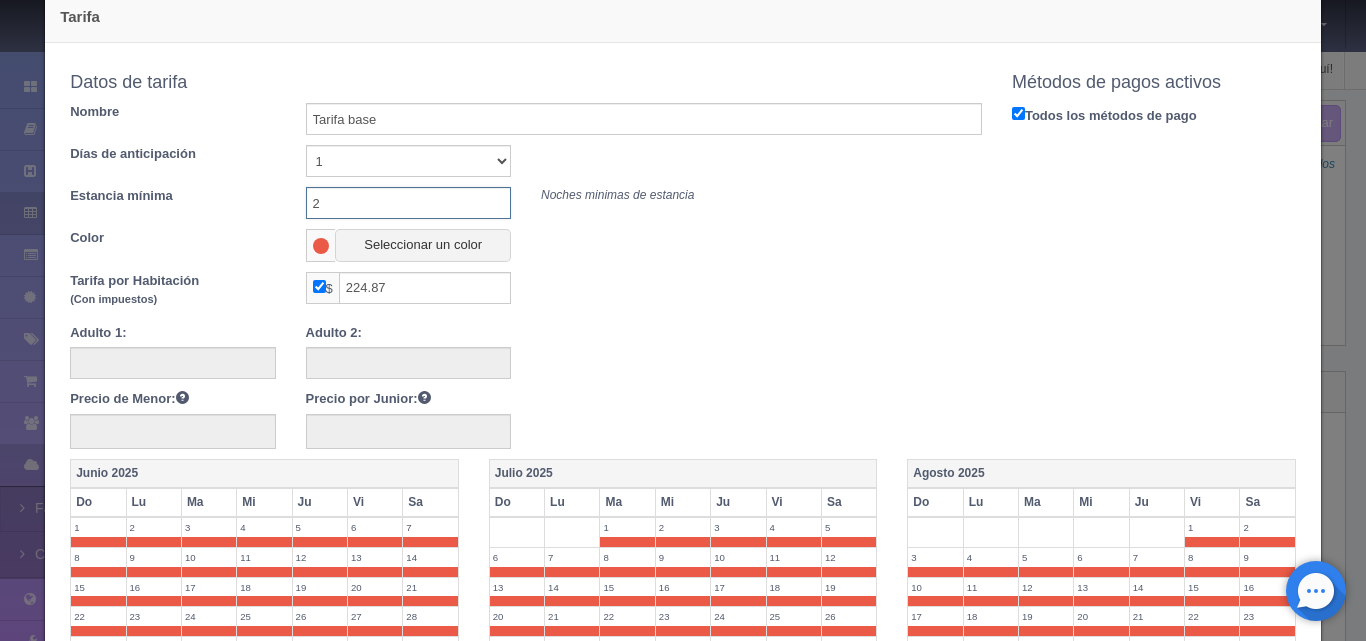 type on "2" 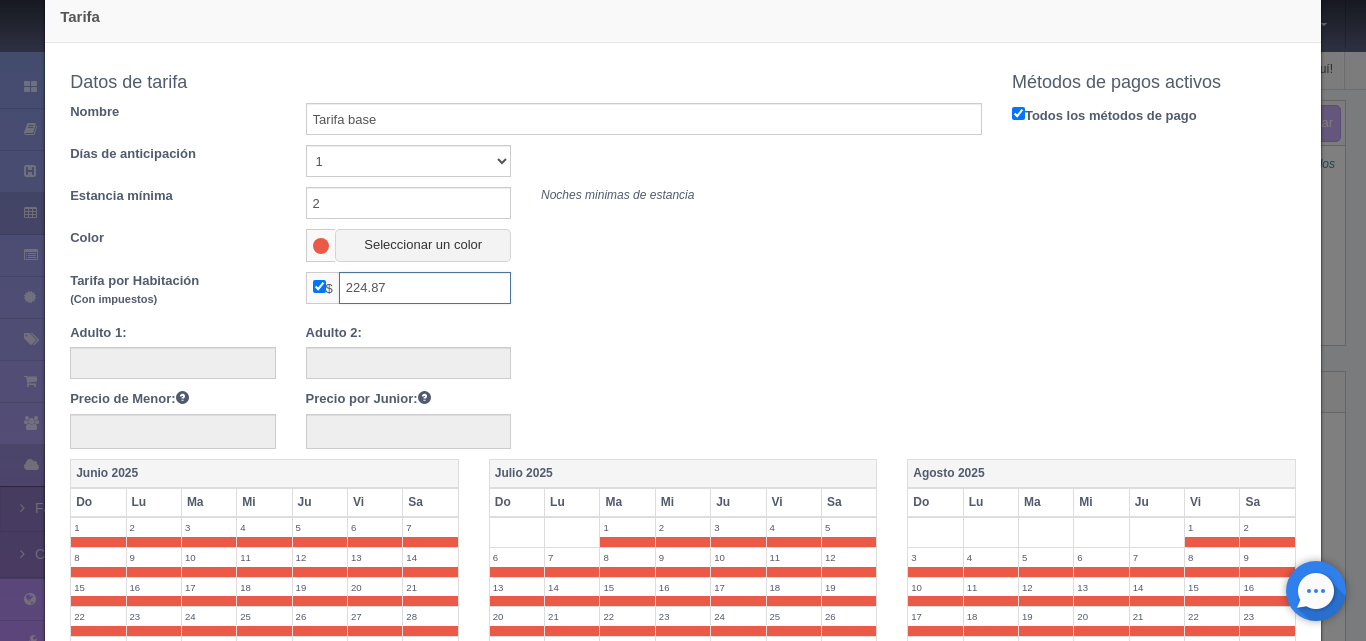click on "224.87" at bounding box center [425, 288] 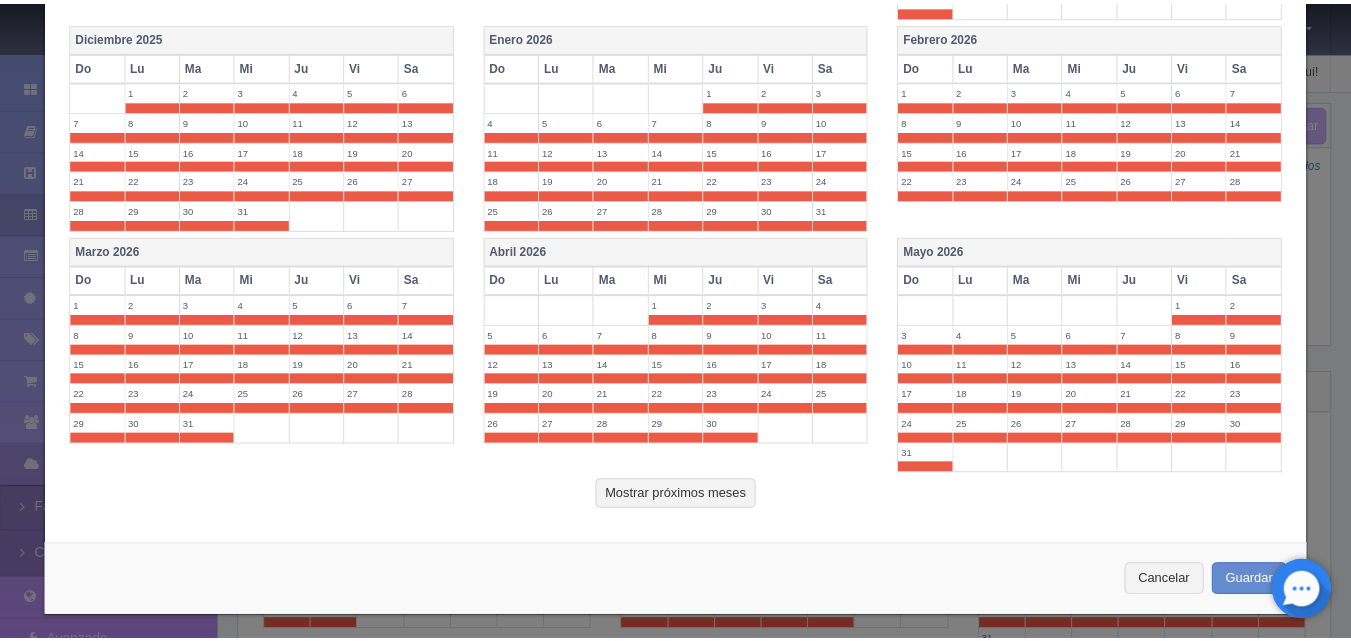 scroll, scrollTop: 970, scrollLeft: 0, axis: vertical 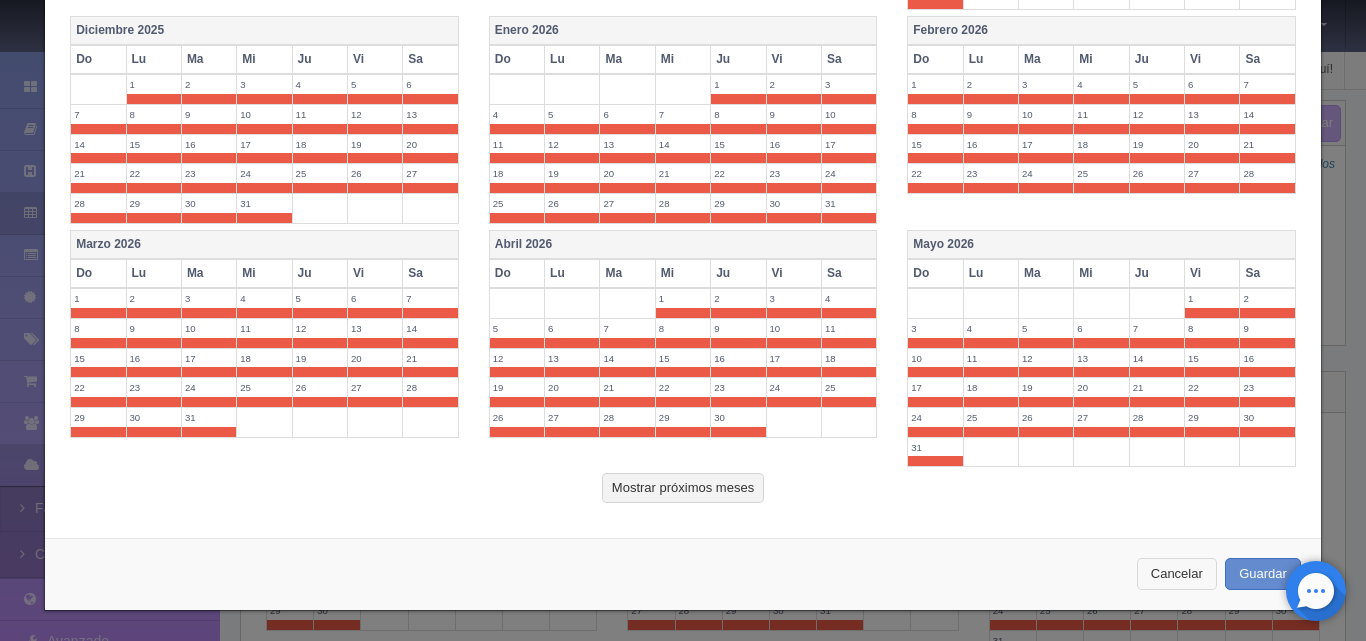 type on "159" 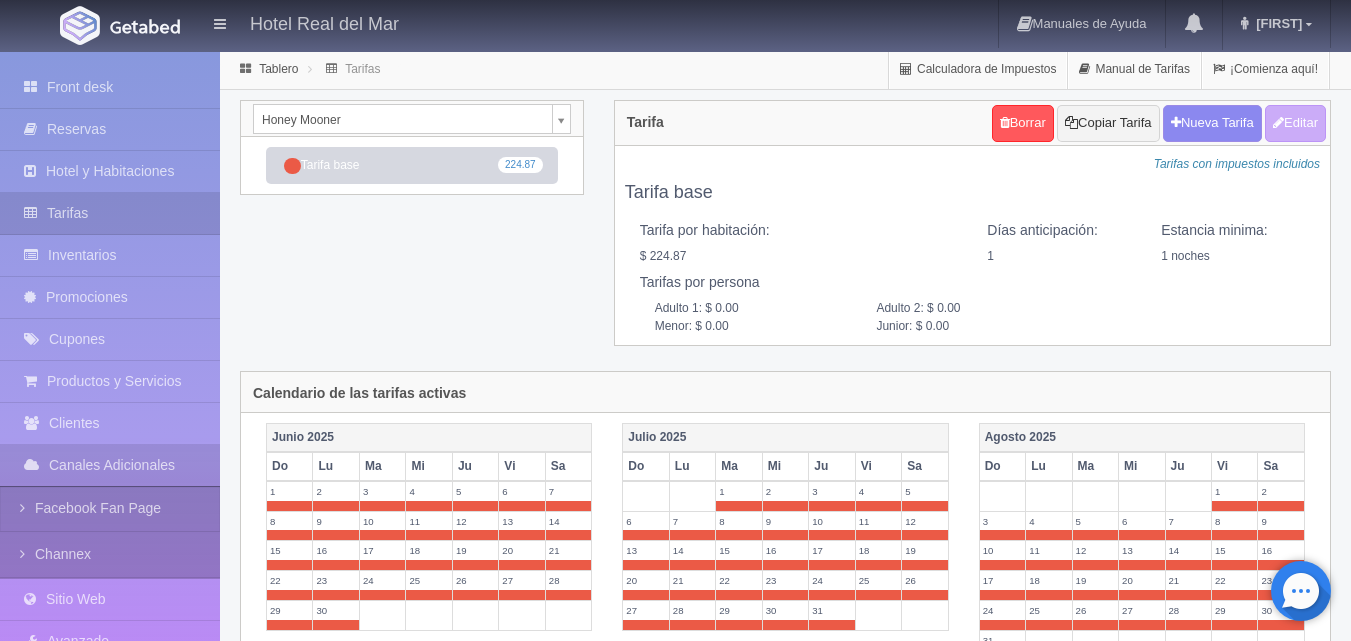 click on "Hotel Real del Mar
Manuales de Ayuda
Actualizaciones recientes
Maribel
Mi Perfil
Salir / Log Out
Procesando...
Front desk
Reservas
Hotel y Habitaciones
Tarifas
Inventarios
Promociones
Cupones
Productos y Servicios
Clientes
Canales Adicionales
Facebook Fan Page" at bounding box center [675, 742] 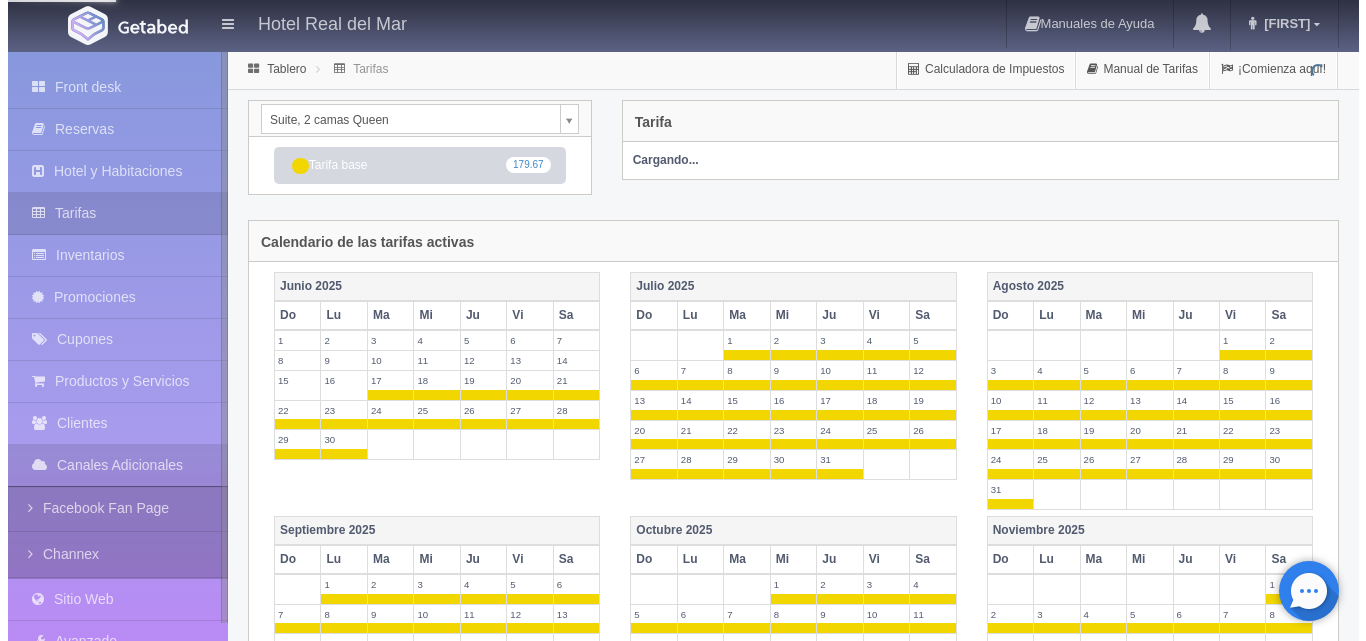 scroll, scrollTop: 0, scrollLeft: 0, axis: both 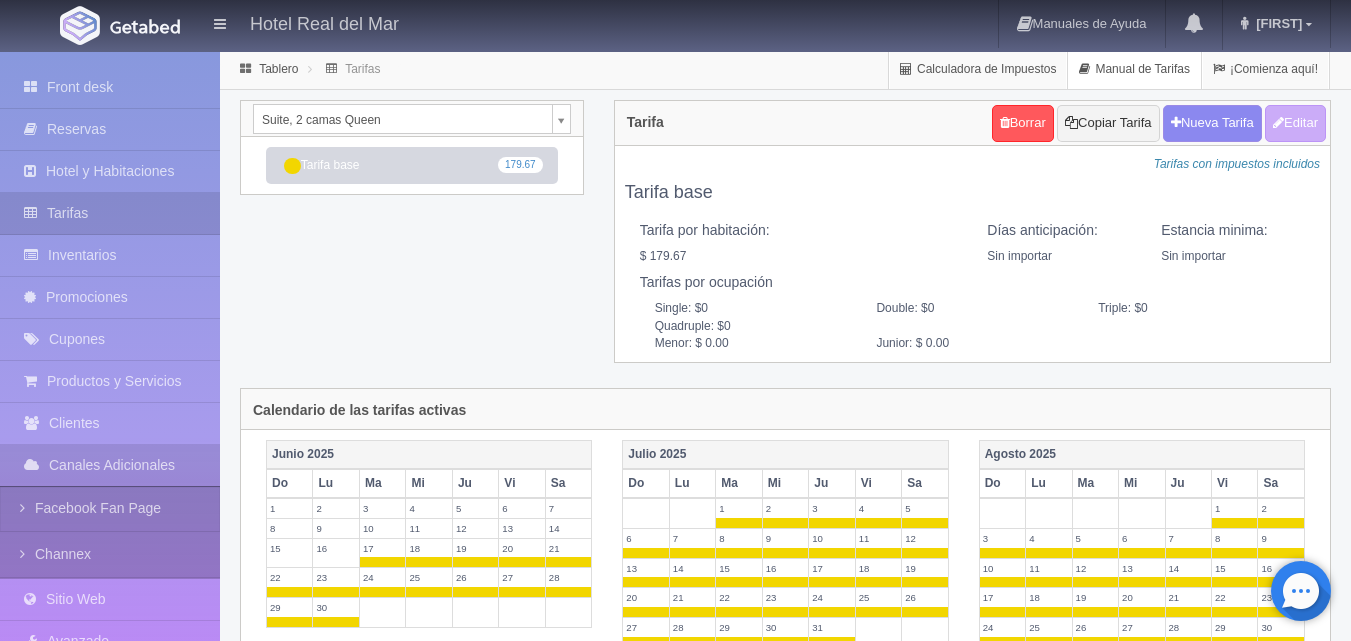 click on "Manual de Tarifas" at bounding box center [1134, 69] 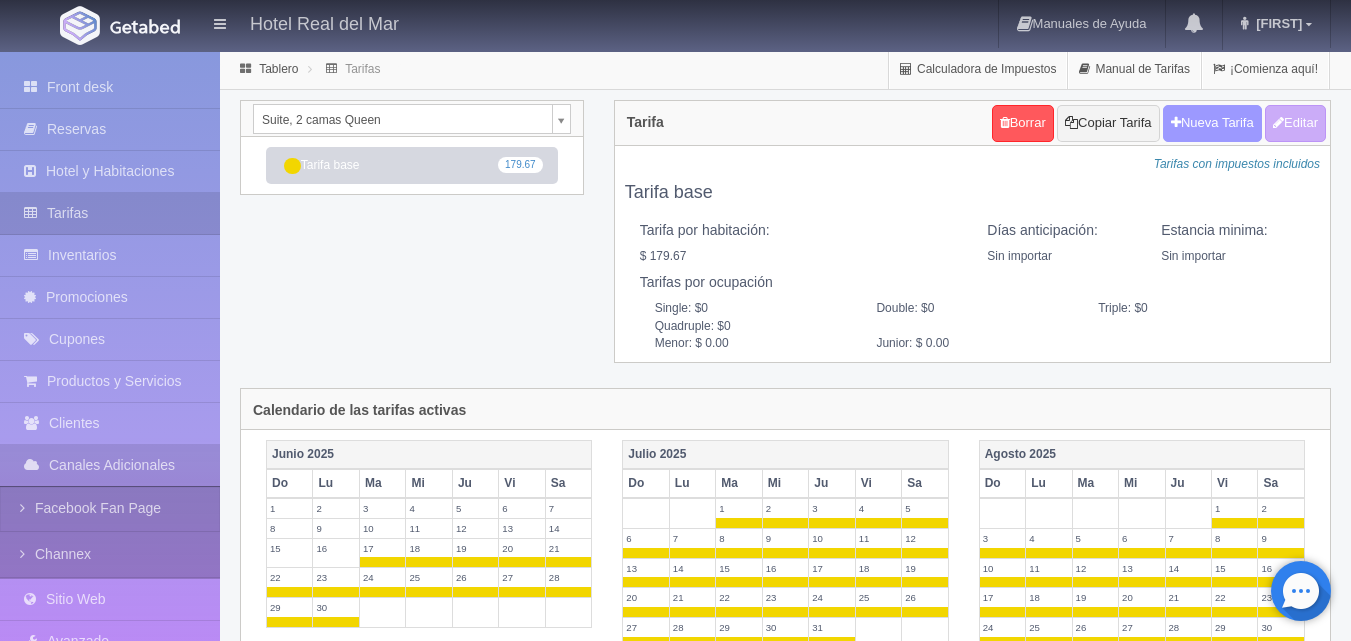 click on "Nueva Tarifa" at bounding box center (1212, 123) 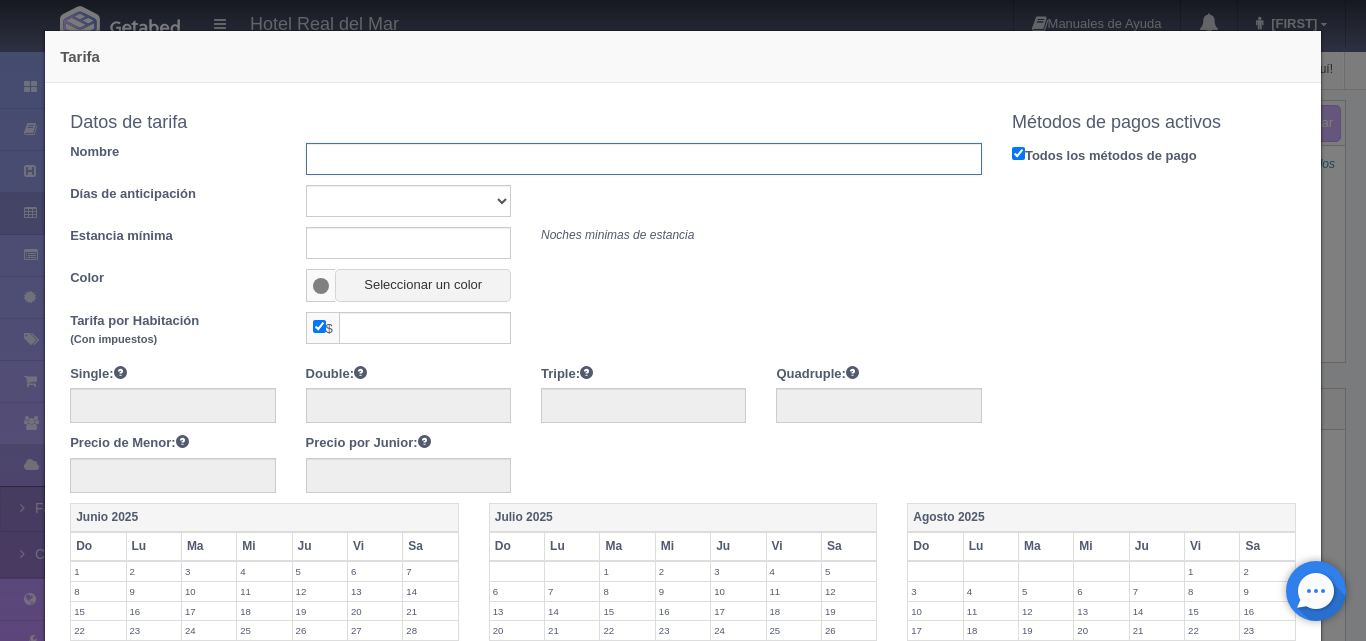 click at bounding box center [644, 159] 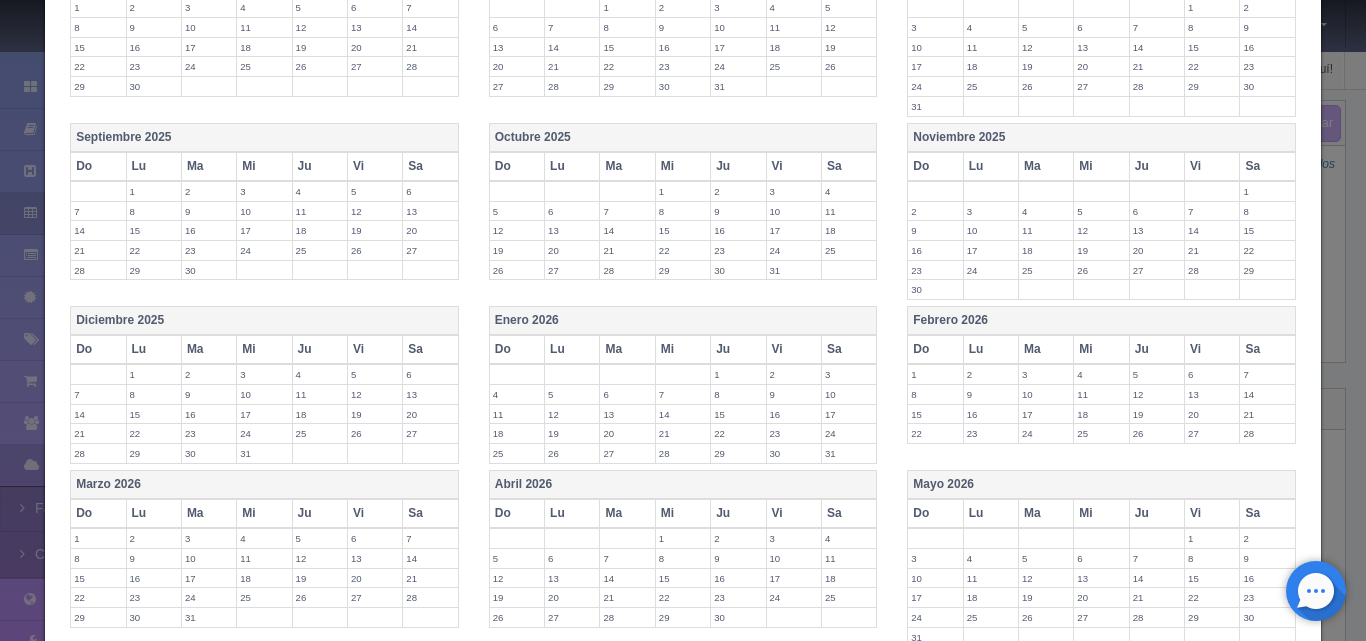 scroll, scrollTop: 744, scrollLeft: 0, axis: vertical 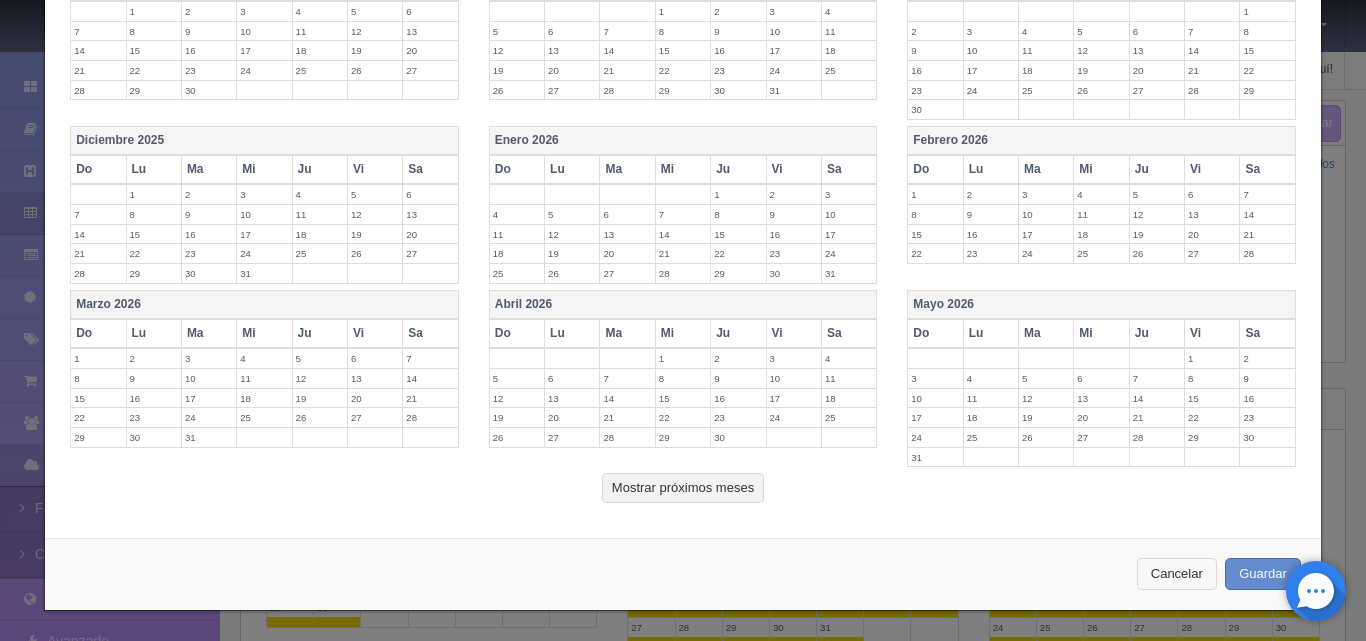 click on "Cancelar" at bounding box center (1177, 574) 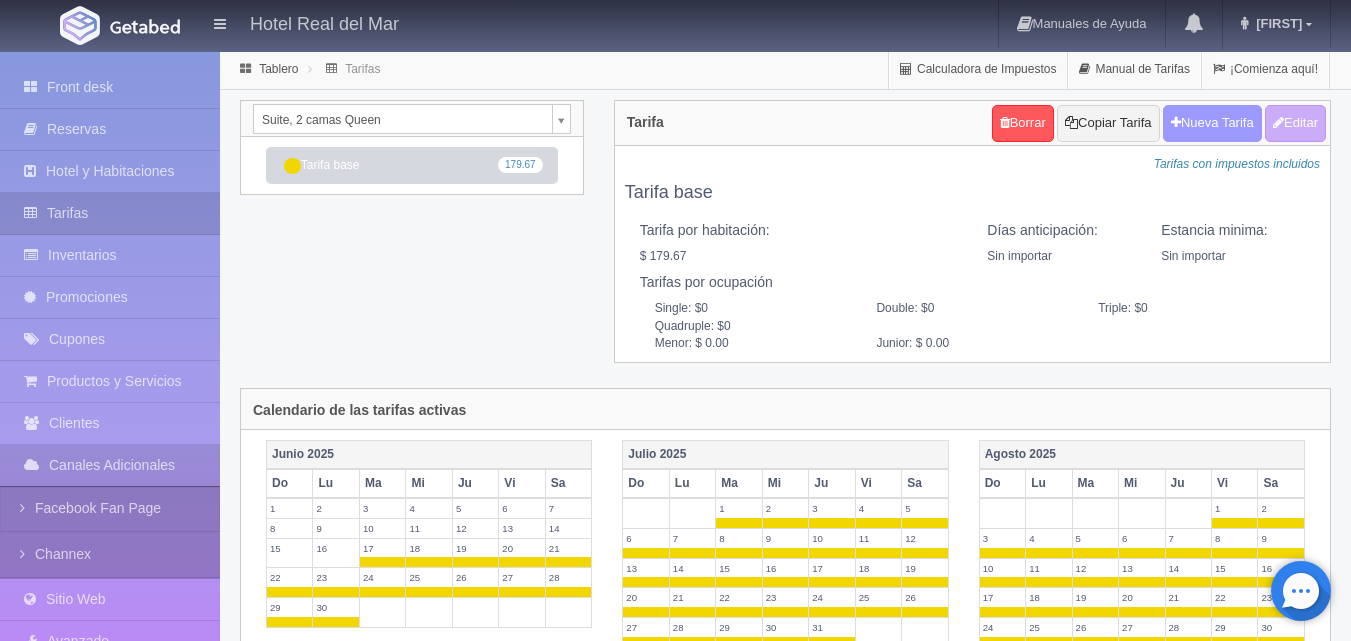 click on "Nueva Tarifa" at bounding box center [1212, 123] 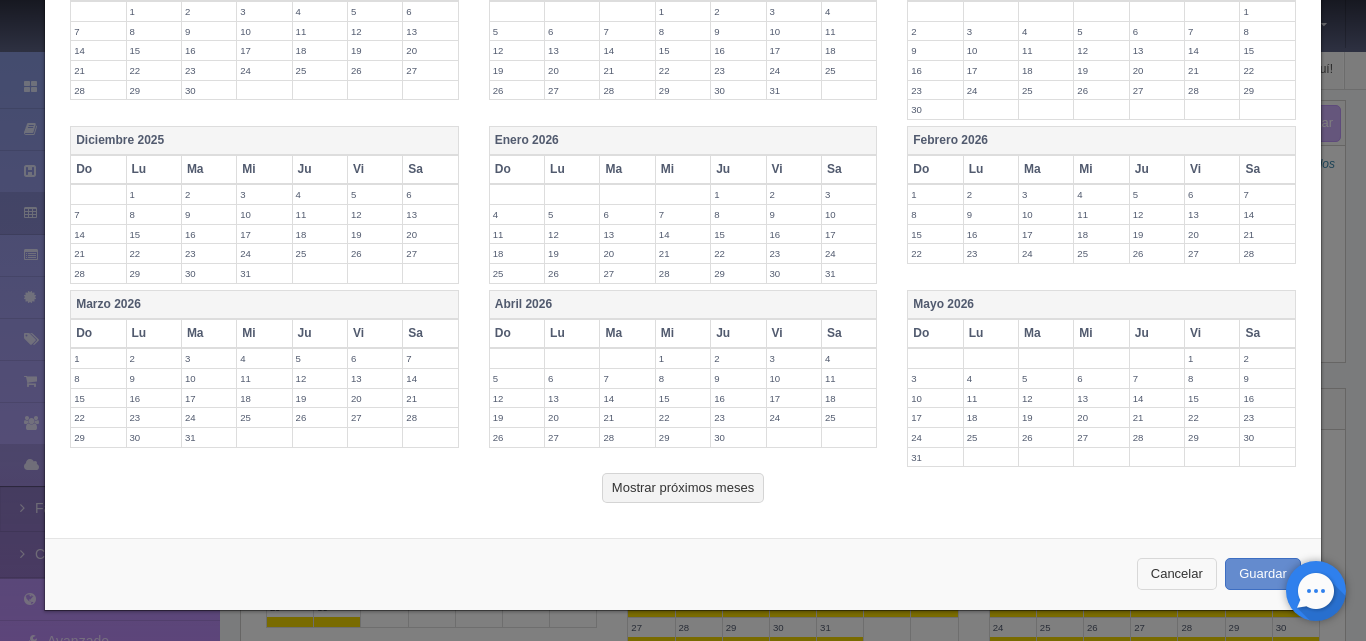 click on "Cancelar" at bounding box center (1177, 574) 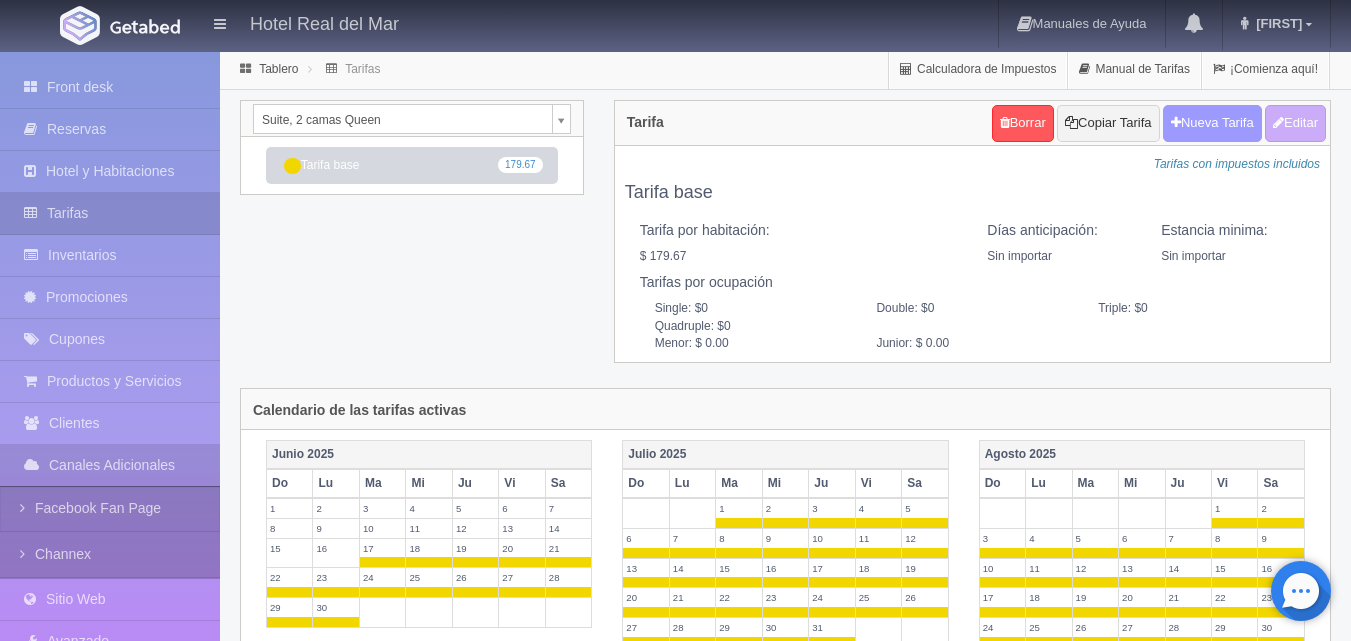 click on "Nueva Tarifa" at bounding box center [1212, 123] 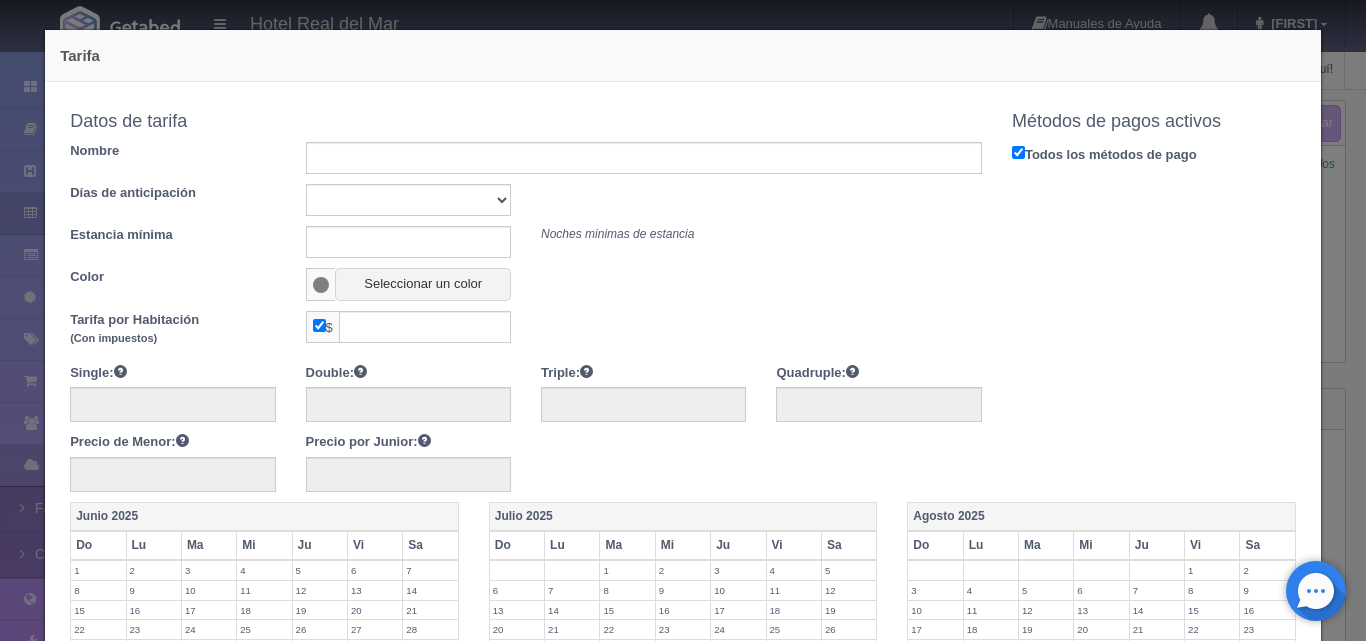 scroll, scrollTop: 0, scrollLeft: 0, axis: both 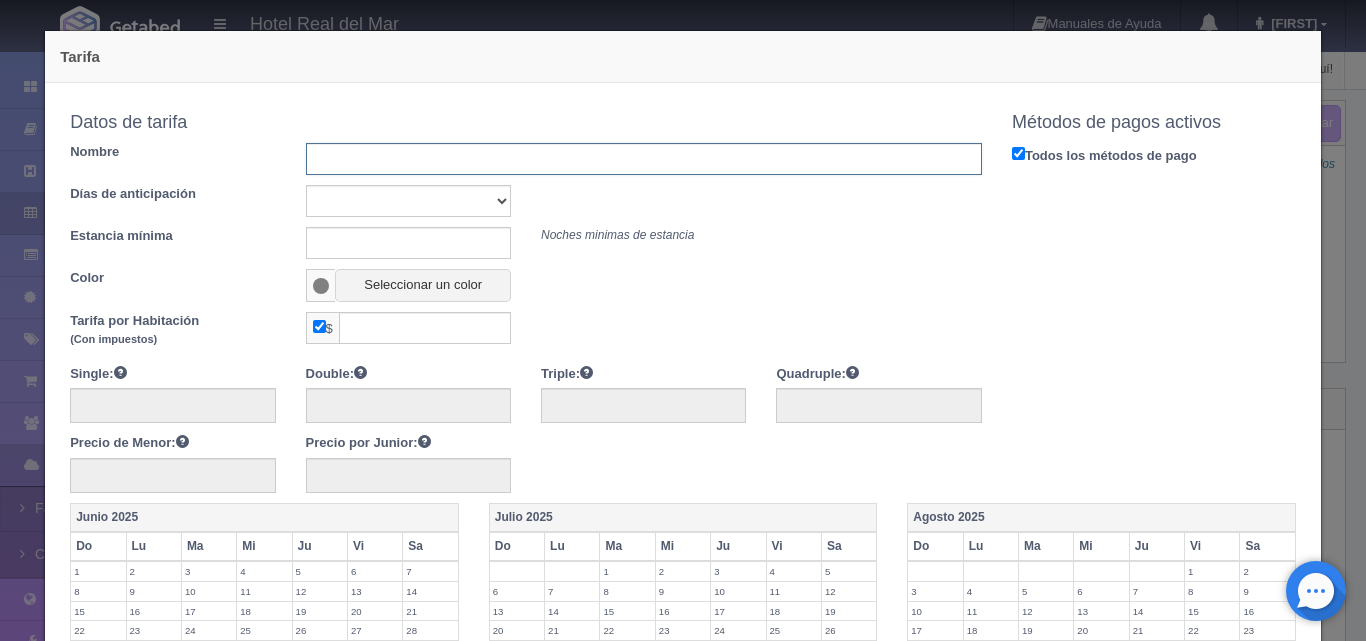 click at bounding box center (644, 159) 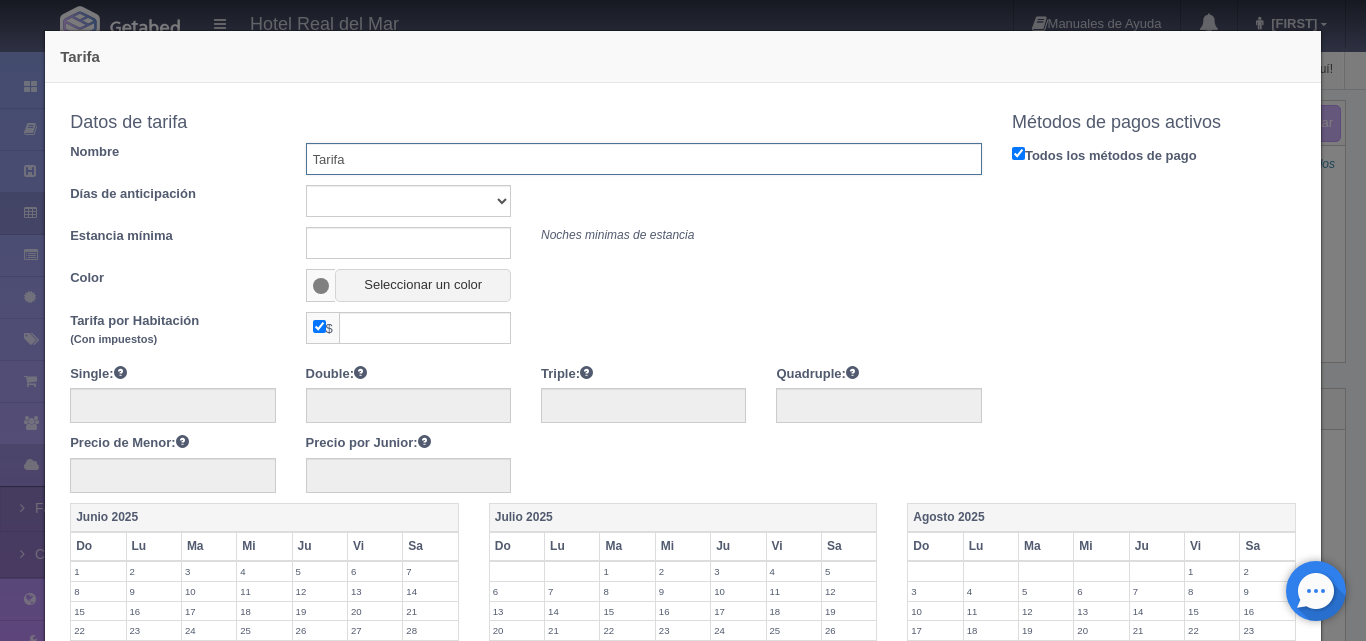type on "Tarifa Lunes a Jueves" 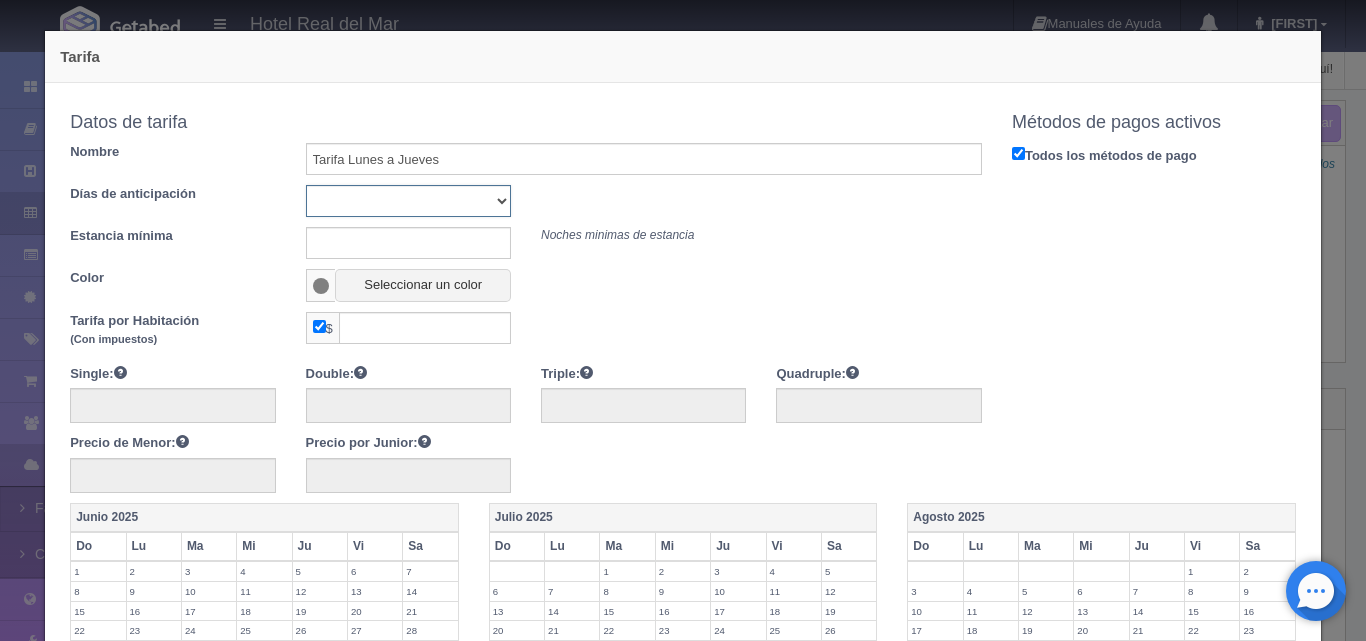 click on "Sin importar
1
2
3
4
5
6
7
8
9
10" at bounding box center (408, 201) 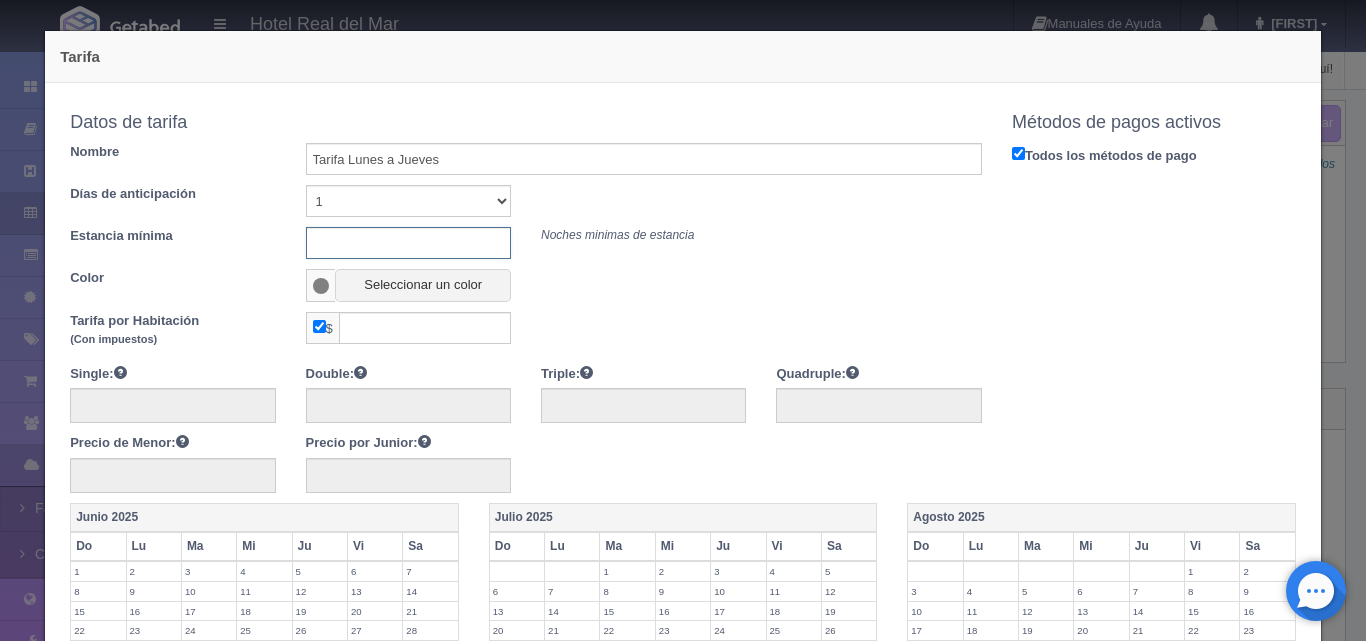 click at bounding box center (408, 243) 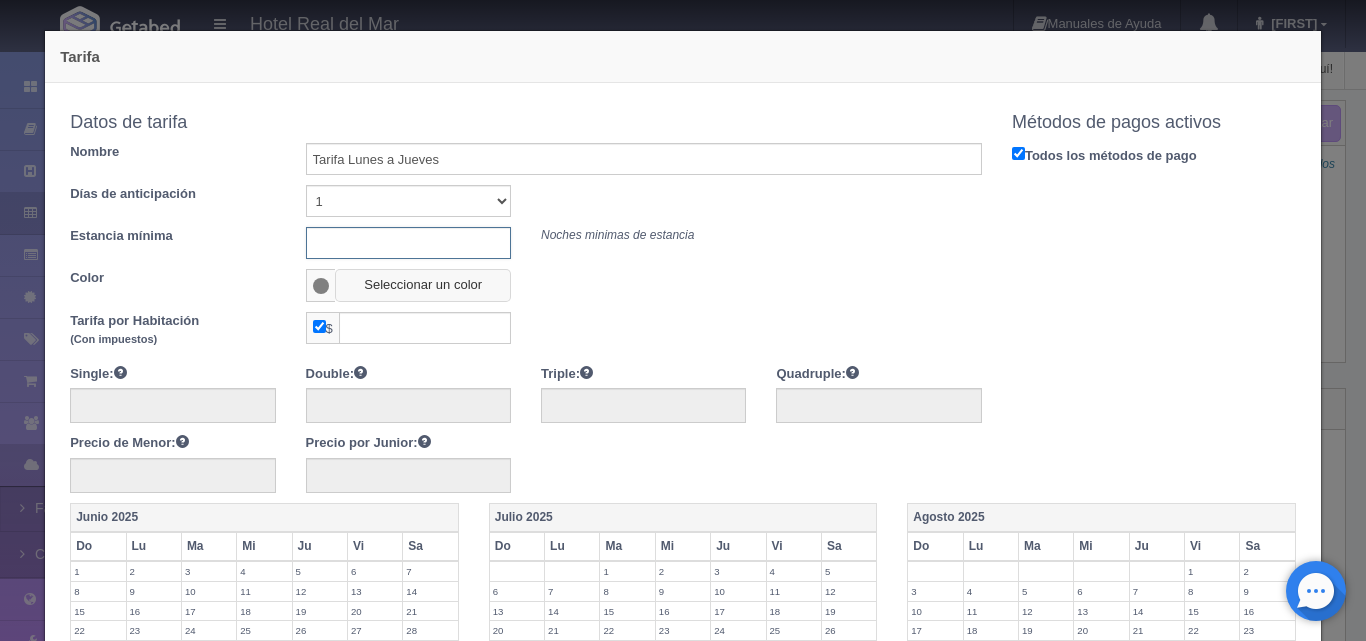 type on "1" 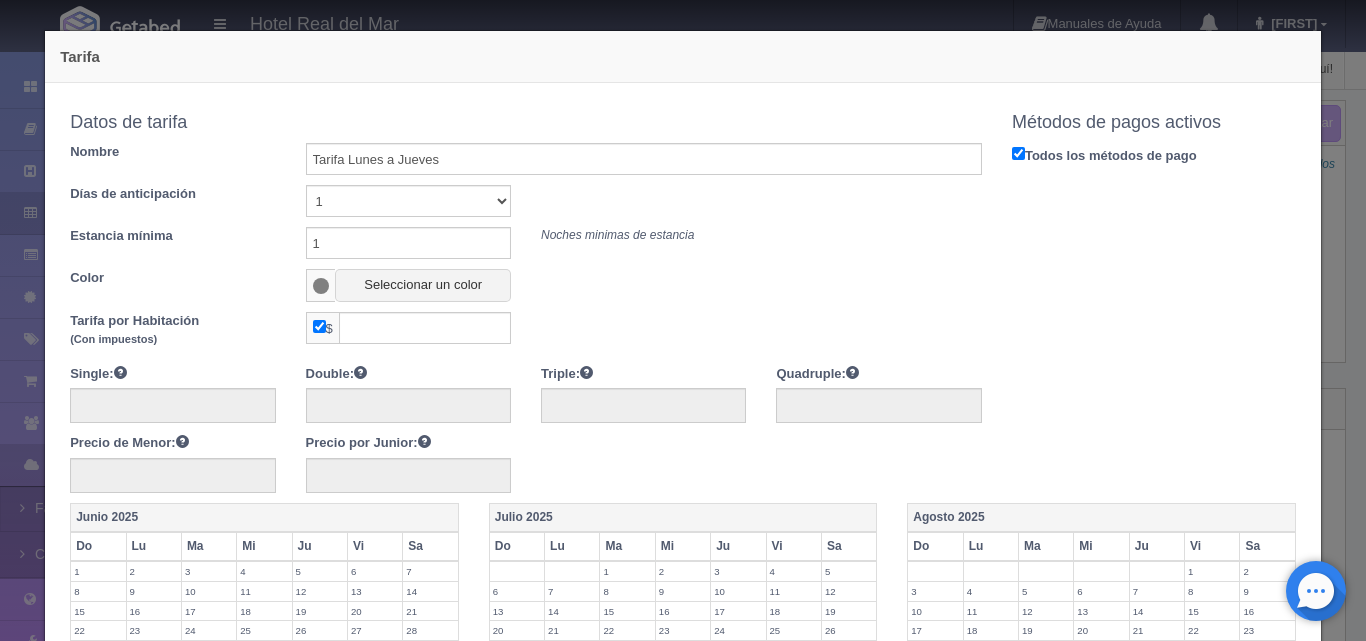 click at bounding box center (321, 286) 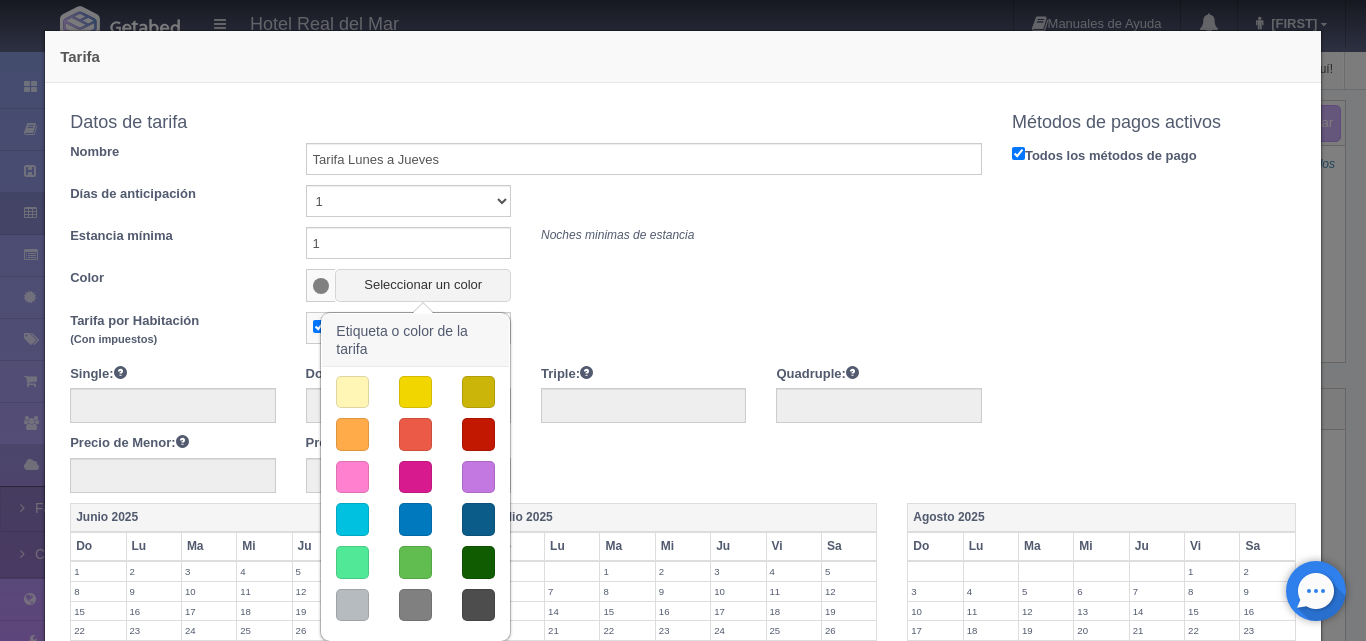 click at bounding box center (352, 392) 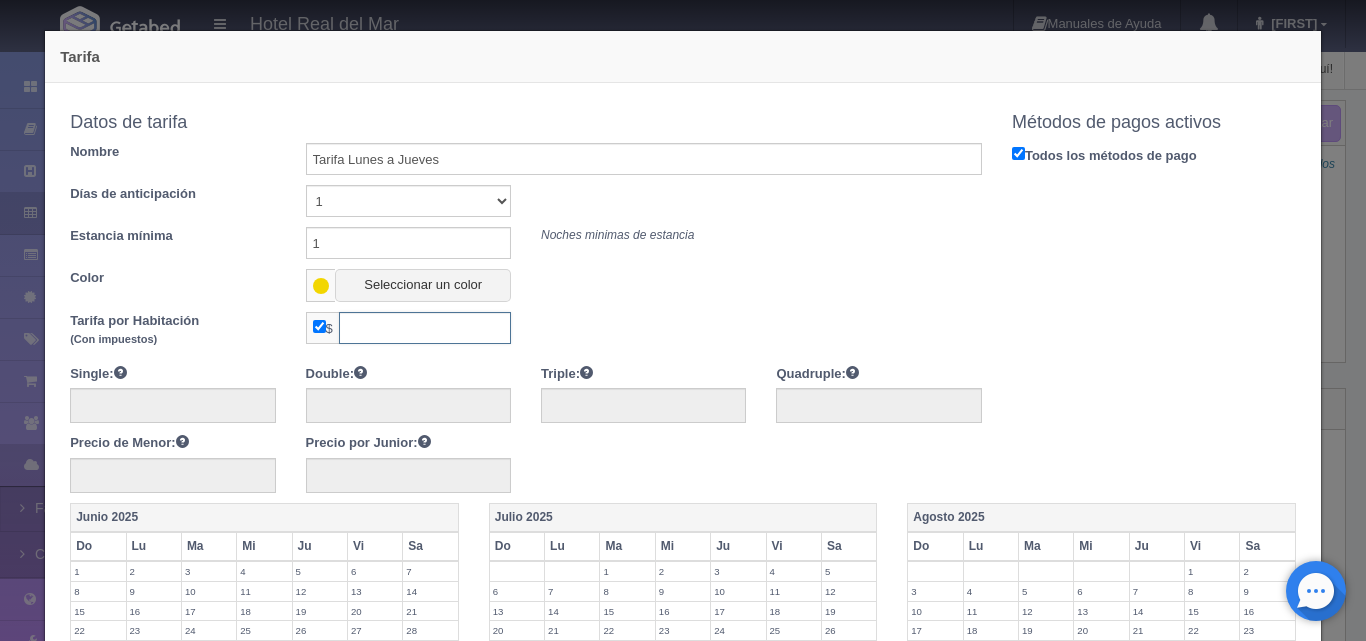 click at bounding box center (425, 328) 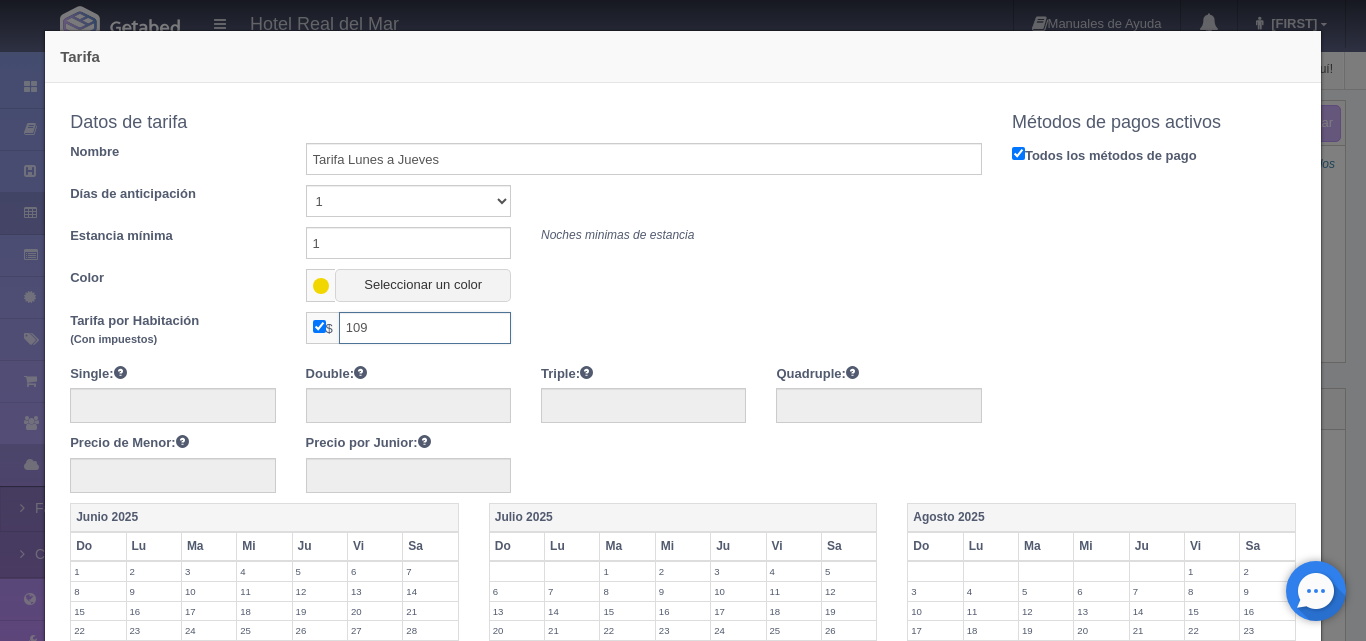 type on "109" 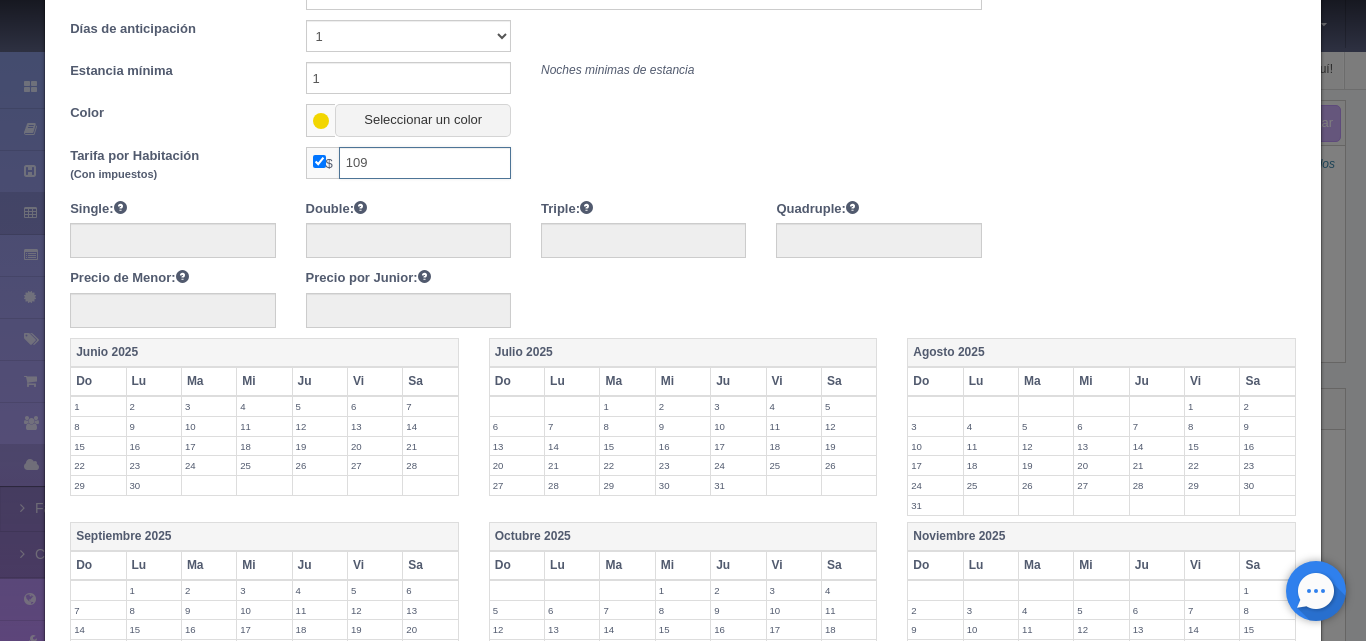 scroll, scrollTop: 200, scrollLeft: 0, axis: vertical 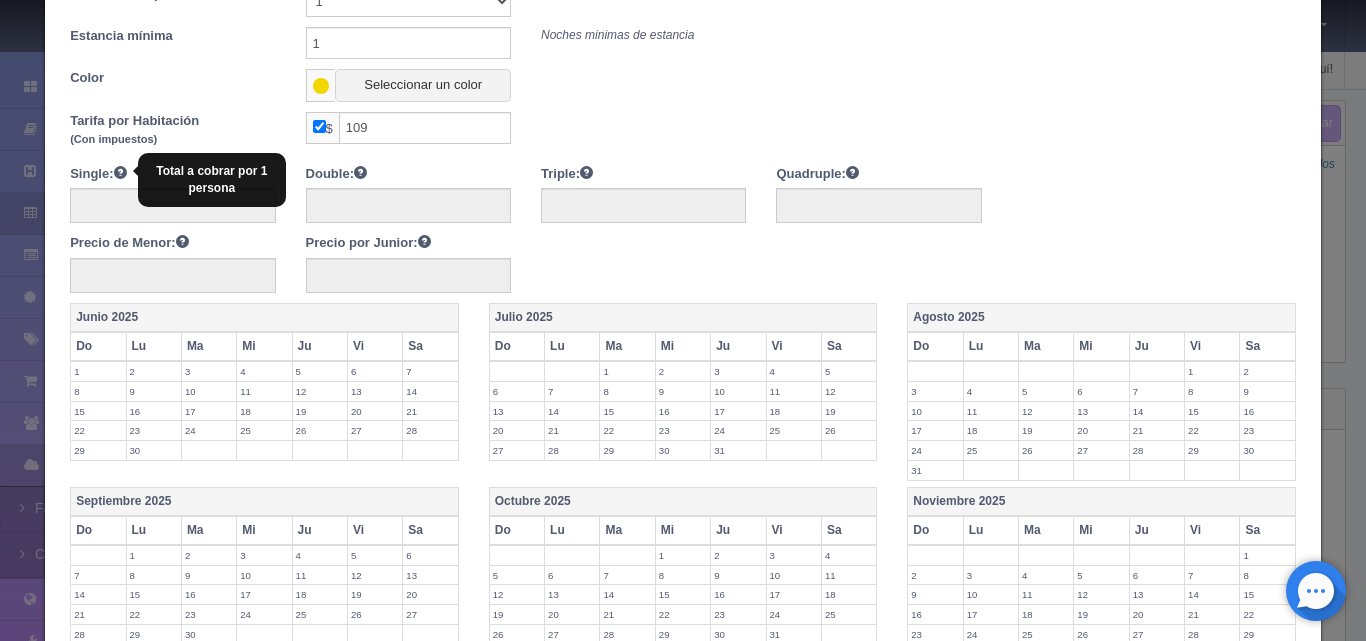 click at bounding box center (120, 171) 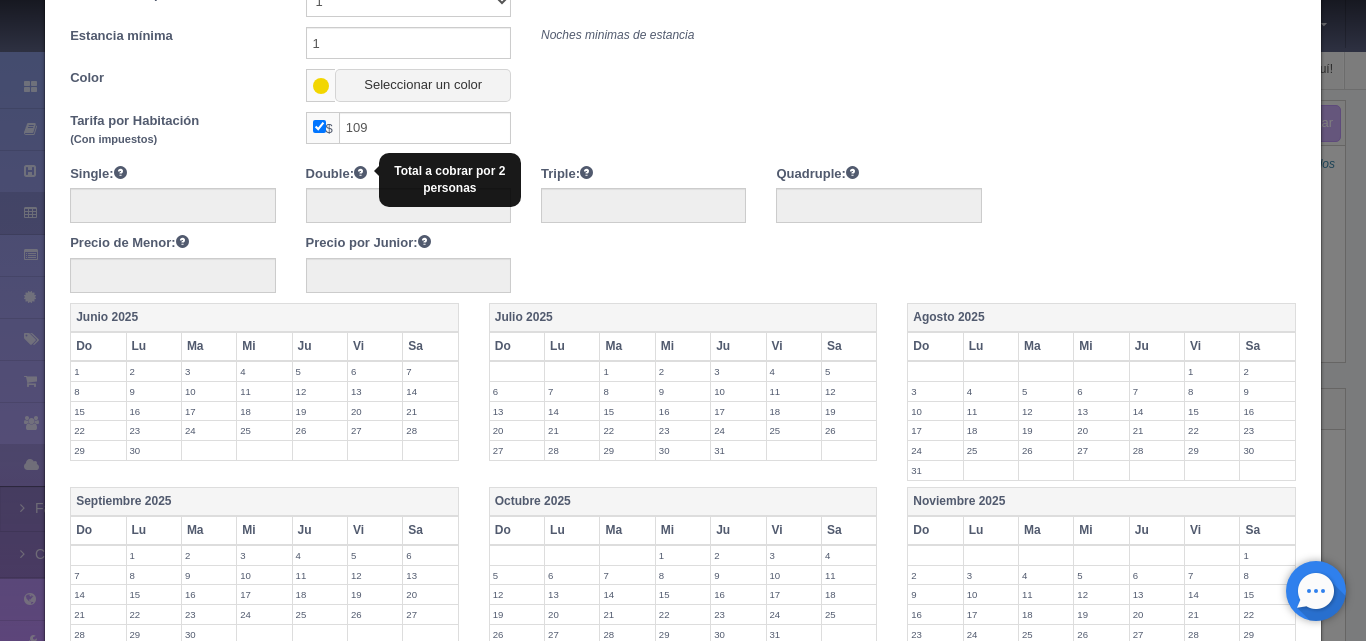 click at bounding box center (120, 171) 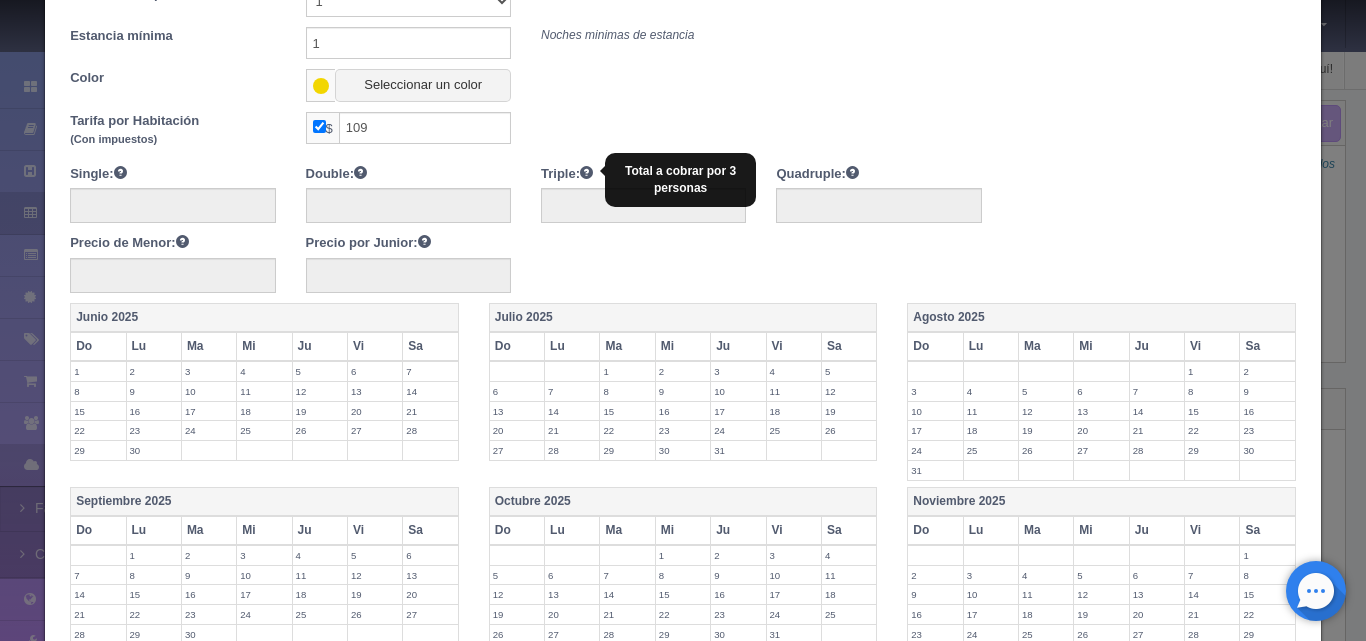 click at bounding box center (120, 171) 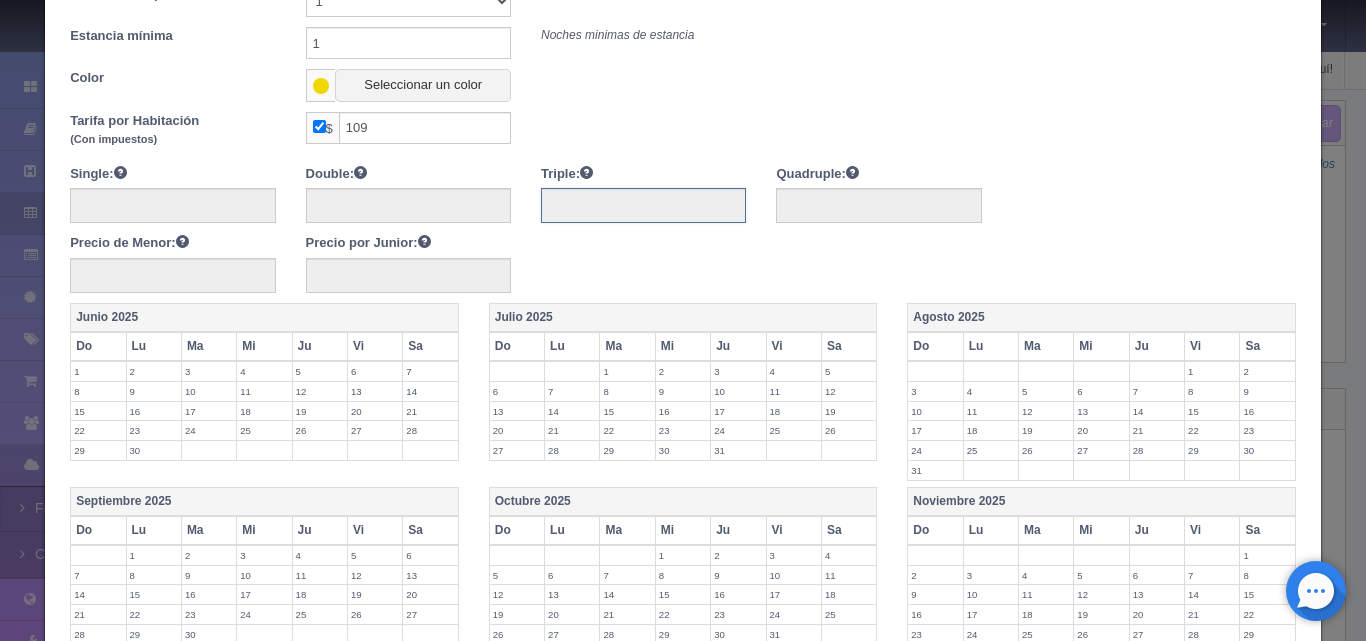 click at bounding box center [643, 205] 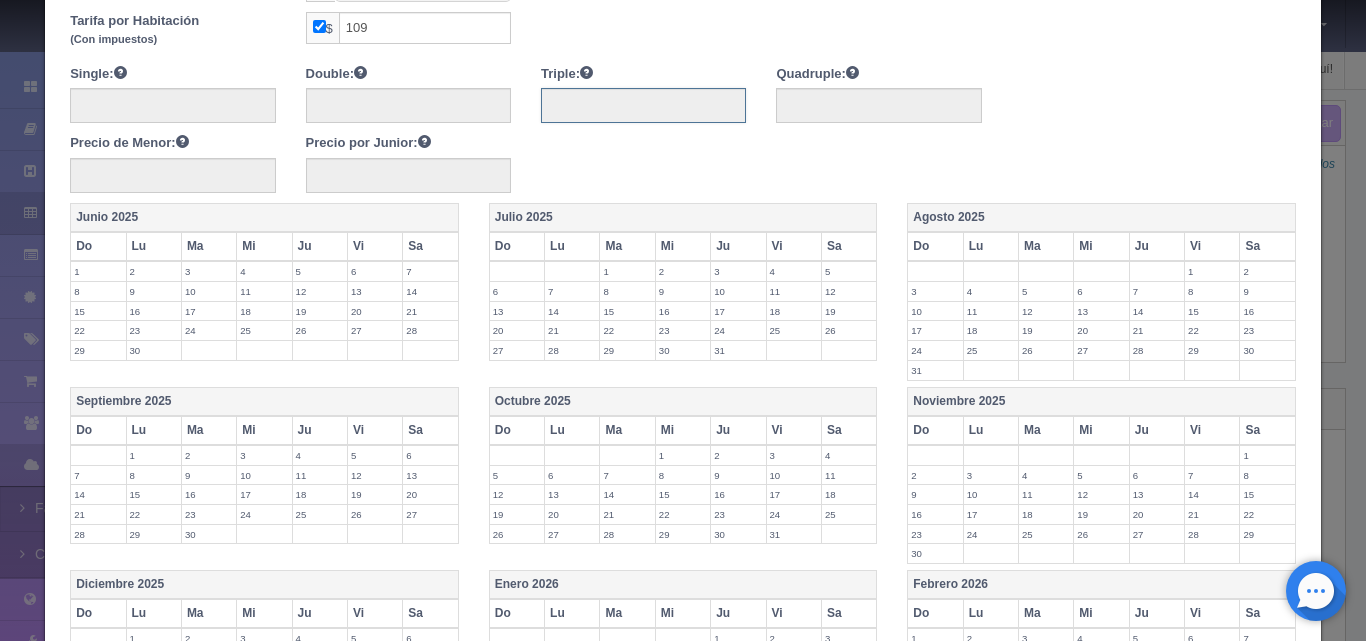 scroll, scrollTop: 400, scrollLeft: 0, axis: vertical 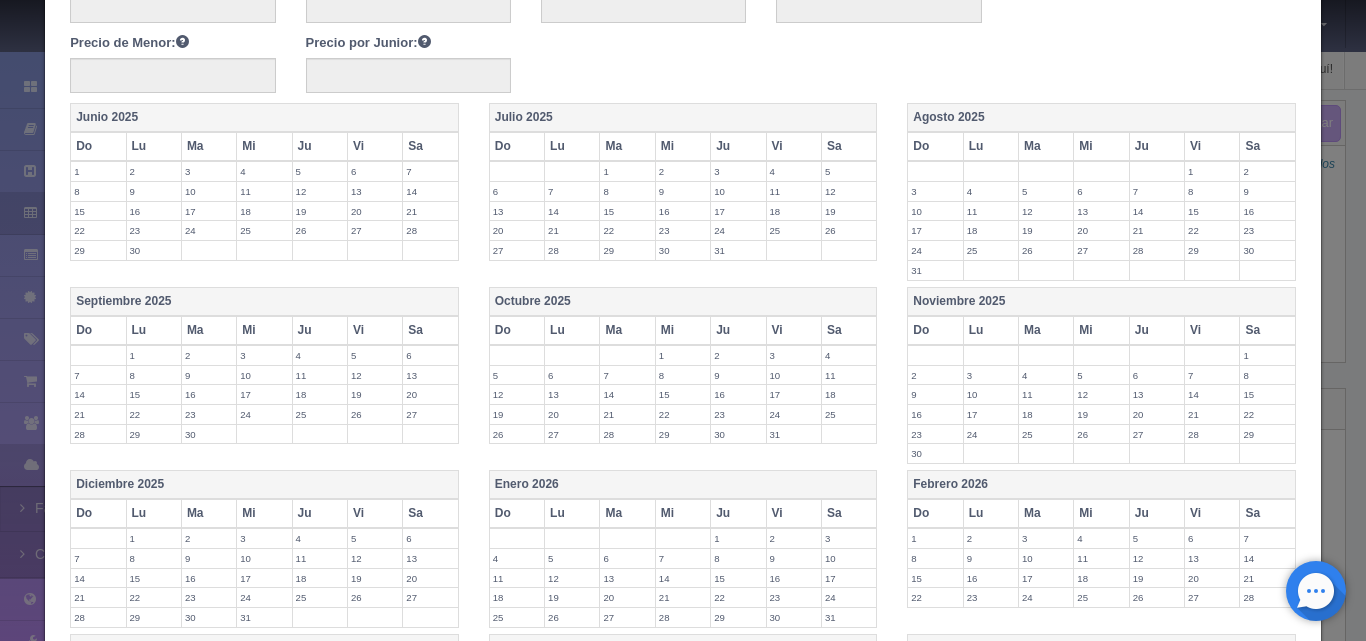 click on "14" at bounding box center [572, 211] 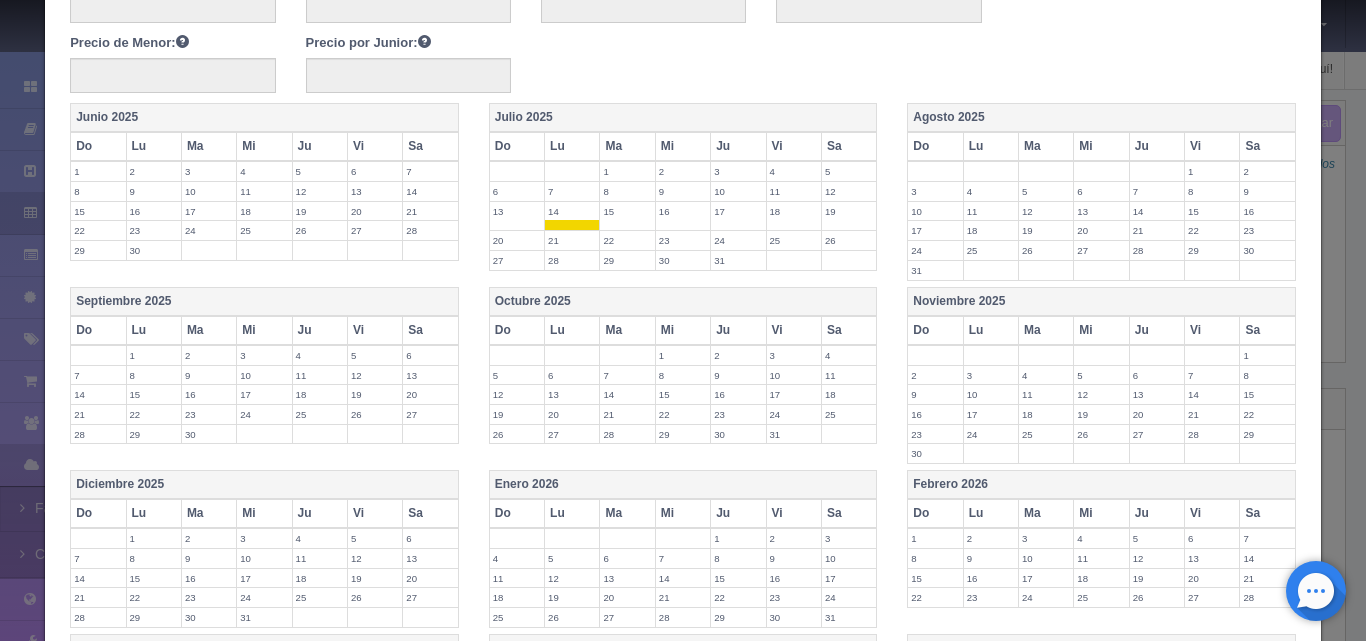 click on "15" at bounding box center [627, 211] 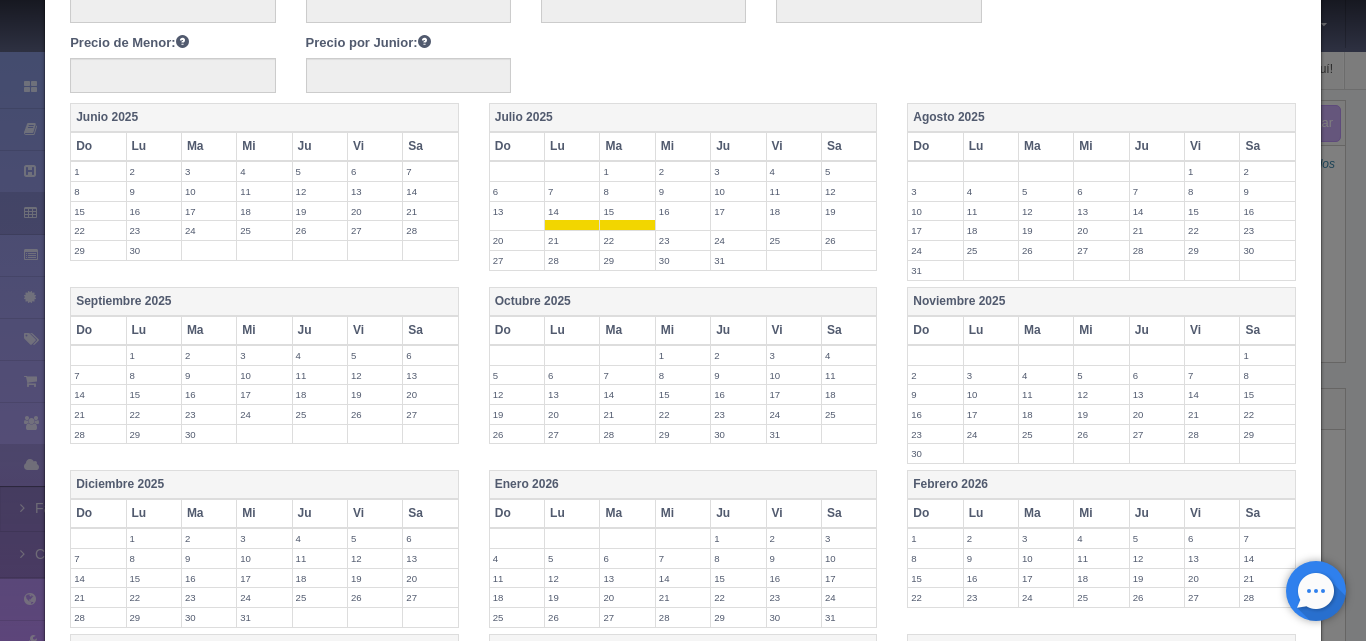 click on "16" at bounding box center (683, 211) 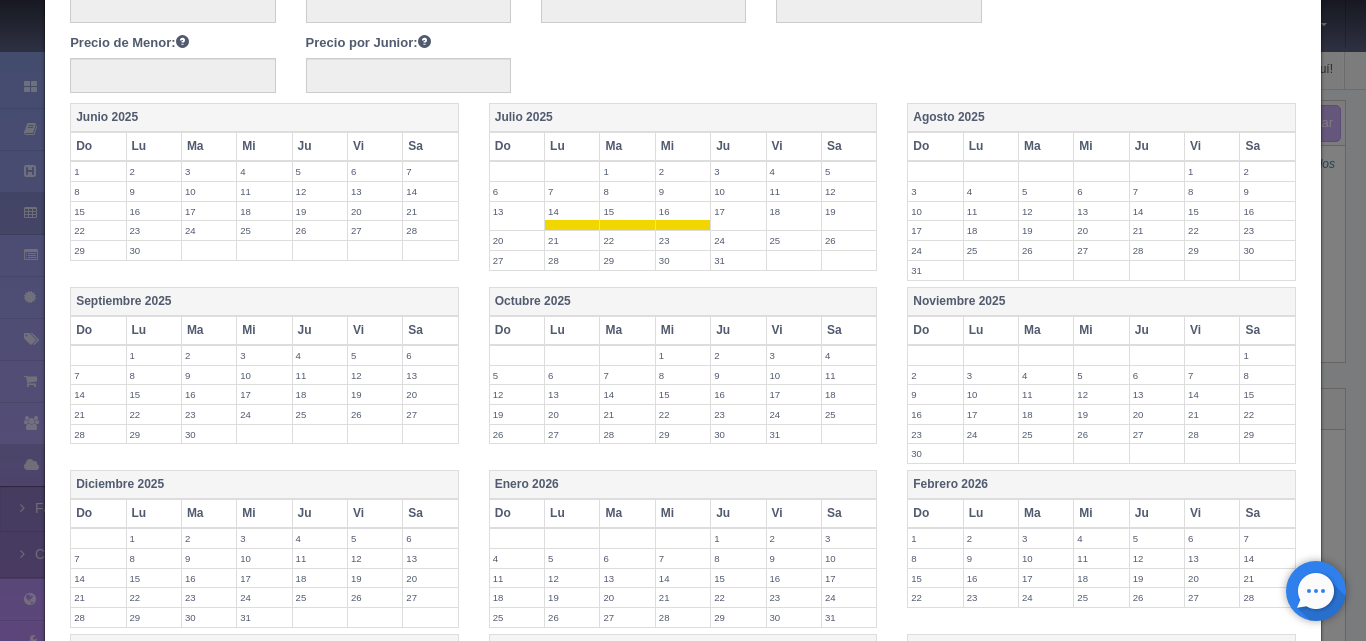 click on "17" at bounding box center [738, 211] 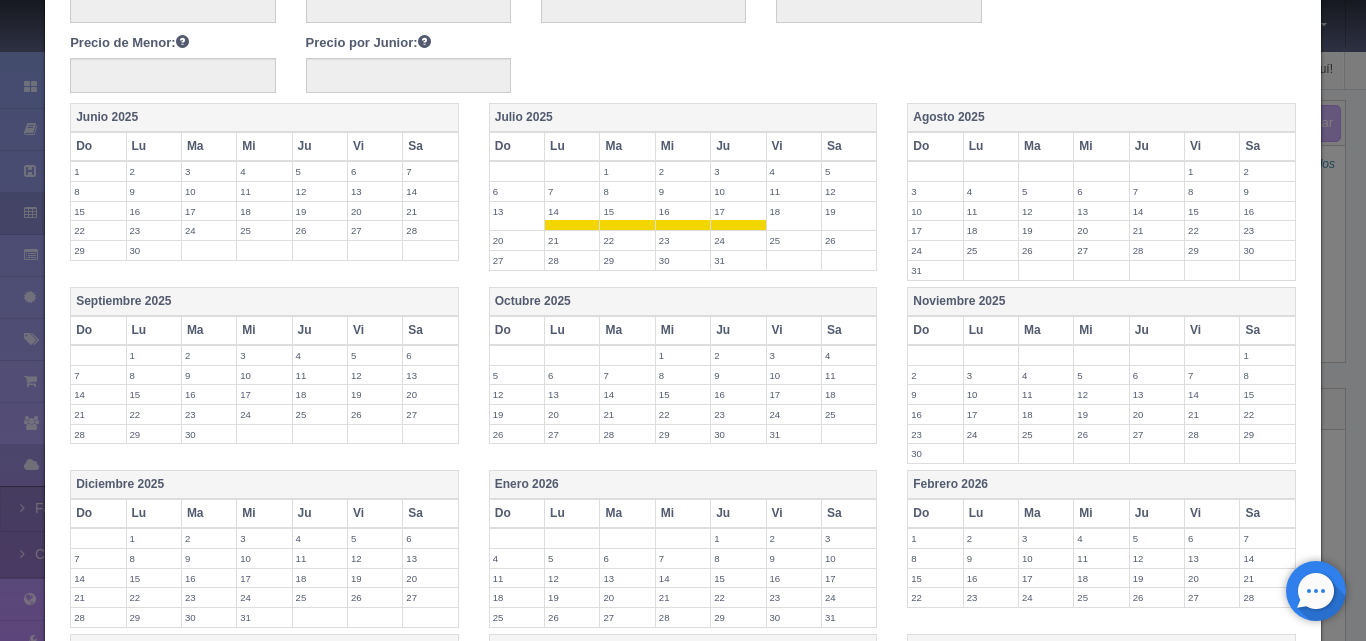click on "21" at bounding box center (572, 240) 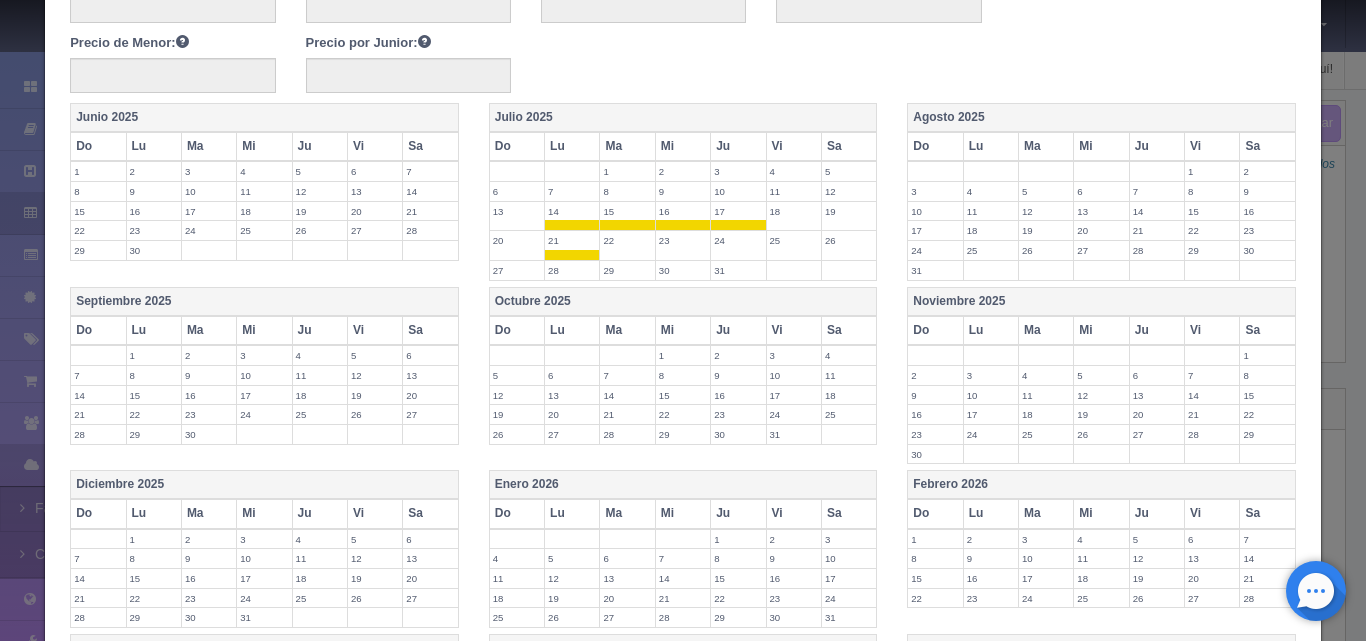 click on "22" at bounding box center (627, 240) 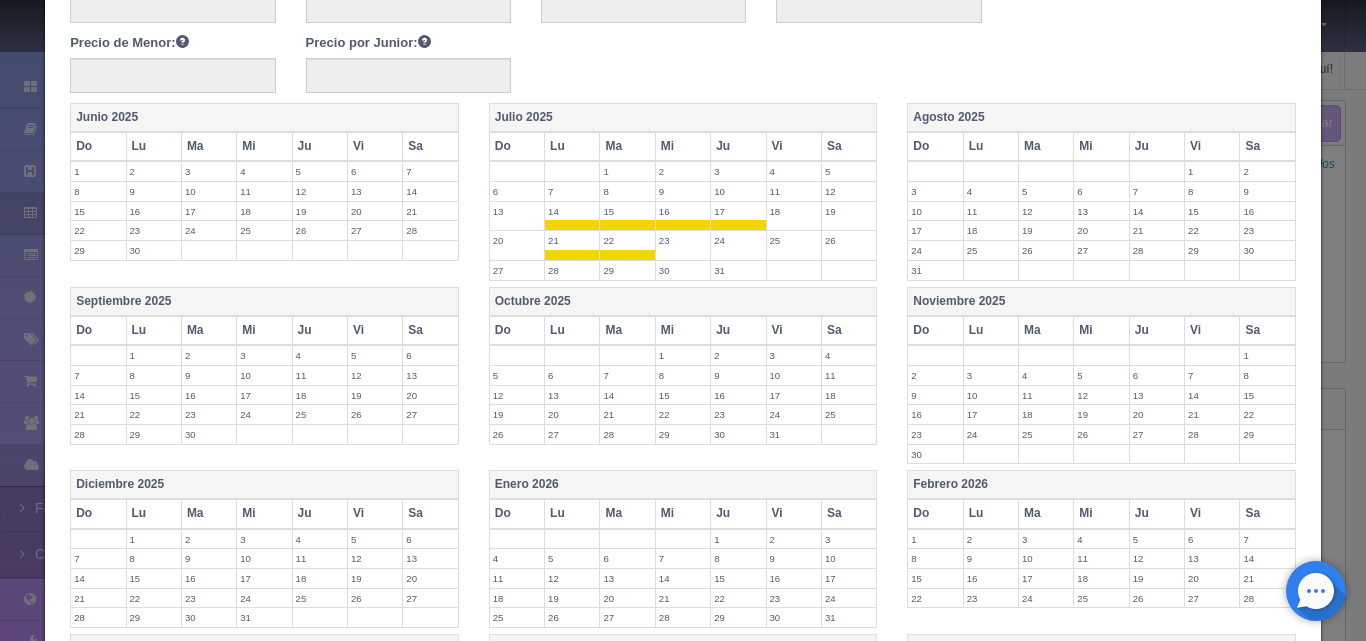 click on "23" at bounding box center [683, 240] 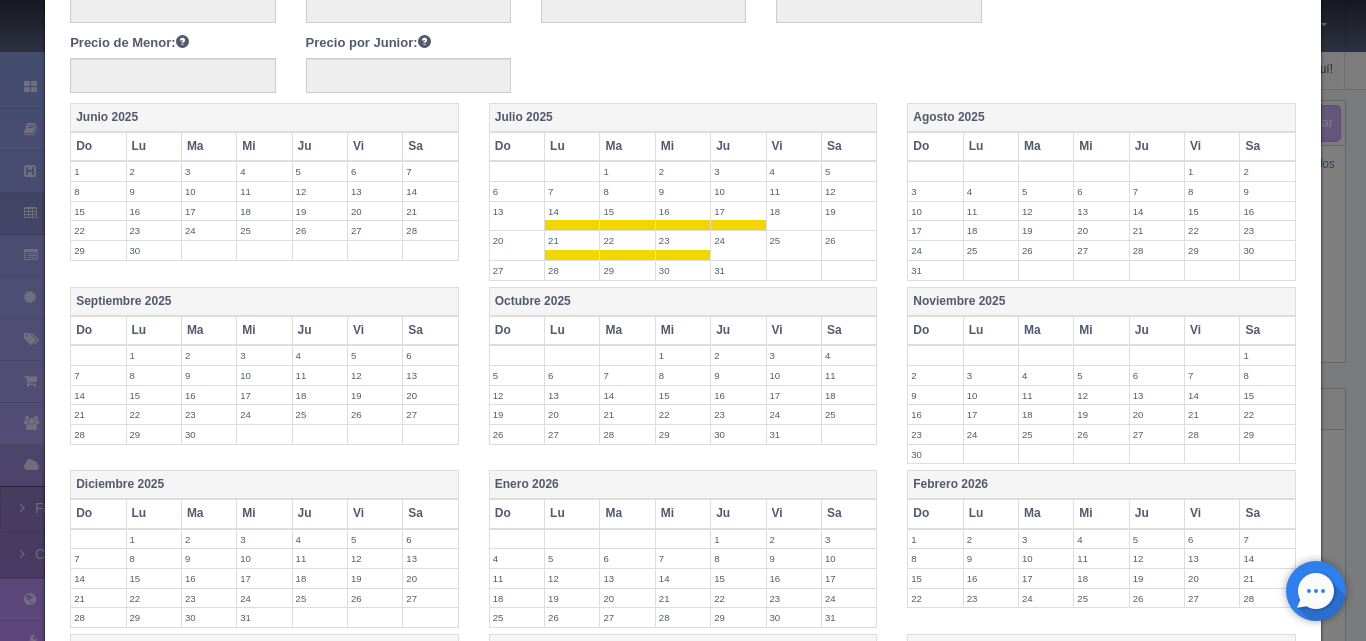 click on "24" at bounding box center [738, 240] 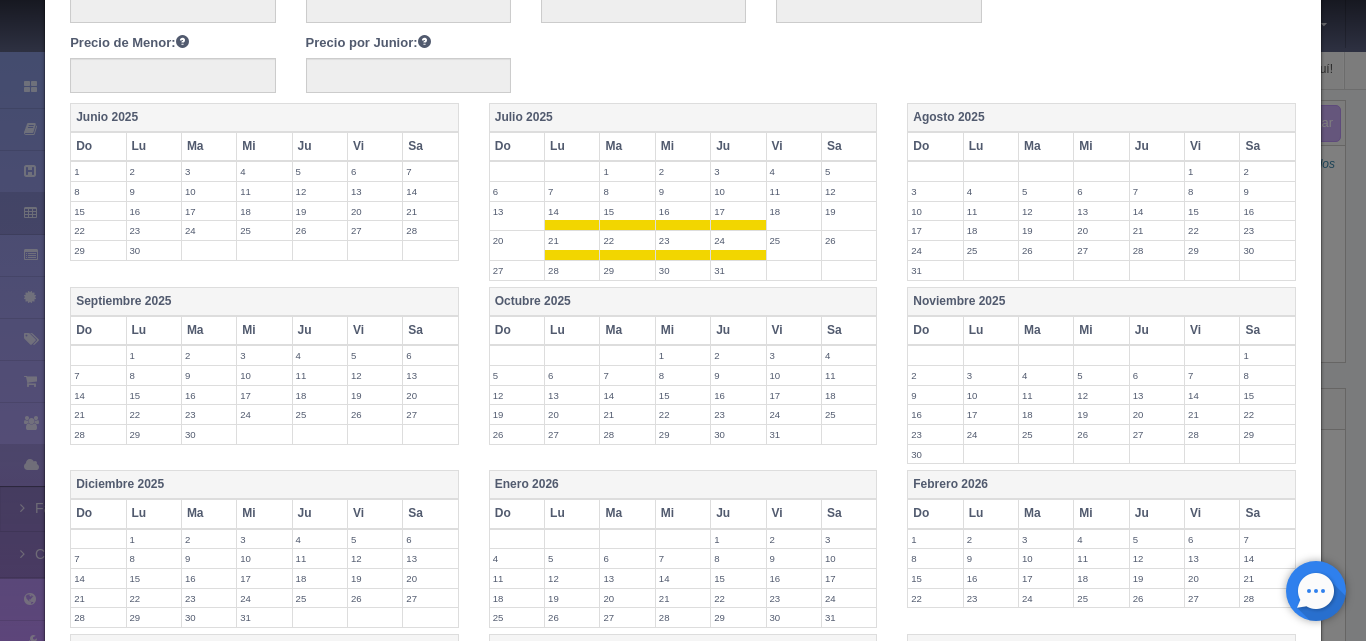 click on "28" at bounding box center (572, 270) 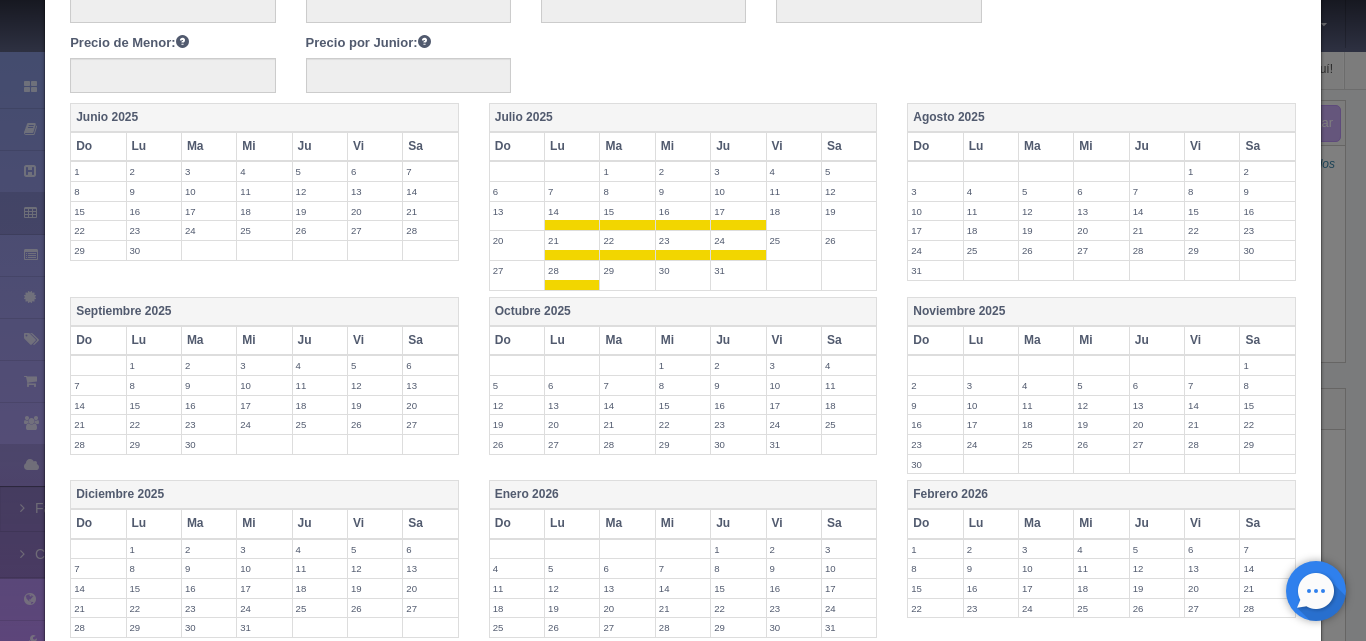 click on "29" at bounding box center (627, 270) 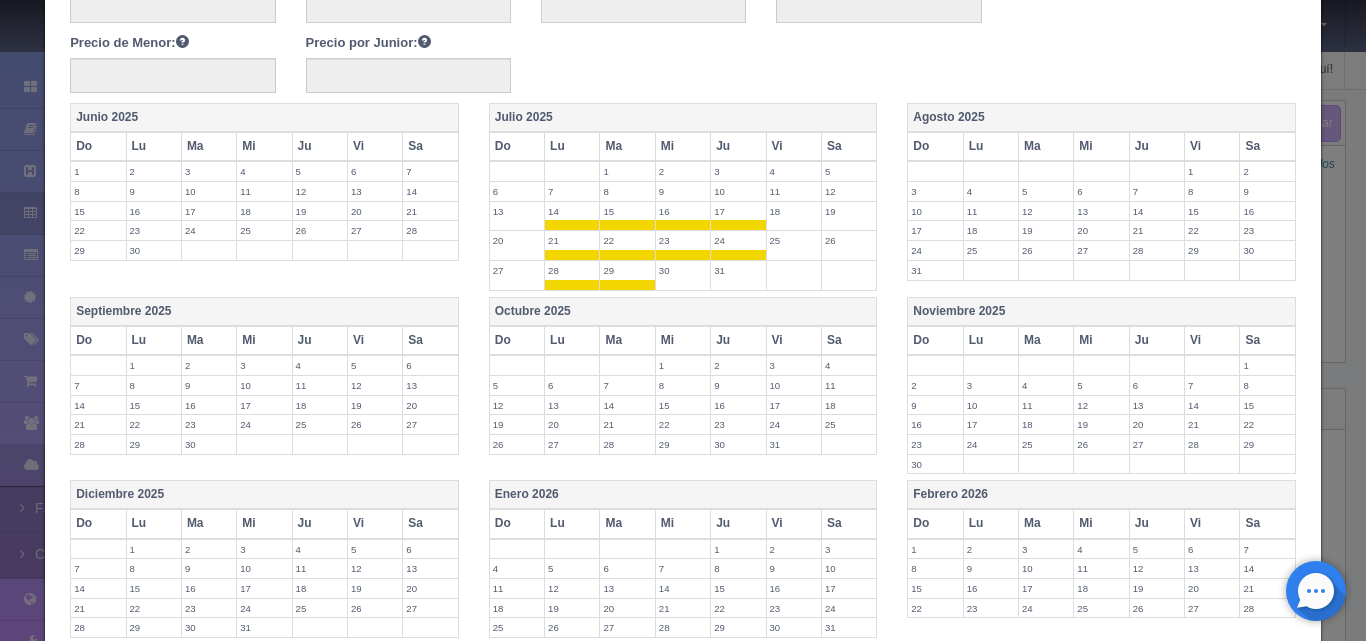 click on "30" at bounding box center [683, 270] 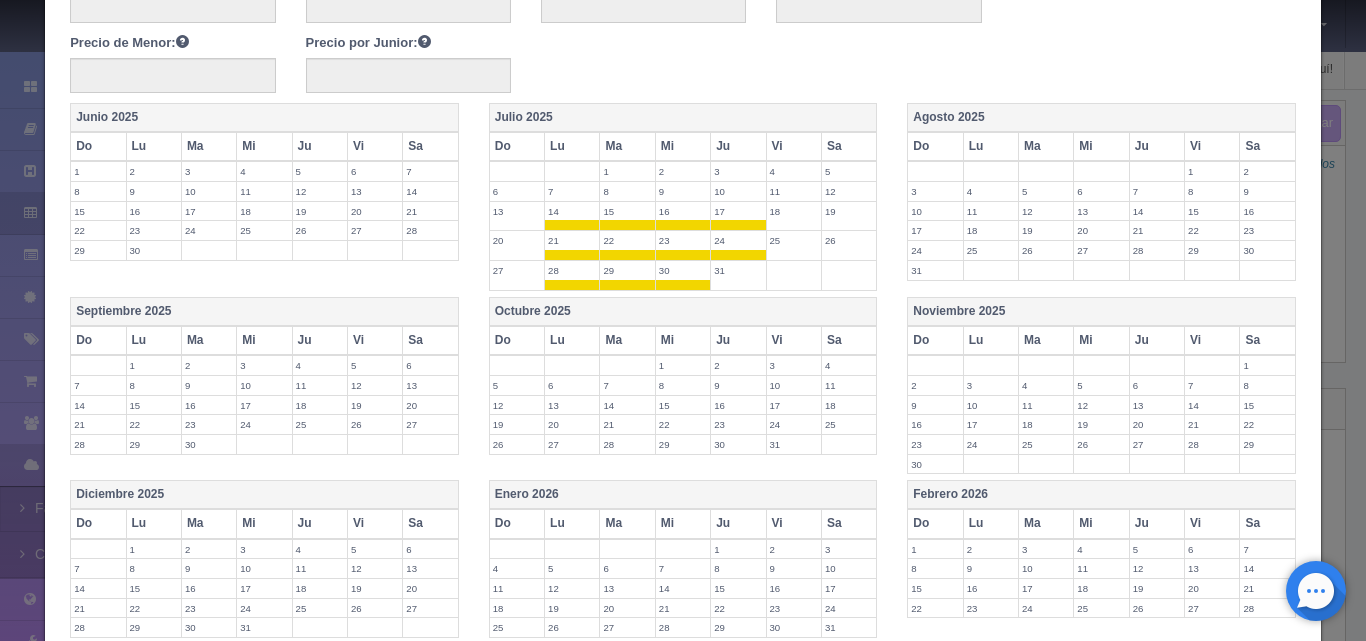 click on "31" at bounding box center [738, 270] 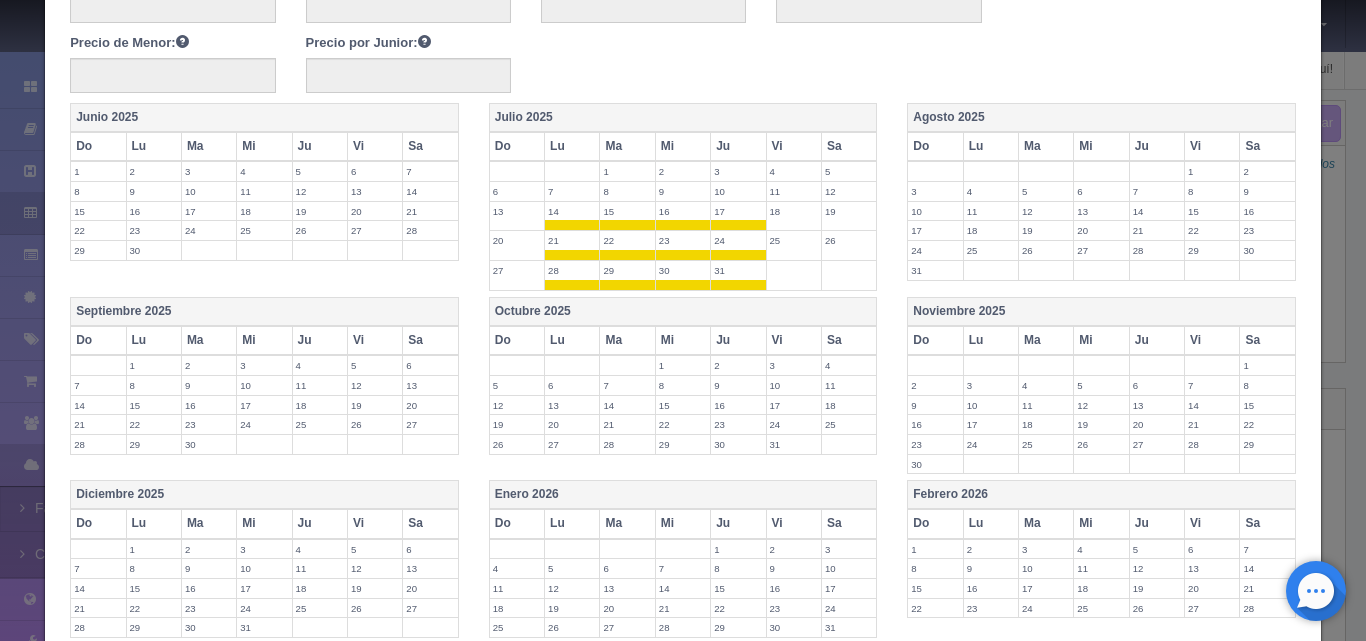click on "4" at bounding box center (991, 191) 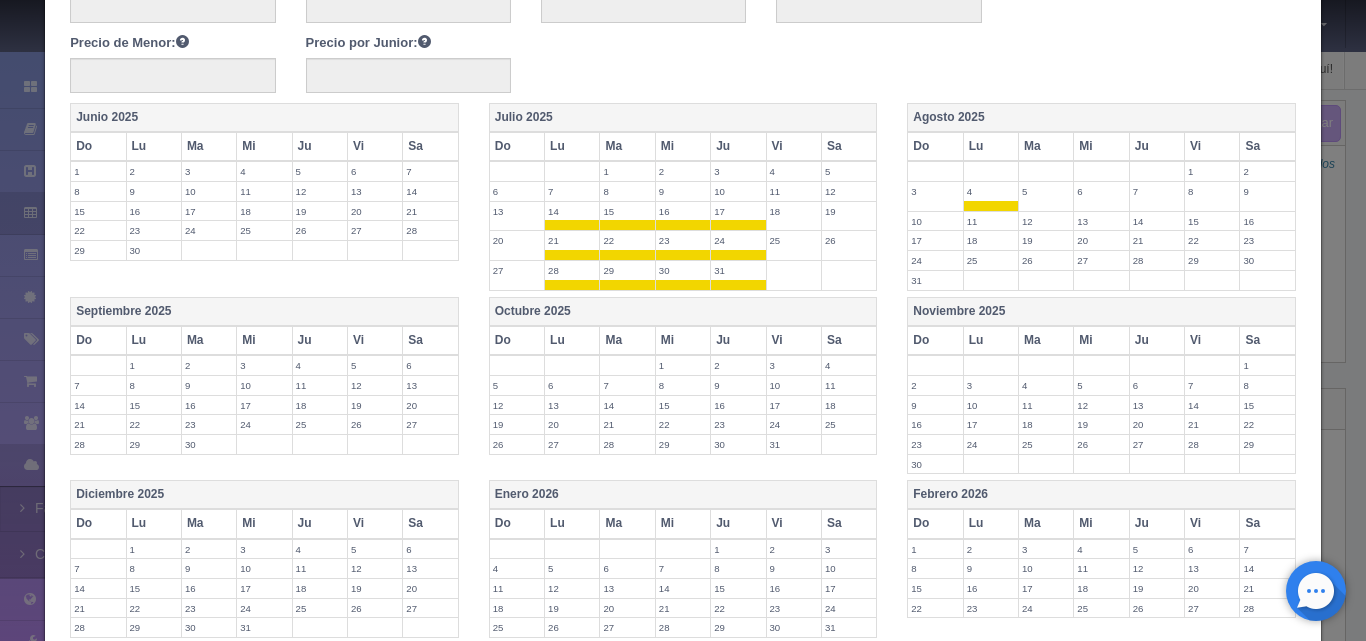 click on "5" at bounding box center (1046, 191) 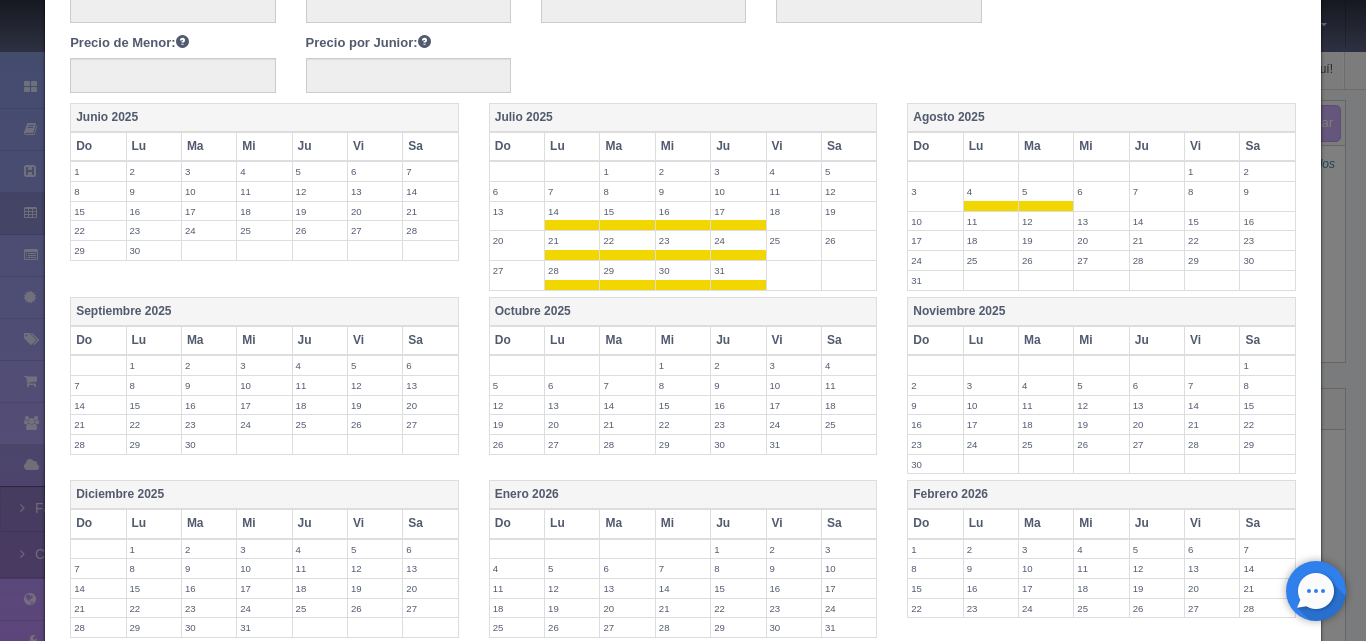 click on "6" at bounding box center [1101, 197] 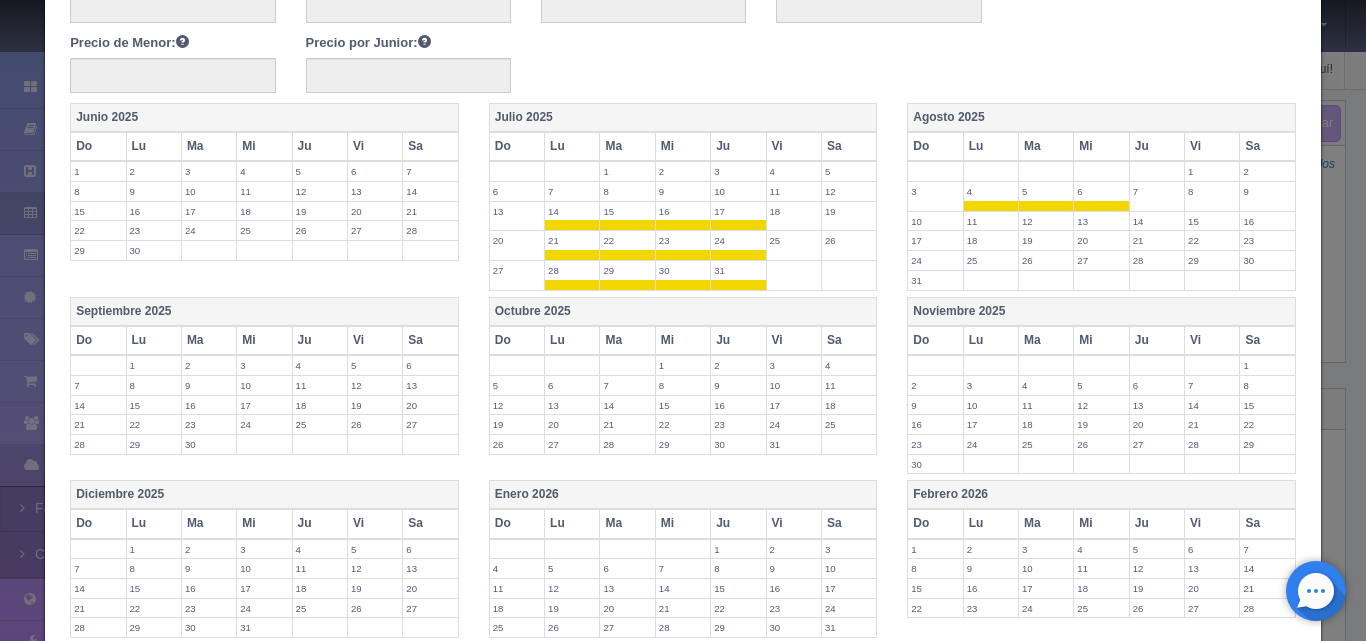 click on "7" at bounding box center (1157, 191) 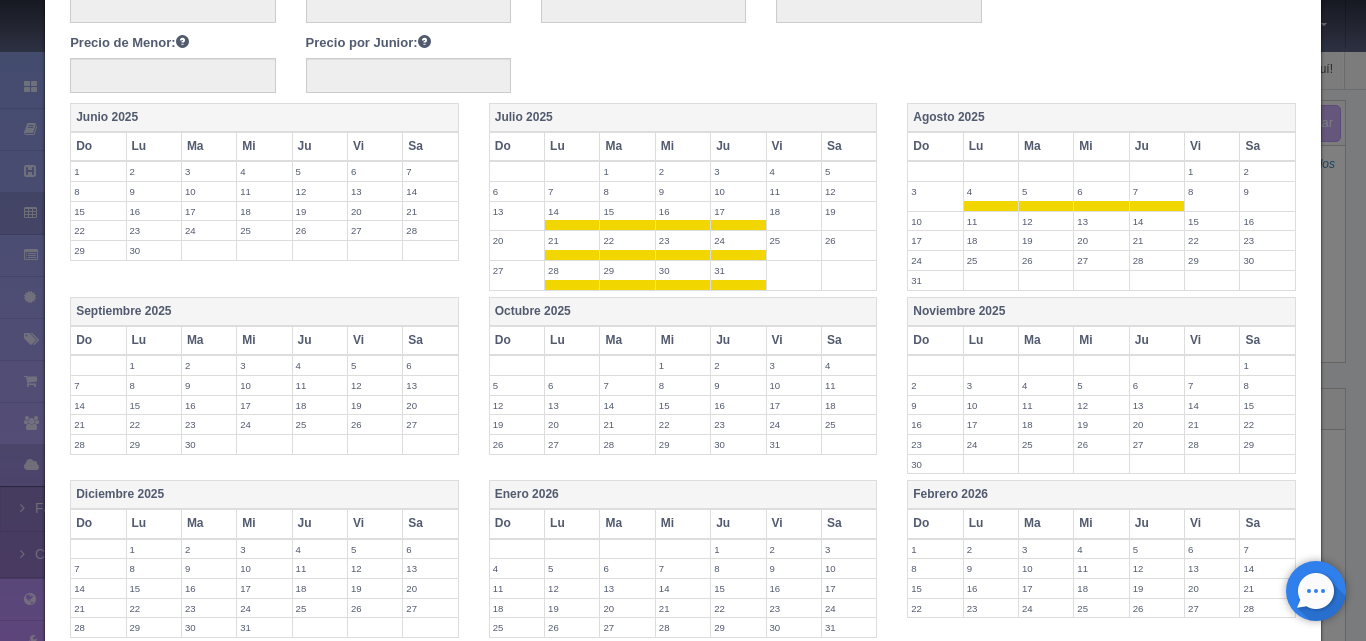 click on "11" at bounding box center (991, 221) 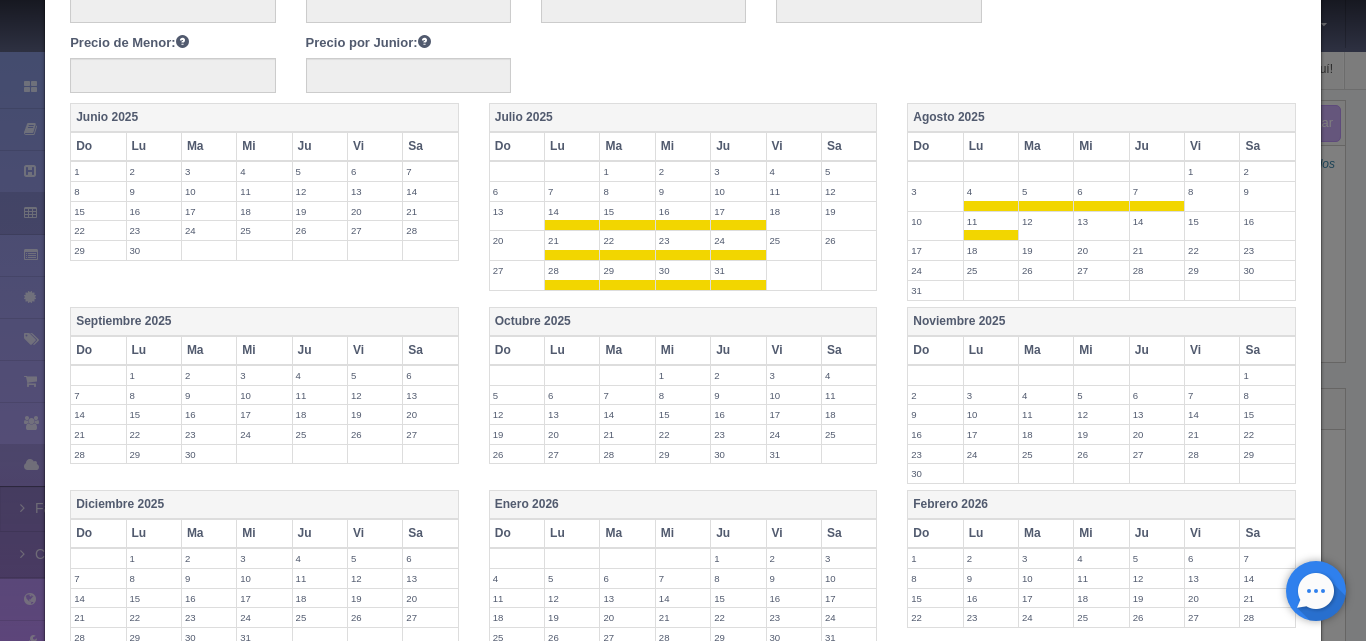 click on "12" at bounding box center [1046, 221] 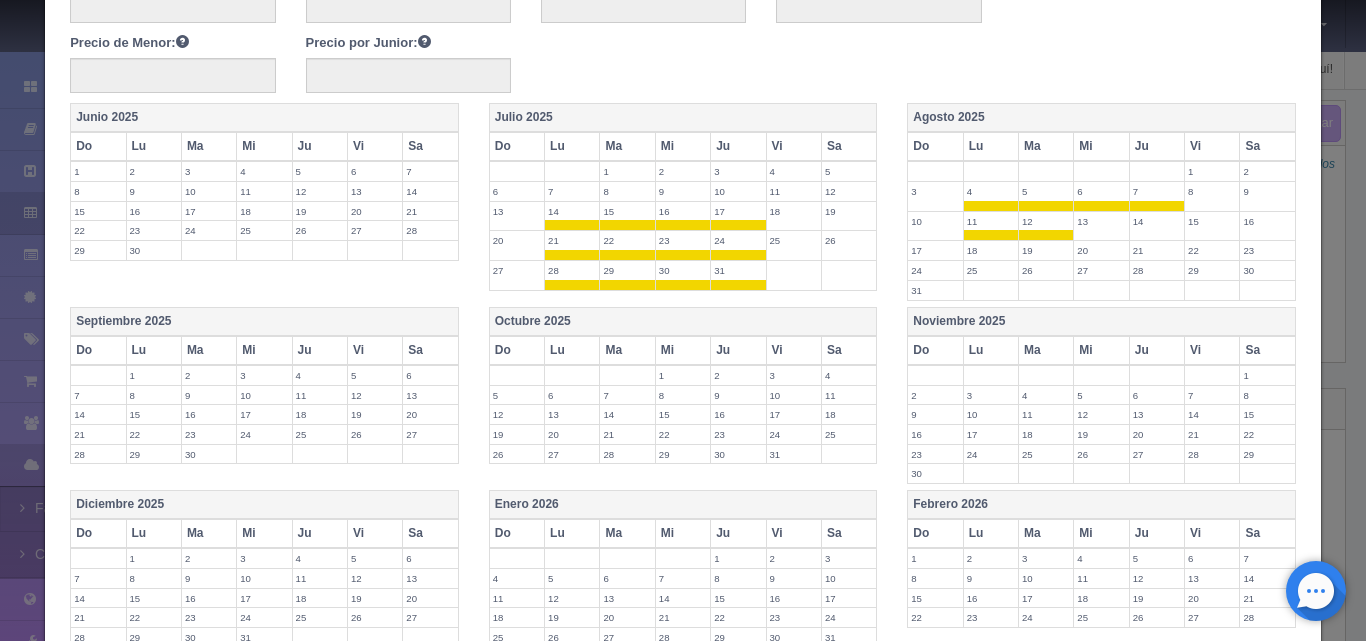 click on "13" at bounding box center [1101, 221] 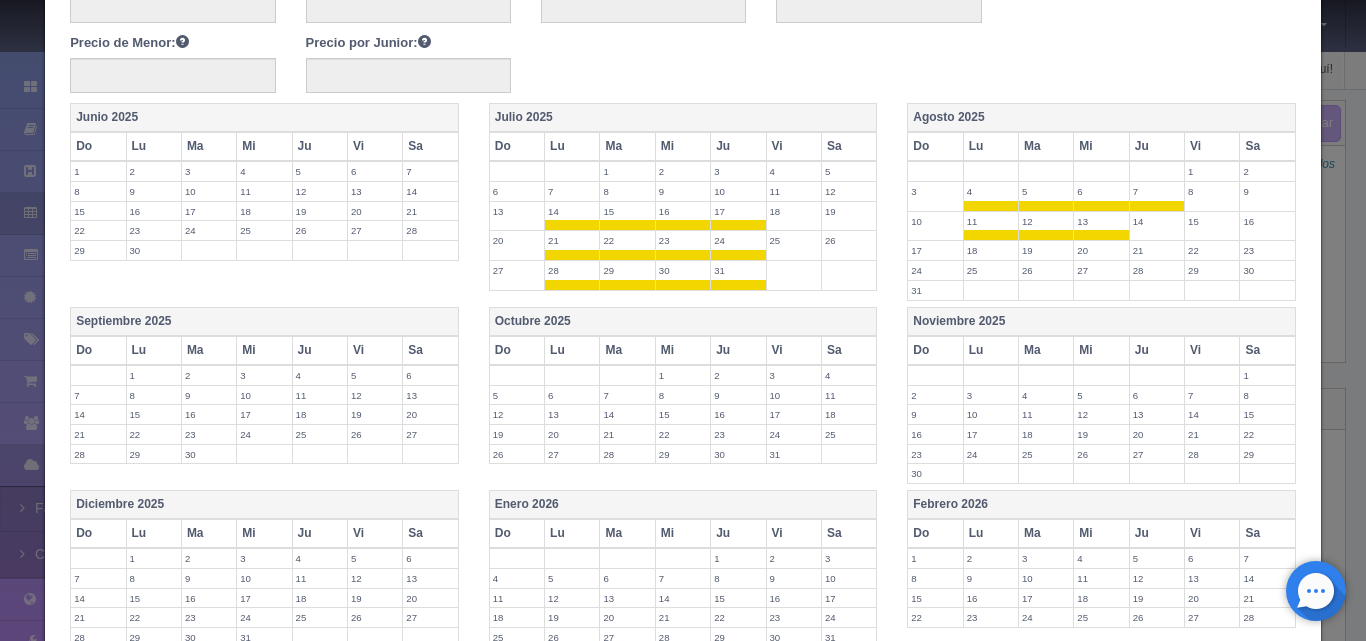 click on "14" at bounding box center (1157, 221) 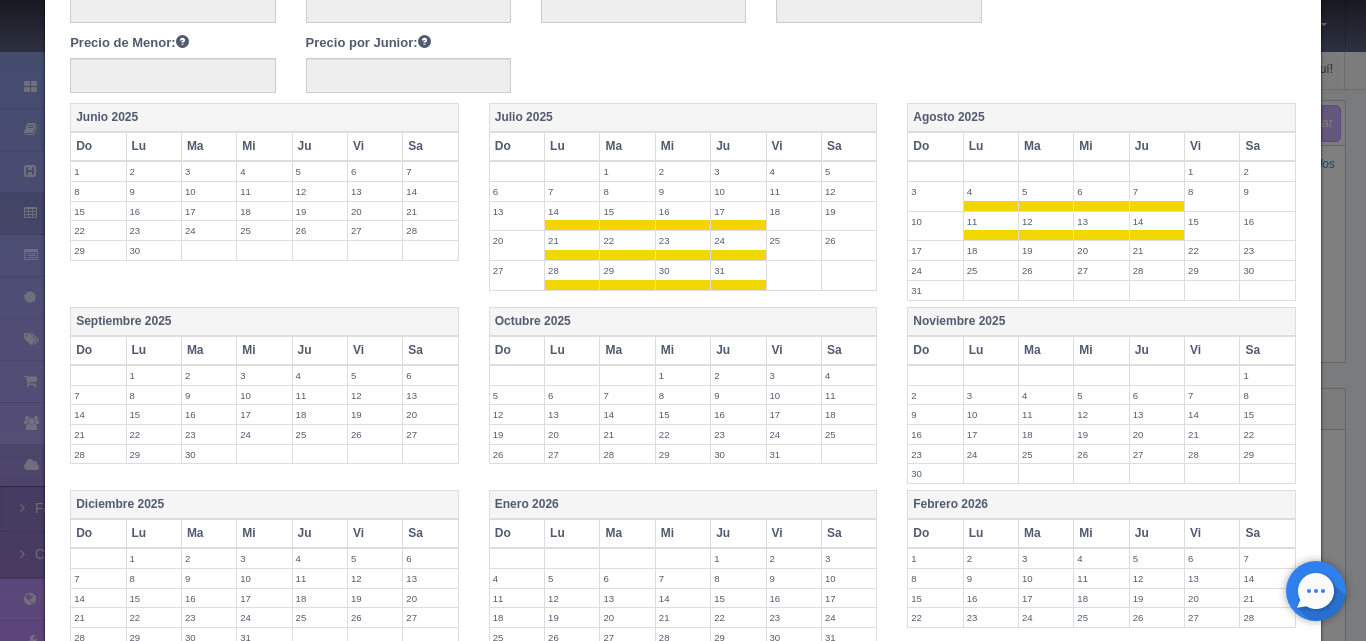 click on "18" at bounding box center (991, 250) 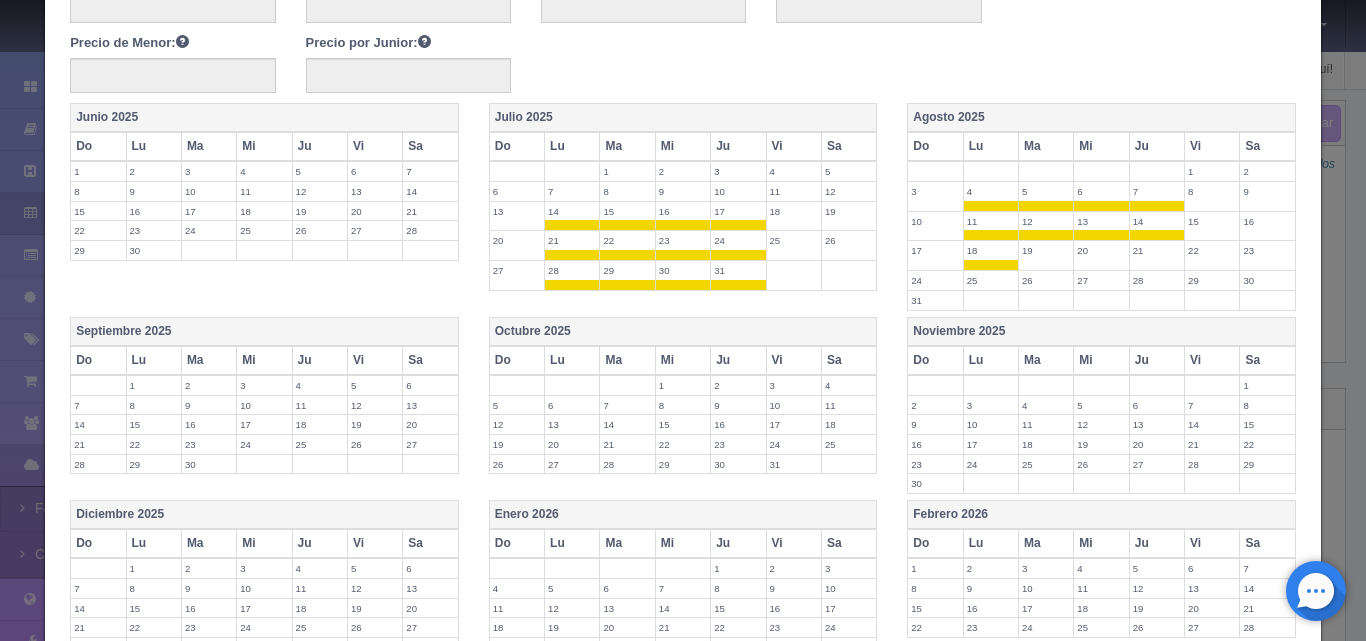 click on "19" at bounding box center [1046, 250] 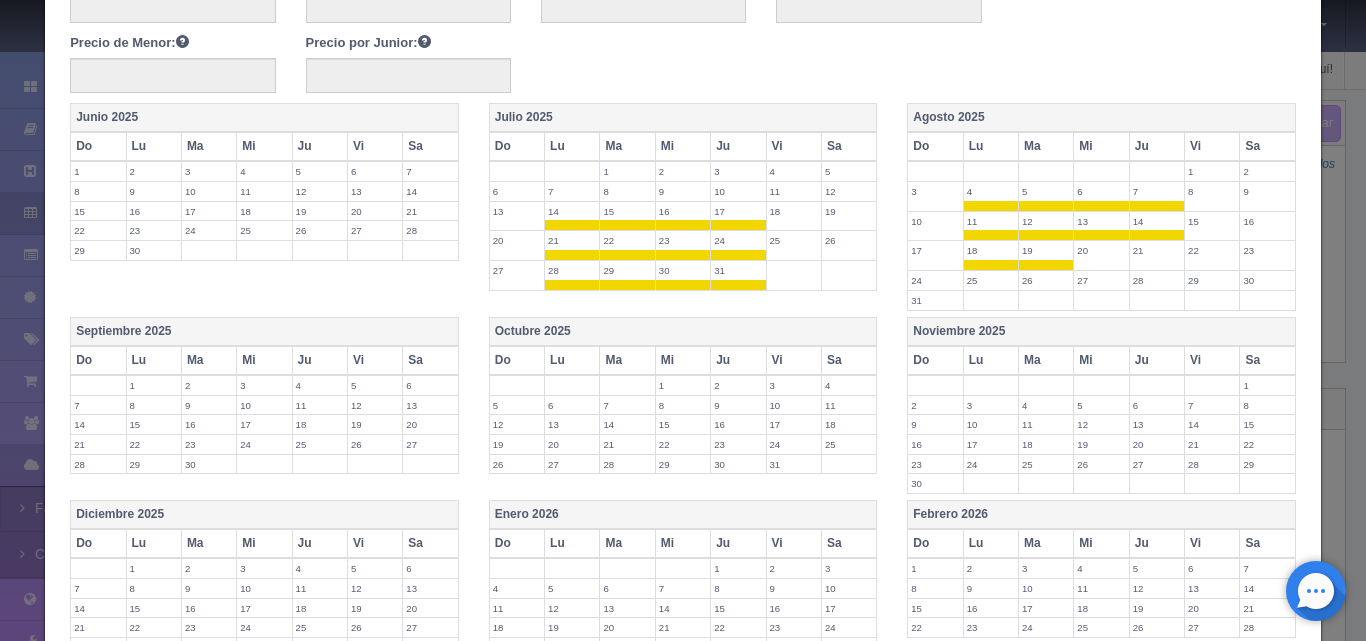 click on "20" at bounding box center [1101, 250] 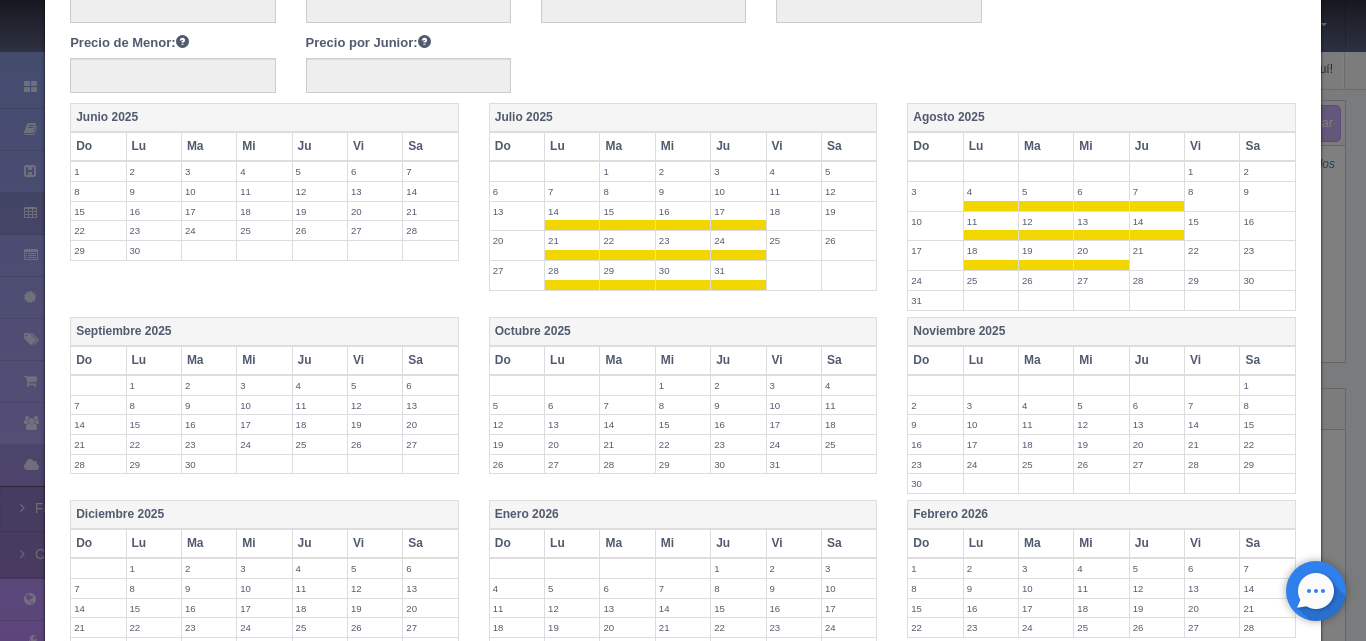 click on "21" at bounding box center [1157, 250] 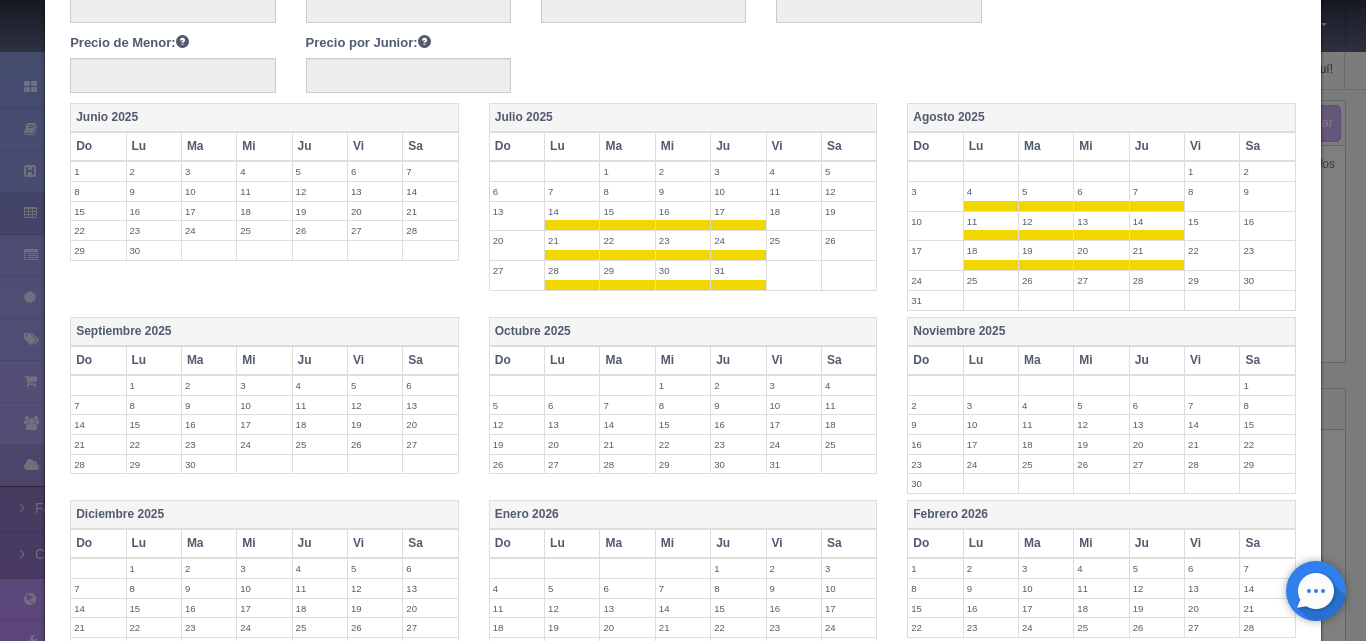 click on "25" at bounding box center [991, 280] 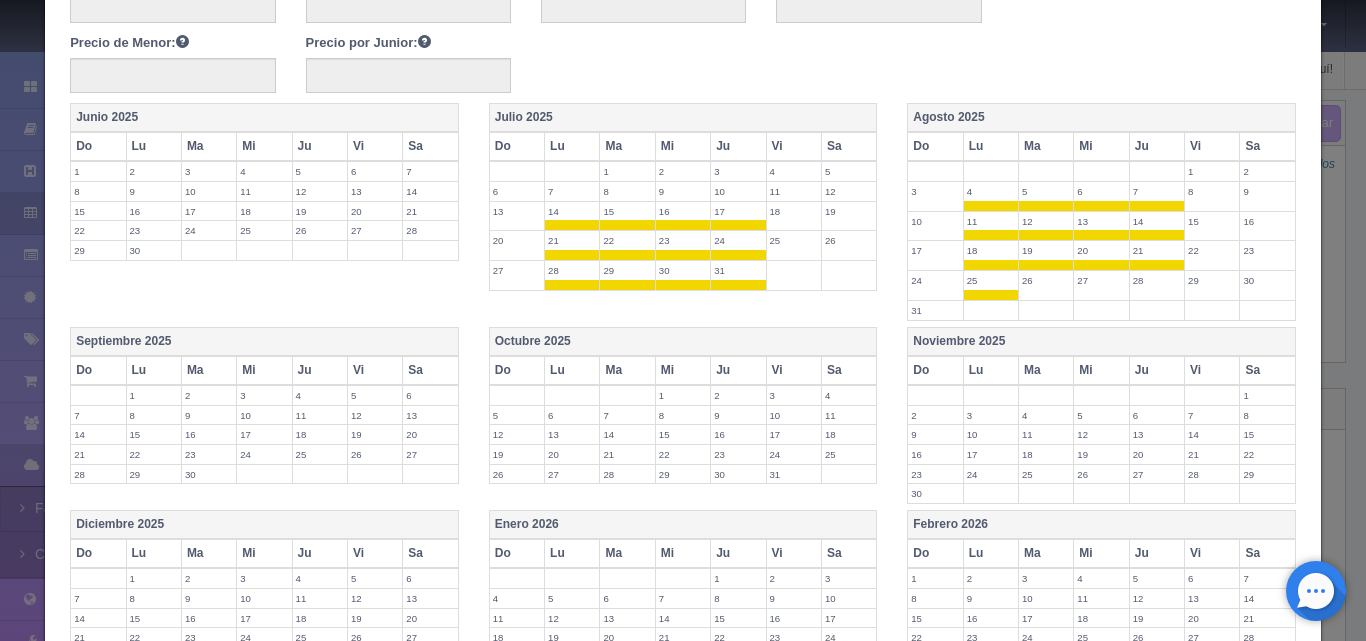 click on "26" at bounding box center [1046, 280] 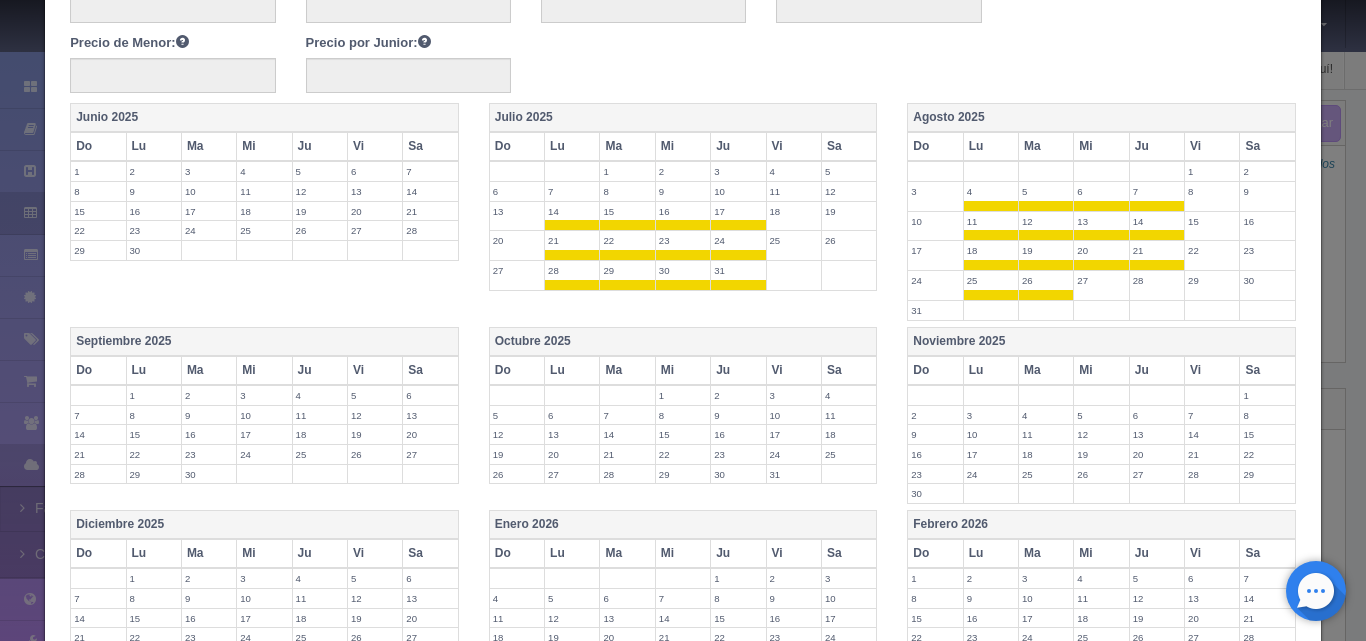 click on "27" at bounding box center (1101, 280) 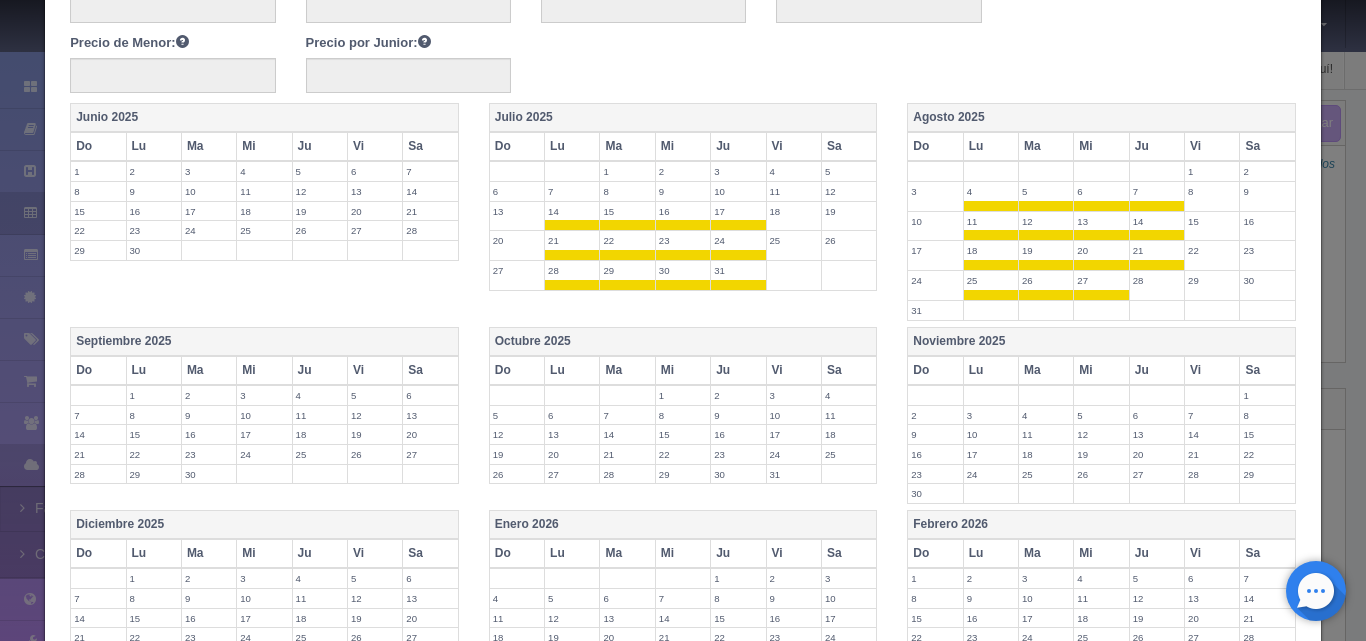 click on "28" at bounding box center (1157, 280) 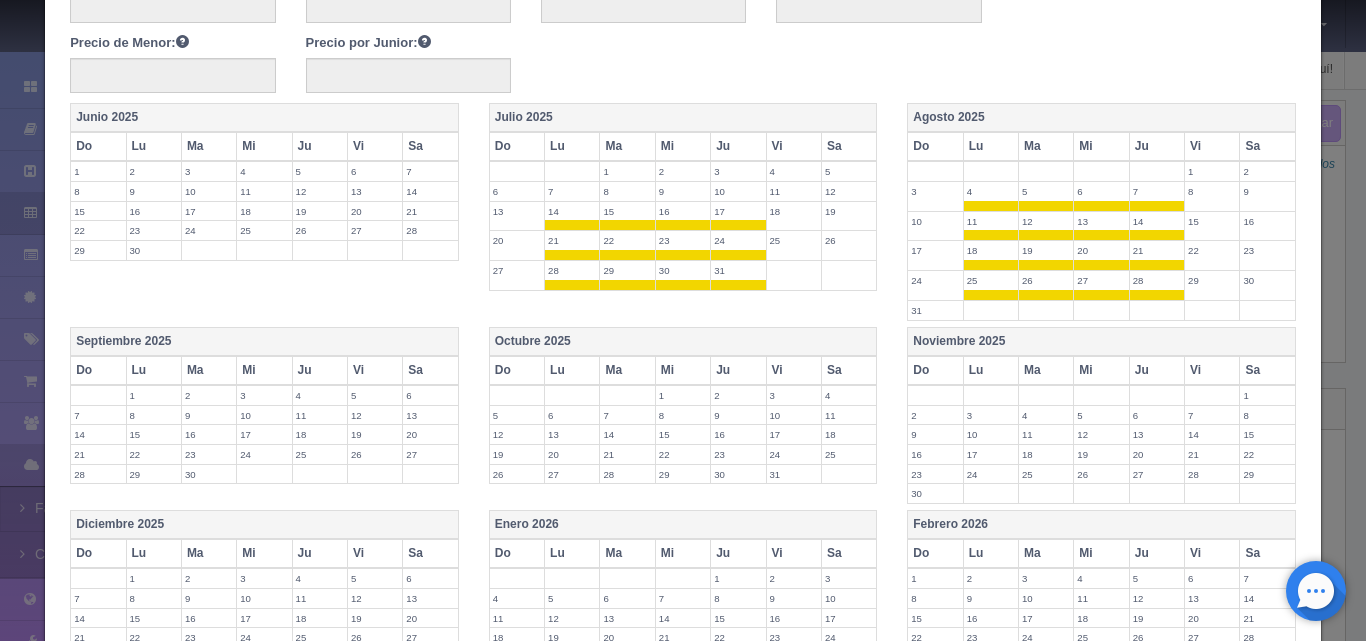click on "1" at bounding box center (154, 395) 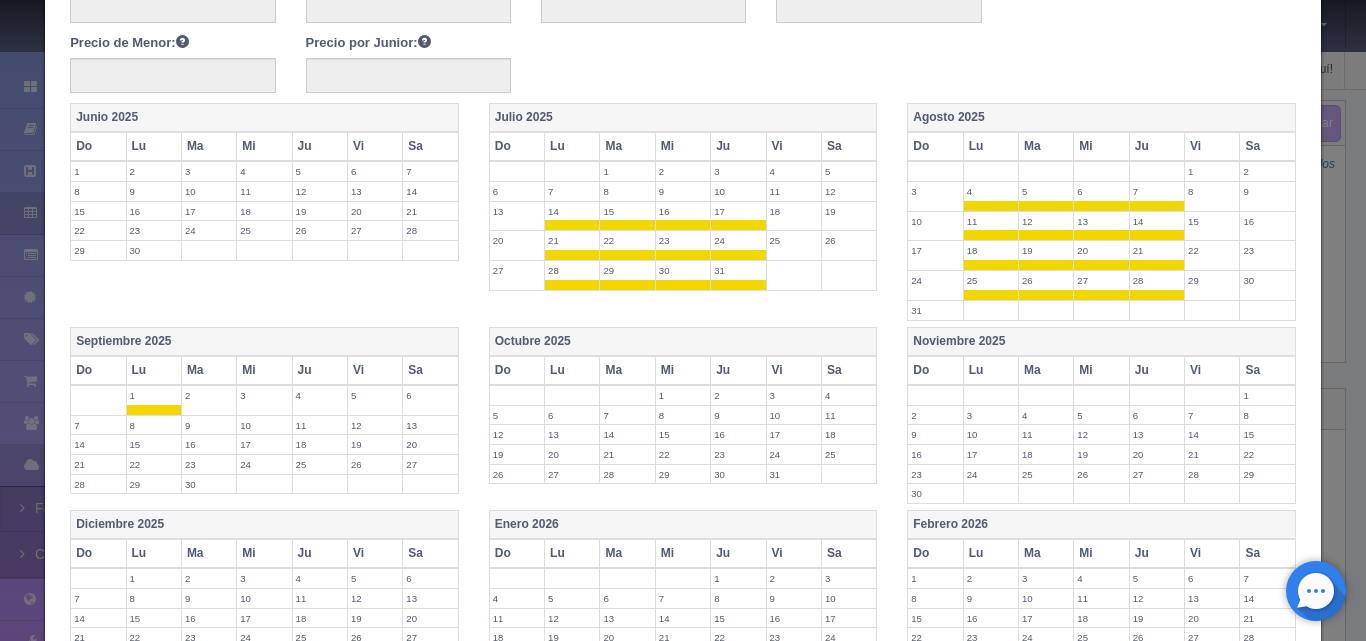 click on "2" at bounding box center [209, 395] 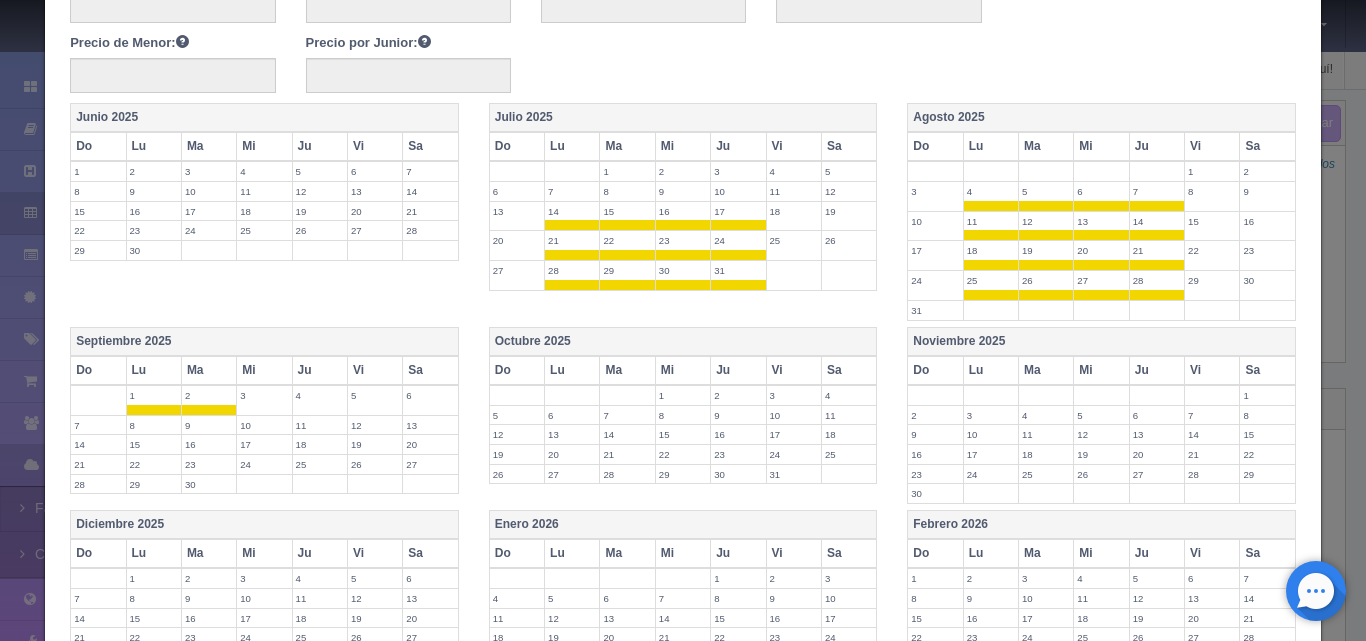 click on "3" at bounding box center [264, 395] 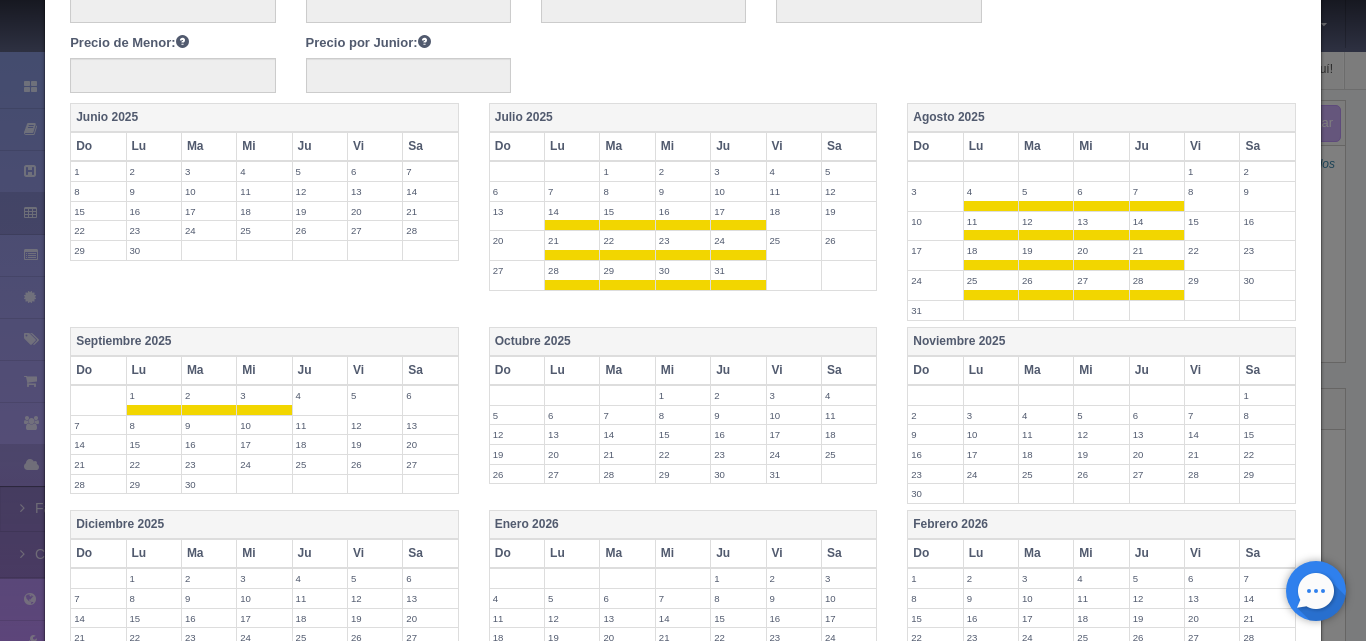 click on "4" at bounding box center [320, 395] 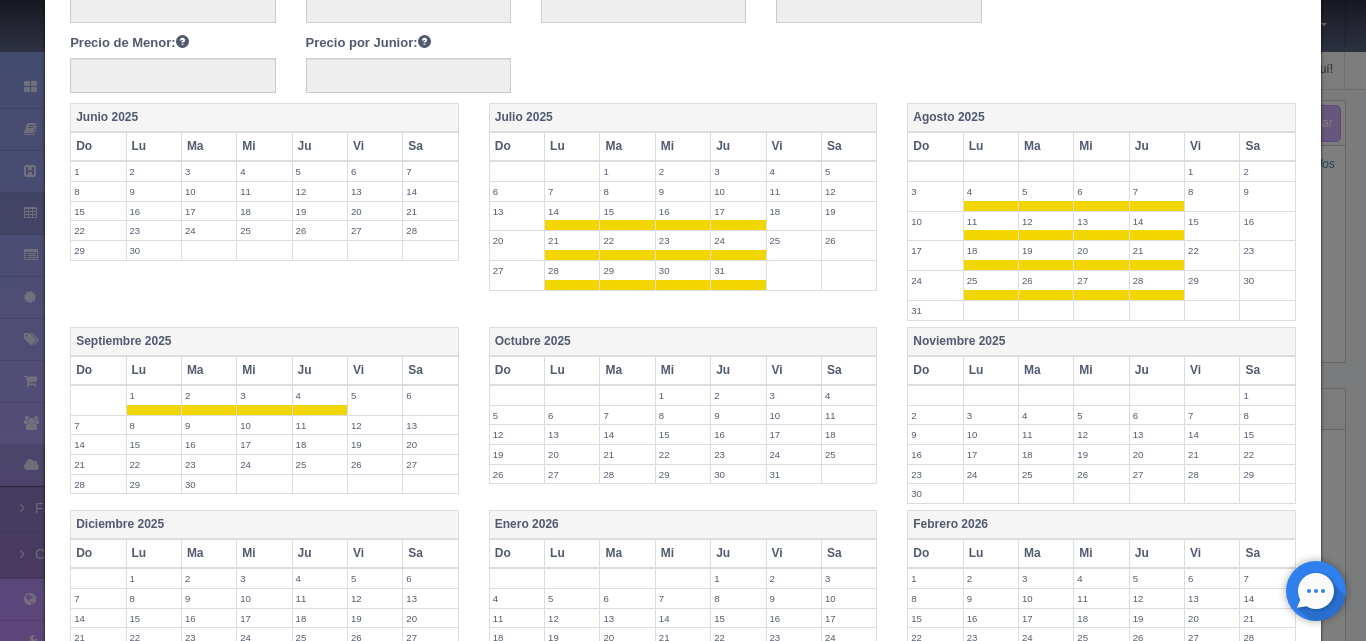 click on "8" at bounding box center [154, 425] 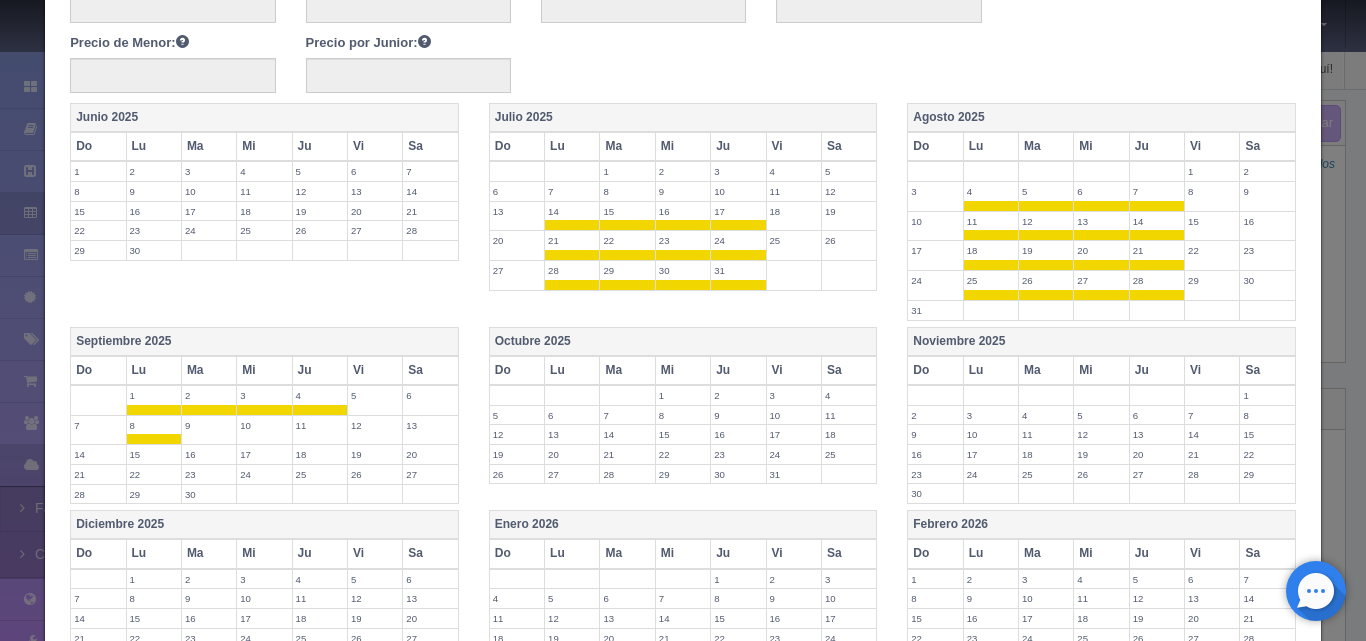 click on "9" at bounding box center [209, 425] 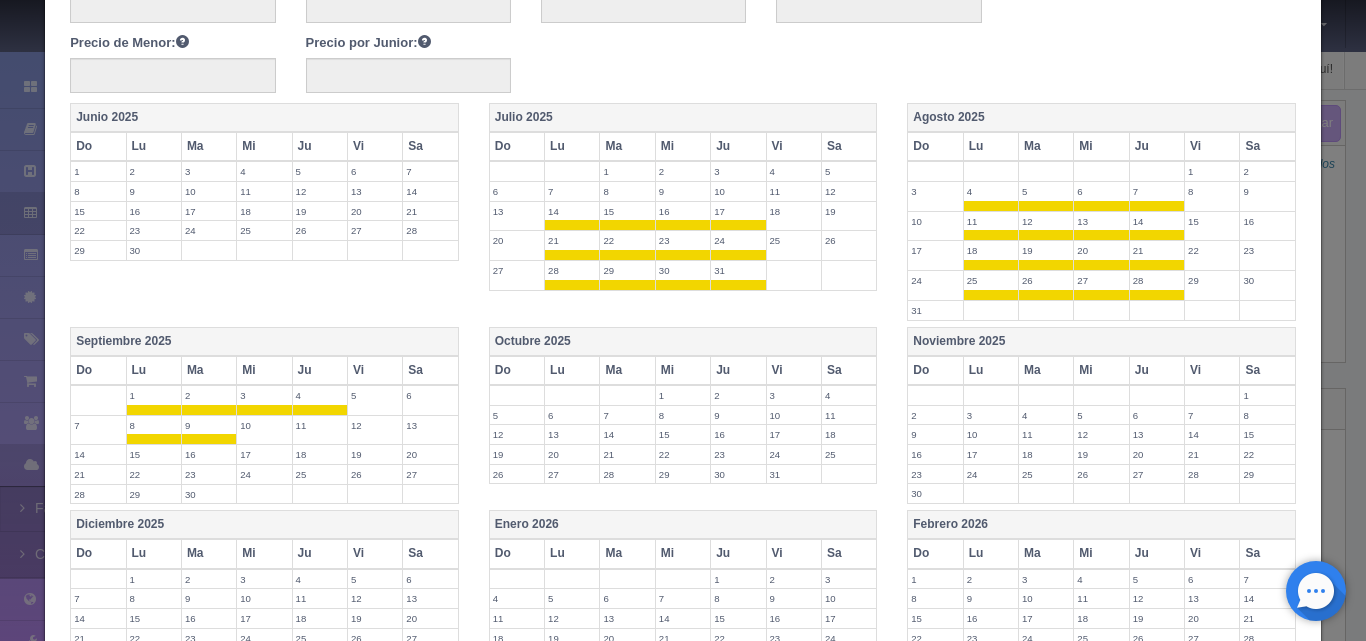 click on "10" at bounding box center (264, 425) 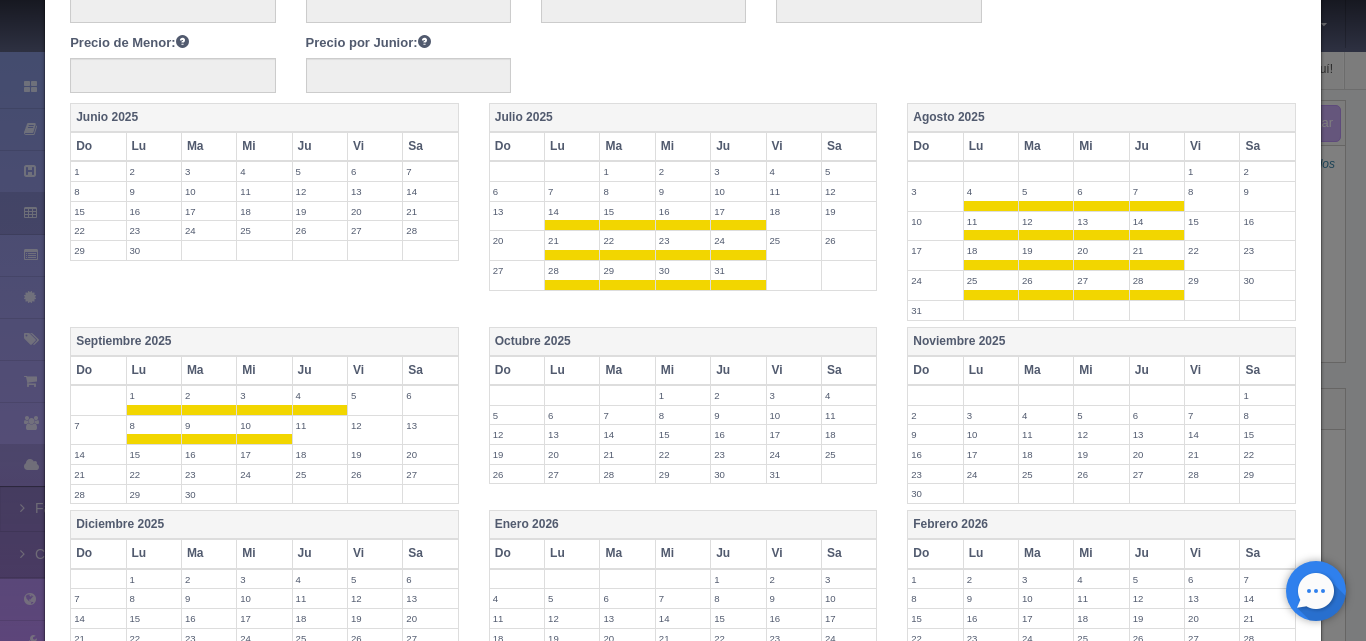 click on "11" at bounding box center (320, 425) 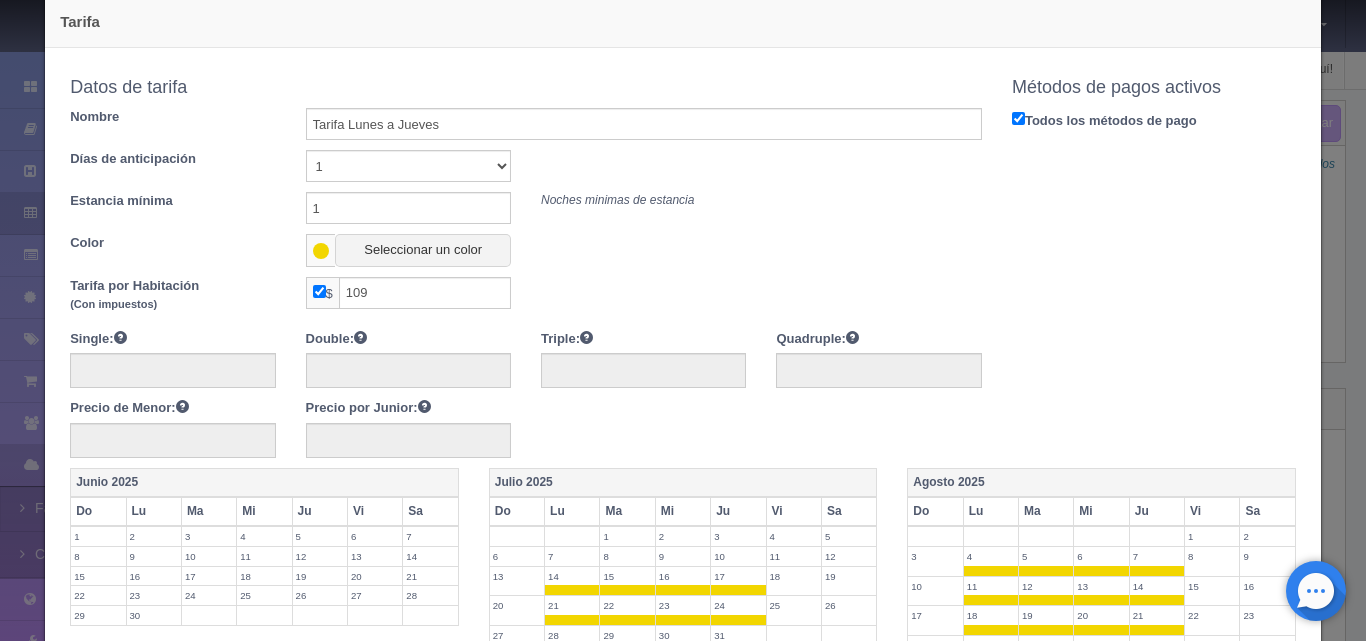 scroll, scrollTop: 0, scrollLeft: 0, axis: both 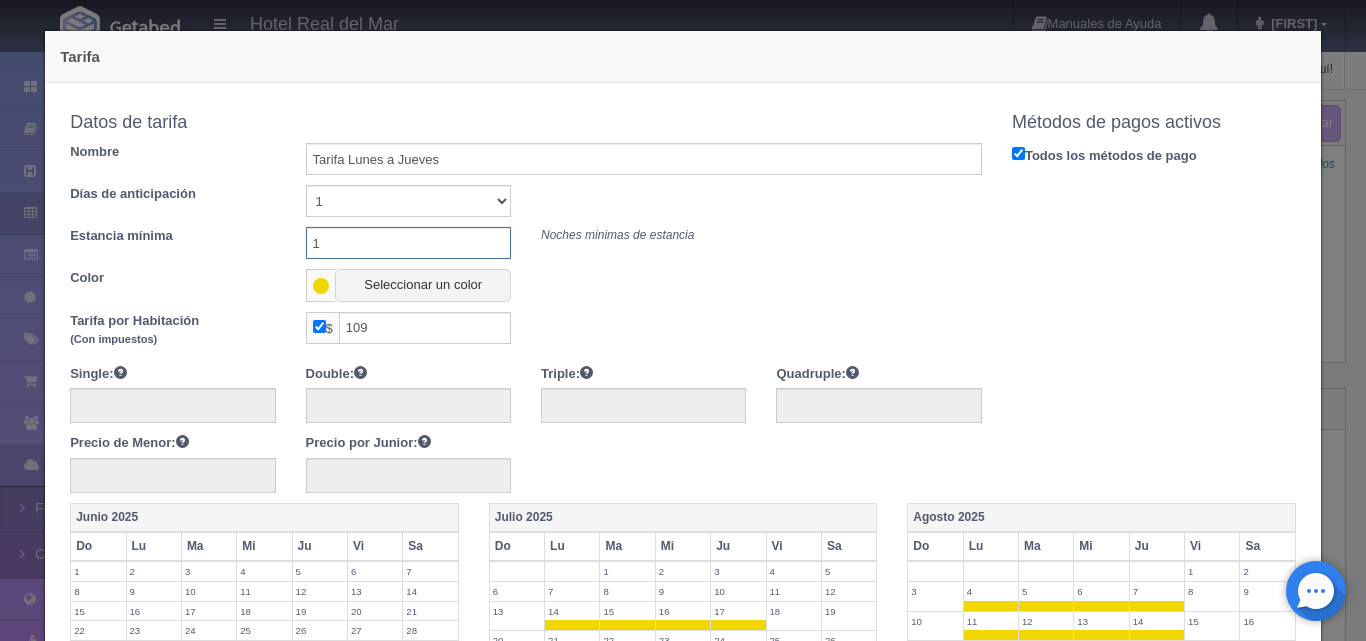 click on "1" at bounding box center (408, 243) 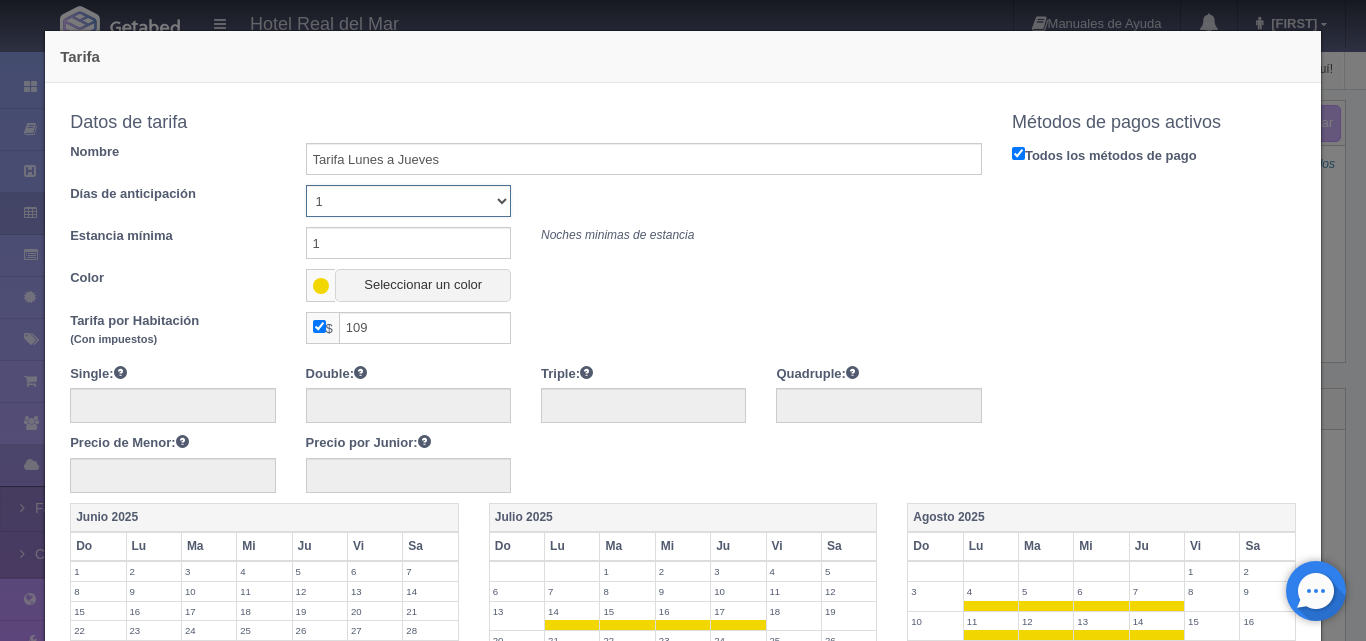 click on "Sin importar
1
2
3
4
5
6
7
8
9
10" at bounding box center (408, 201) 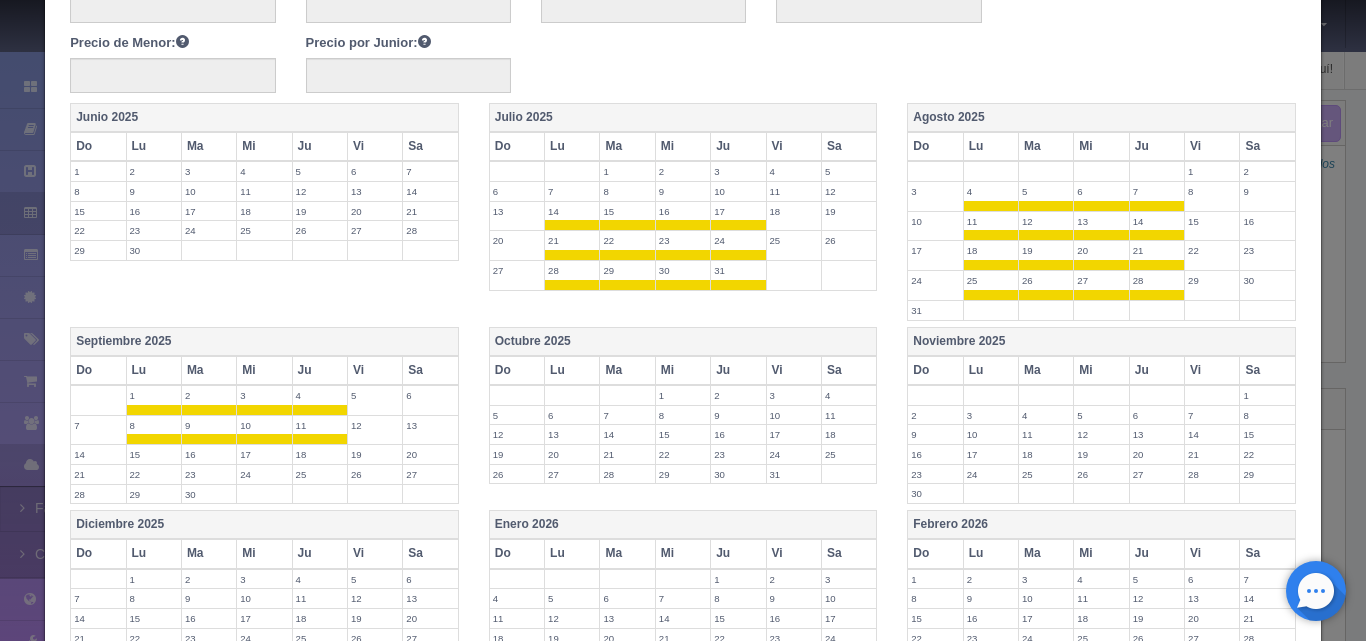 scroll, scrollTop: 785, scrollLeft: 0, axis: vertical 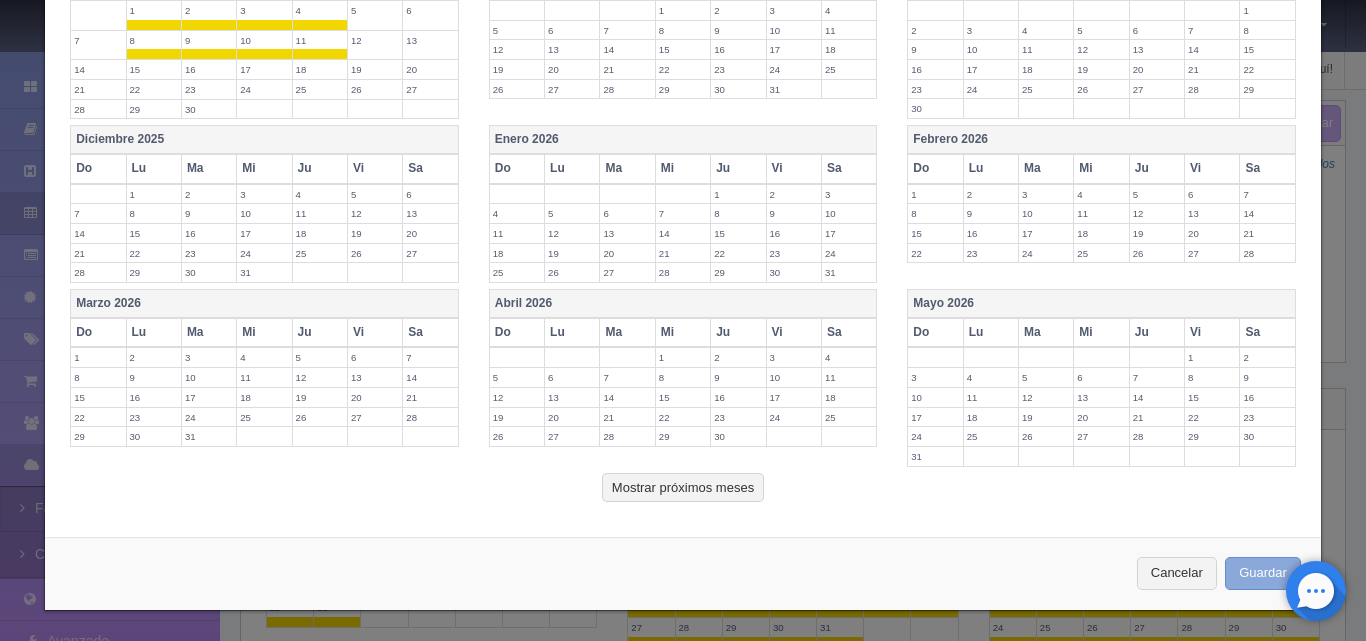 click on "Guardar" at bounding box center (1263, 573) 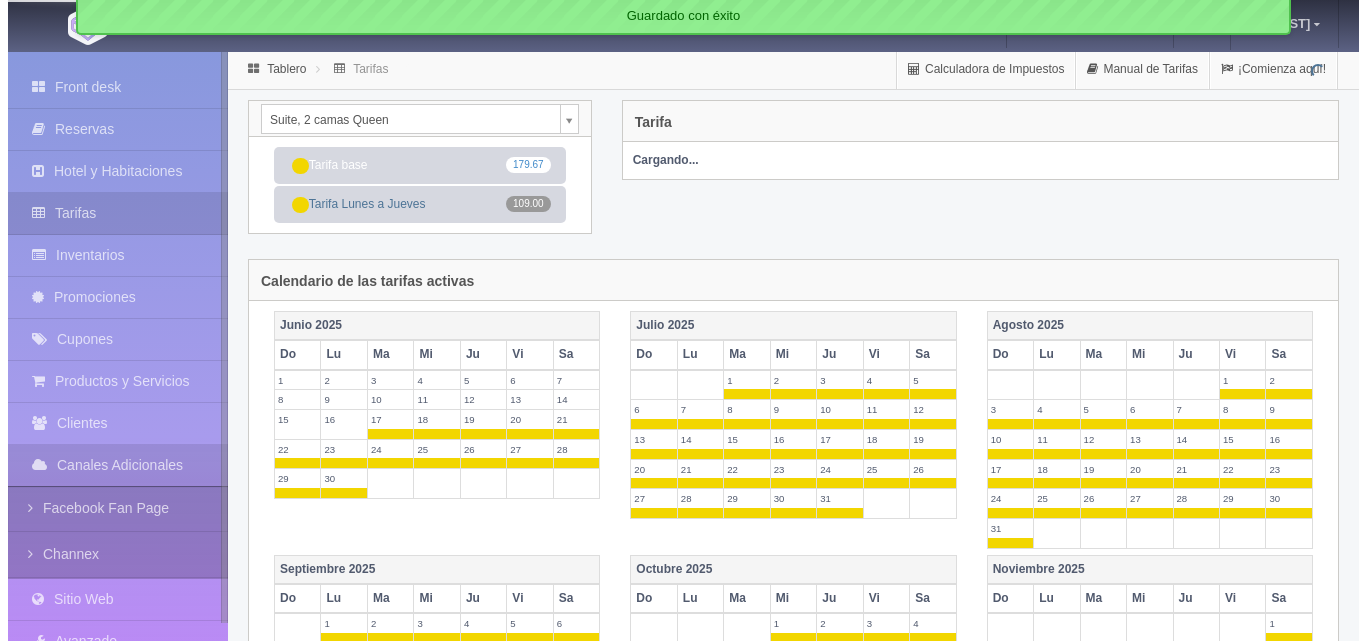 scroll, scrollTop: 0, scrollLeft: 0, axis: both 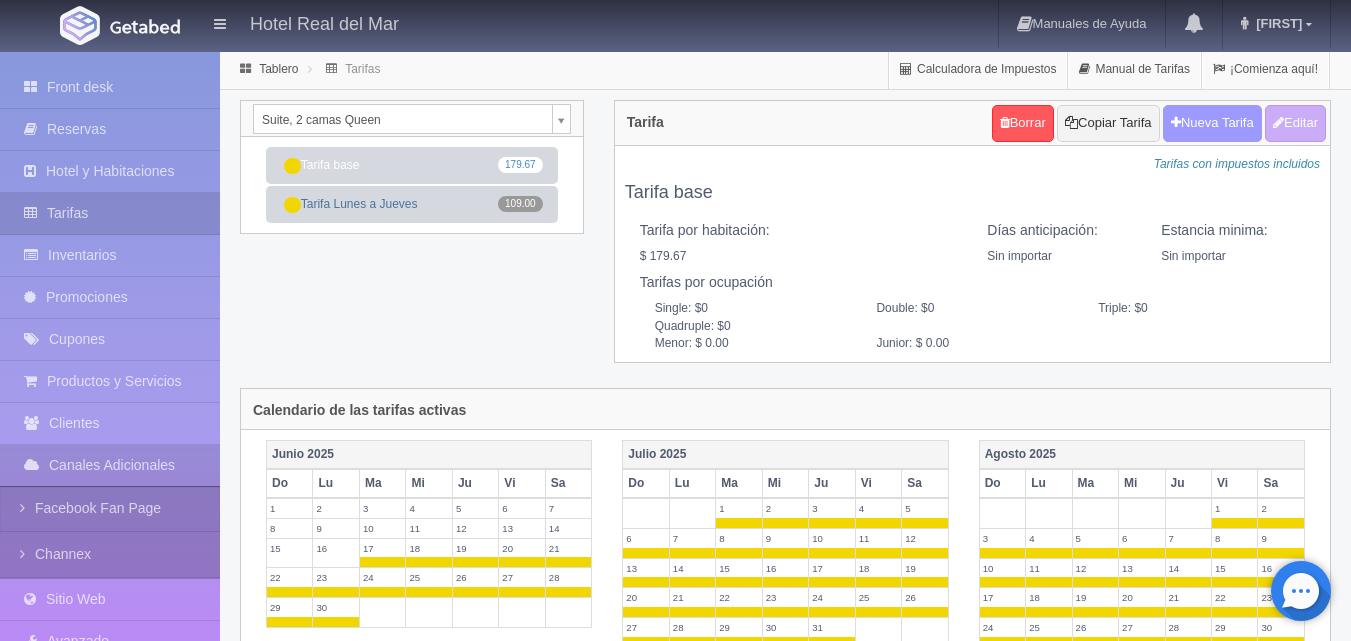 click on "Nueva Tarifa" at bounding box center (1212, 123) 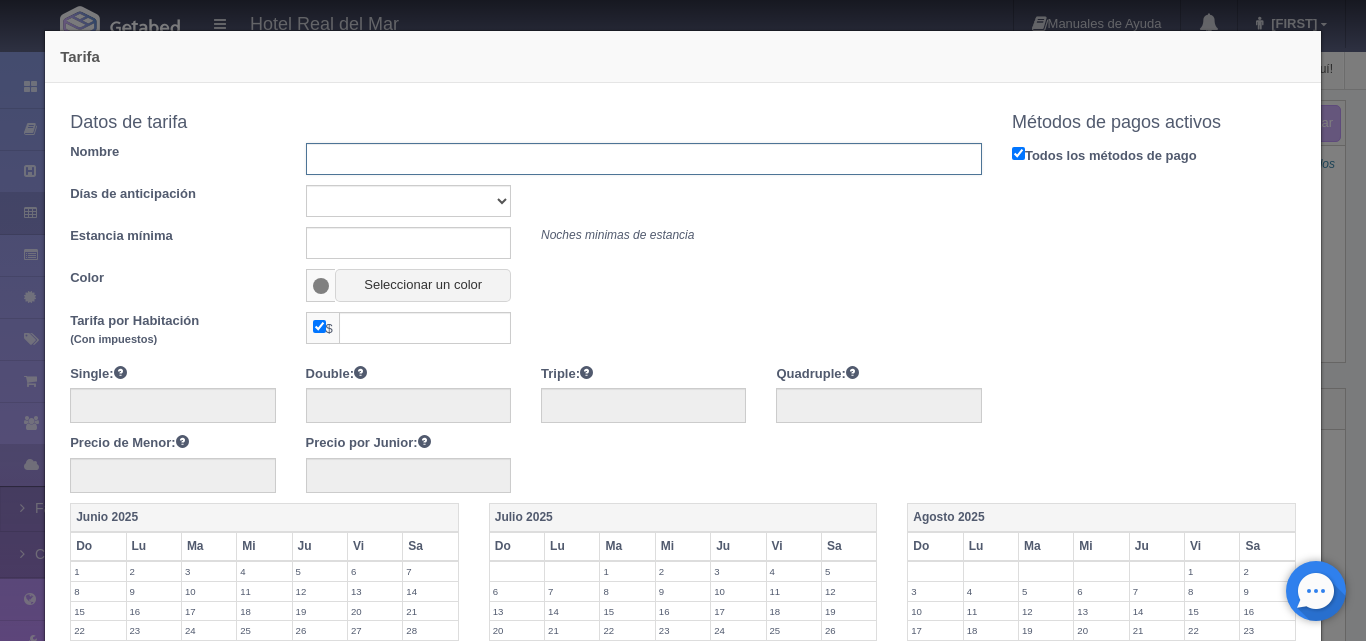 click at bounding box center (644, 159) 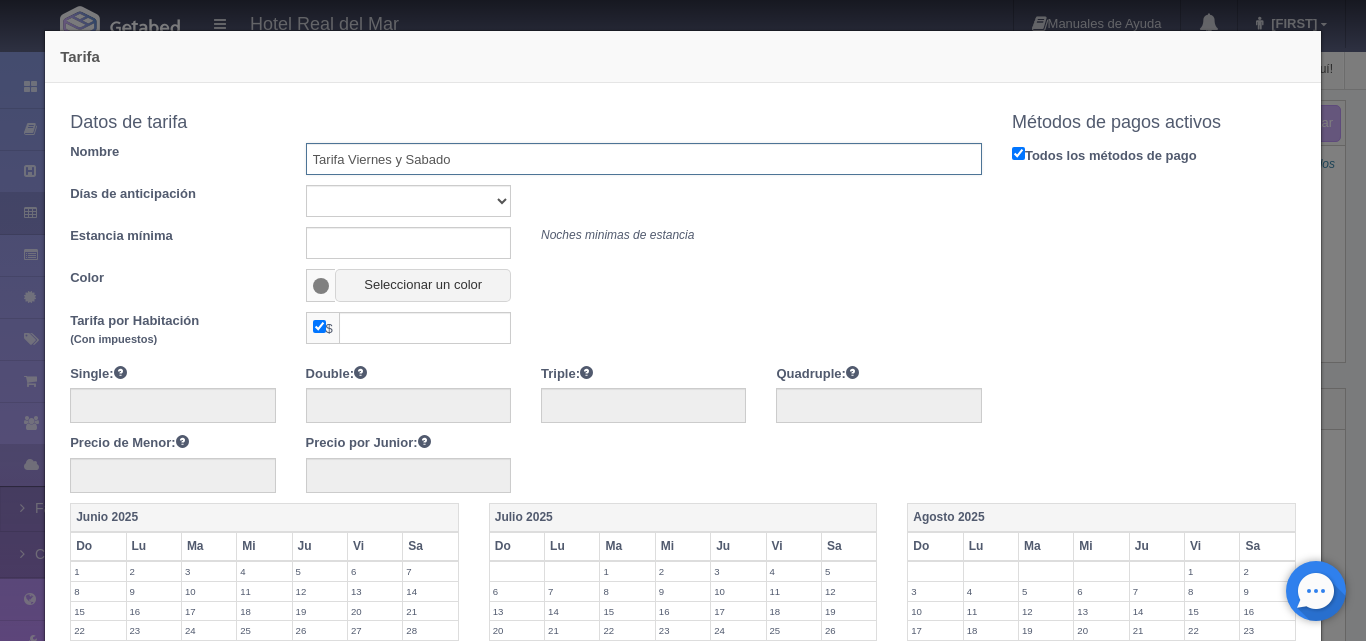 type on "Tarifa Viernes y Sabado" 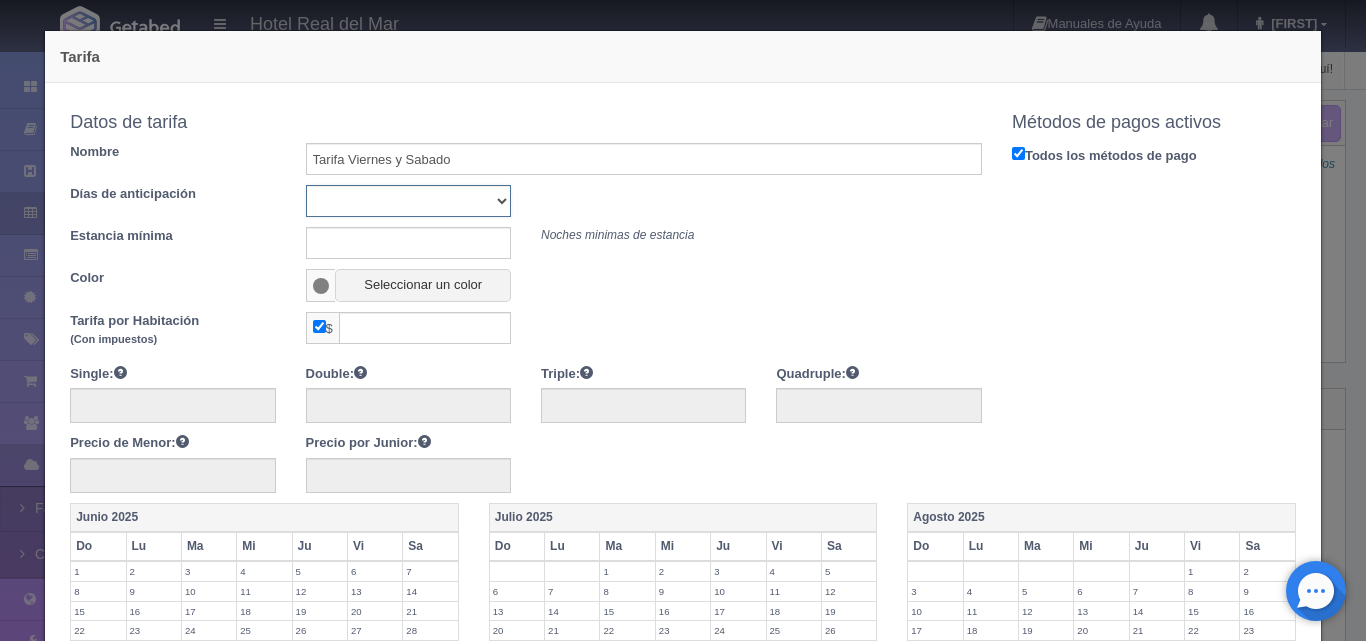 click on "Sin importar
1
2
3
4
5
6
7
8
9
10" at bounding box center [408, 201] 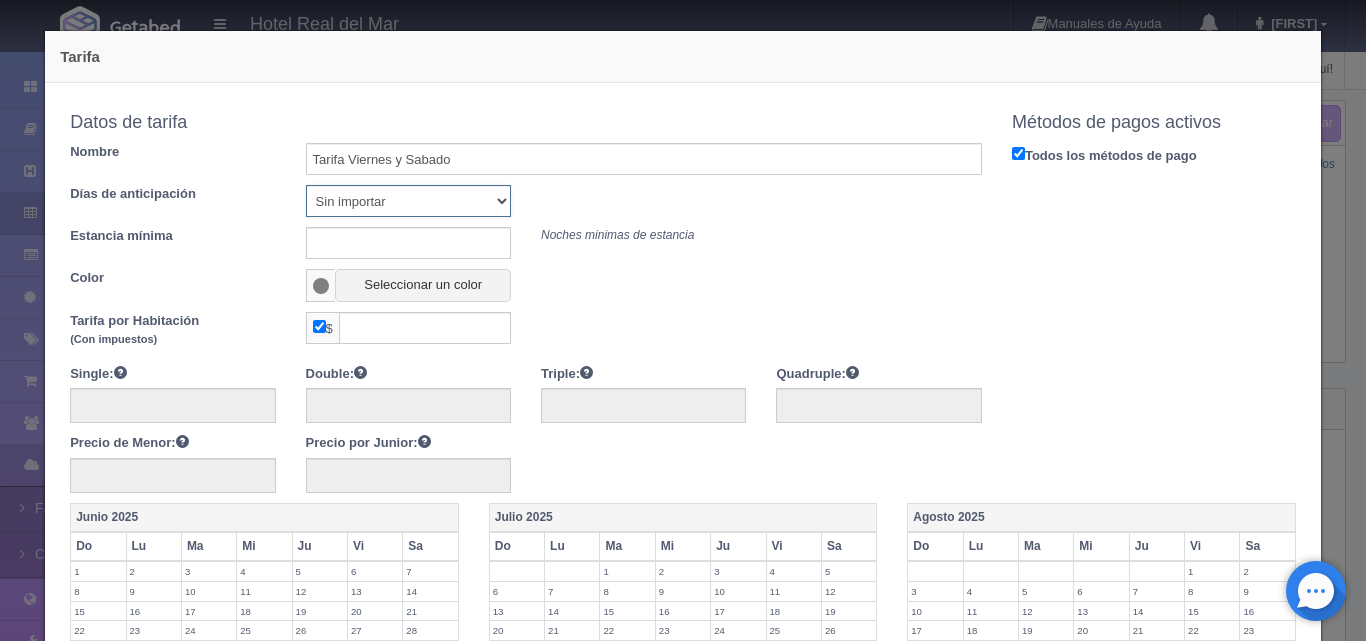 click on "Sin importar
1
2
3
4
5
6
7
8
9
10" at bounding box center (408, 201) 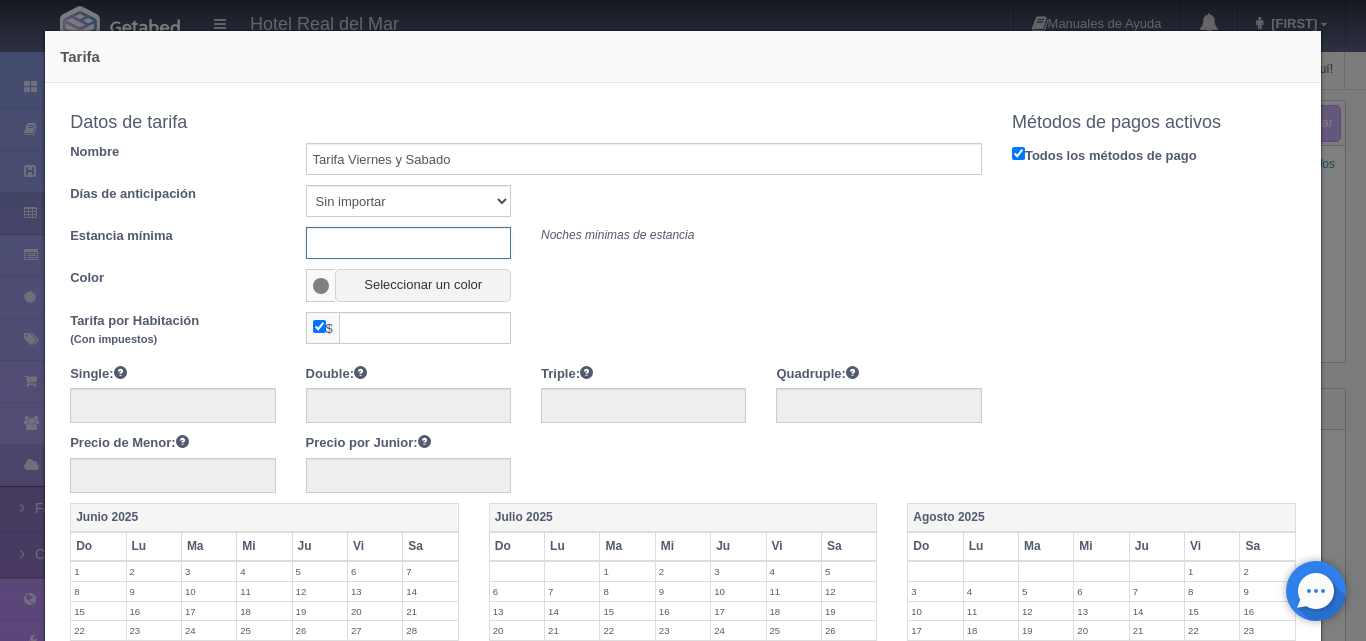 click at bounding box center [408, 243] 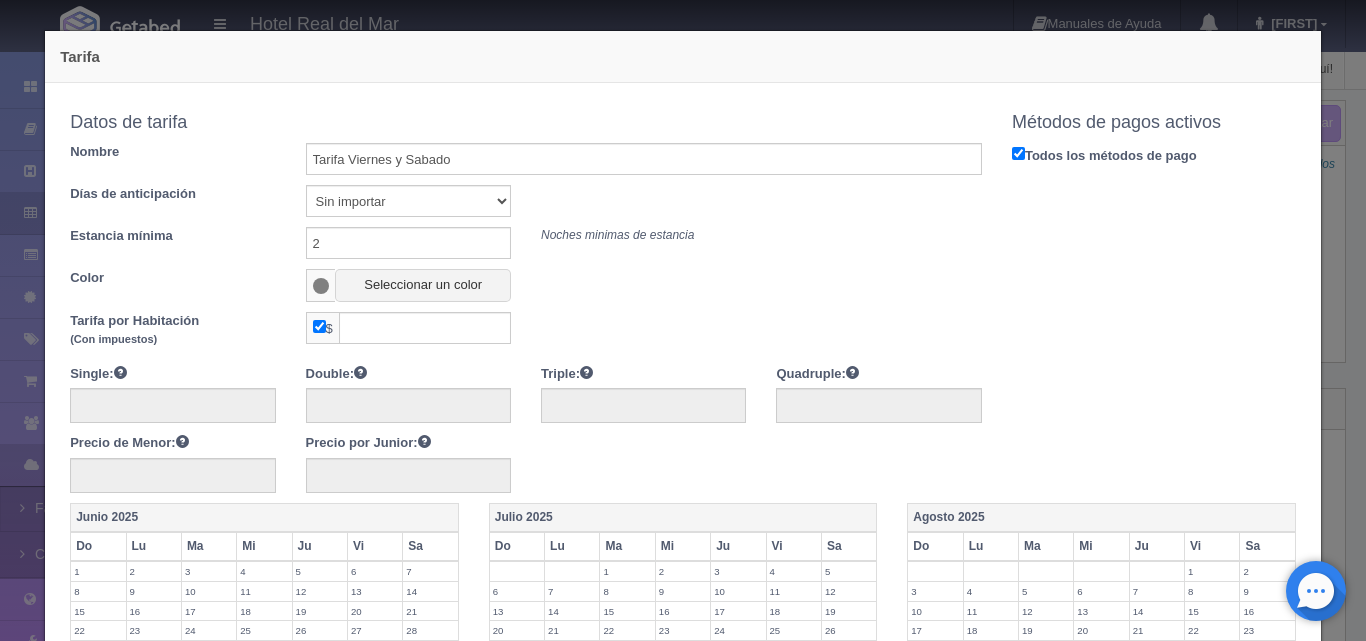 click at bounding box center (321, 286) 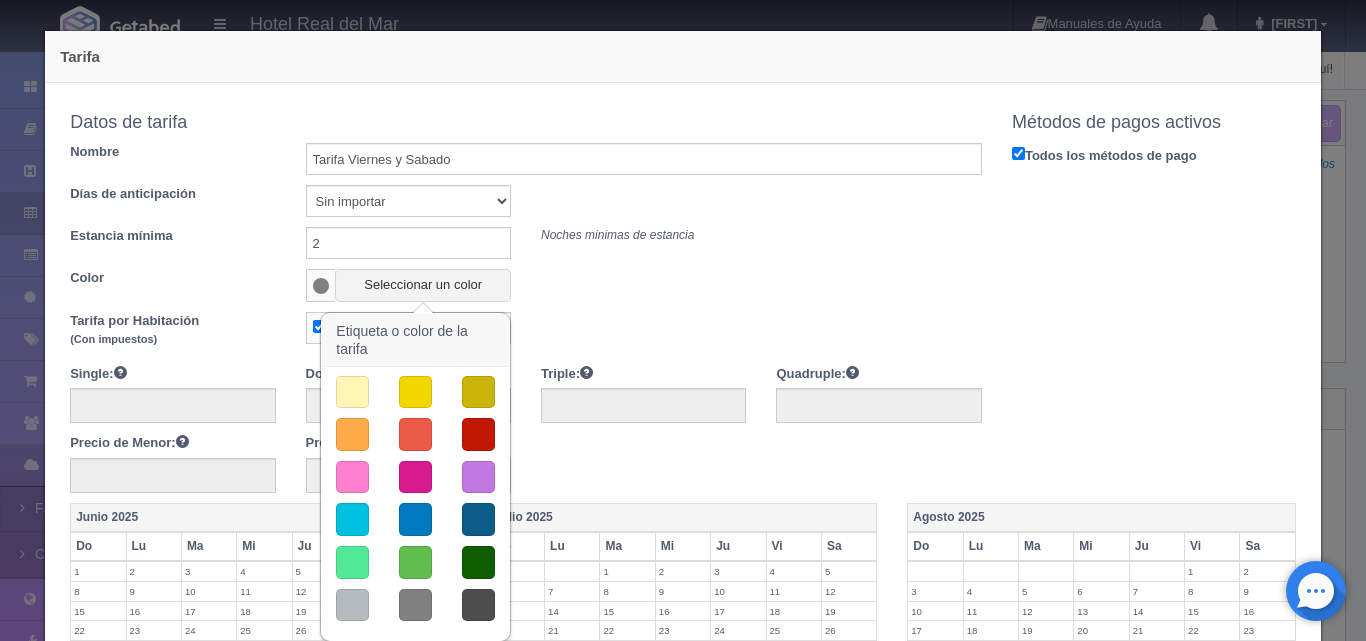 click at bounding box center (352, 392) 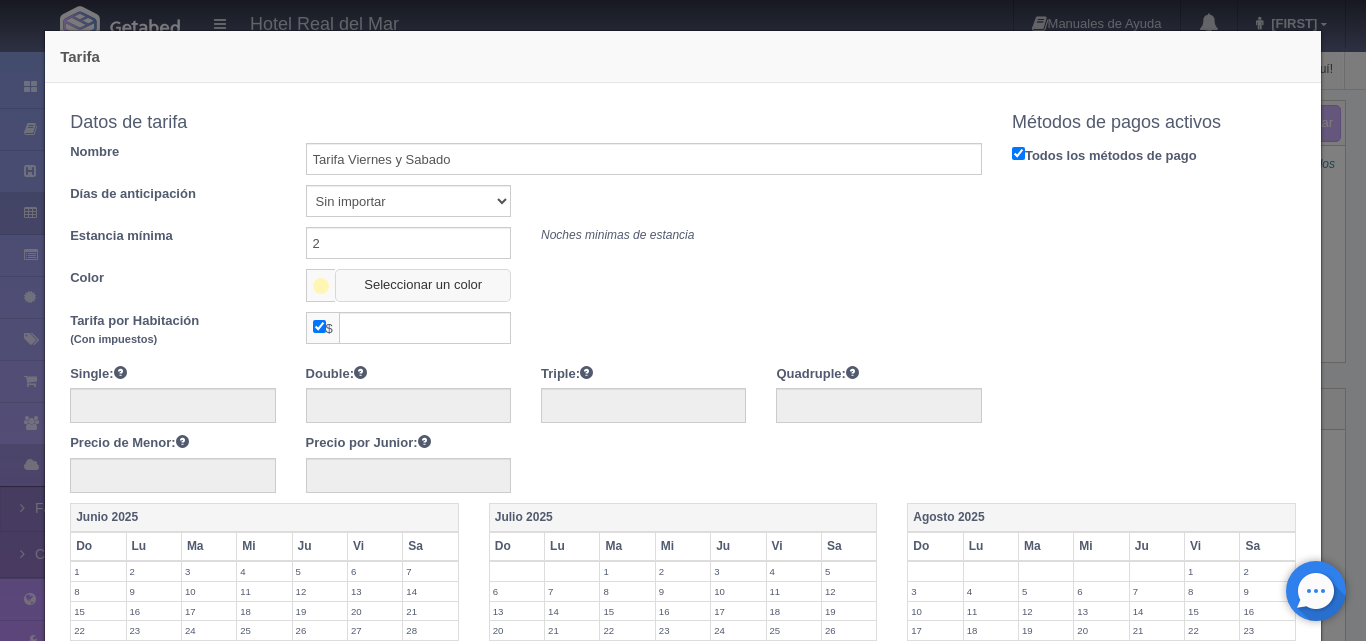 click on "Seleccionar un color" at bounding box center (423, 285) 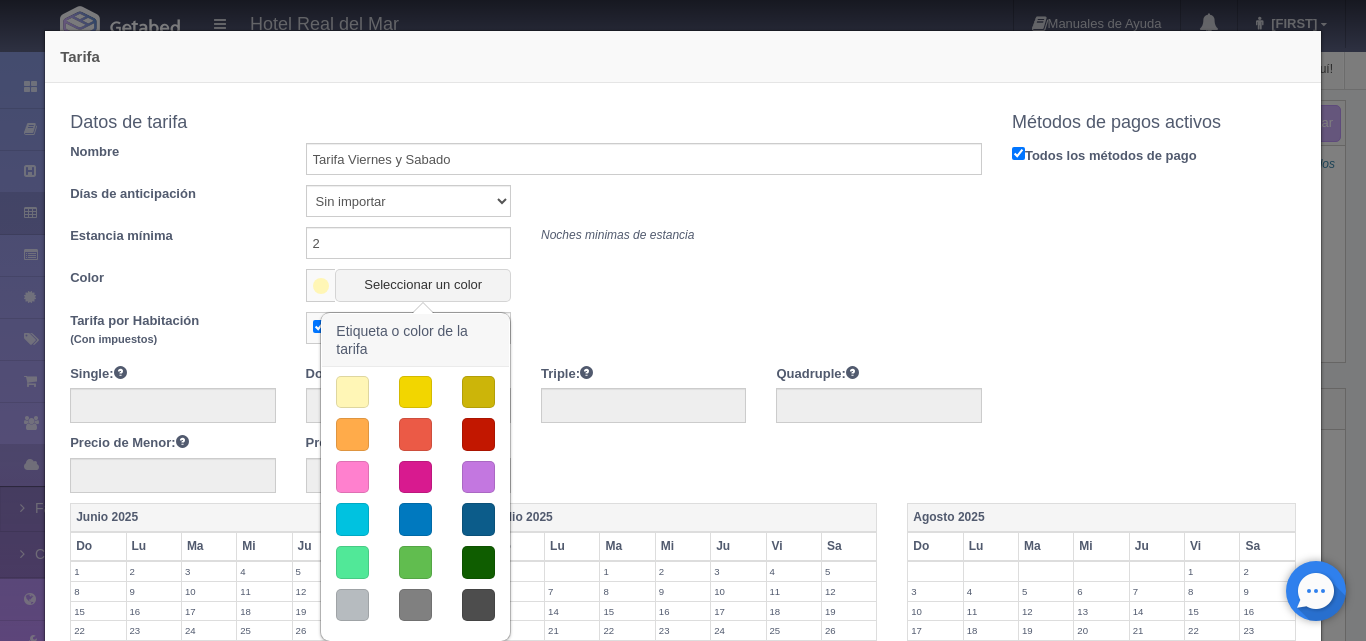 click at bounding box center [352, 392] 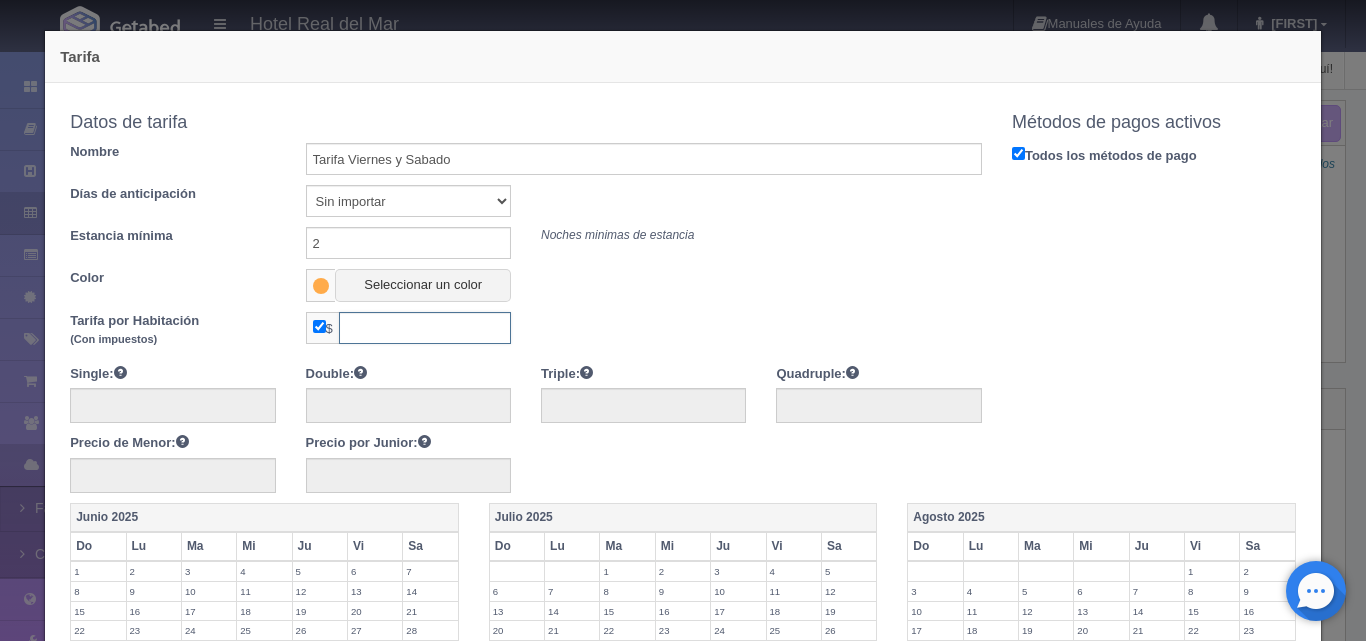 click at bounding box center [425, 328] 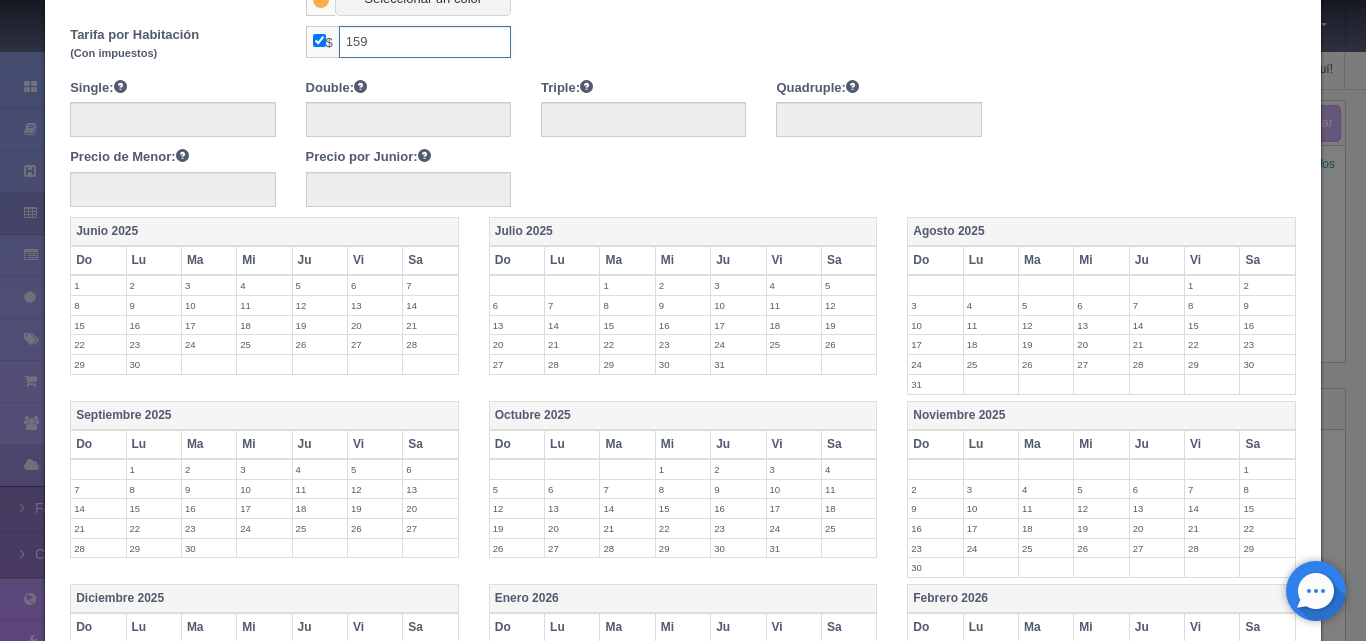 scroll, scrollTop: 300, scrollLeft: 0, axis: vertical 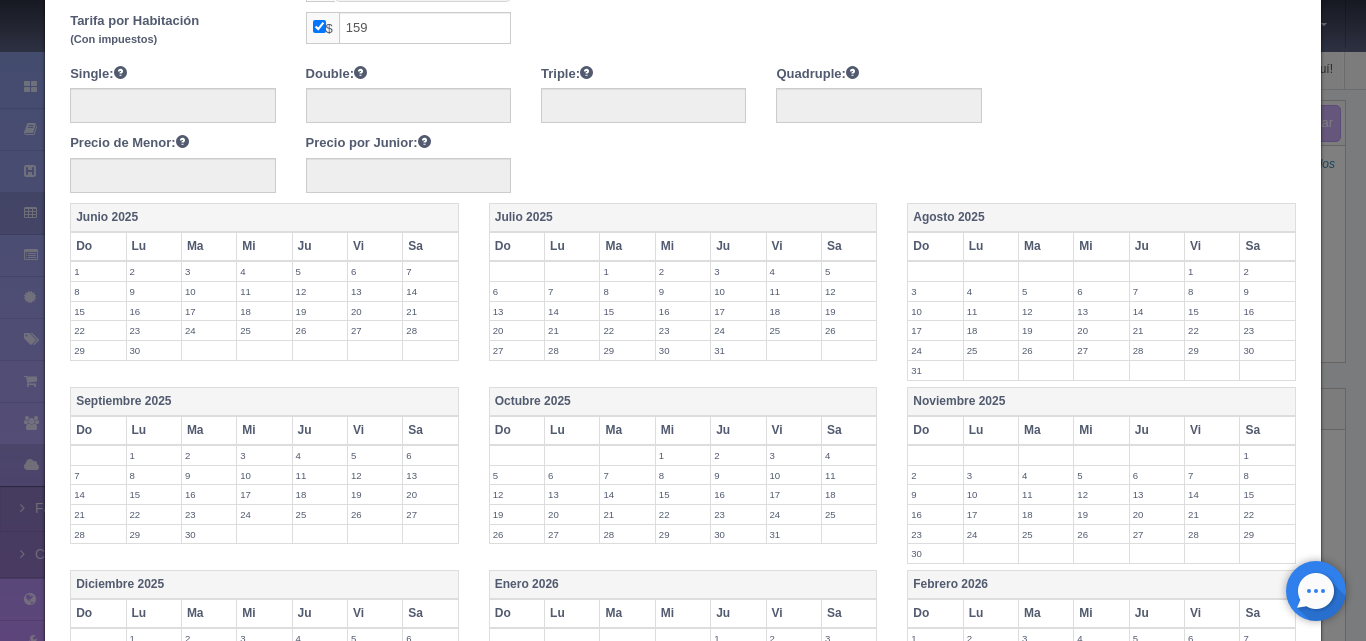 click on "Vi" at bounding box center [793, 246] 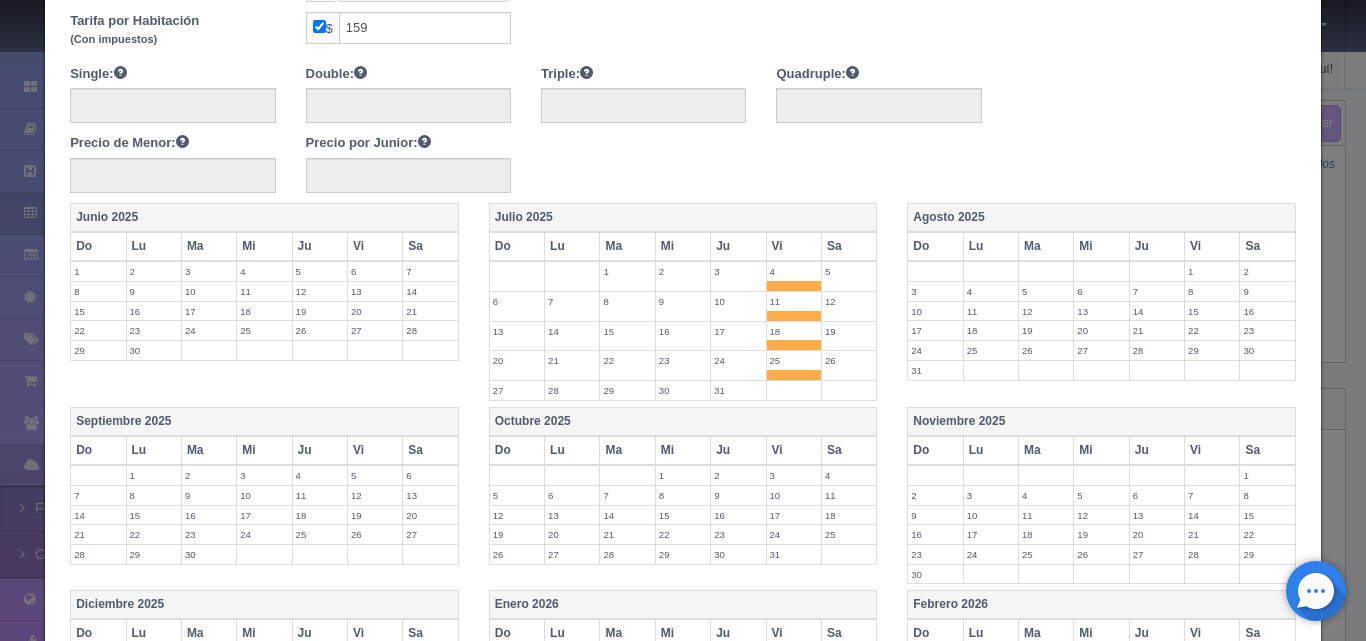 click on "Sa" at bounding box center [848, 246] 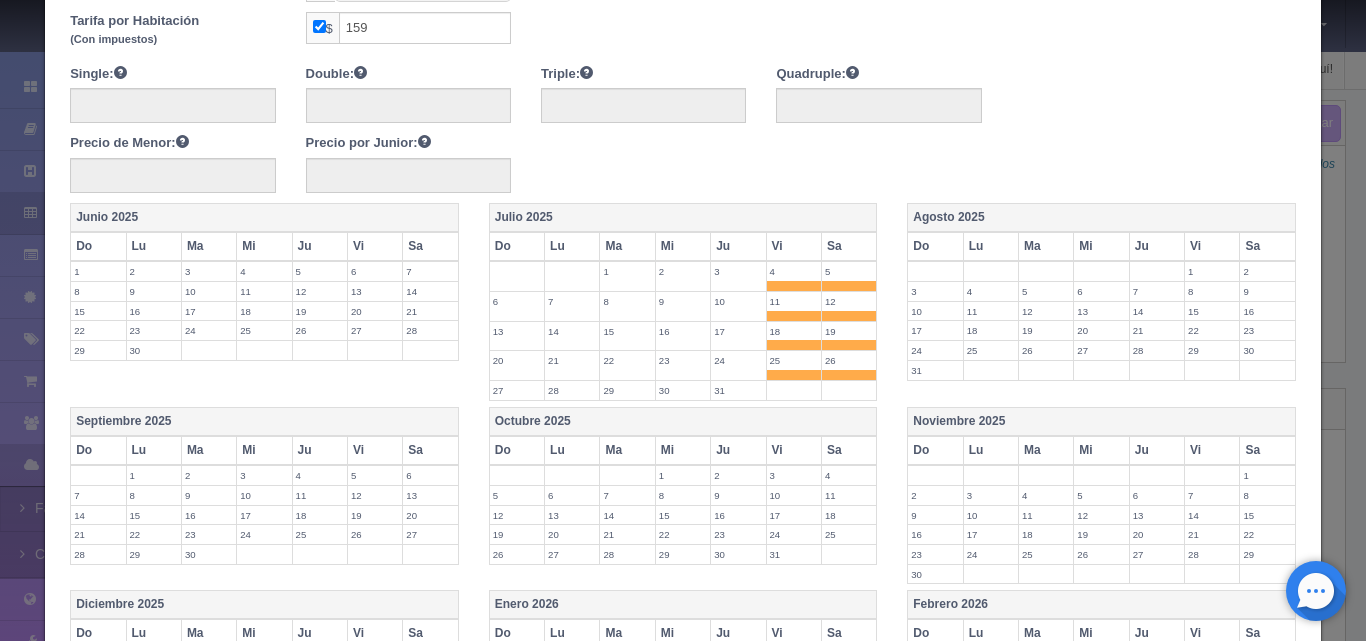 click on "1" at bounding box center [1212, 271] 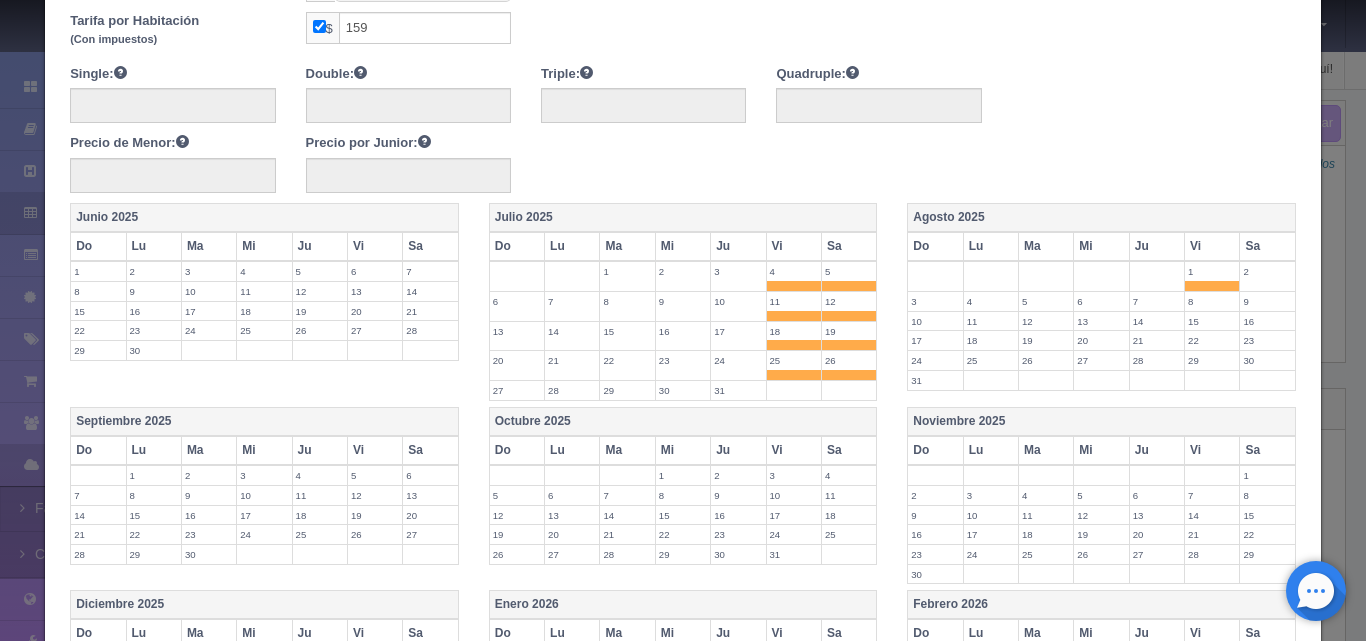 click on "Vi" at bounding box center (1212, 246) 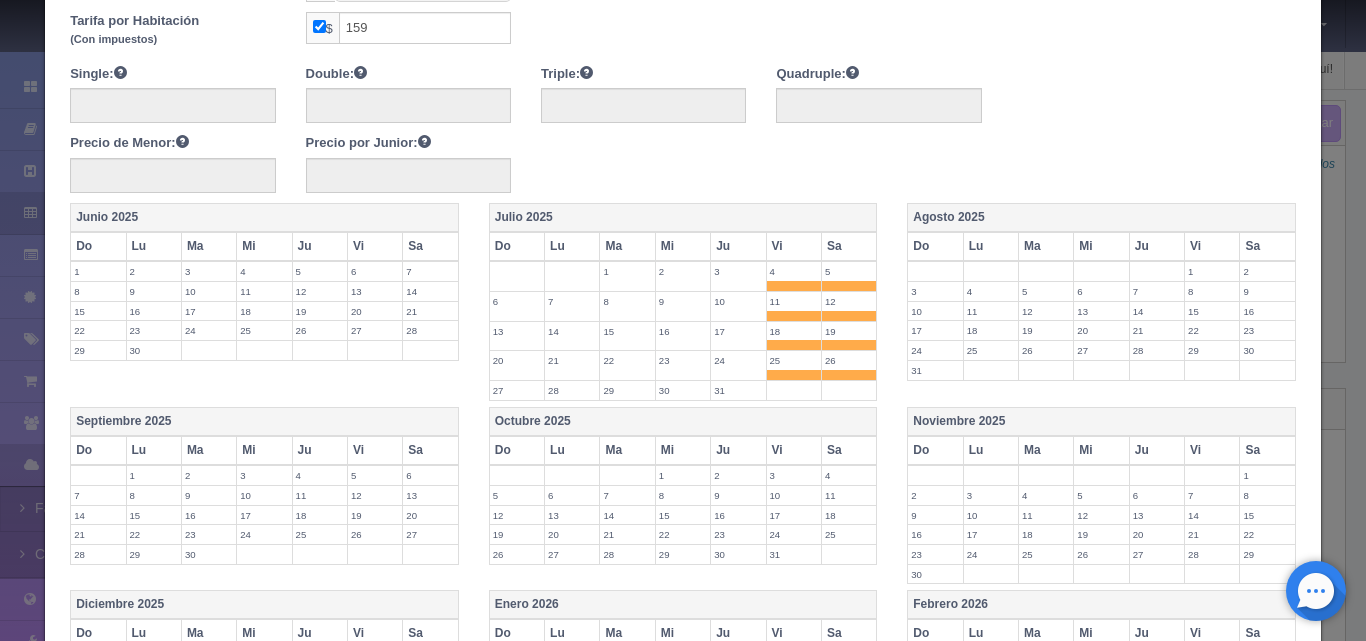 click on "Vi" at bounding box center [1212, 246] 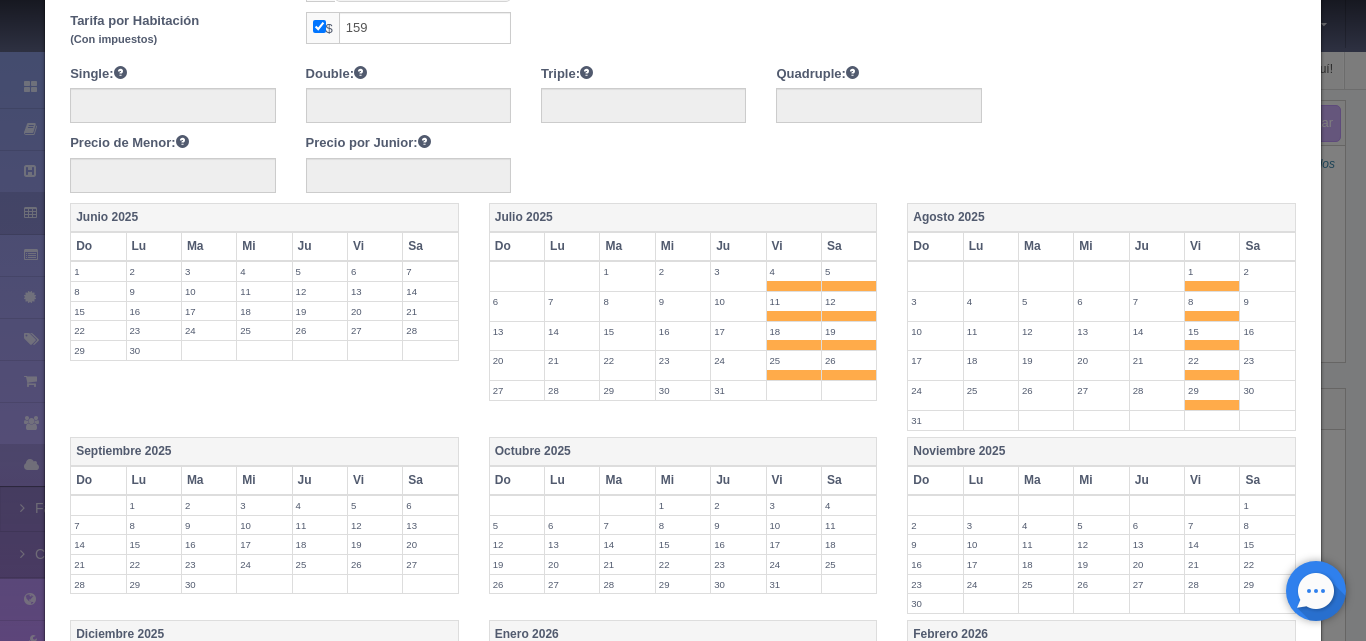 click on "Sa" at bounding box center (1267, 246) 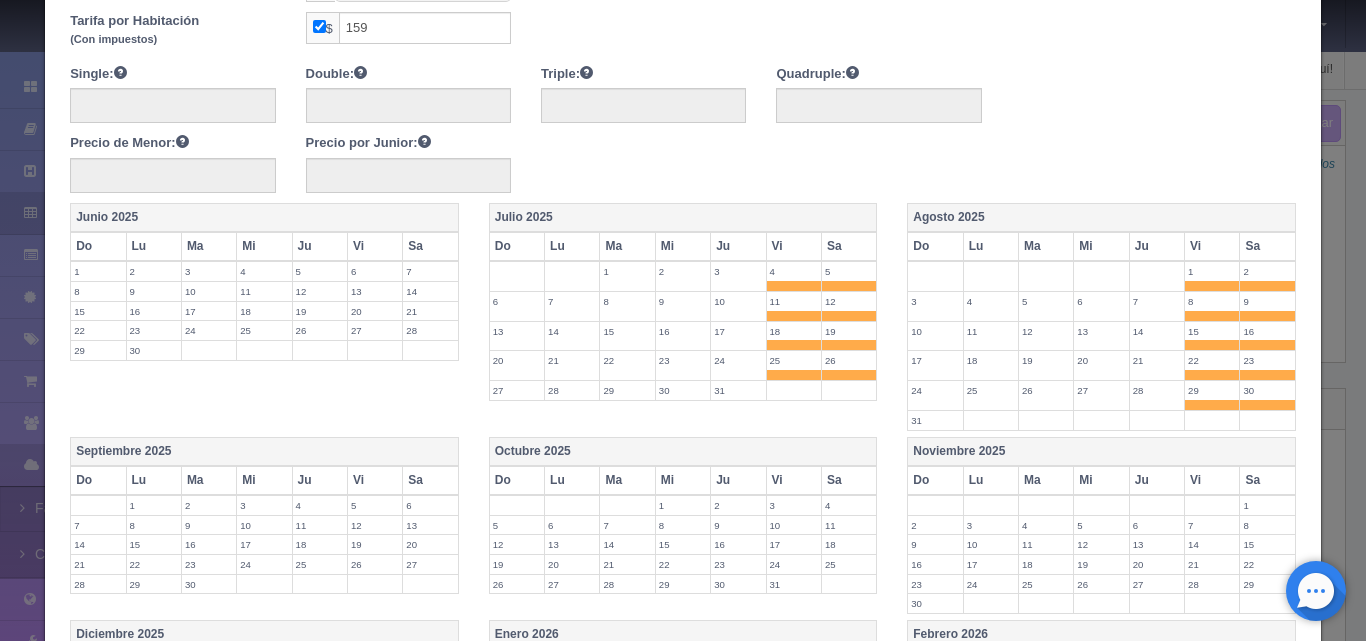 click on "5" at bounding box center (375, 505) 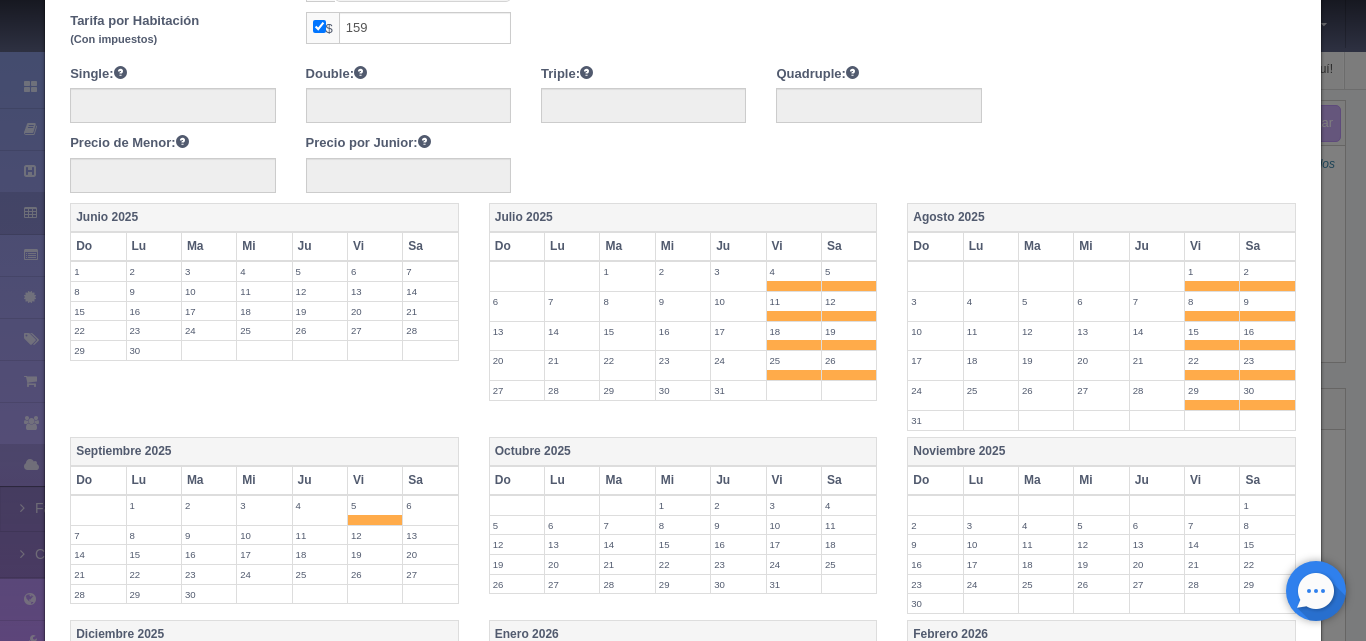 click on "6" at bounding box center (430, 505) 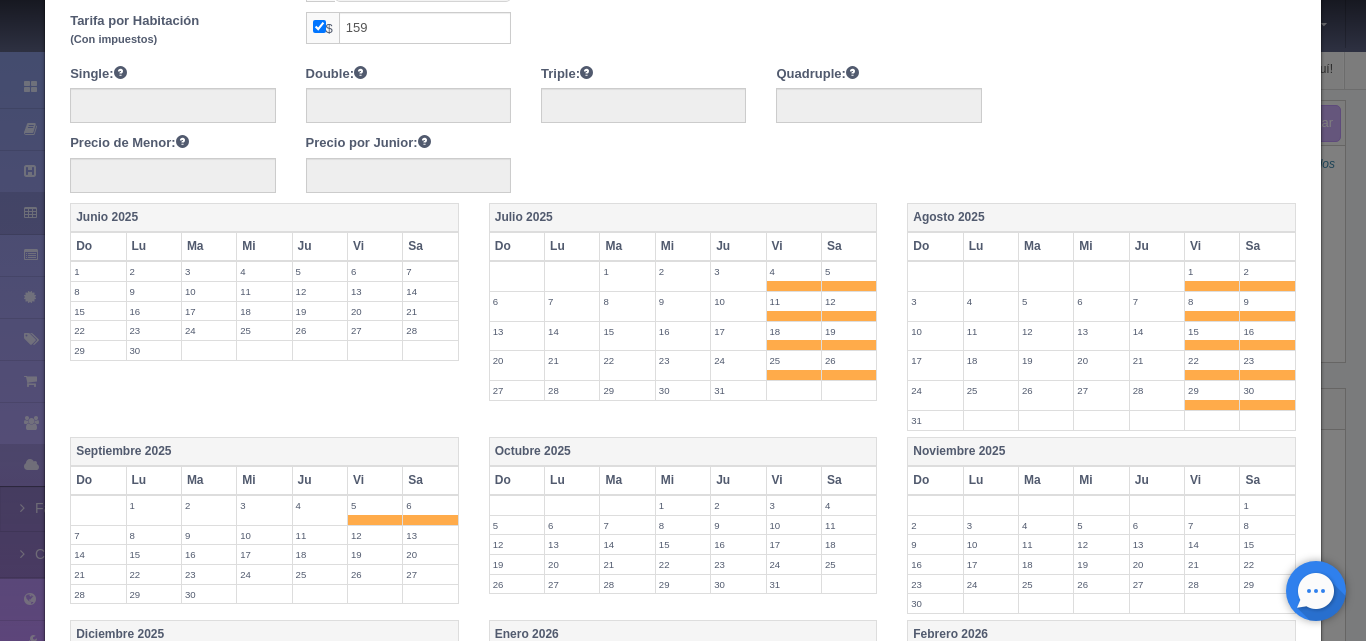click on "12" at bounding box center (375, 535) 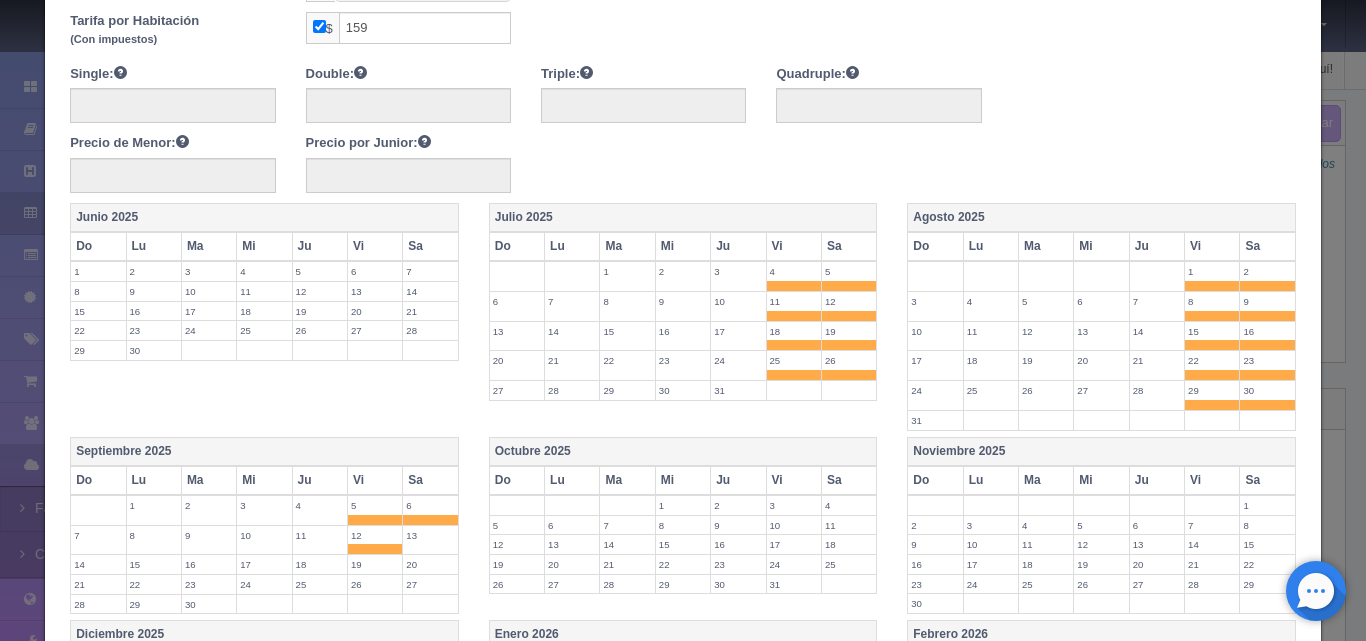 click on "13" at bounding box center [430, 535] 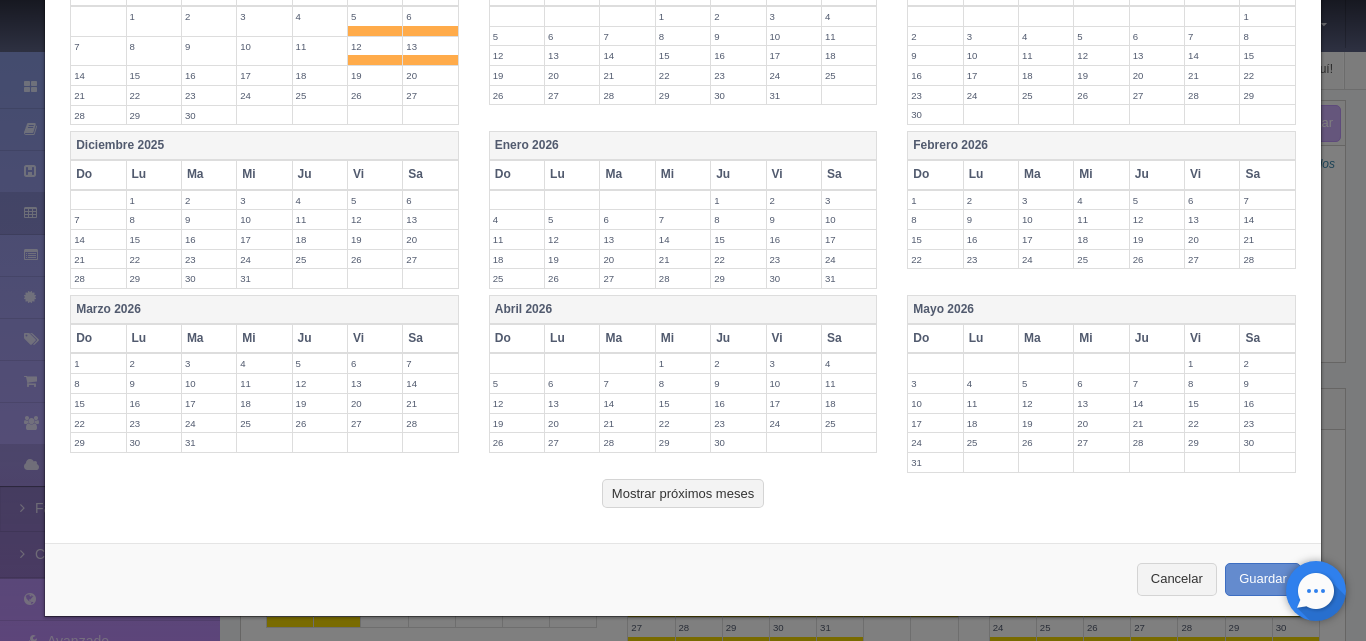 scroll, scrollTop: 795, scrollLeft: 0, axis: vertical 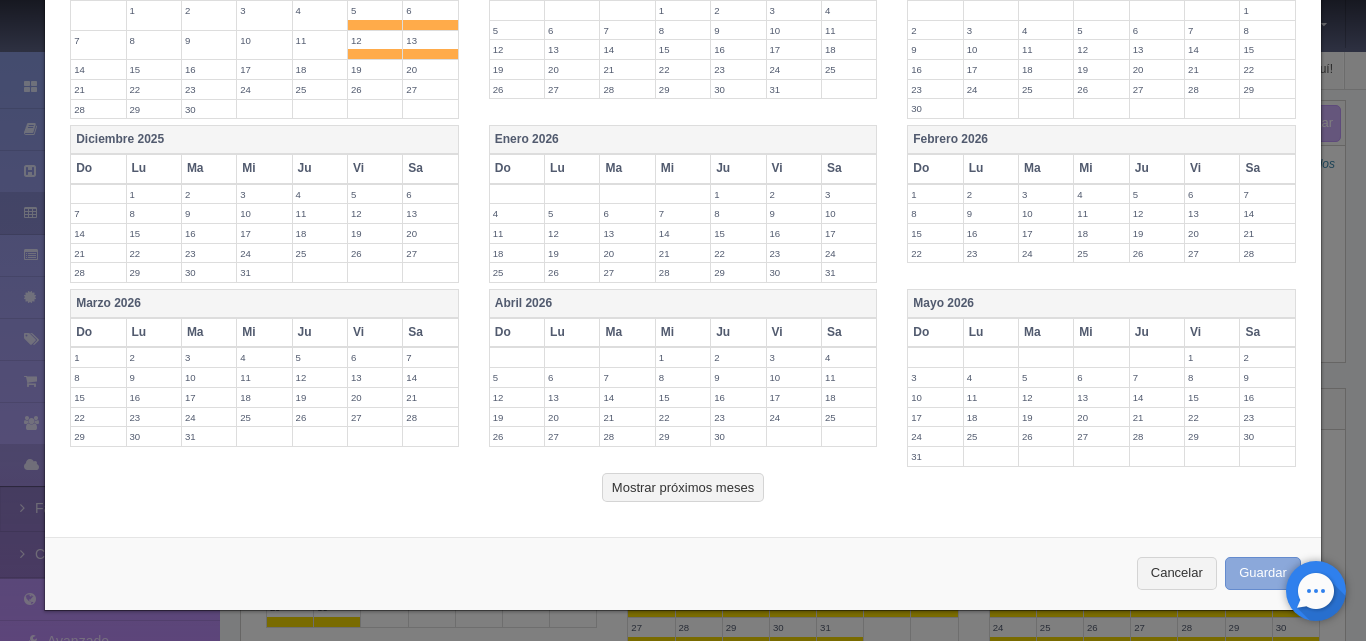 click on "Guardar" at bounding box center (1263, 573) 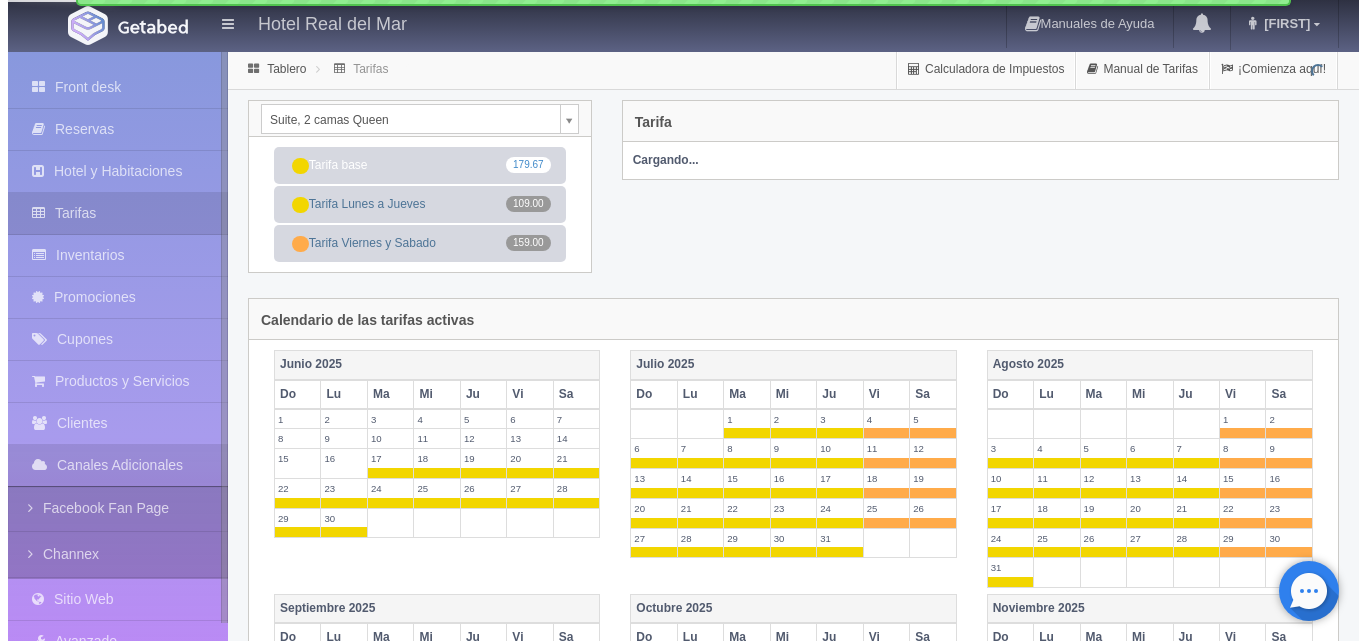 scroll, scrollTop: 0, scrollLeft: 0, axis: both 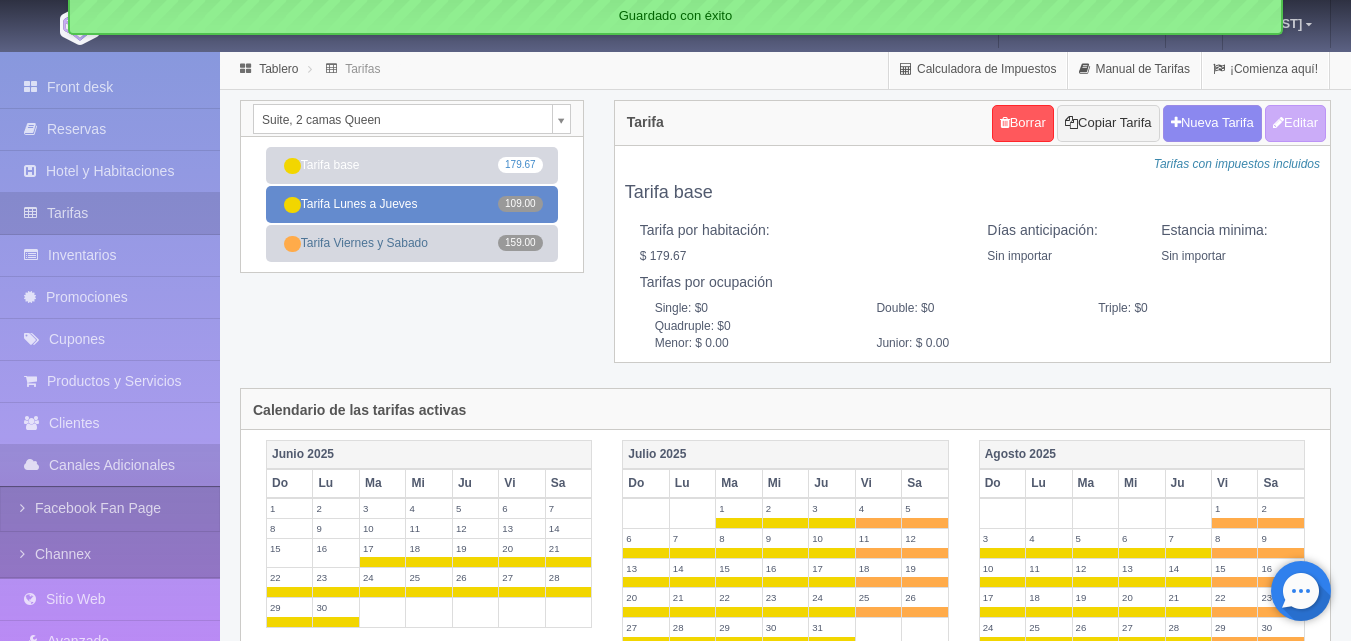 click on "Tarifa Lunes a Jueves
109.00" at bounding box center (412, 204) 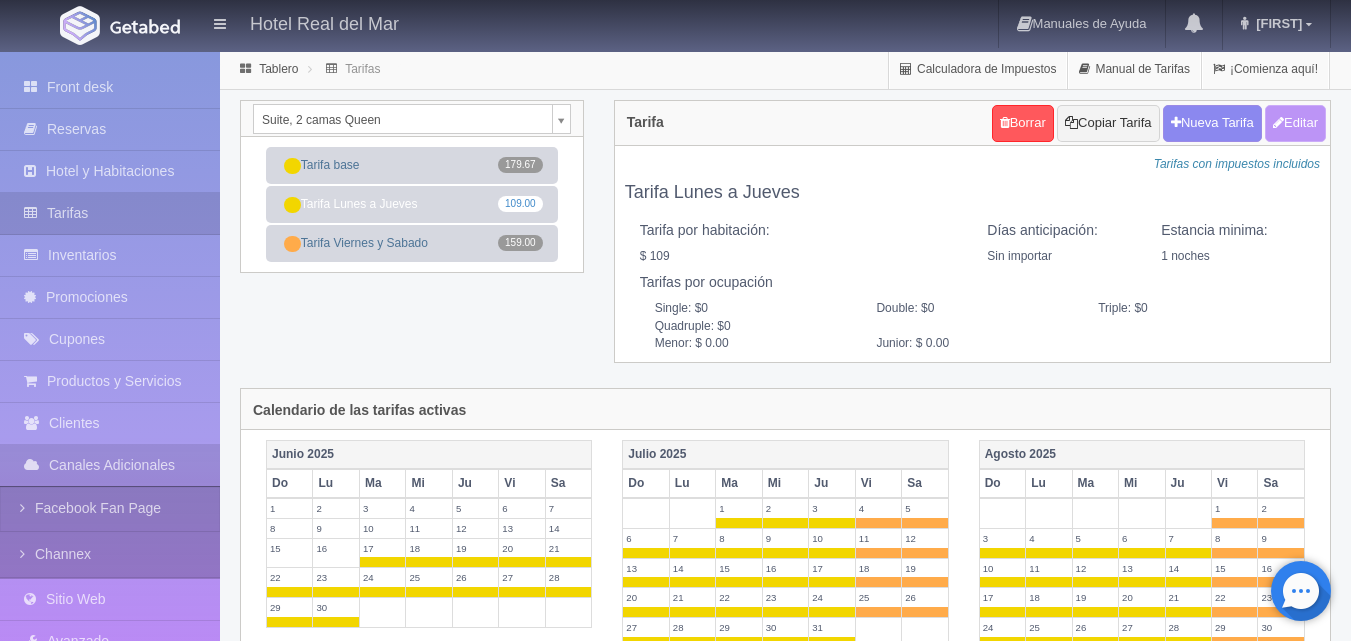 click on "Editar" at bounding box center (1295, 123) 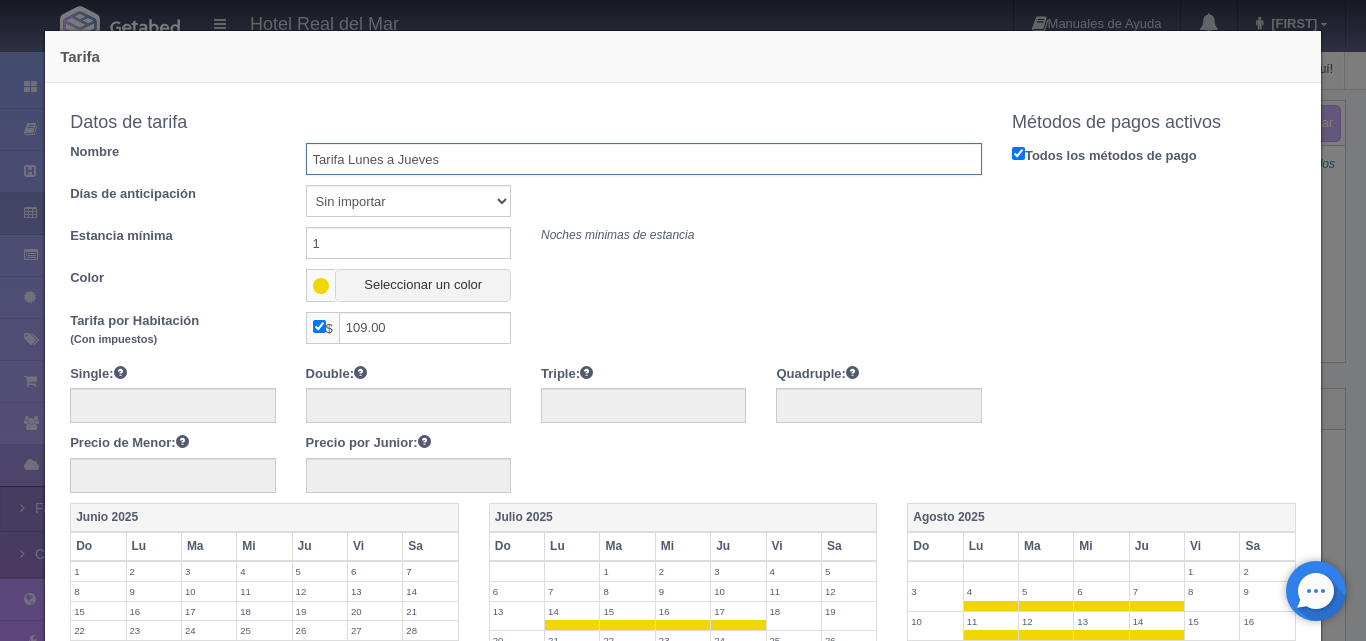 click on "Tarifa Lunes a Jueves" at bounding box center (644, 159) 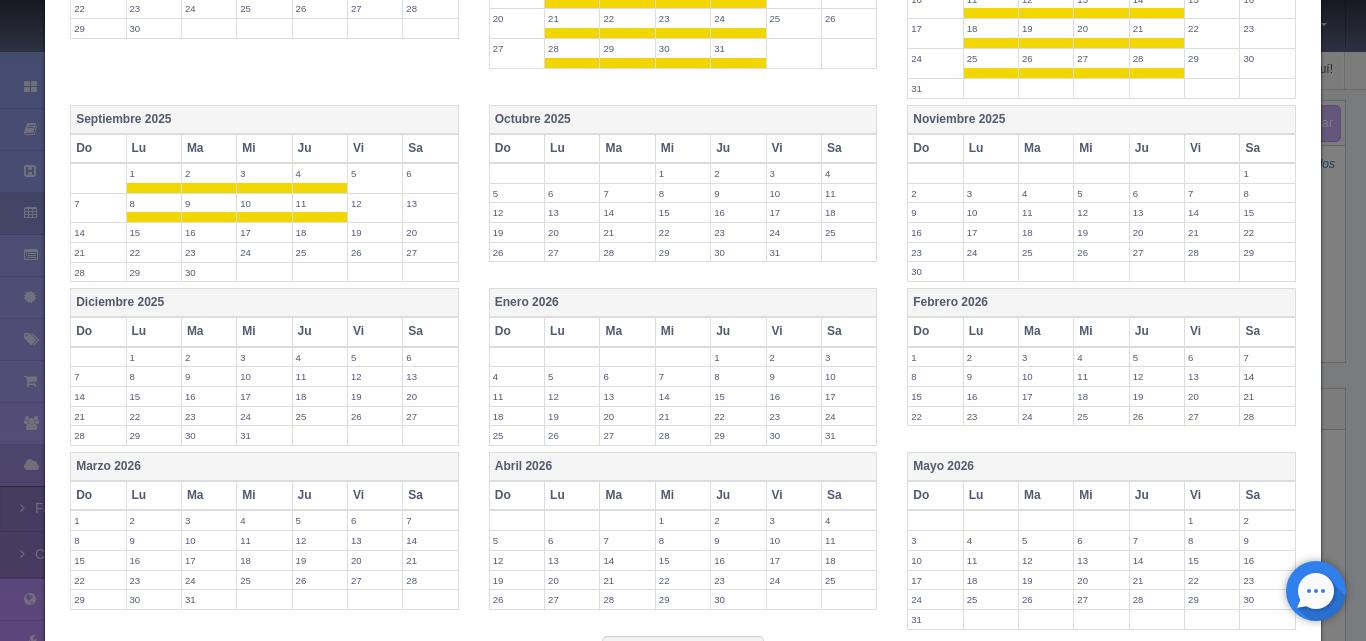 scroll, scrollTop: 785, scrollLeft: 0, axis: vertical 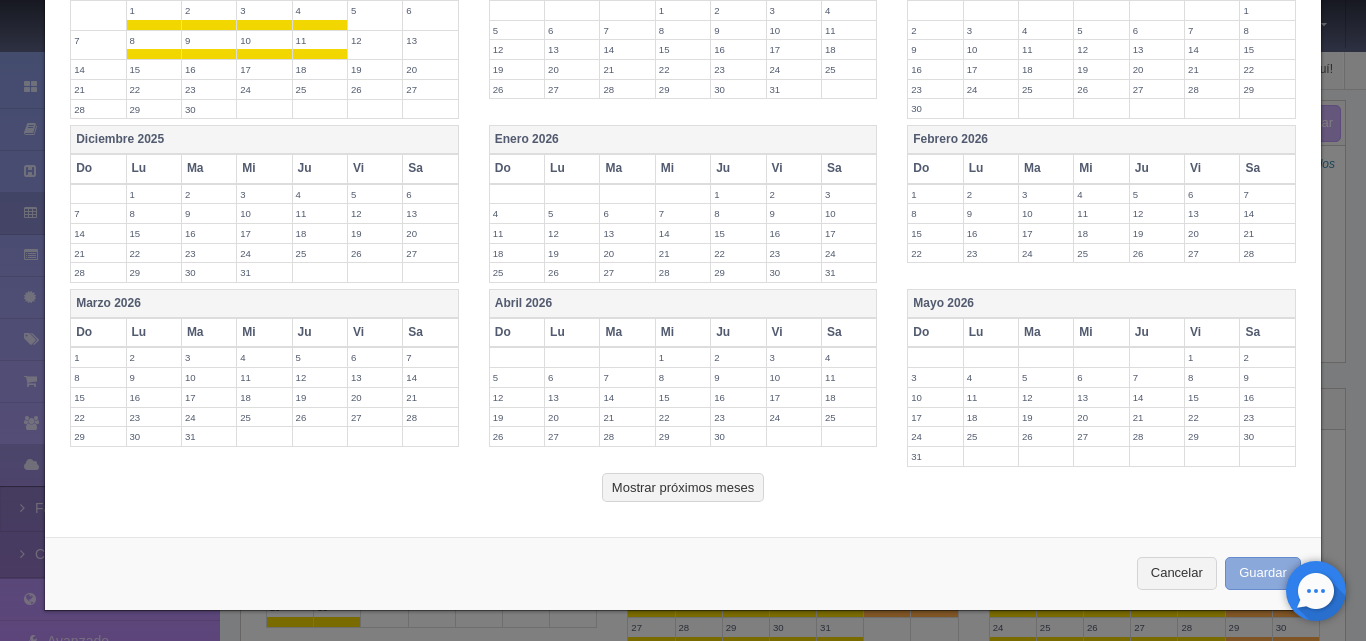 type on "Tarifa Lunes a Jueves verano" 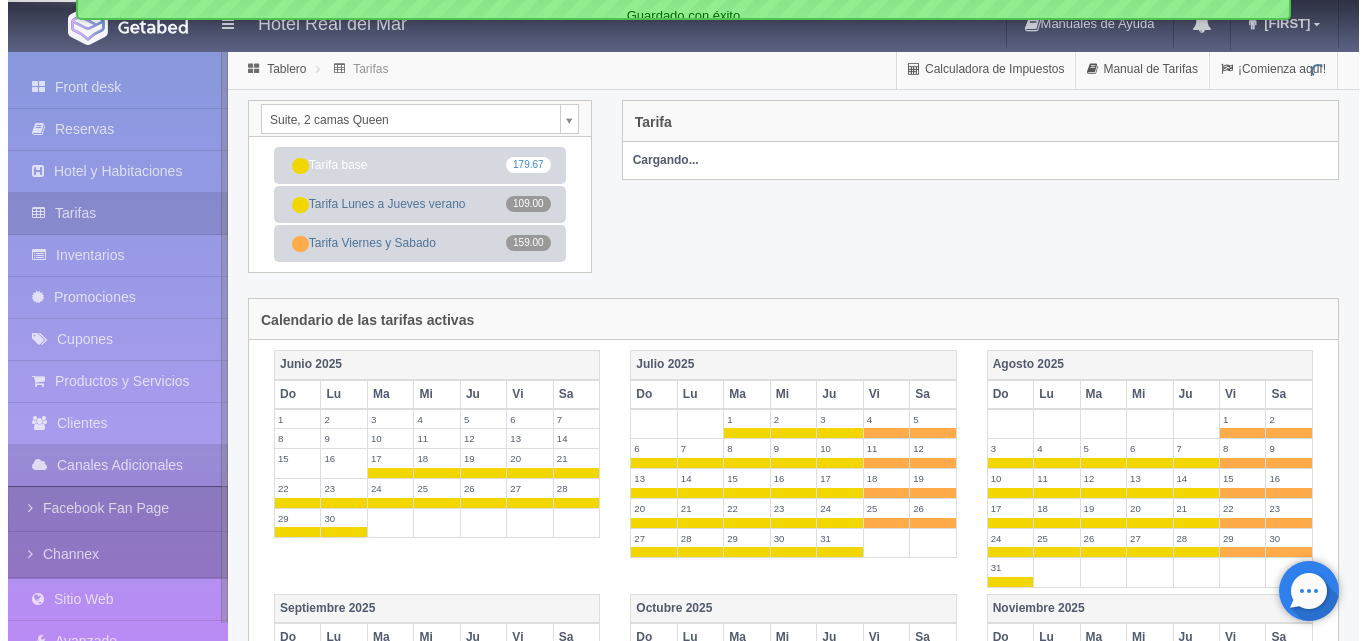 scroll, scrollTop: 0, scrollLeft: 0, axis: both 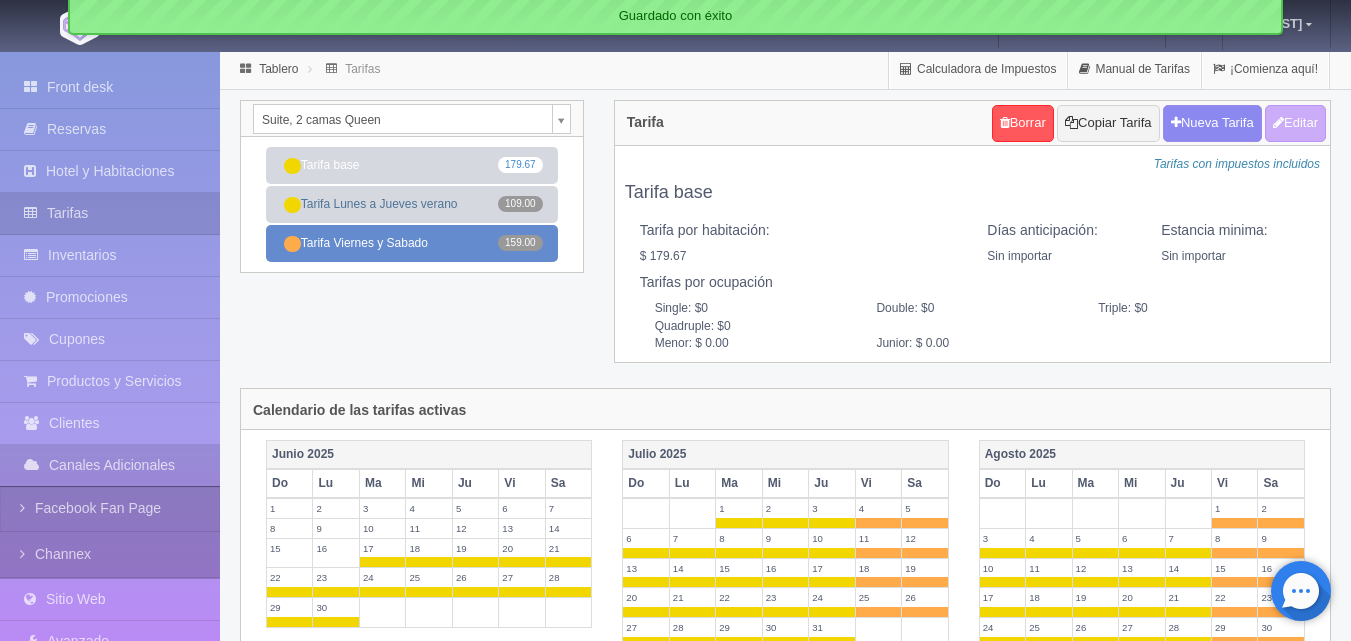 click on "Tarifa Viernes y Sabado
159.00" at bounding box center [412, 243] 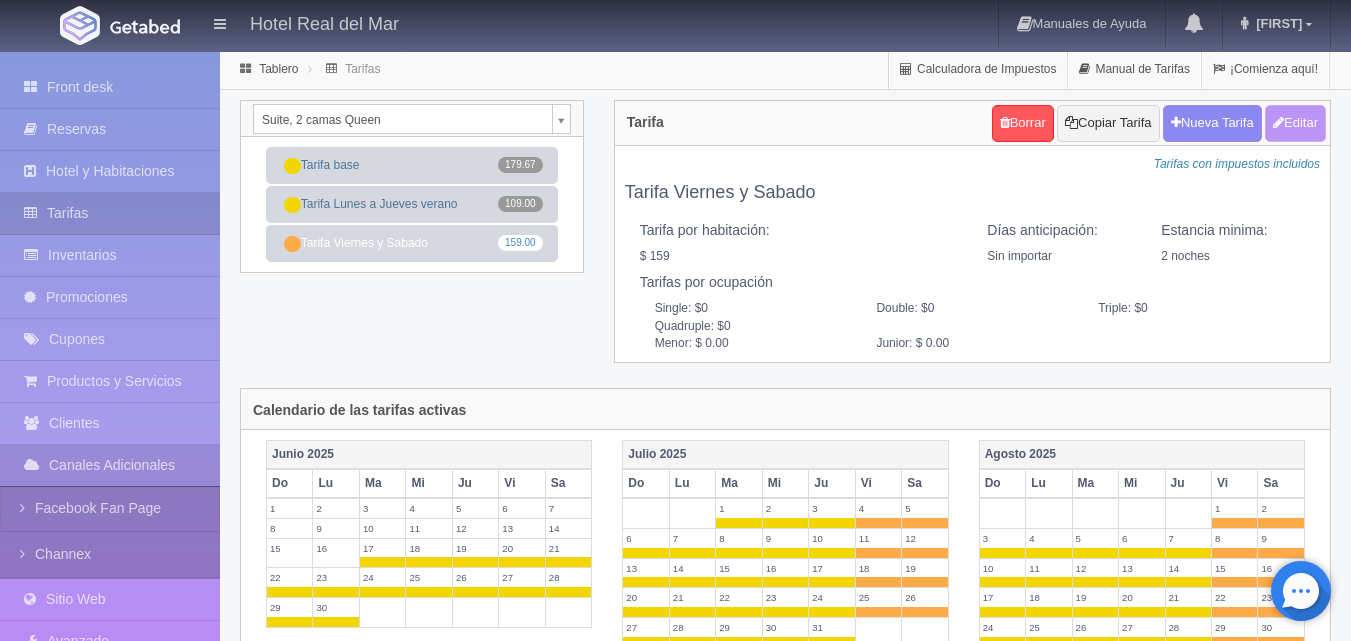 click on "Editar" at bounding box center (1295, 123) 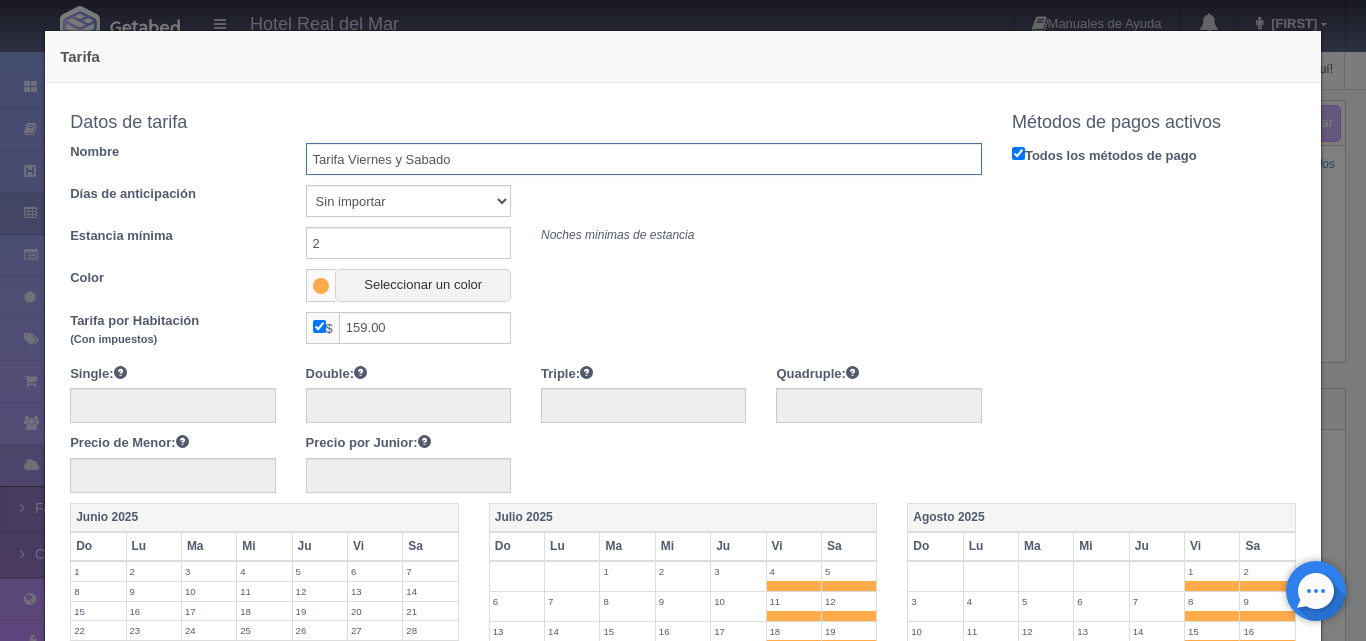 click on "Tarifa Viernes y Sabado" at bounding box center [644, 159] 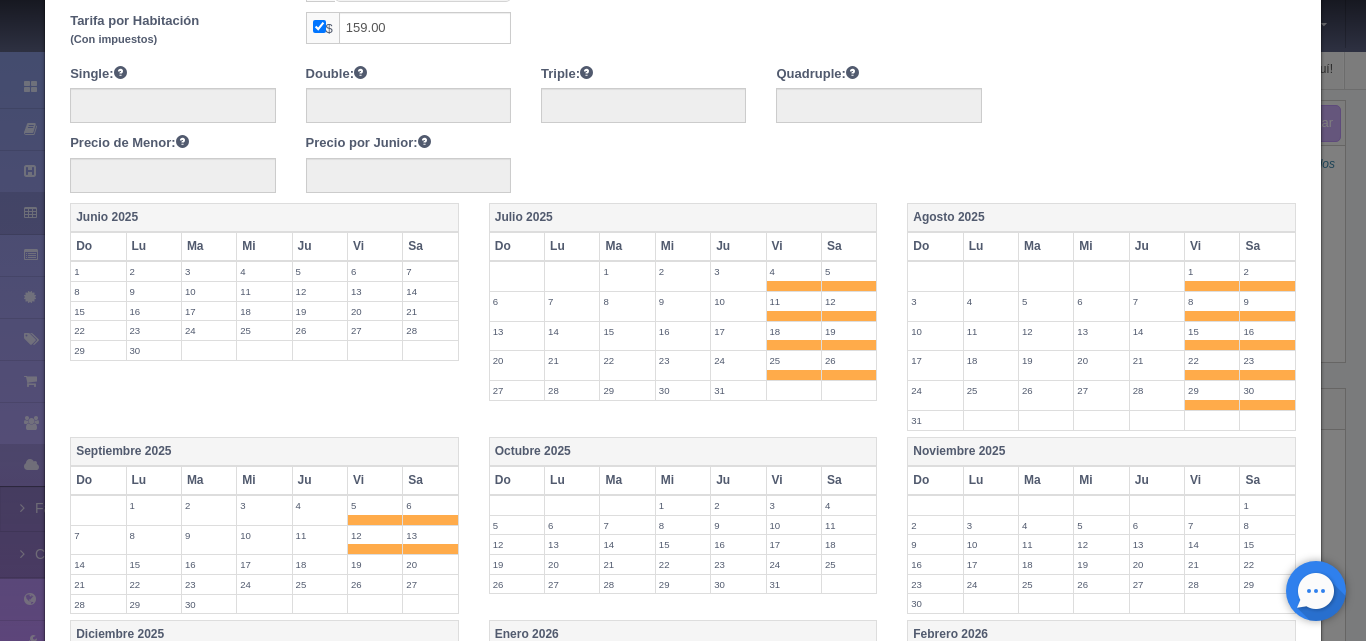 scroll, scrollTop: 795, scrollLeft: 0, axis: vertical 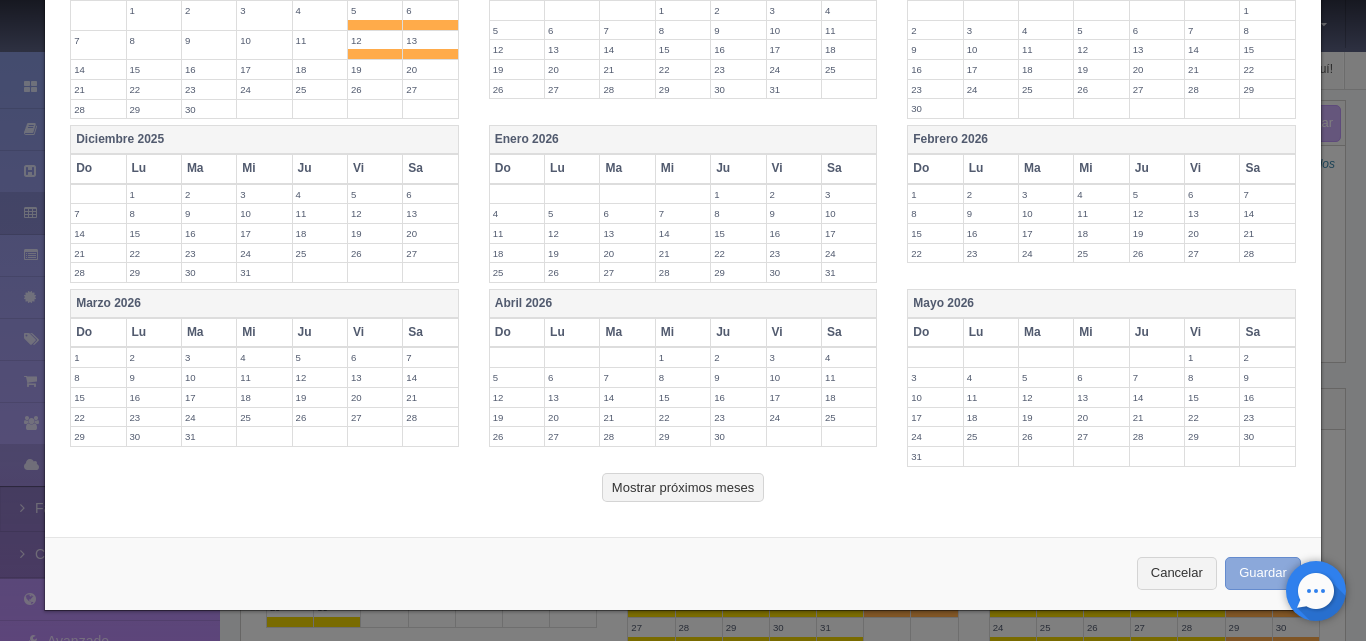 type on "Tarifa Viernes y Sabado verano" 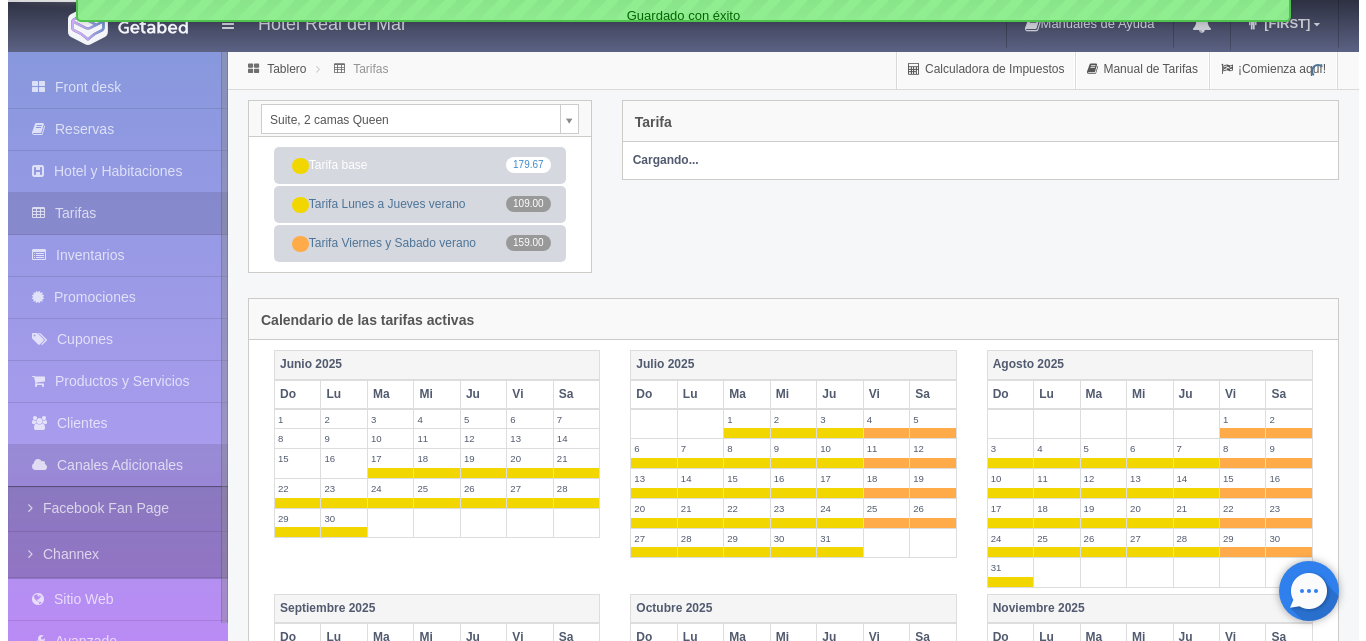 scroll, scrollTop: 0, scrollLeft: 0, axis: both 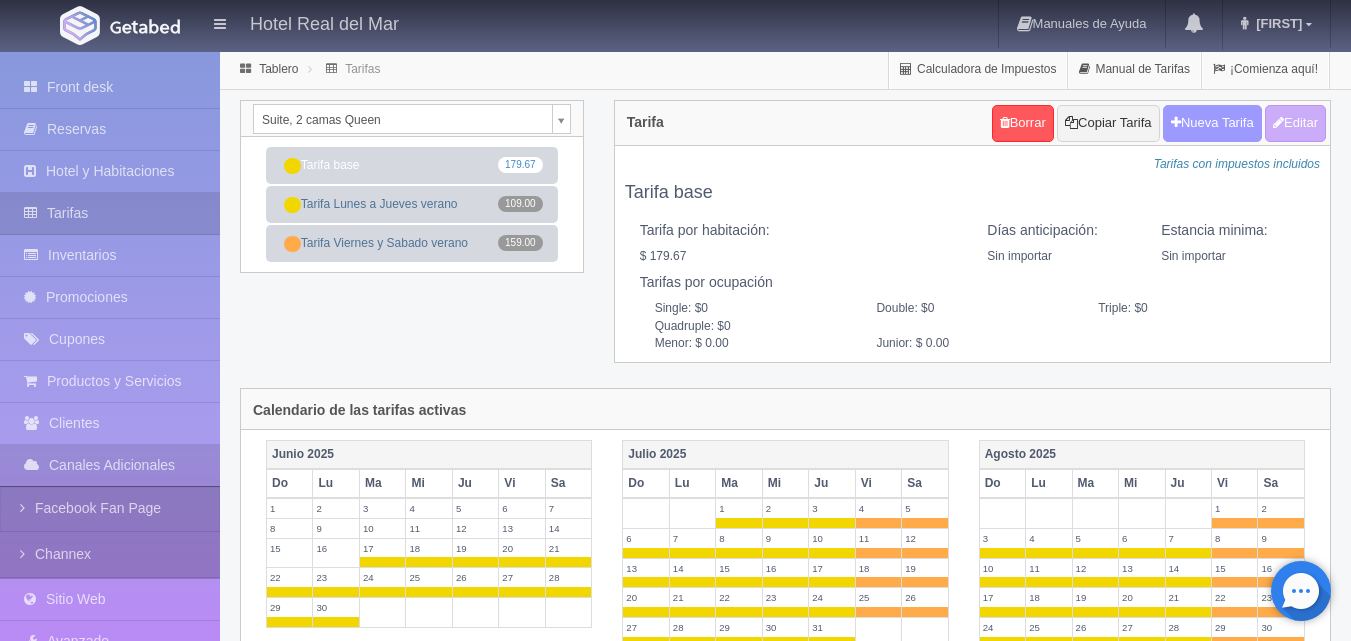 click on "Nueva Tarifa" at bounding box center [1212, 123] 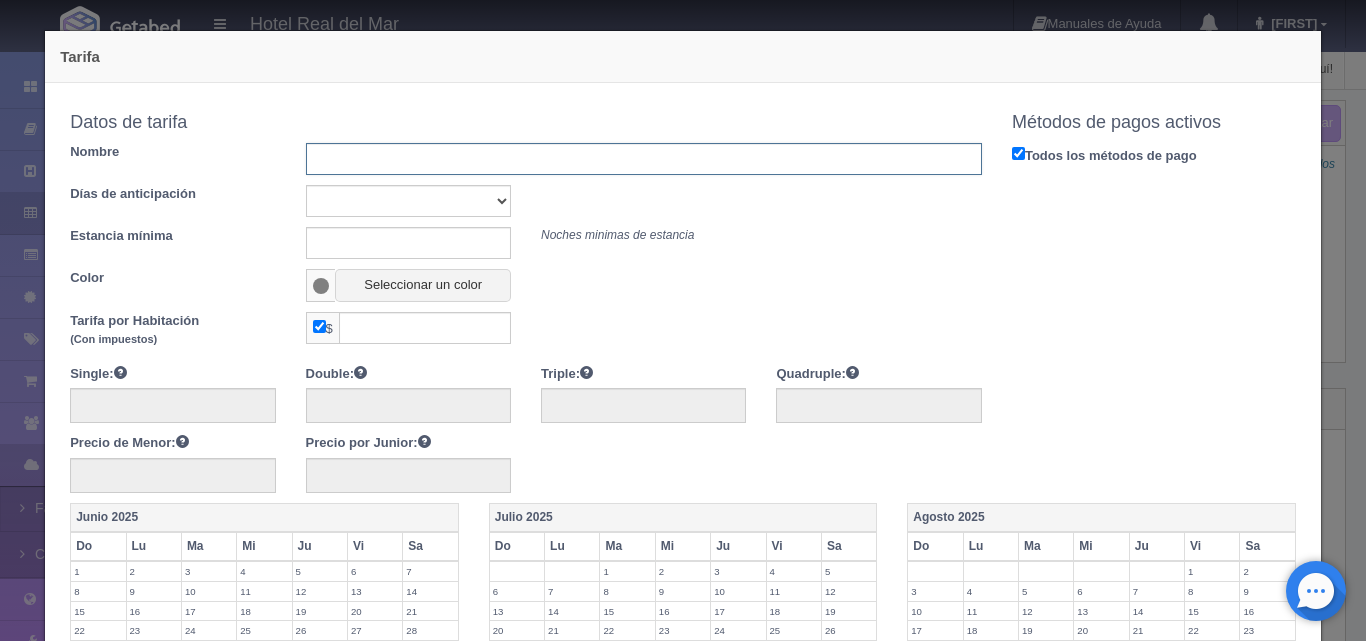 click at bounding box center [644, 159] 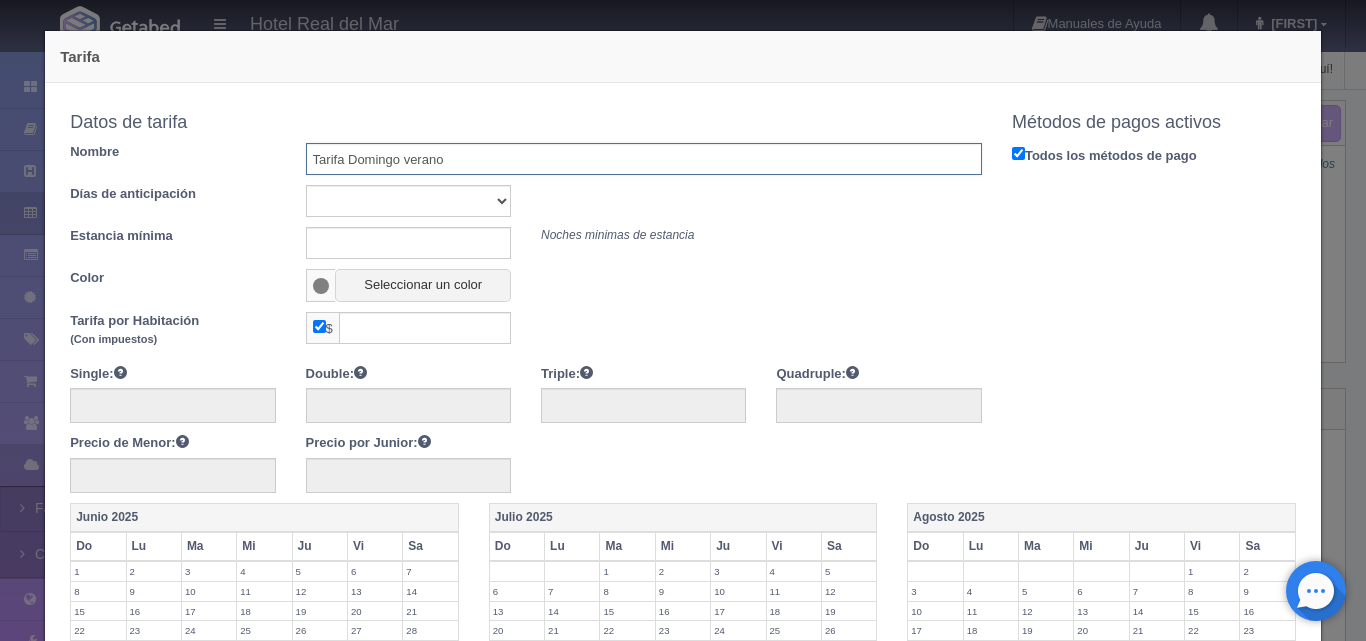 type on "Tarifa Domingo verano" 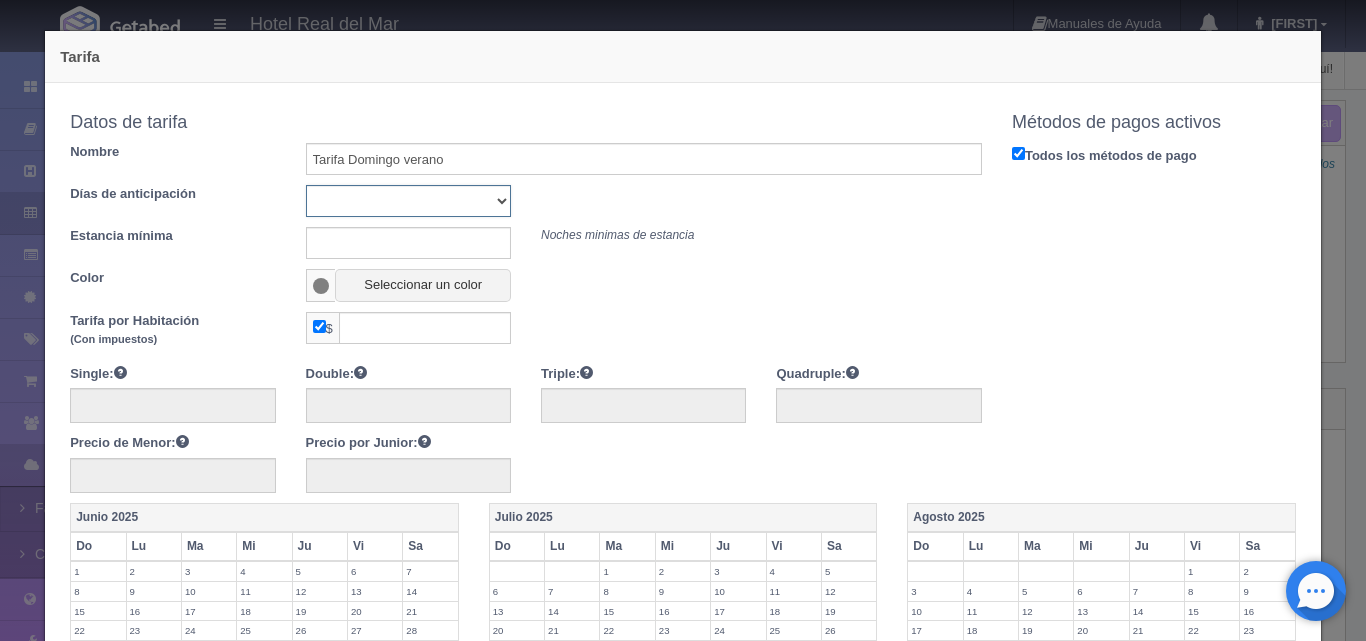 click on "Sin importar
1
2
3
4
5
6
7
8
9
10" at bounding box center (408, 201) 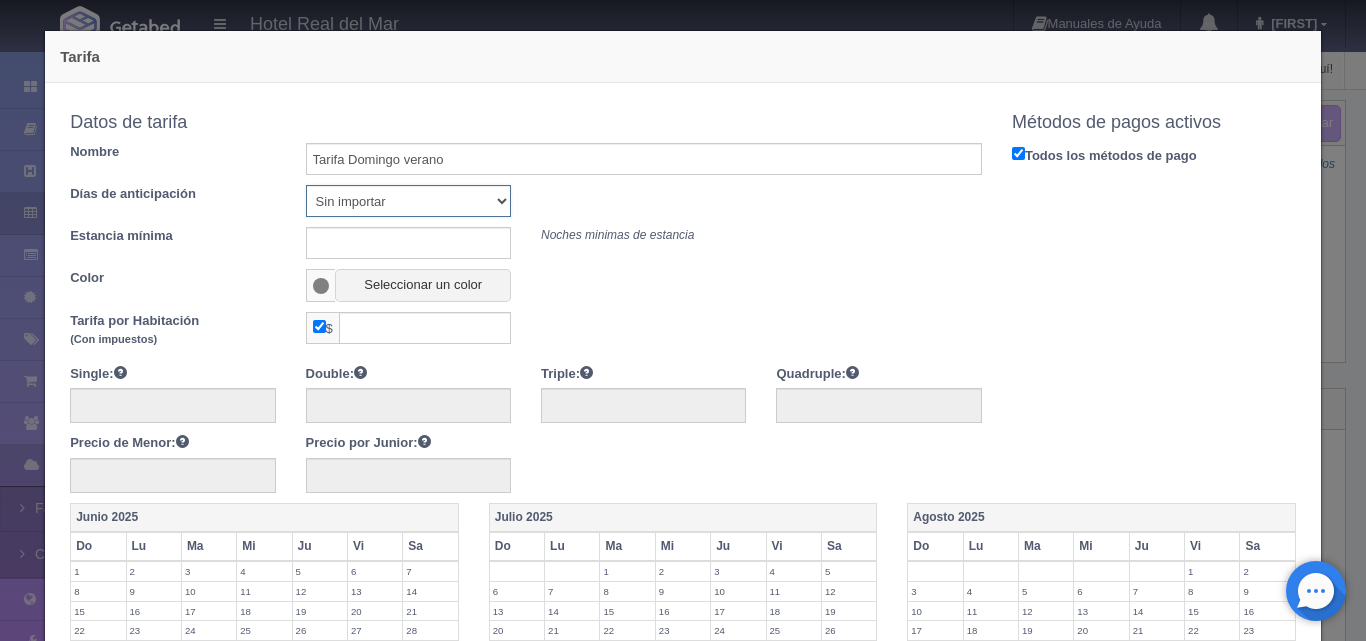 click on "Sin importar
1
2
3
4
5
6
7
8
9
10" at bounding box center [408, 201] 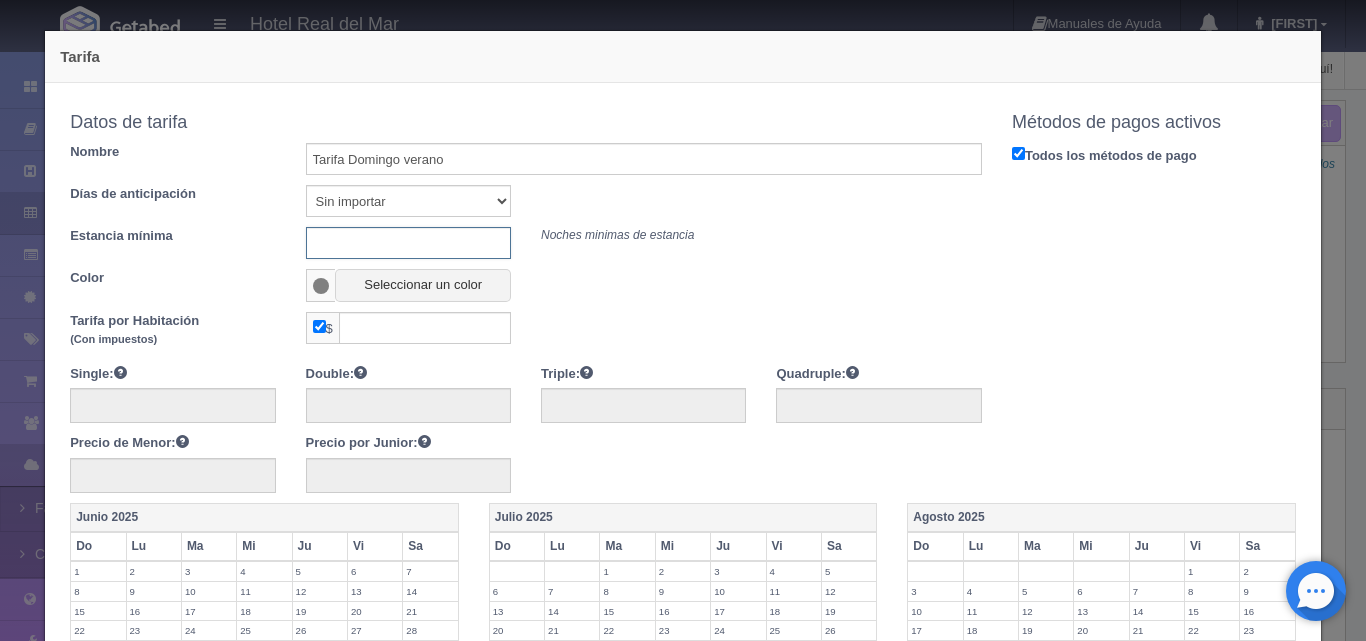 click at bounding box center (408, 243) 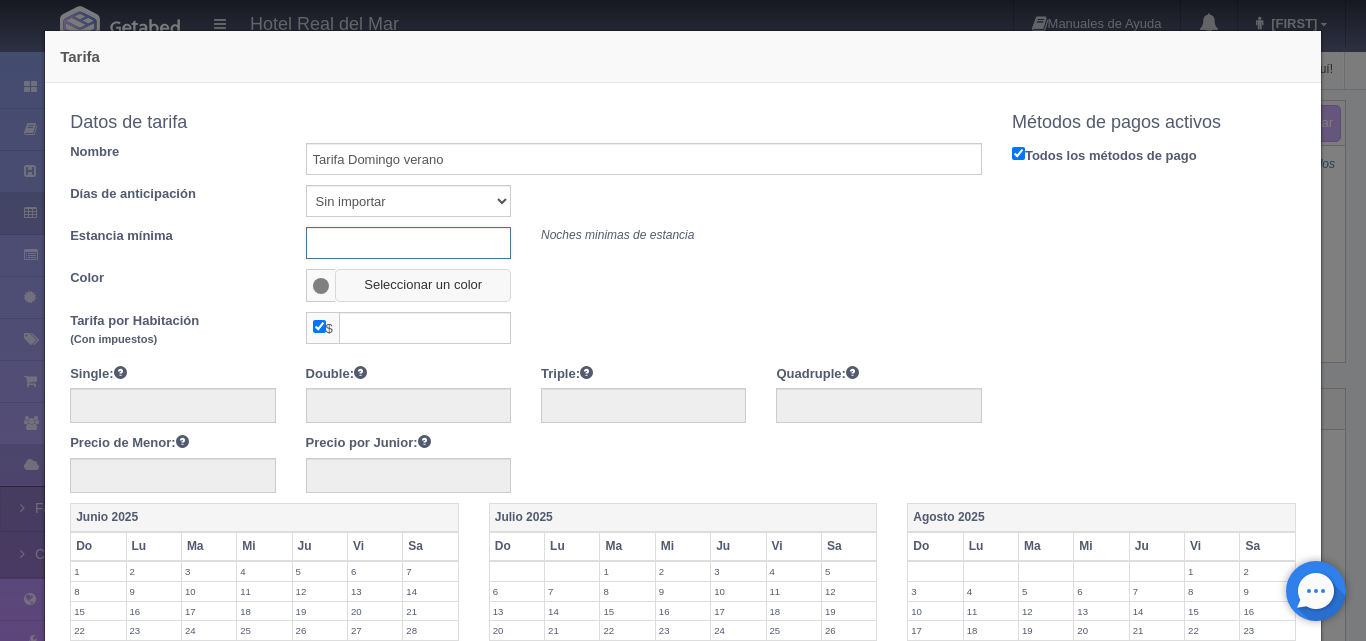 type on "1" 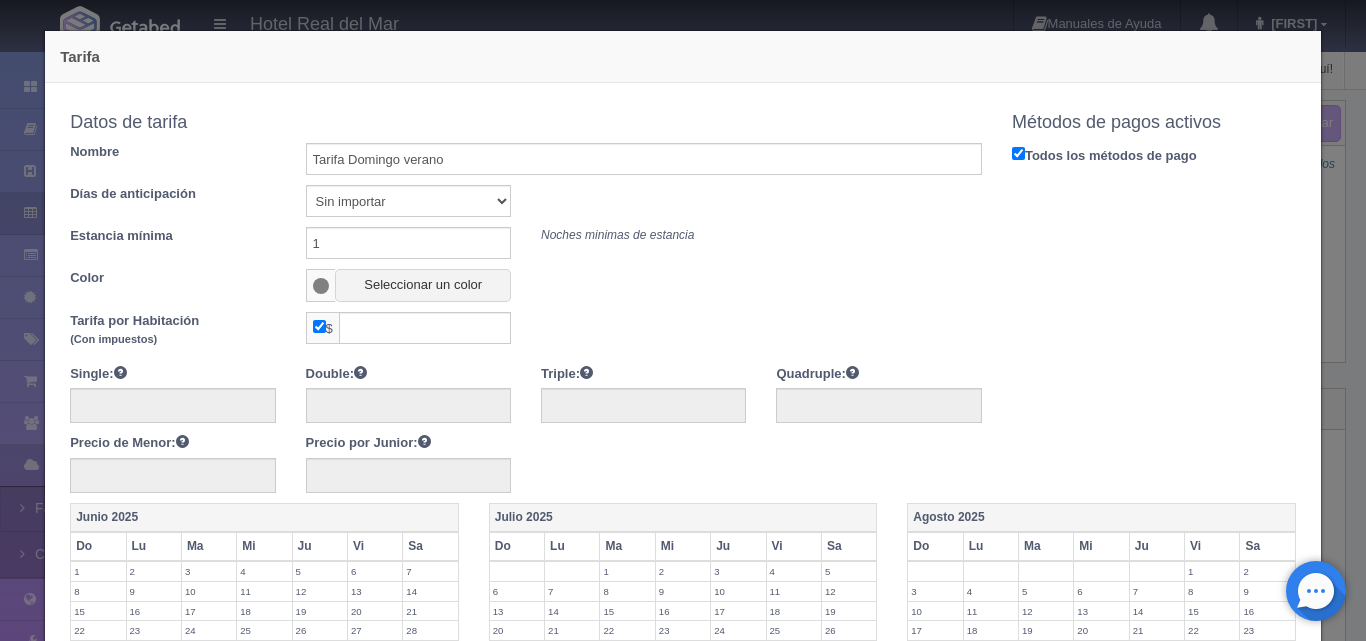 click at bounding box center [321, 286] 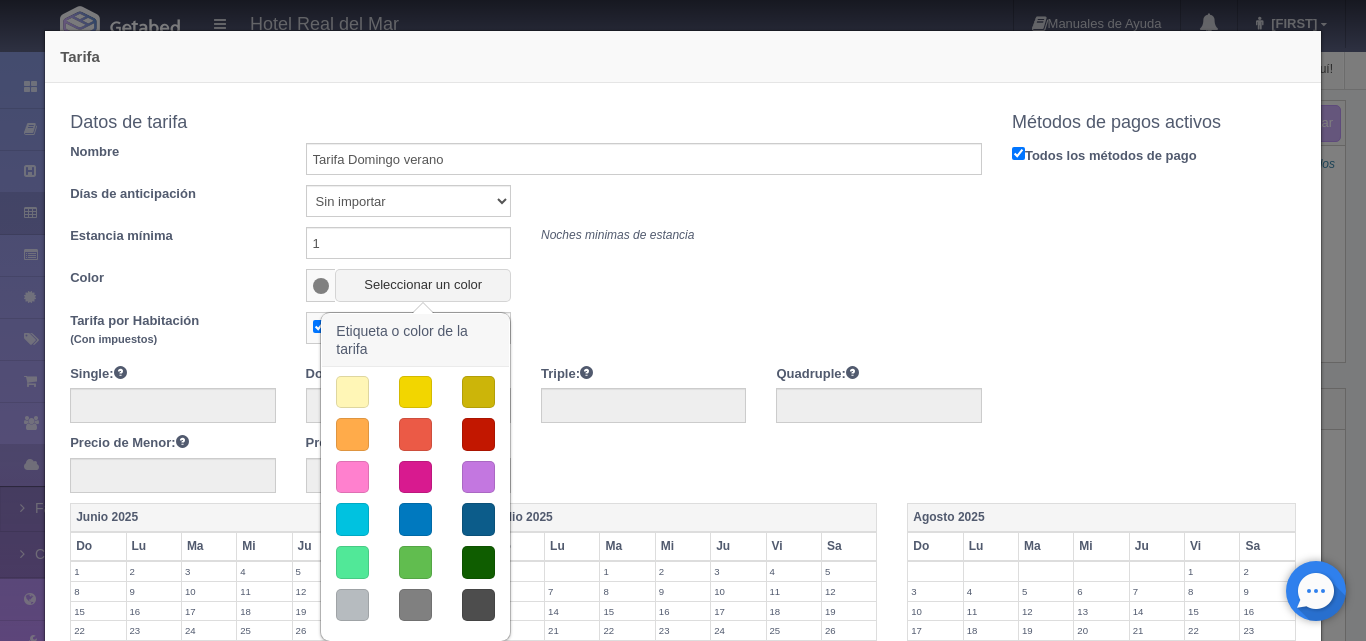 click at bounding box center (352, 392) 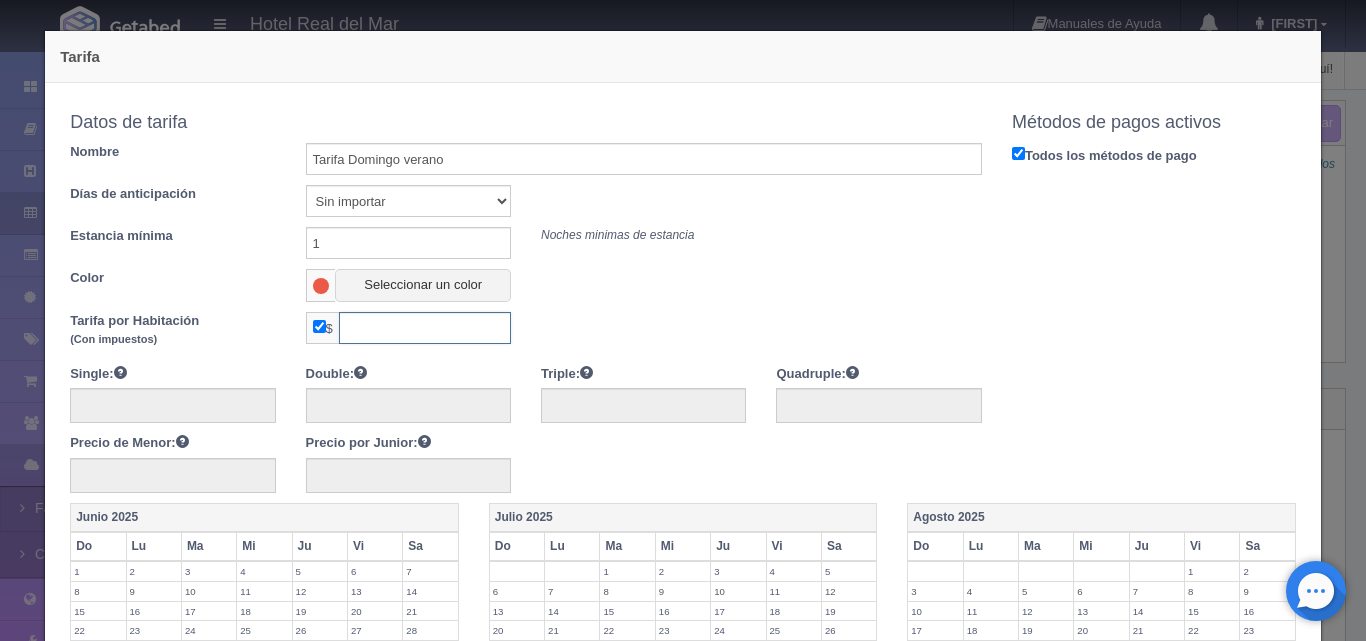 click at bounding box center [425, 328] 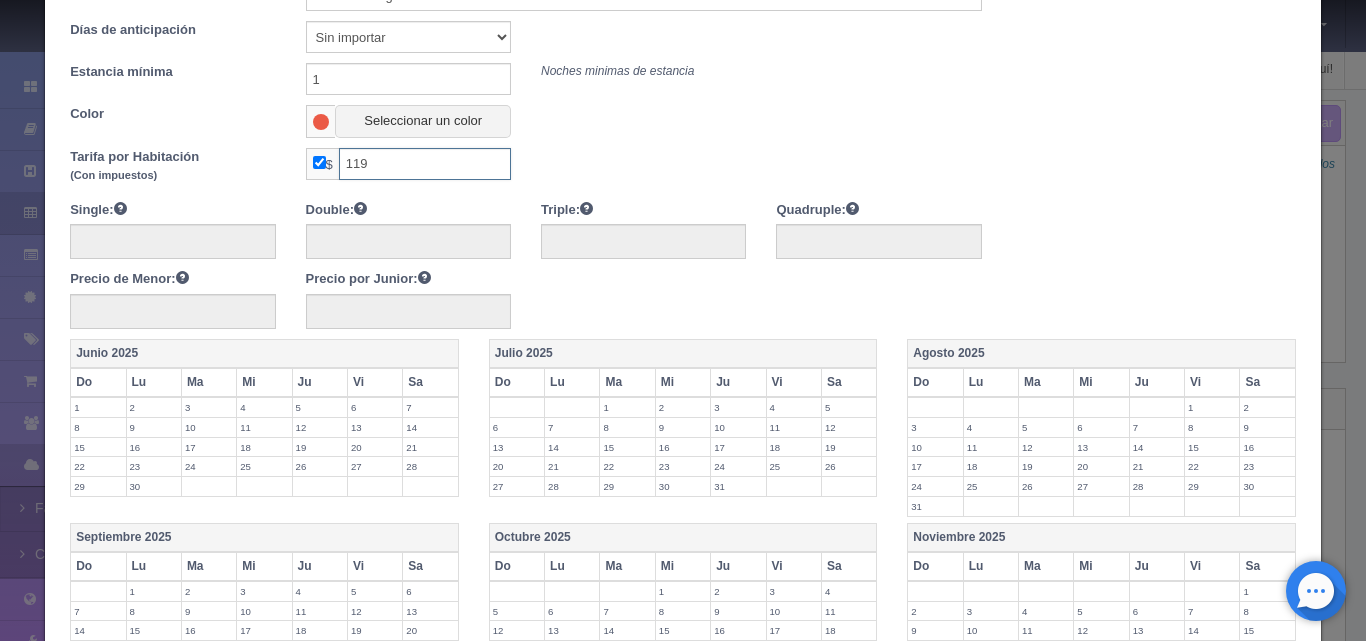 scroll, scrollTop: 200, scrollLeft: 0, axis: vertical 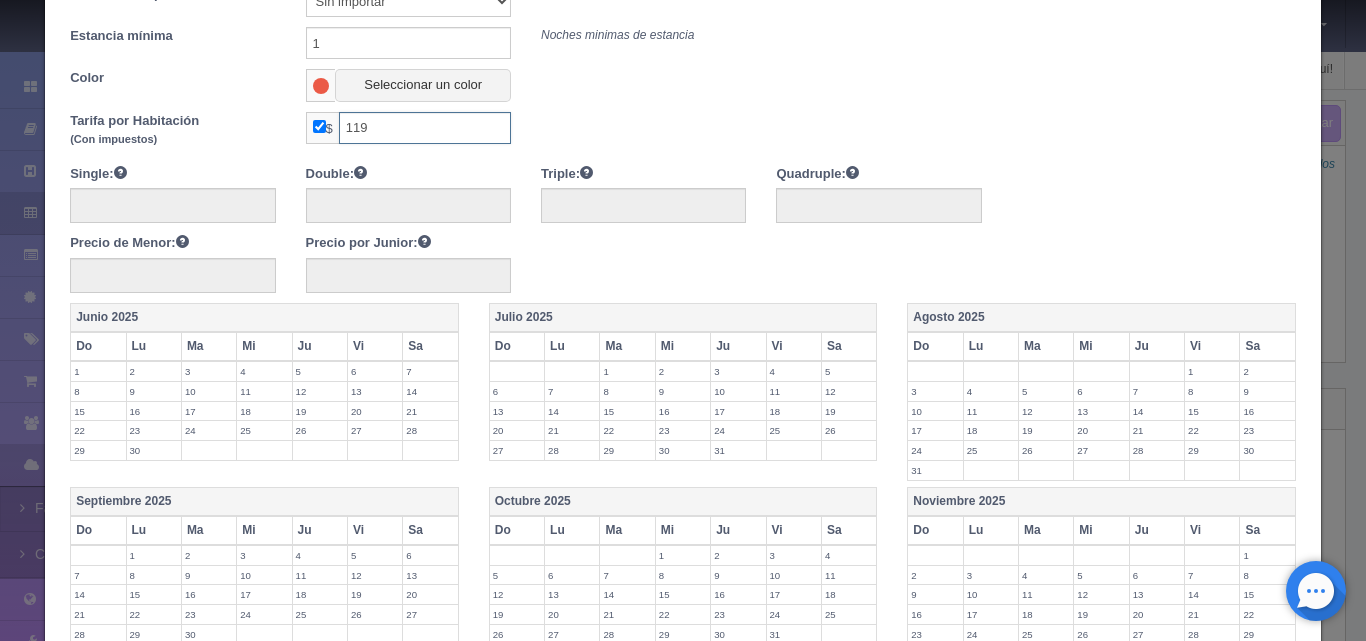 type on "119" 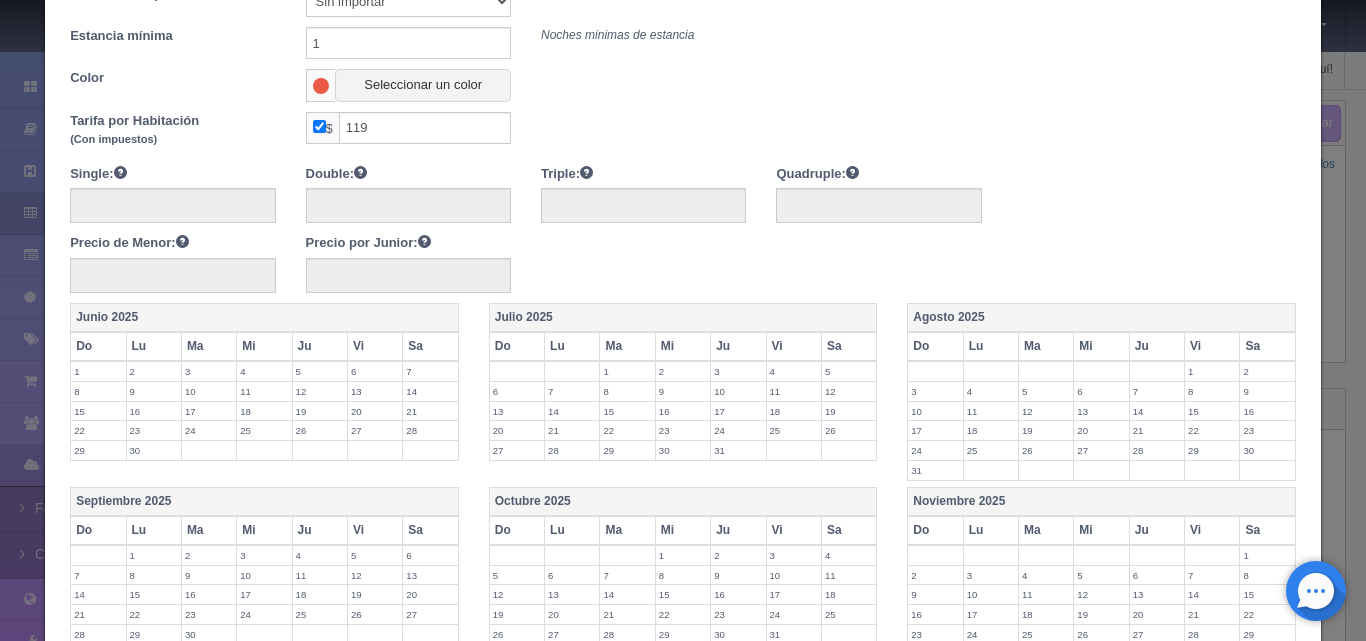 click on "Do" at bounding box center (683, 318) 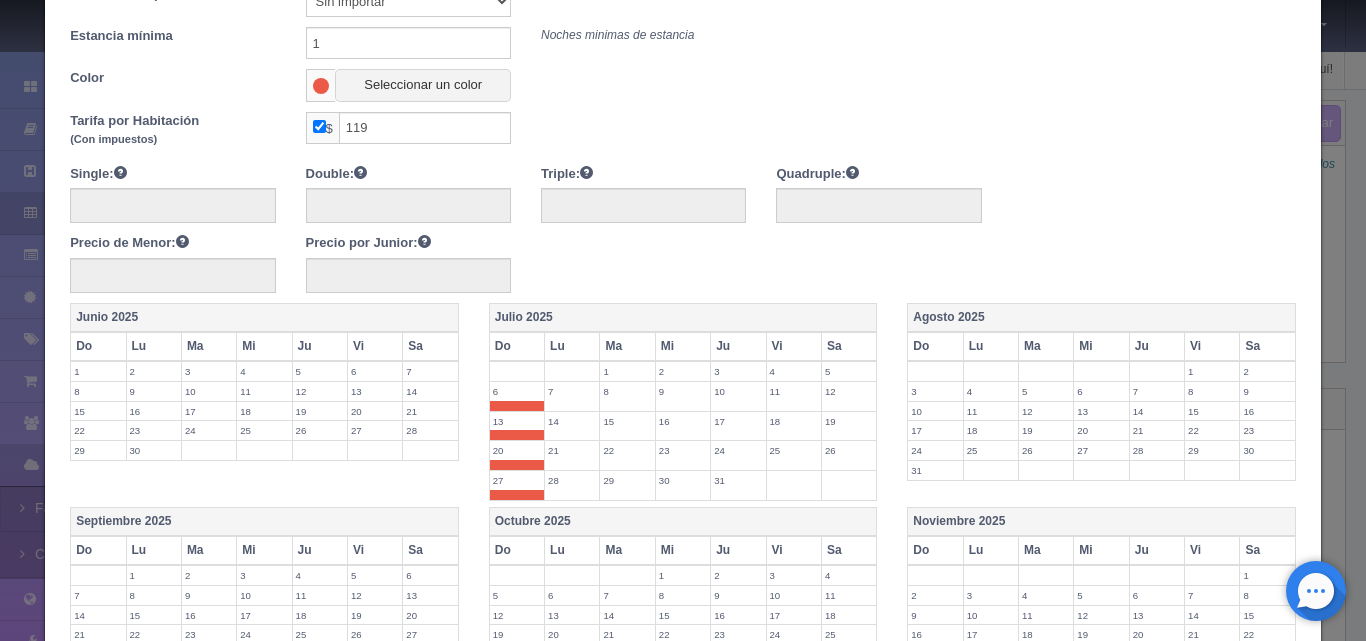 click on "Do" at bounding box center (1102, 318) 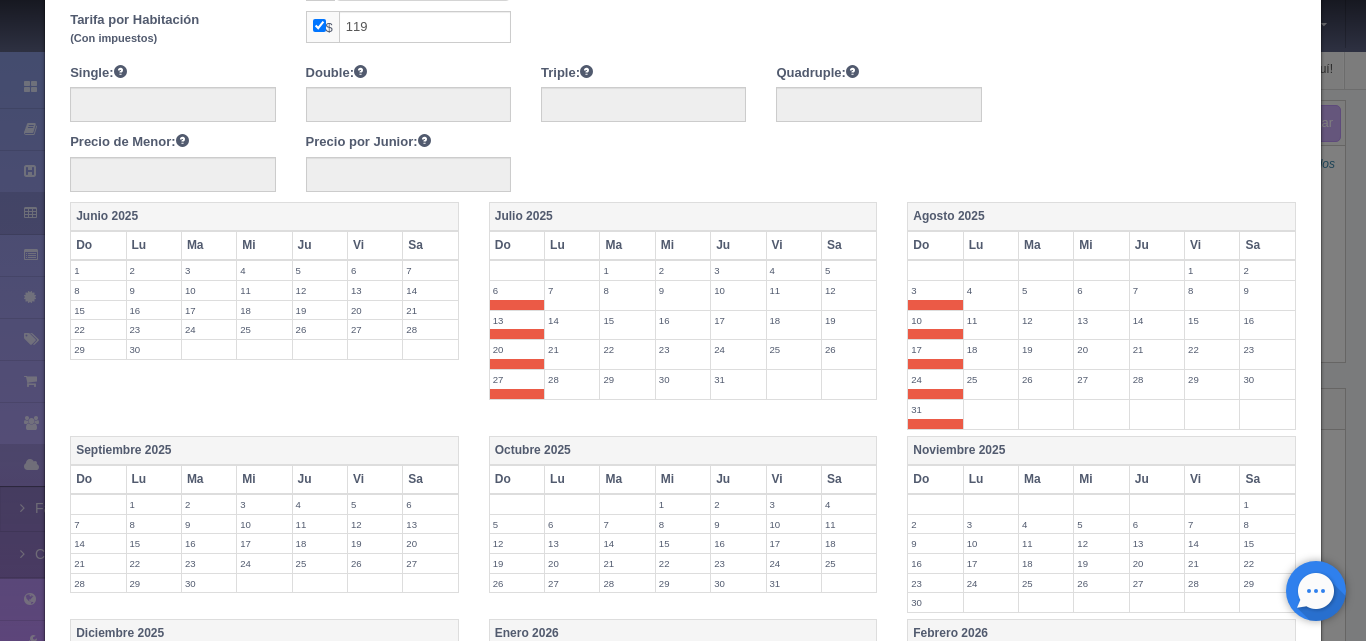 scroll, scrollTop: 400, scrollLeft: 0, axis: vertical 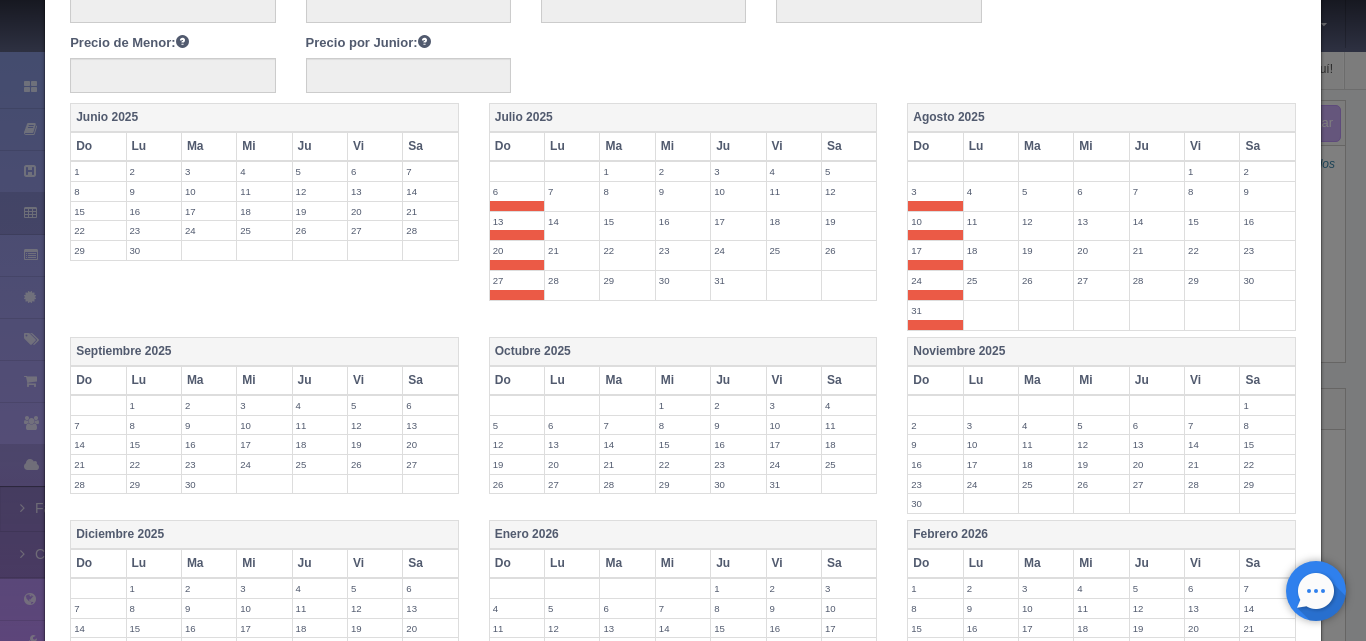 click on "7" at bounding box center (98, 425) 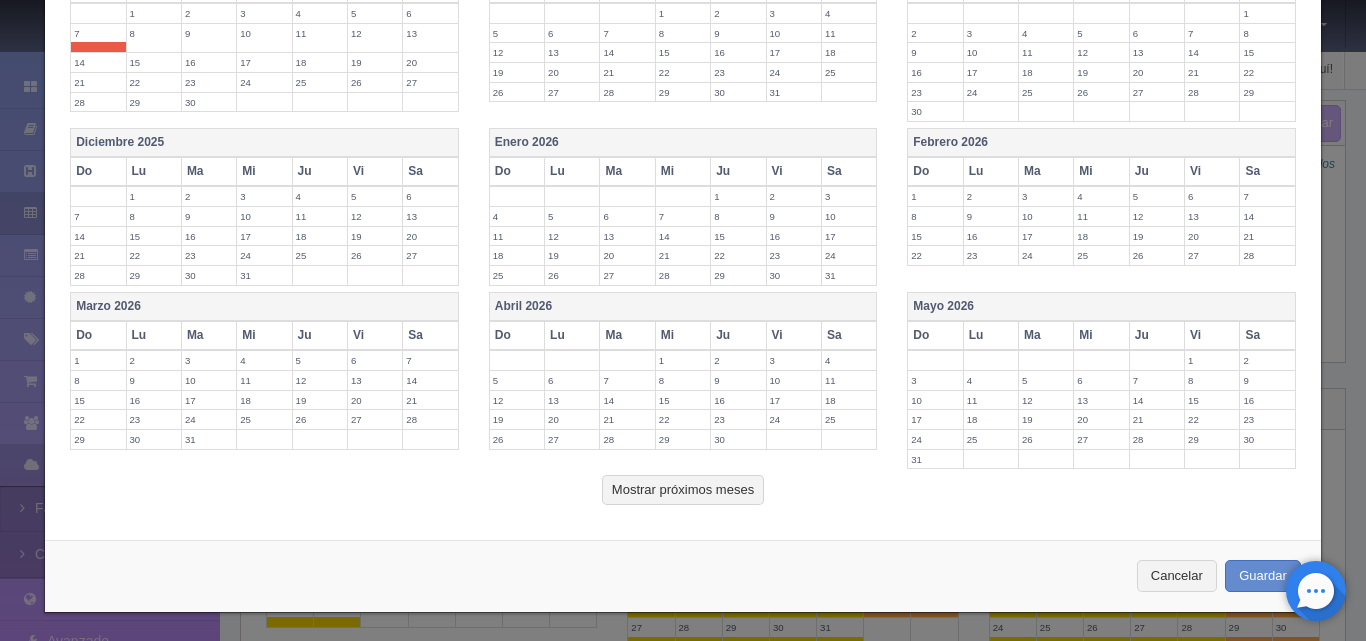 scroll, scrollTop: 794, scrollLeft: 0, axis: vertical 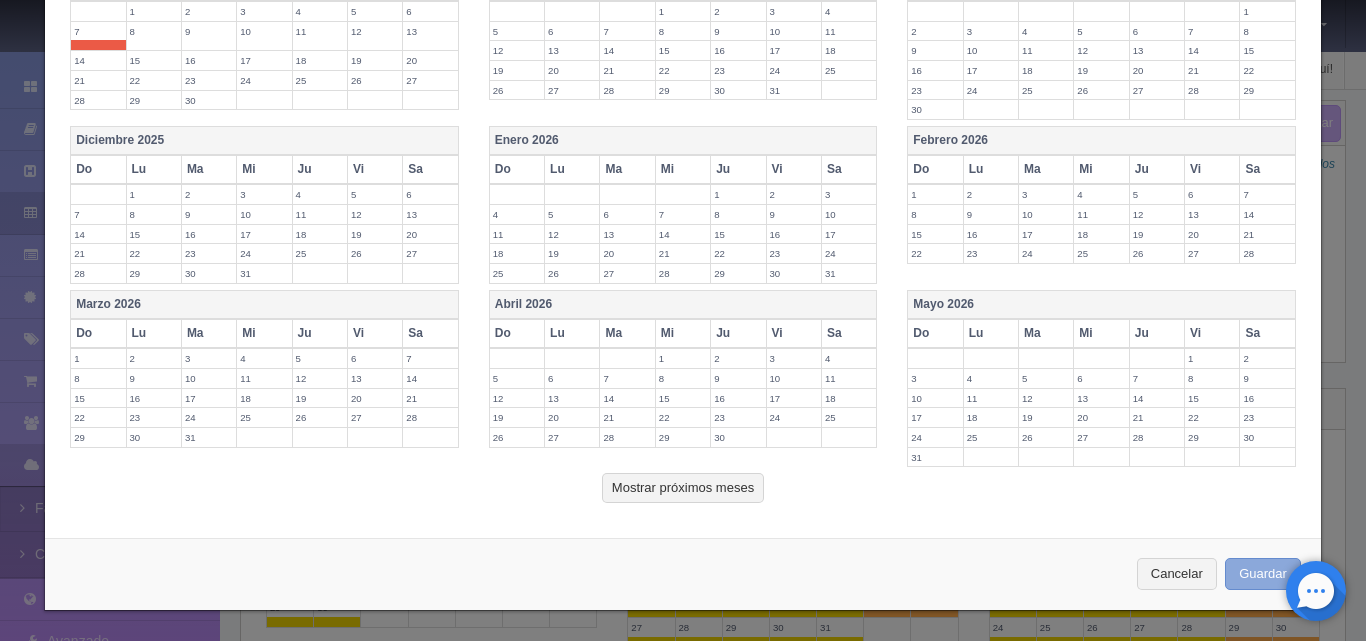 click on "Guardar" at bounding box center [1263, 574] 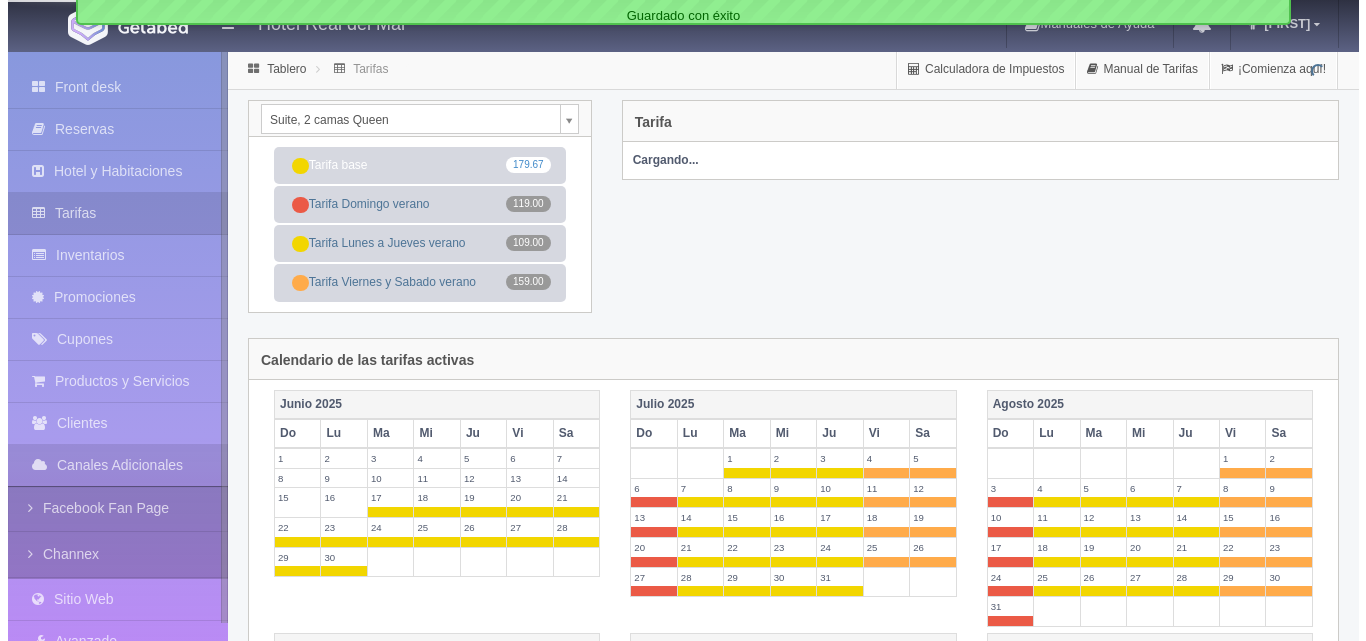 scroll, scrollTop: 0, scrollLeft: 0, axis: both 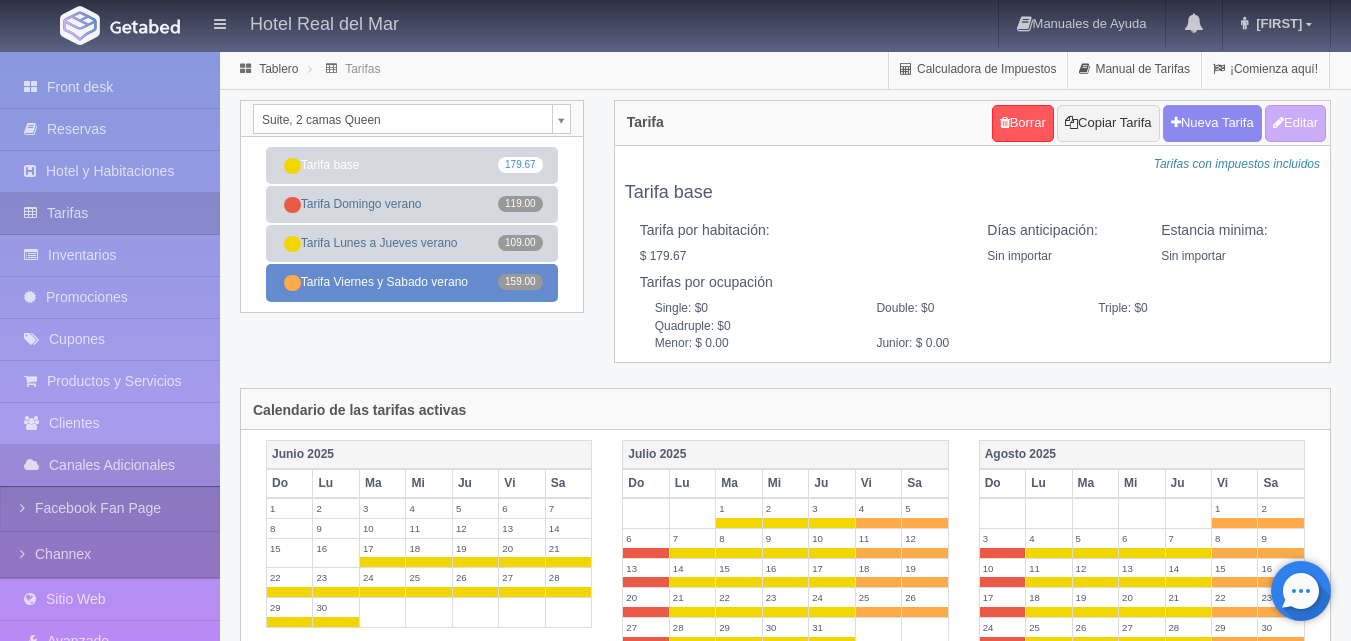 click on "Tarifa Viernes y Sabado verano
159.00" at bounding box center (412, 282) 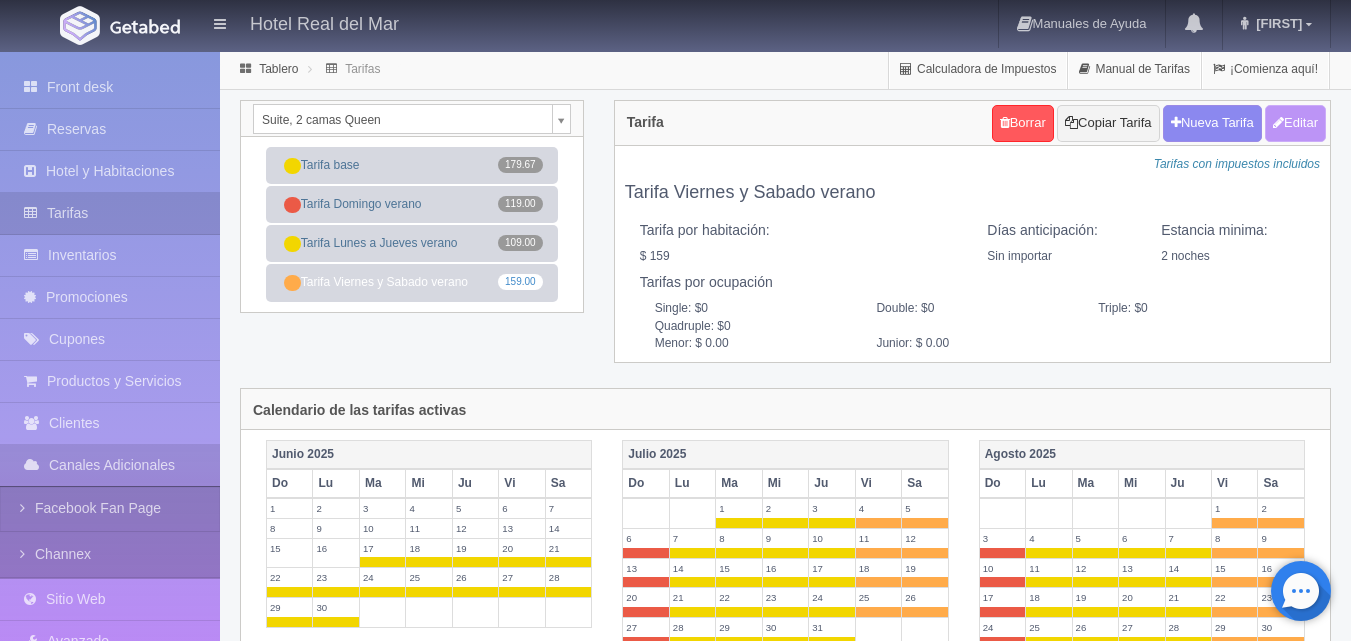 click on "Editar" at bounding box center (1295, 123) 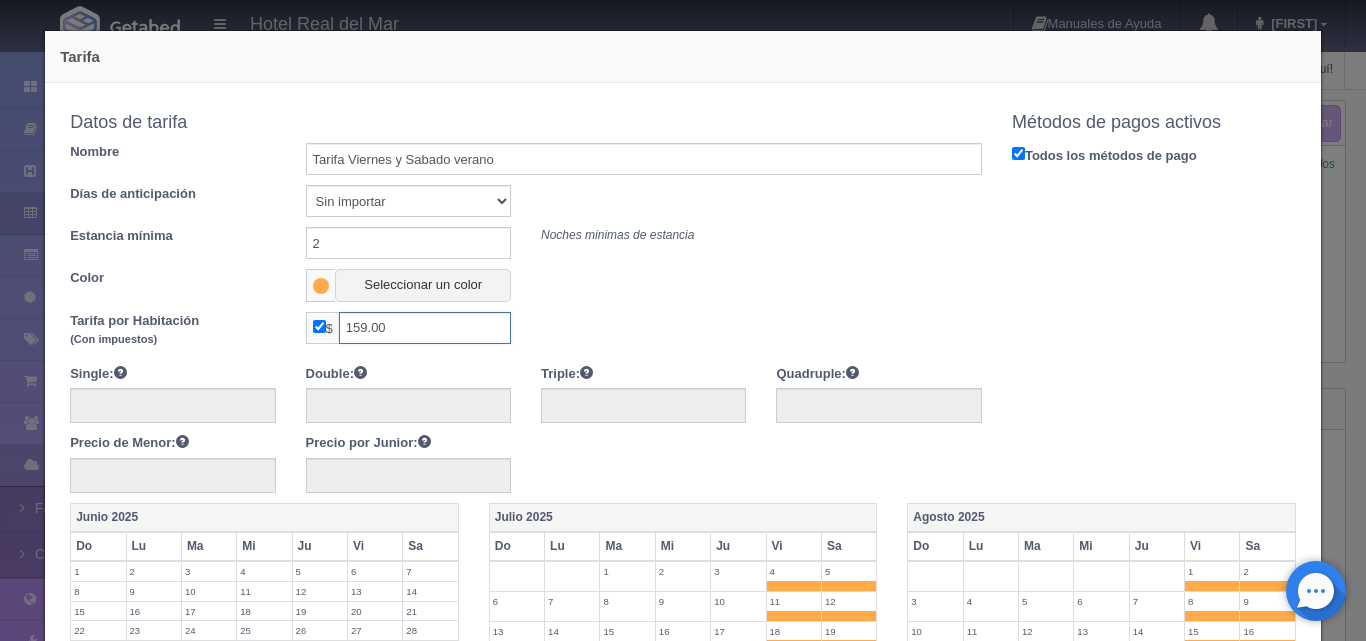 click on "159.00" at bounding box center (425, 328) 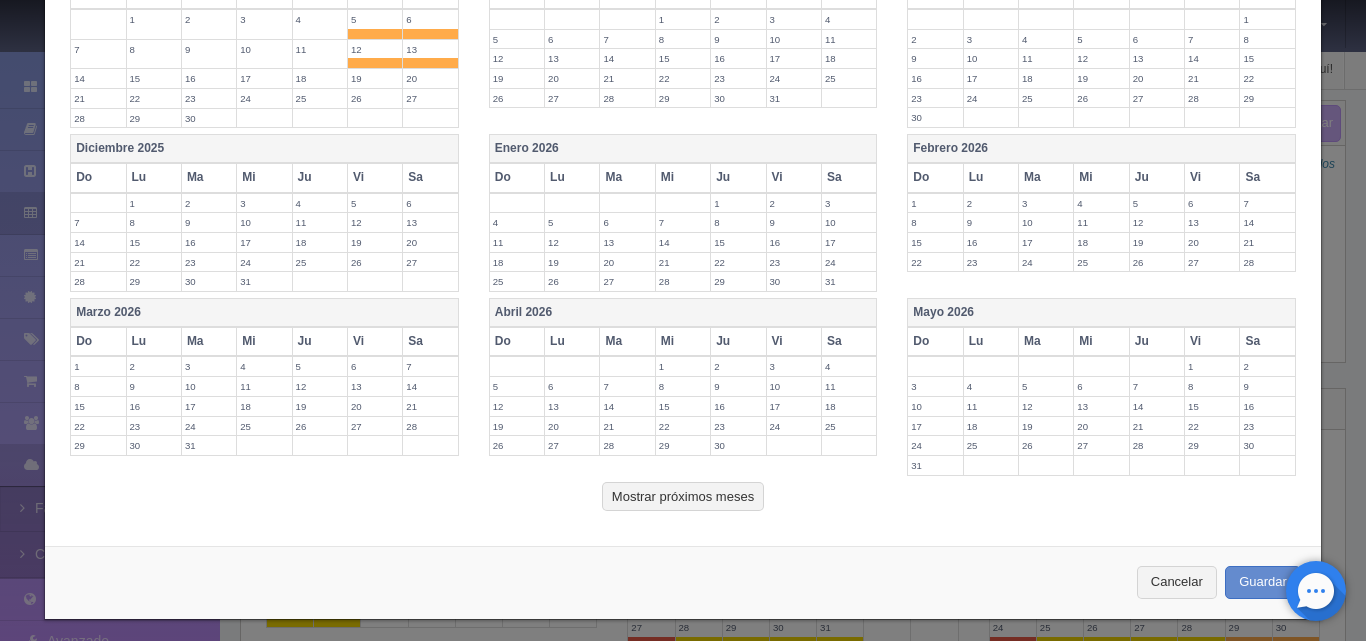 scroll, scrollTop: 795, scrollLeft: 0, axis: vertical 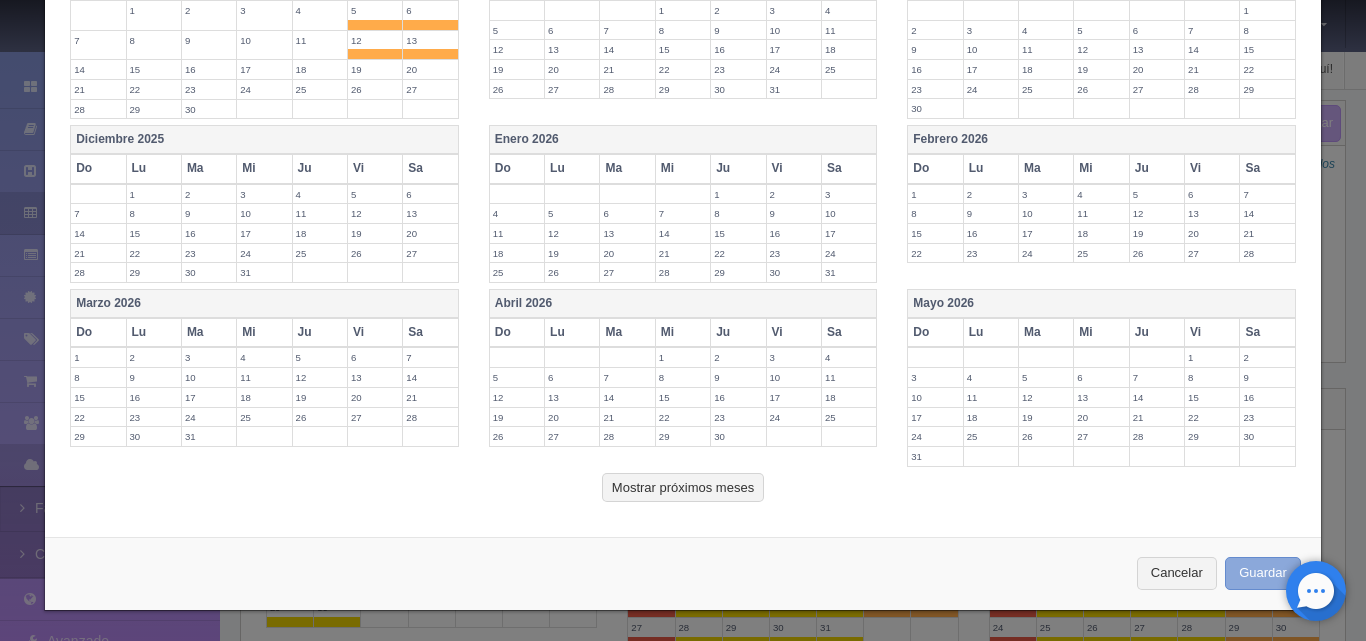 type on "149.00" 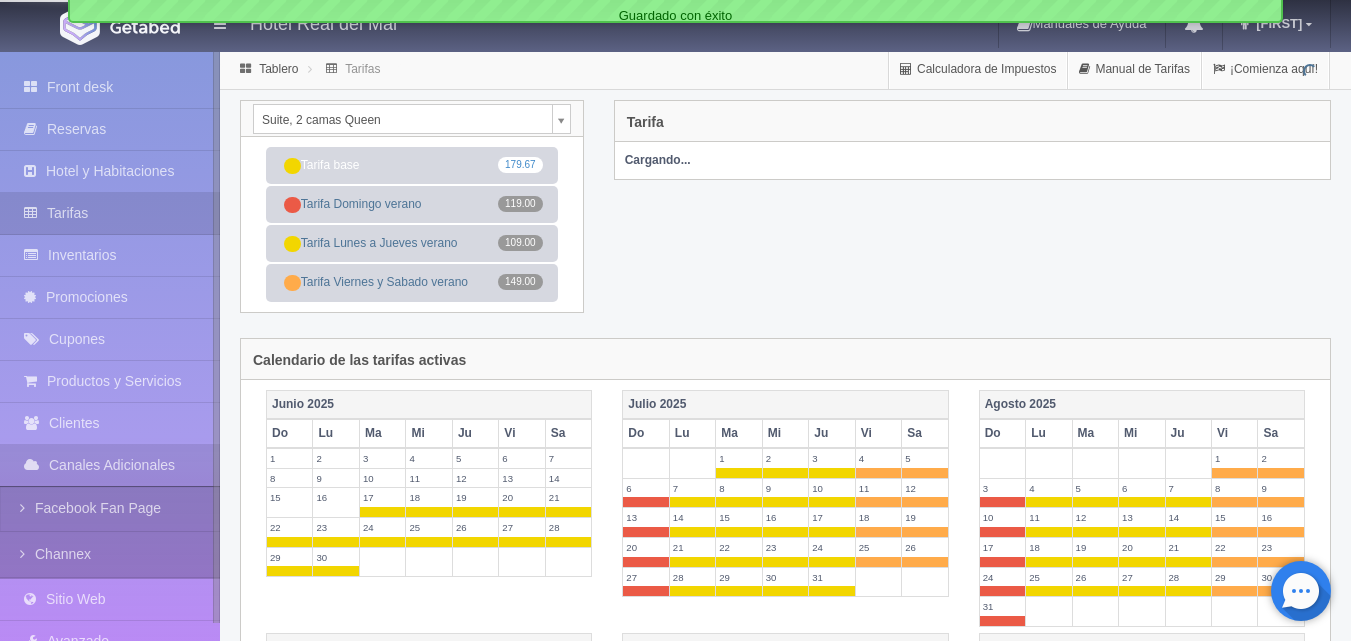 scroll, scrollTop: 0, scrollLeft: 0, axis: both 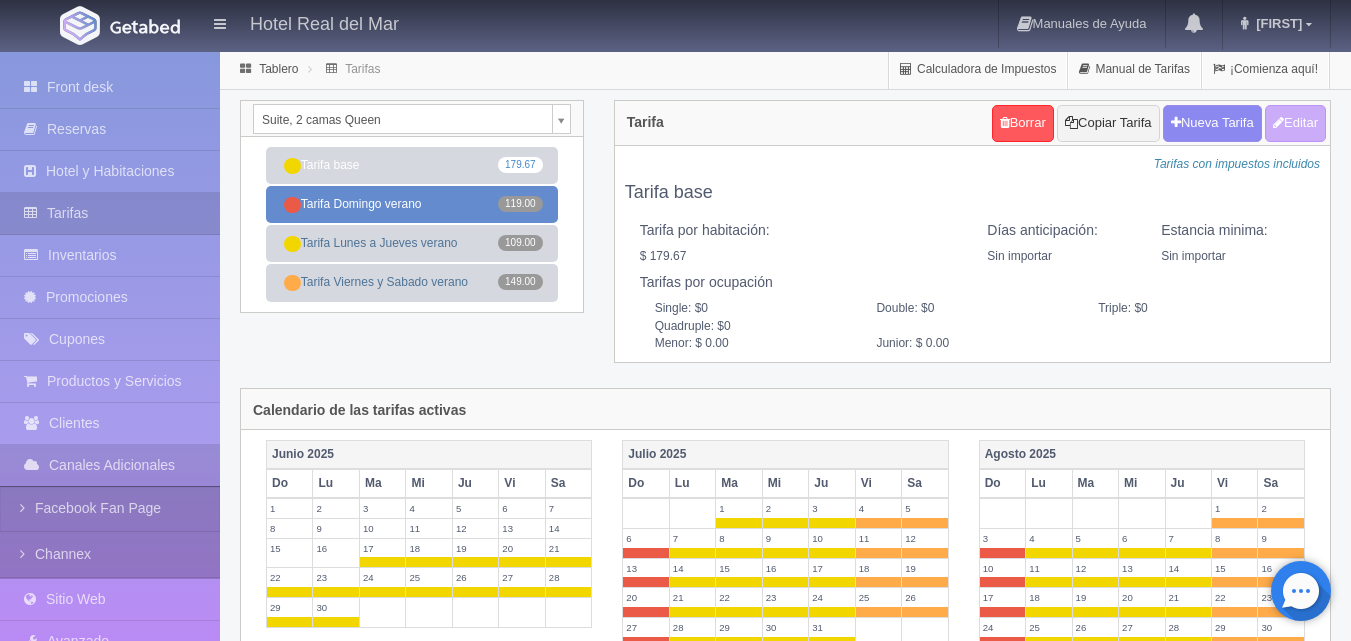 click on "Tarifa Domingo verano
119.00" at bounding box center (412, 204) 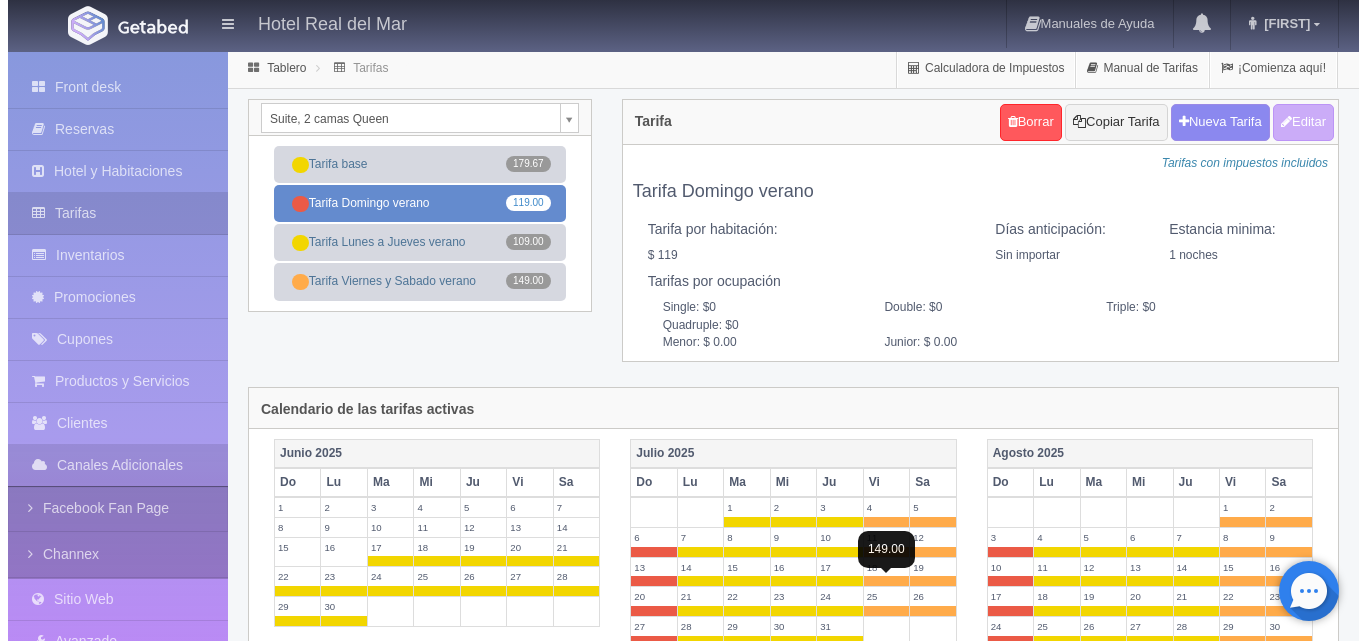 scroll, scrollTop: 0, scrollLeft: 0, axis: both 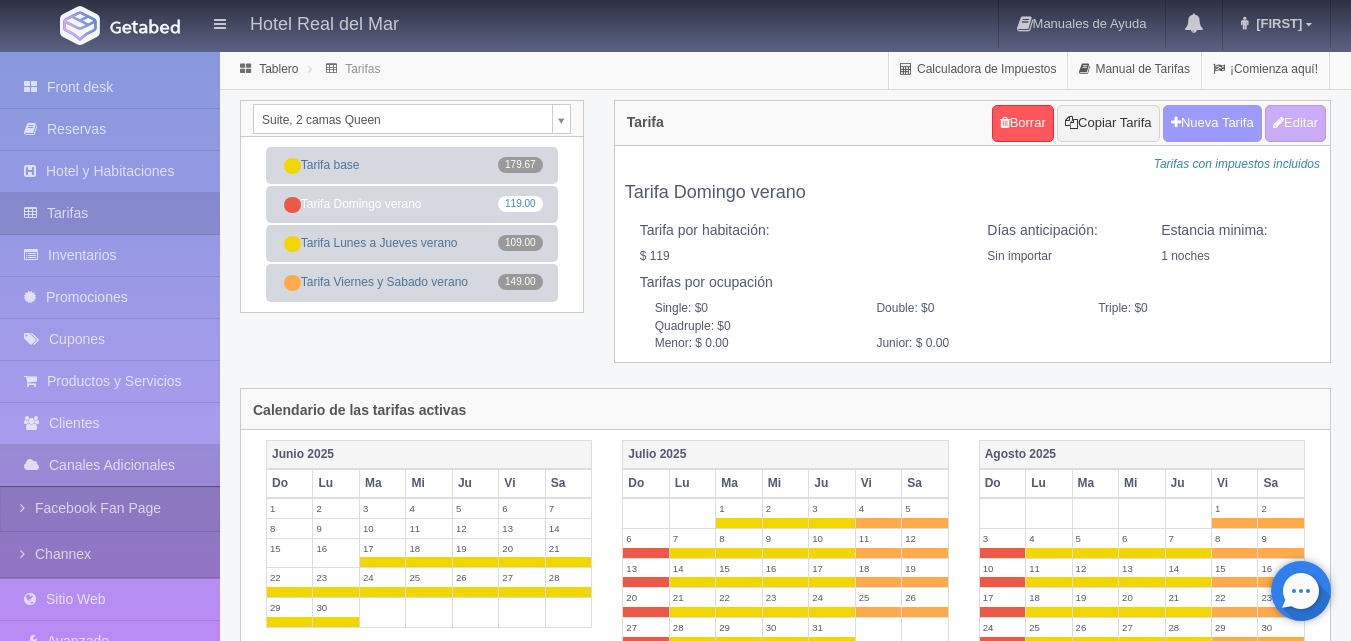 click on "Nueva Tarifa" at bounding box center [1212, 123] 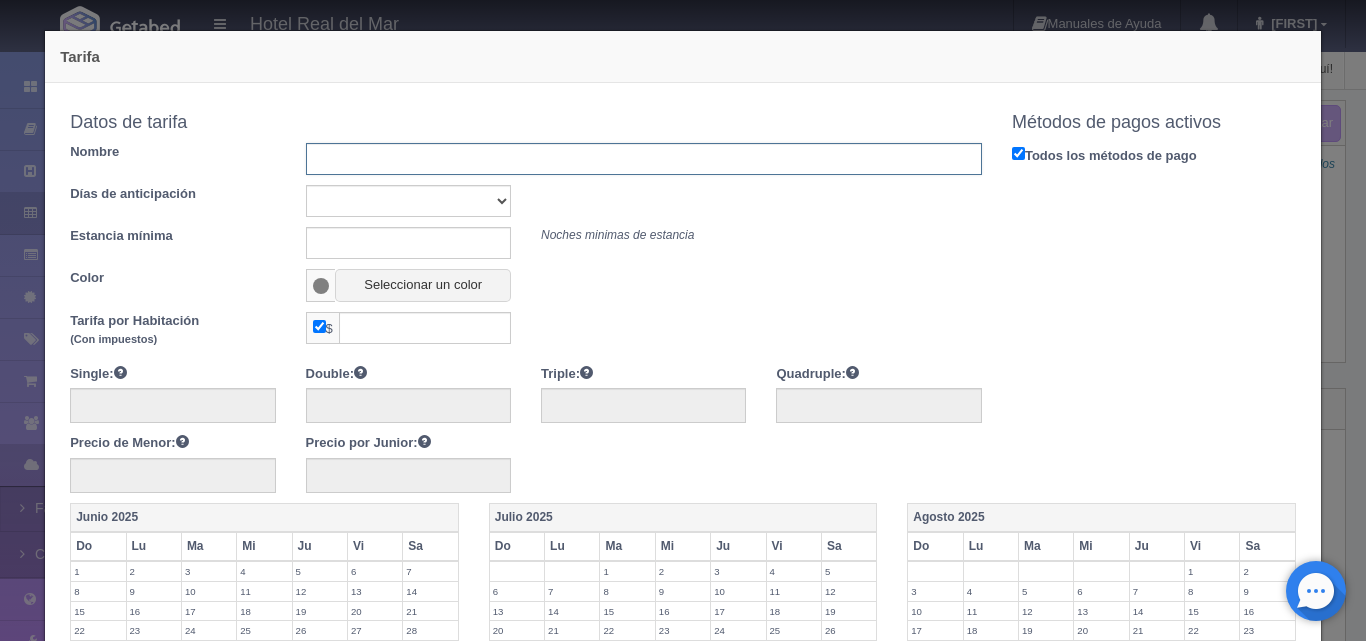 click at bounding box center (644, 159) 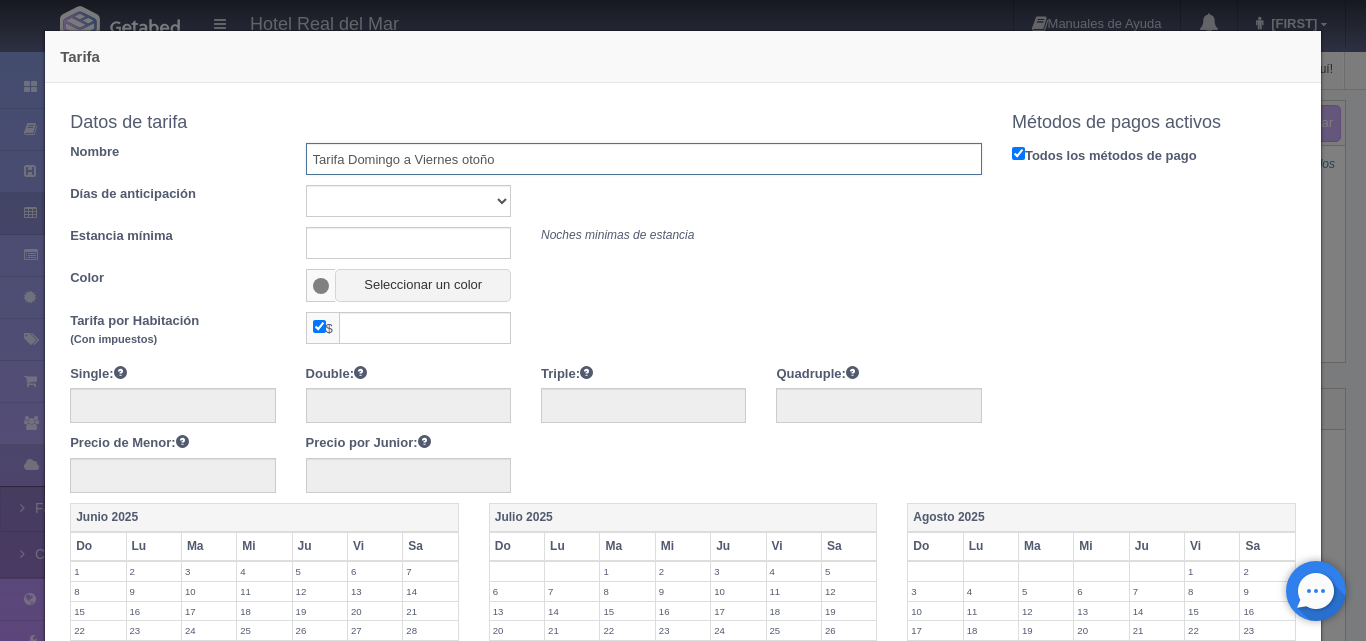 type on "Tarifa Domingo a Viernes otoño" 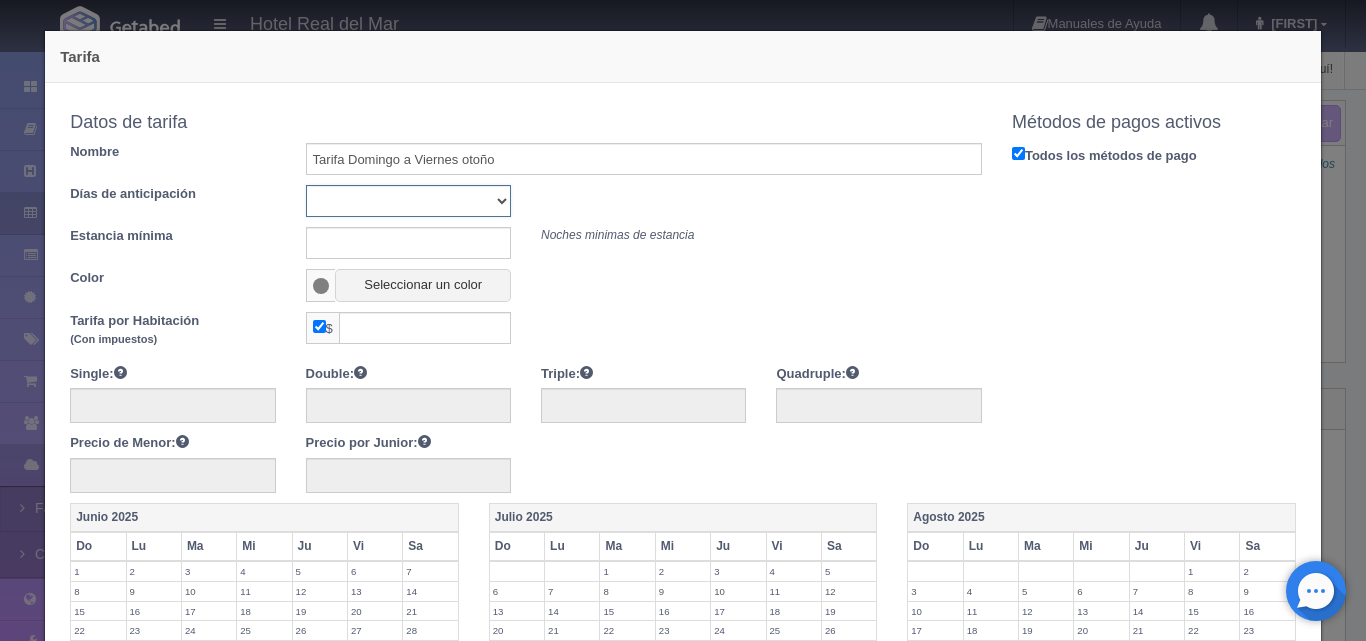 click on "Sin importar
1
2
3
4
5
6
7
8
9
10" at bounding box center (408, 201) 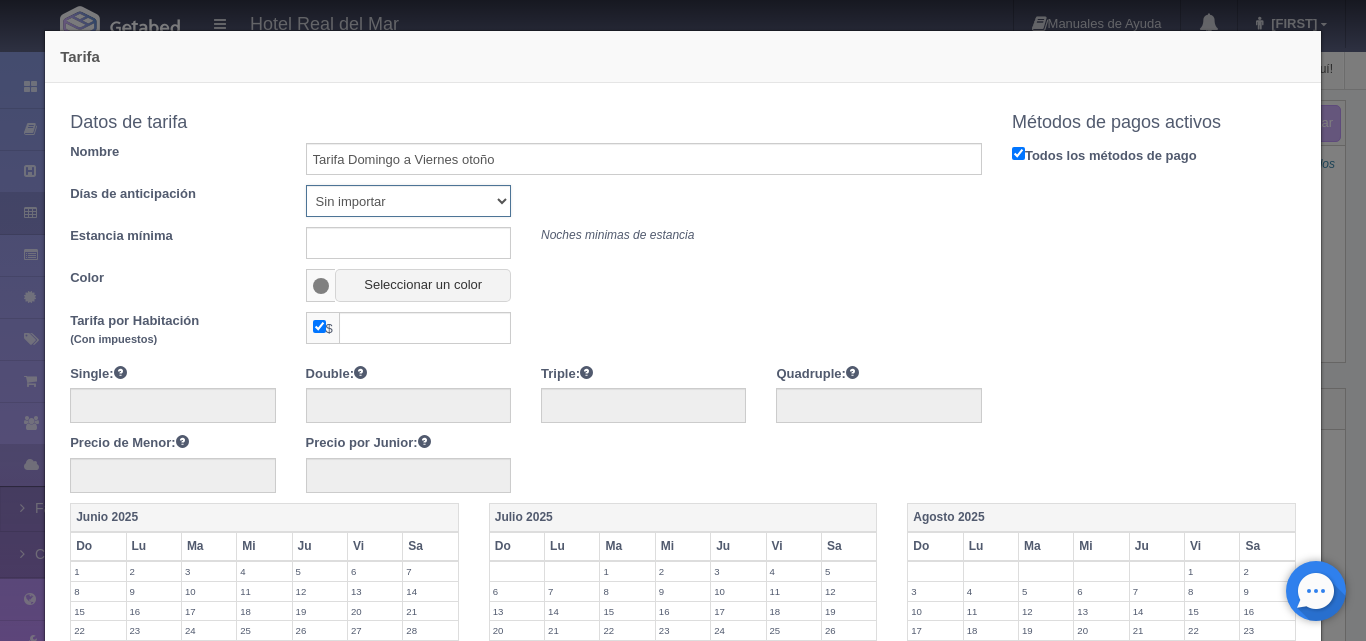 click on "Sin importar
1
2
3
4
5
6
7
8
9
10" at bounding box center (408, 201) 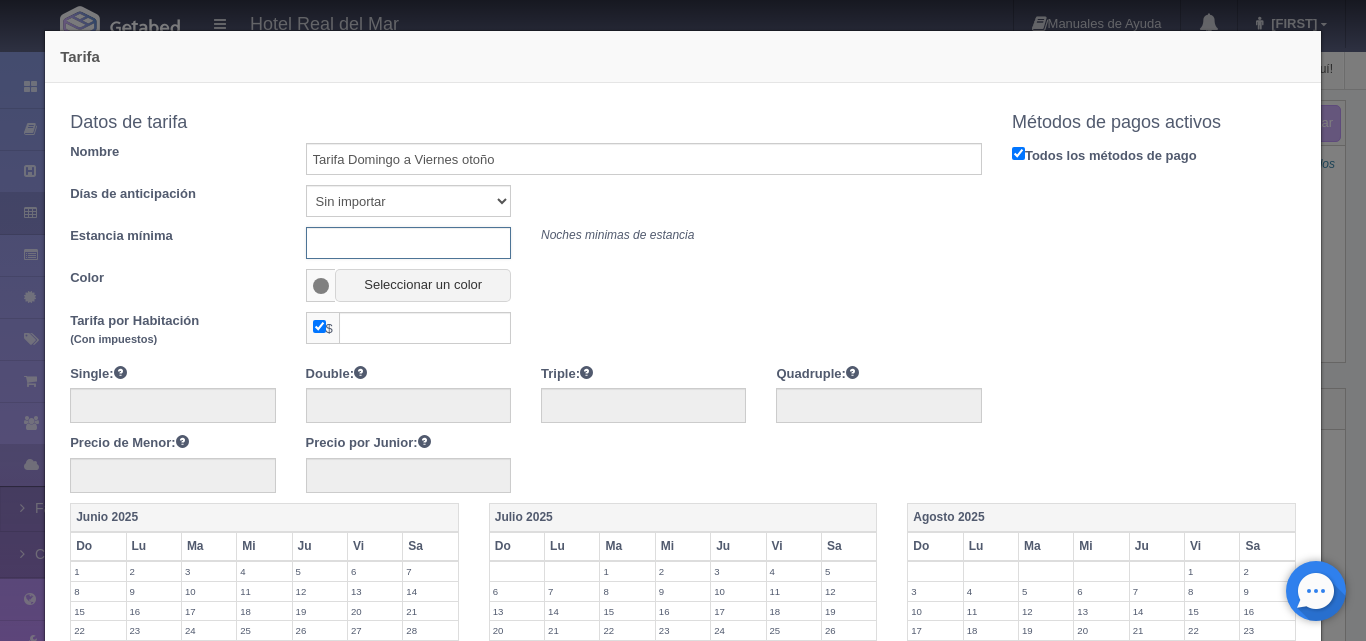 click at bounding box center [408, 243] 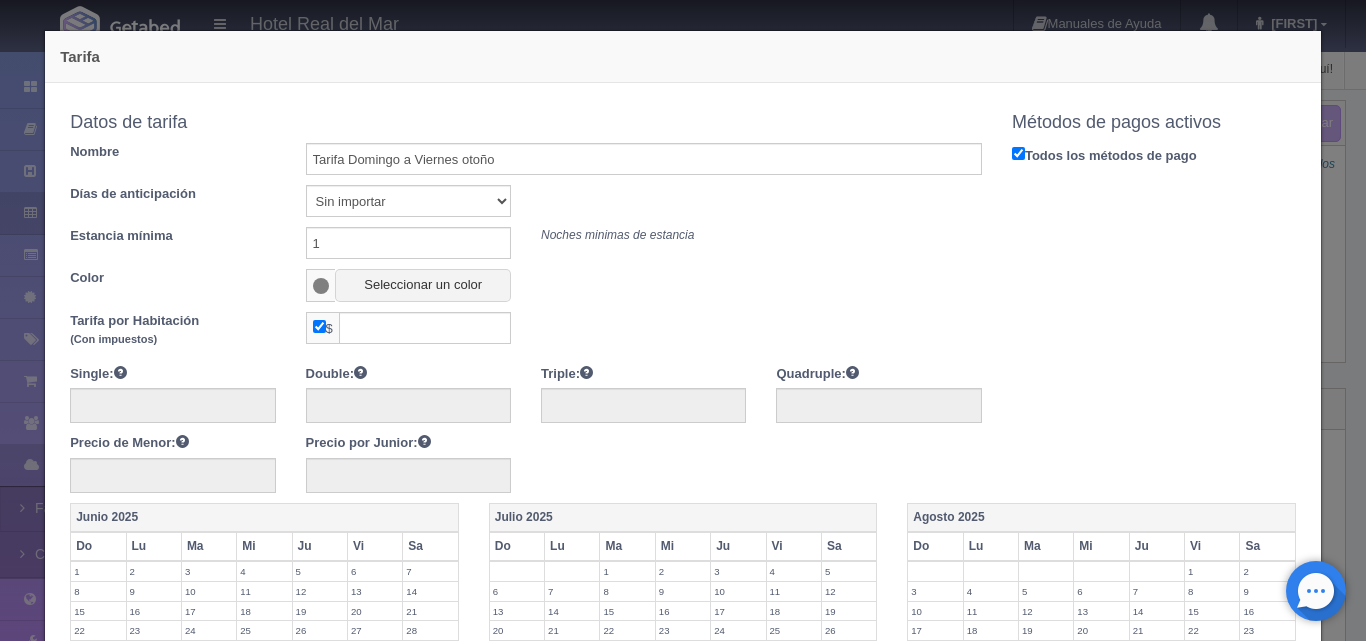 click at bounding box center (321, 286) 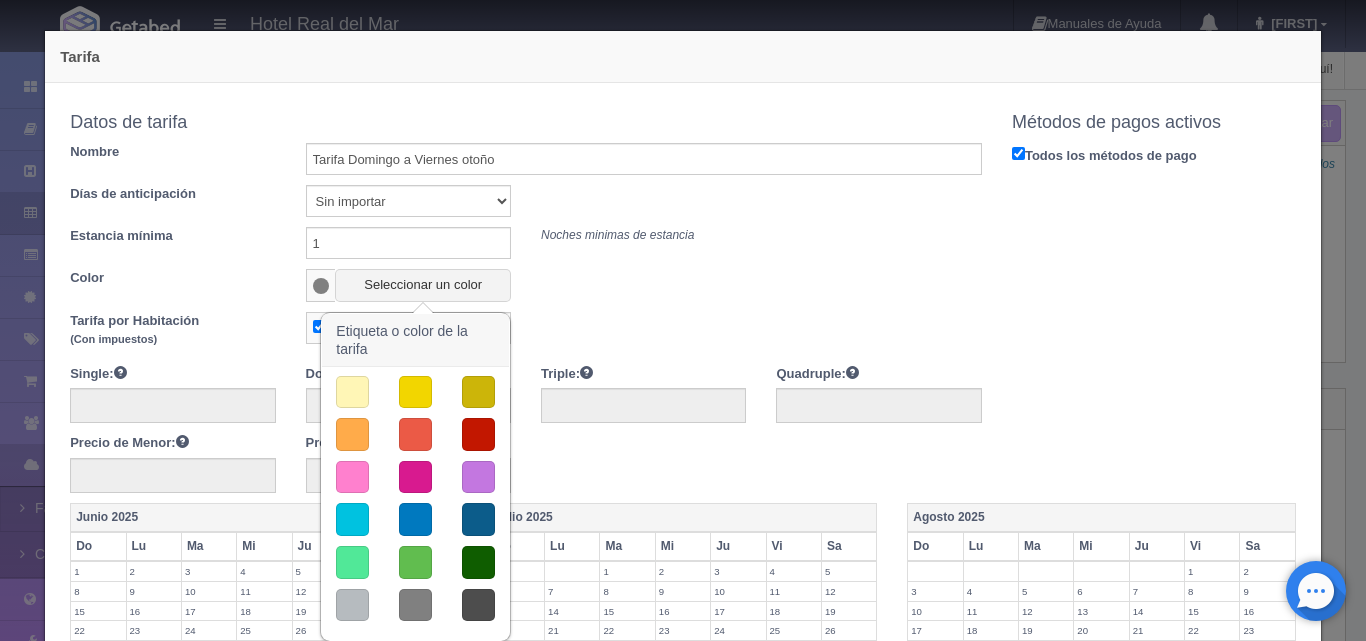 click at bounding box center [352, 392] 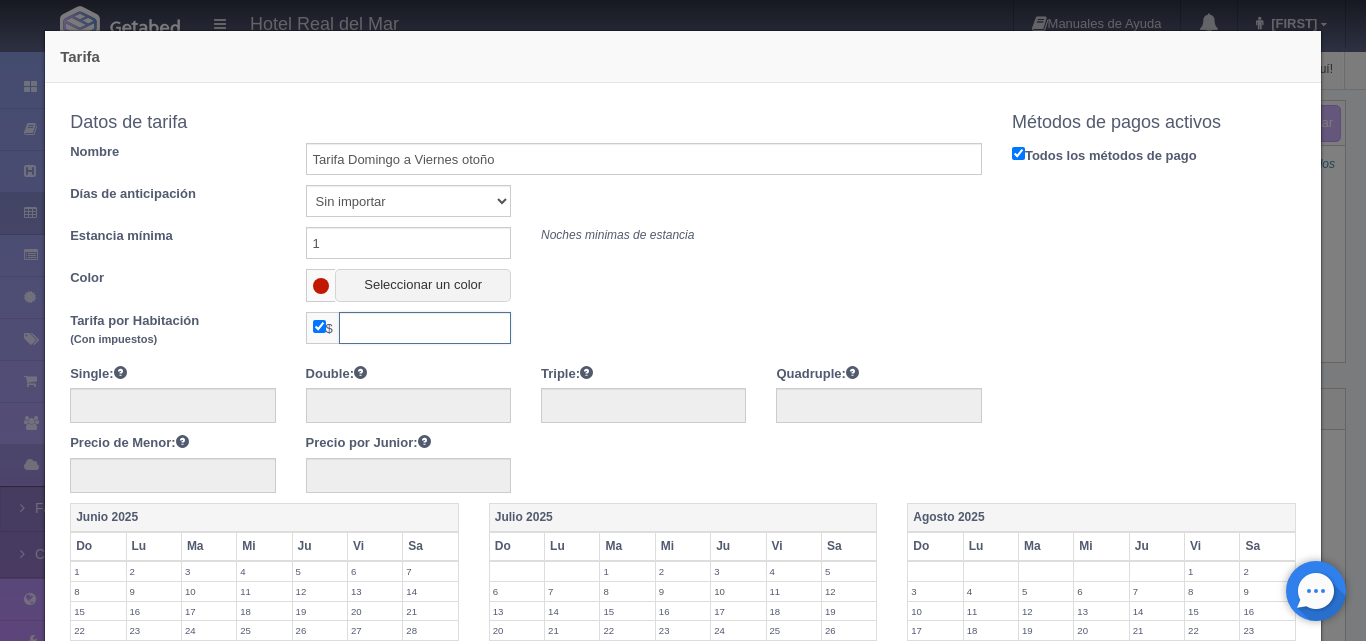 click at bounding box center [425, 328] 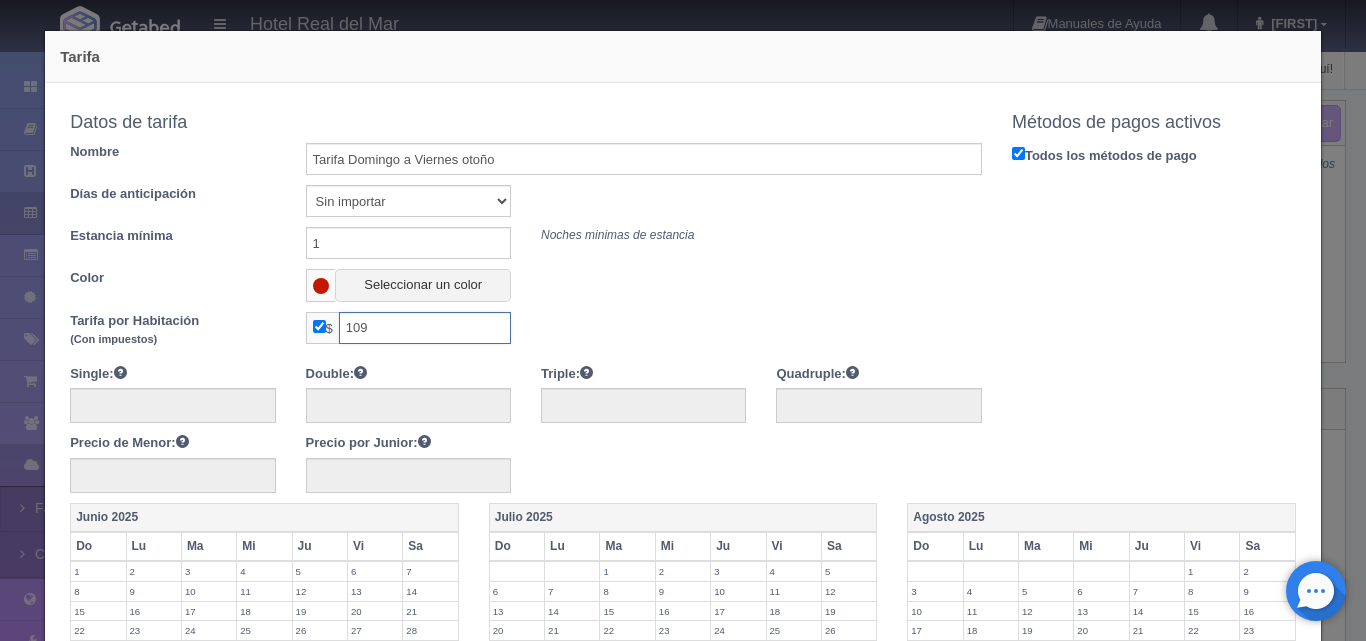 type on "109" 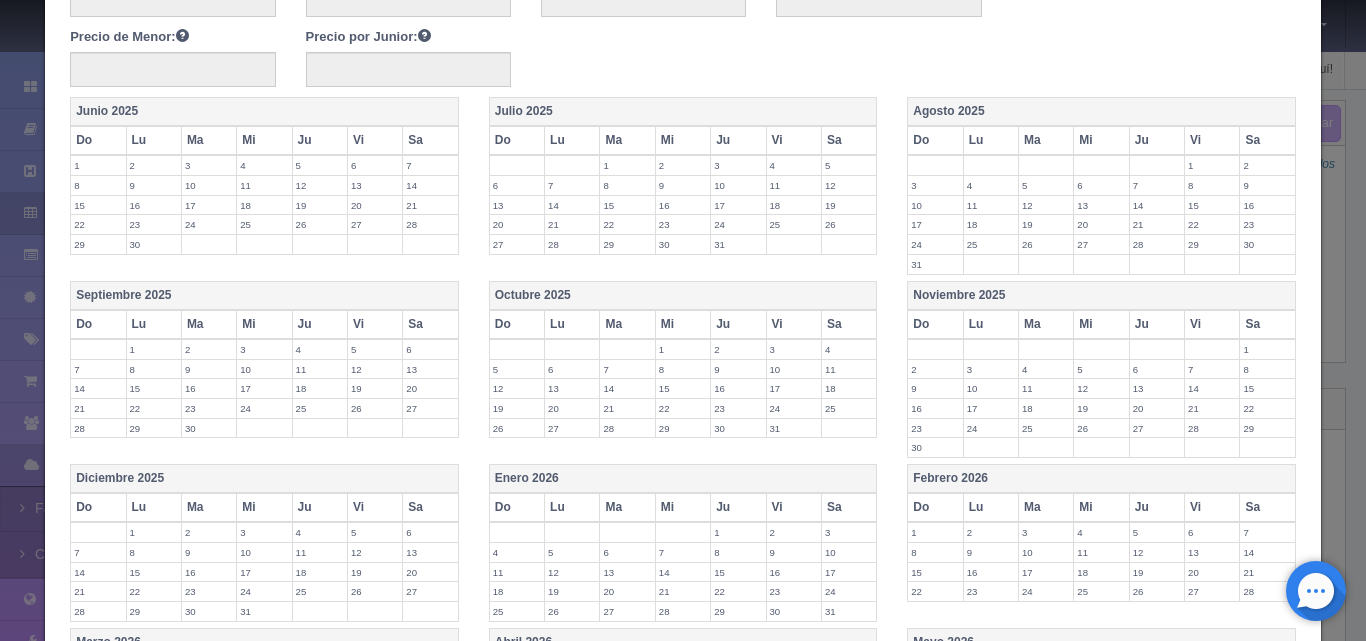 scroll, scrollTop: 500, scrollLeft: 0, axis: vertical 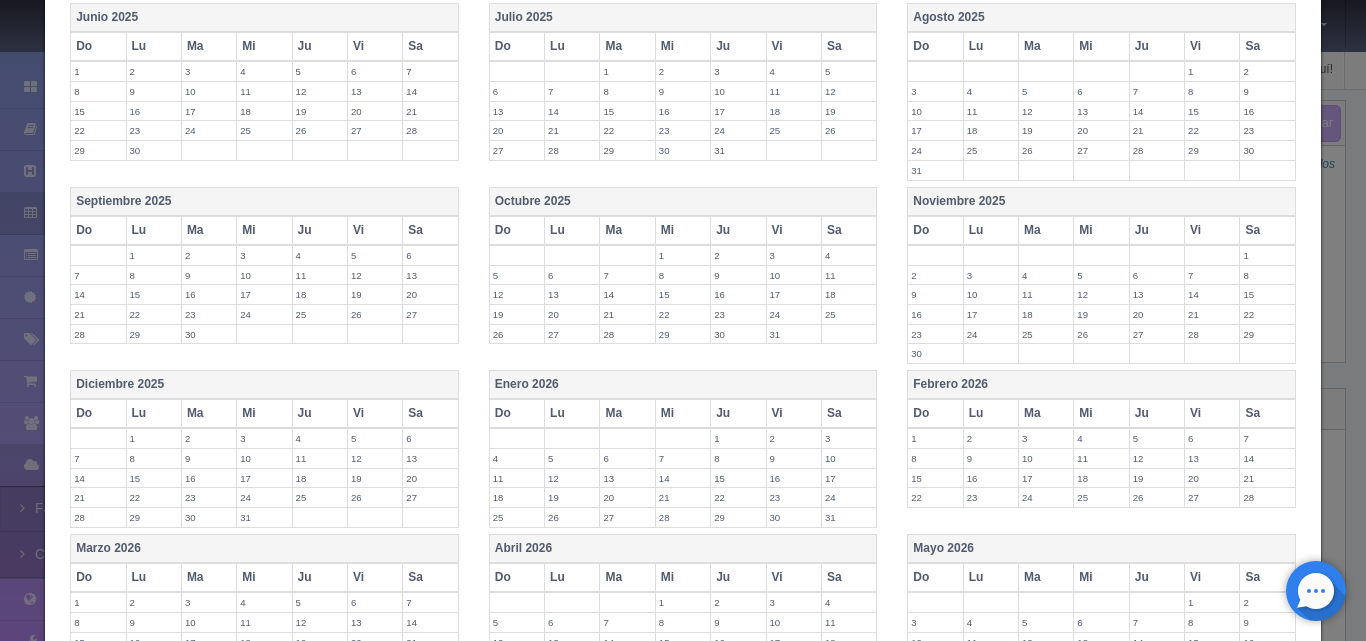 click on "Do" at bounding box center (265, 201) 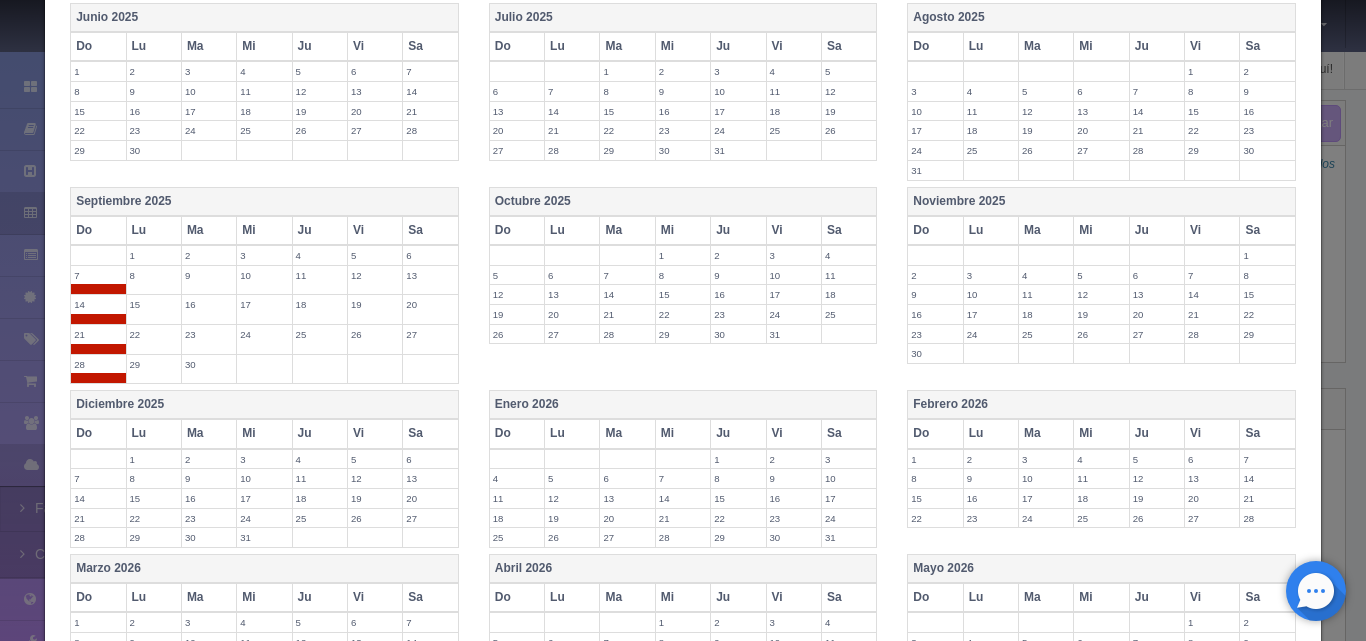 click on "Lu" at bounding box center [153, 230] 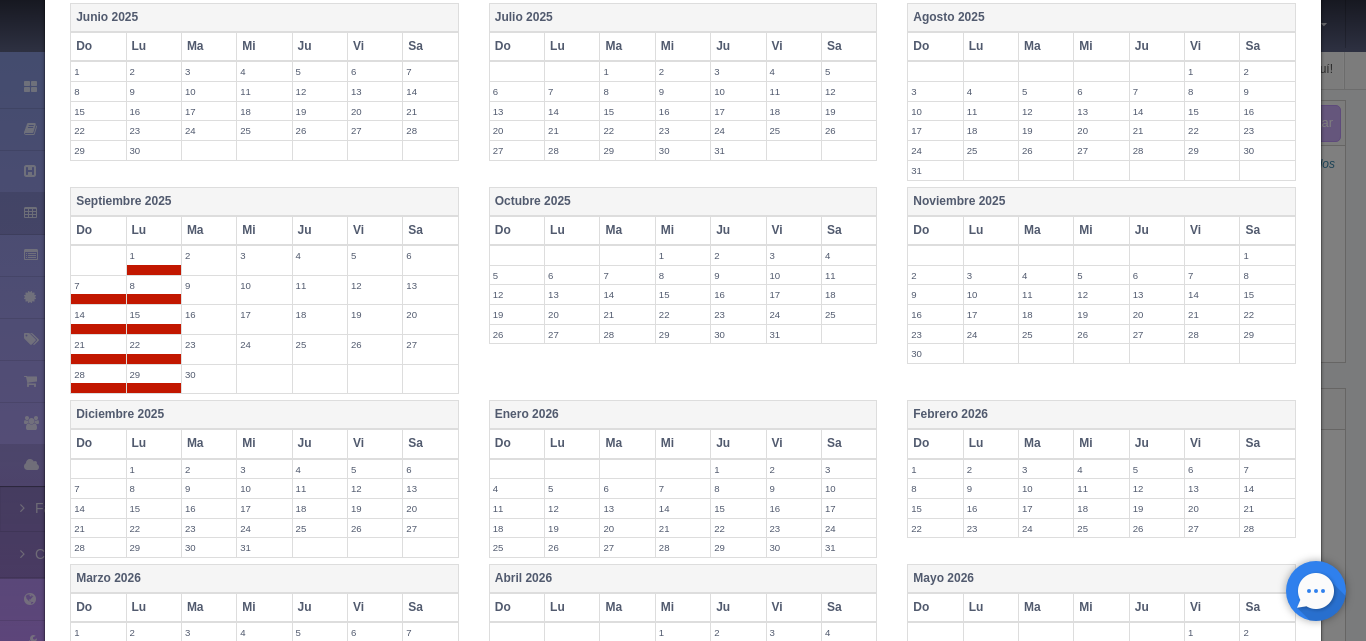 click on "Ma" at bounding box center (208, 230) 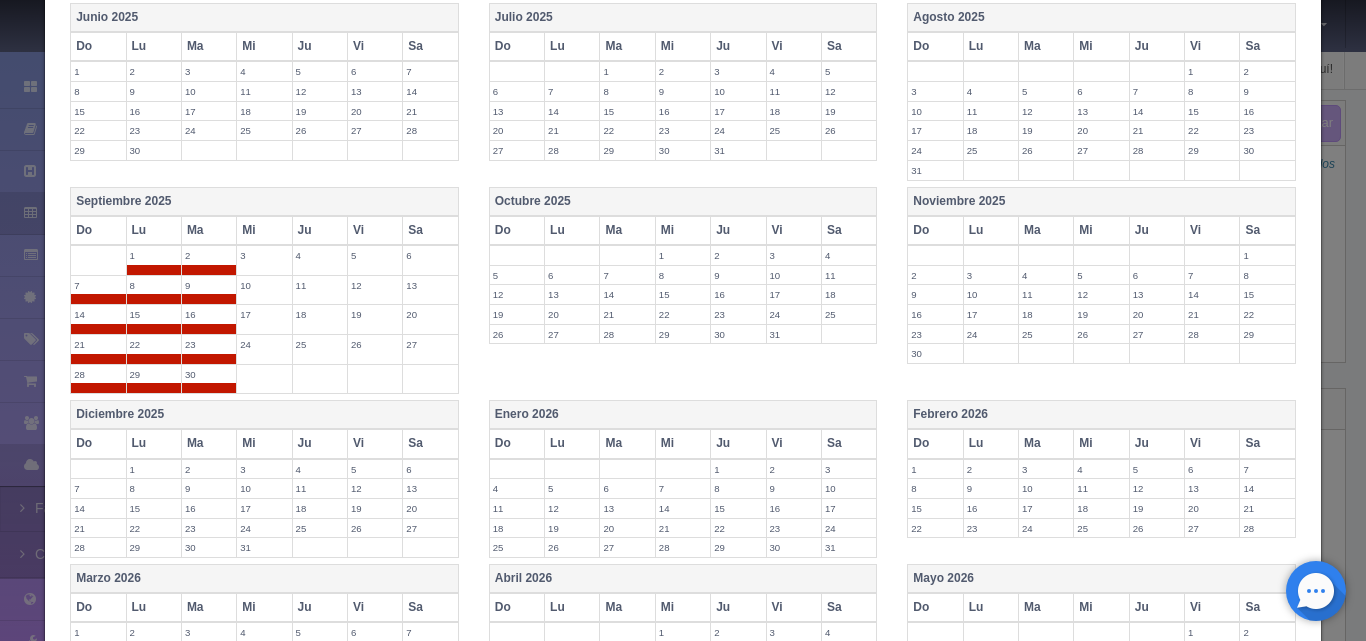 click on "Mi" at bounding box center [264, 230] 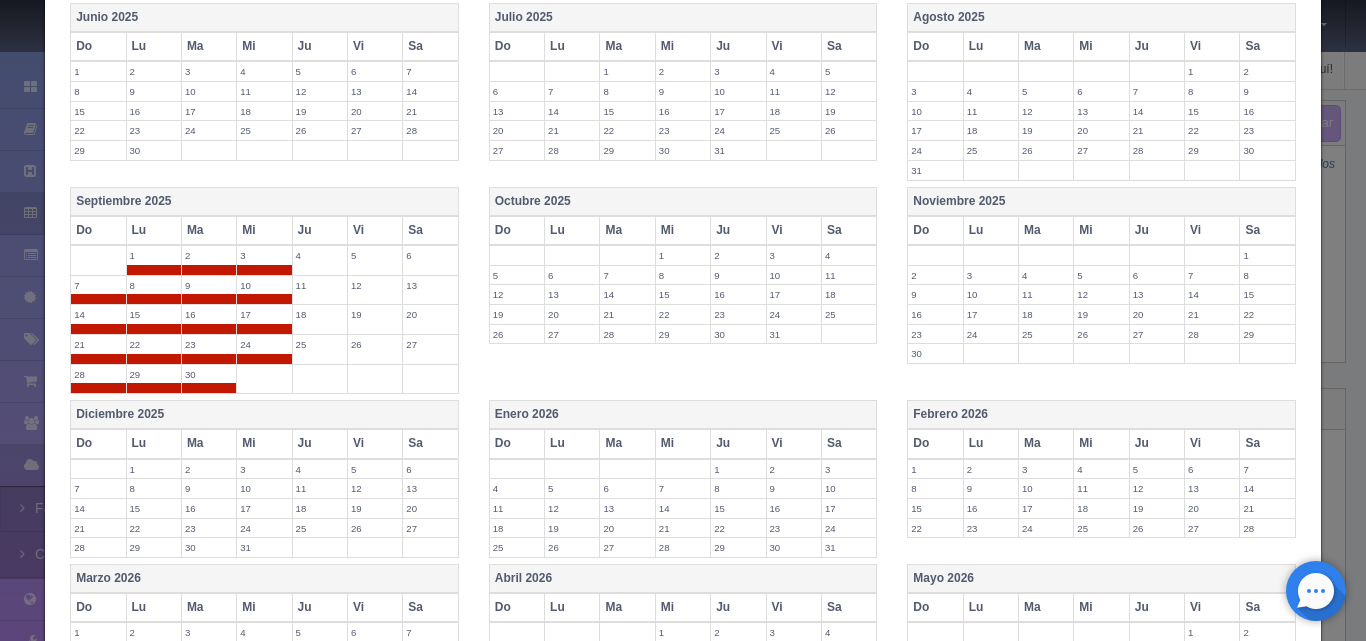 click on "Ju" at bounding box center (319, 230) 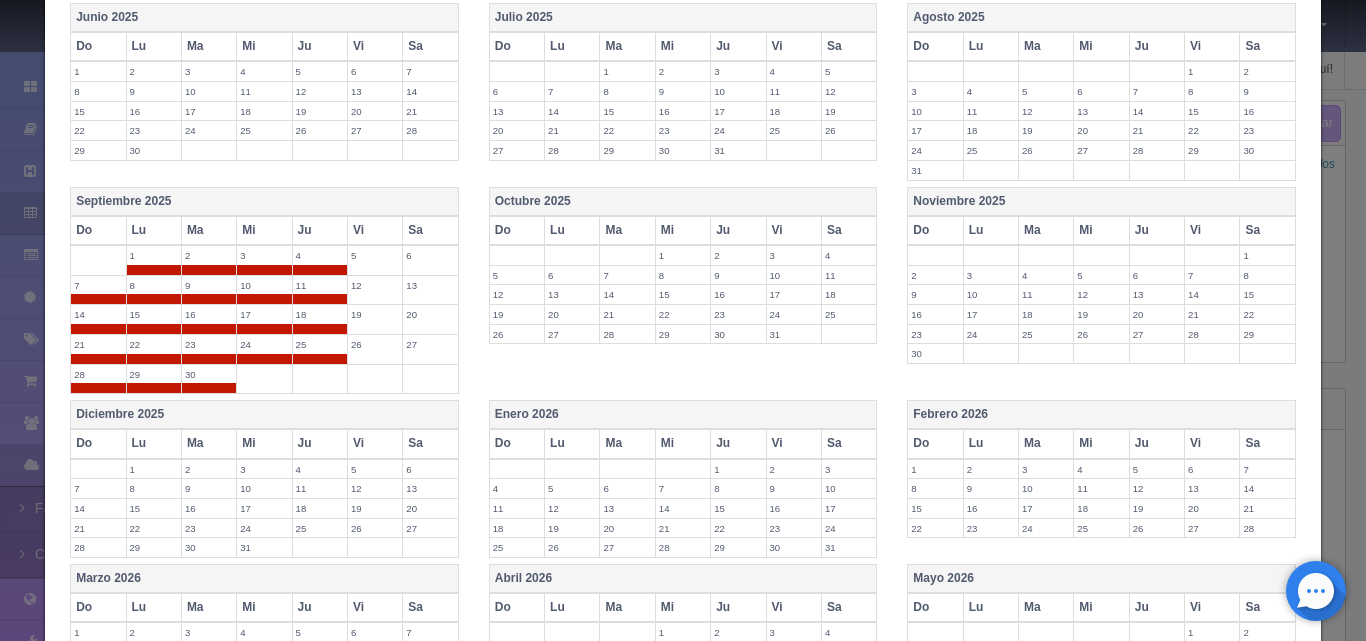 click on "1" at bounding box center [154, 255] 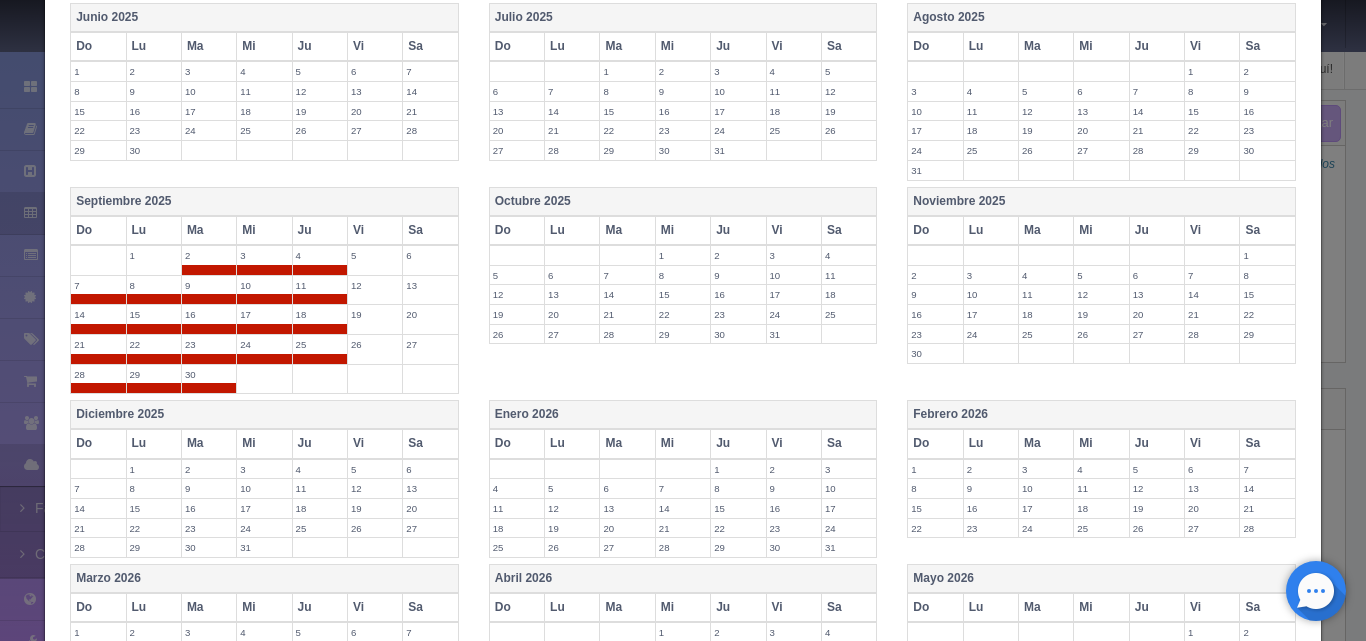 click on "2" at bounding box center (209, 255) 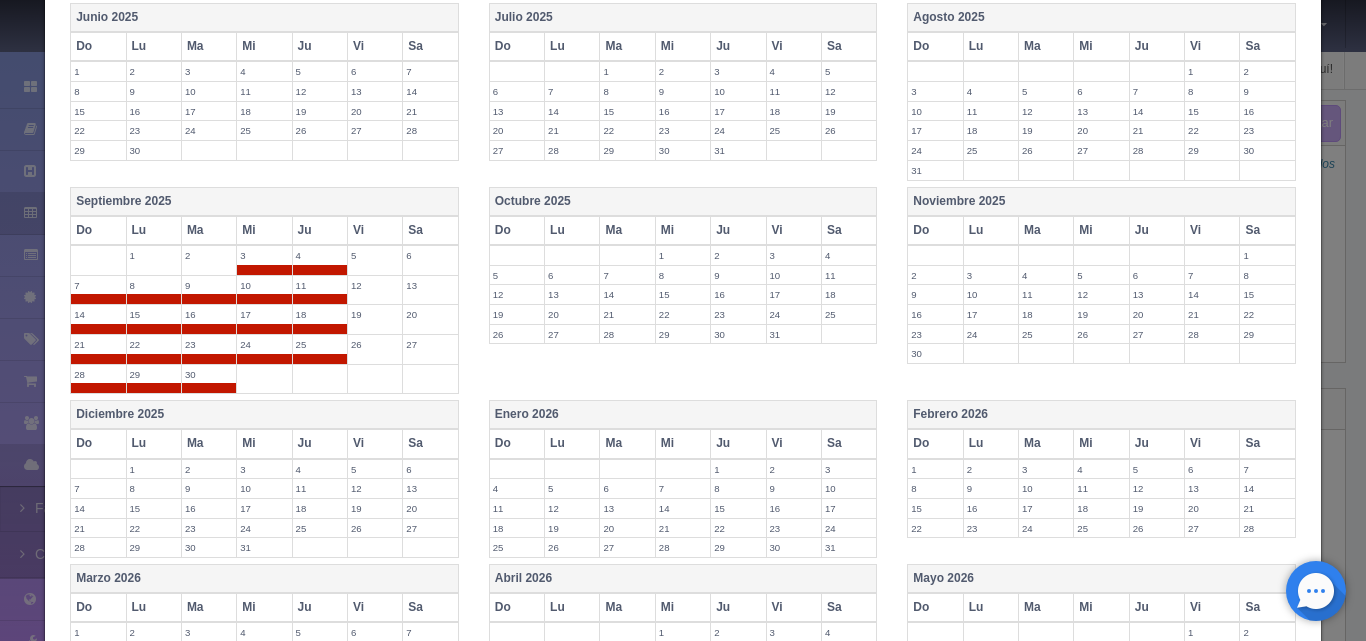 click at bounding box center (264, 270) 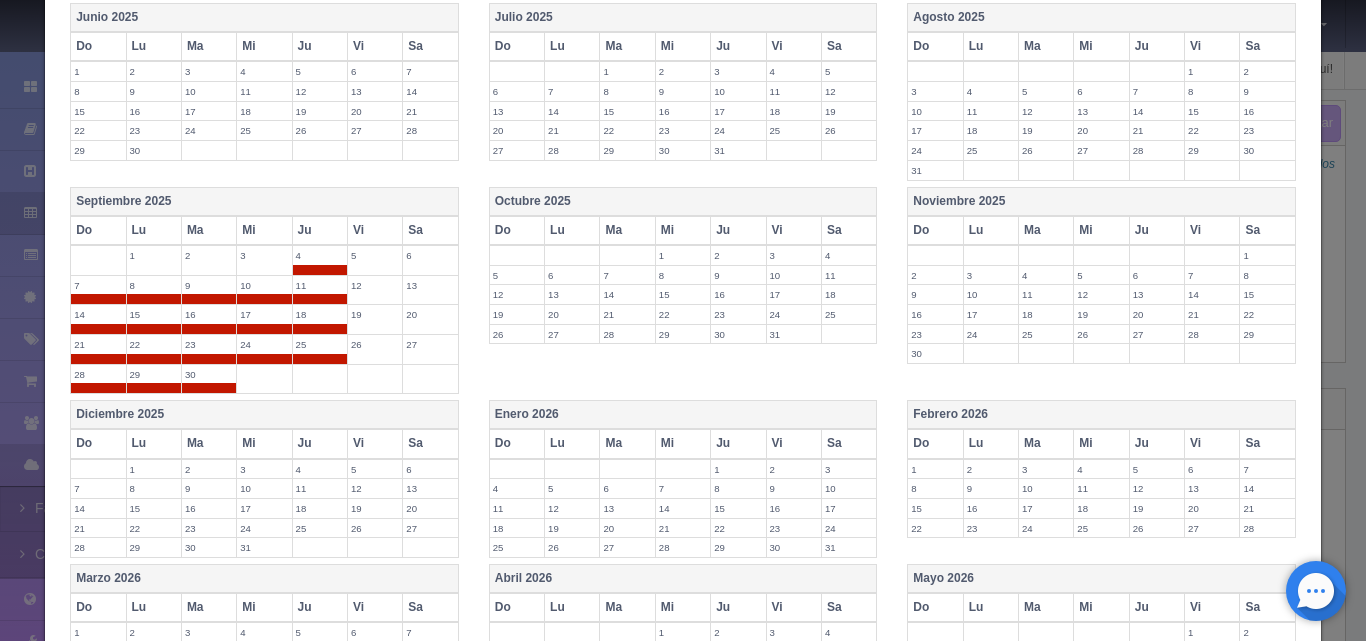 click on "4" at bounding box center (320, 255) 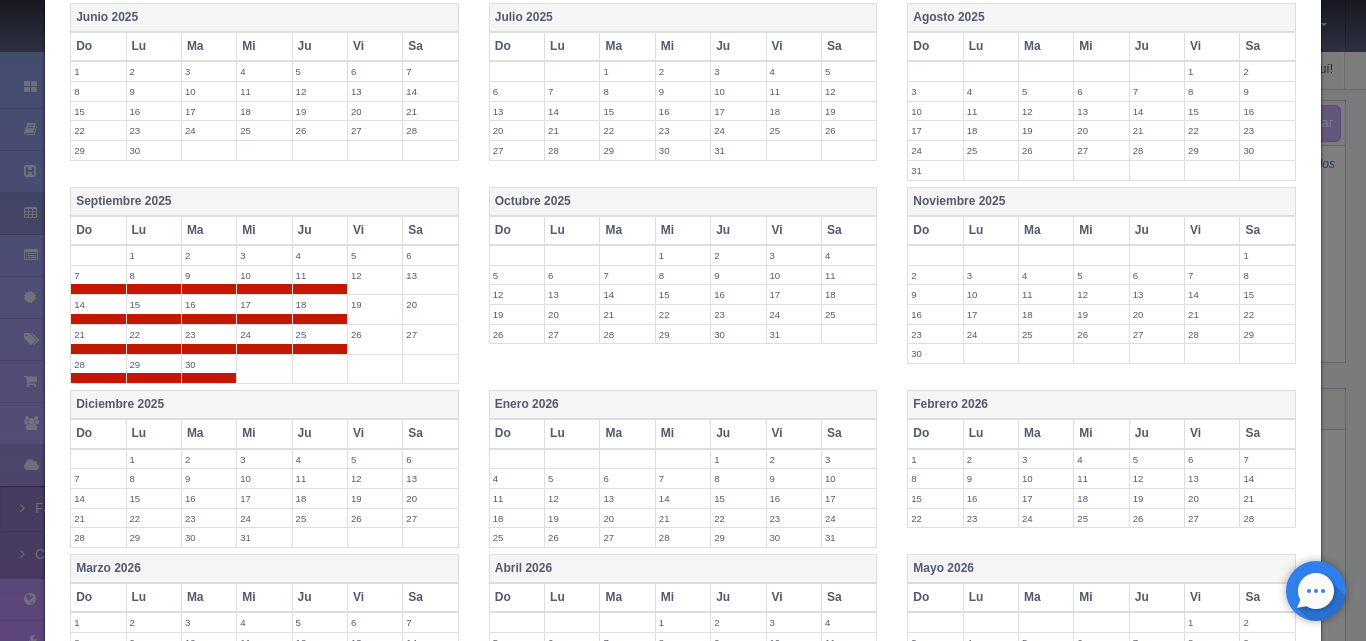 click on "11" at bounding box center (320, 275) 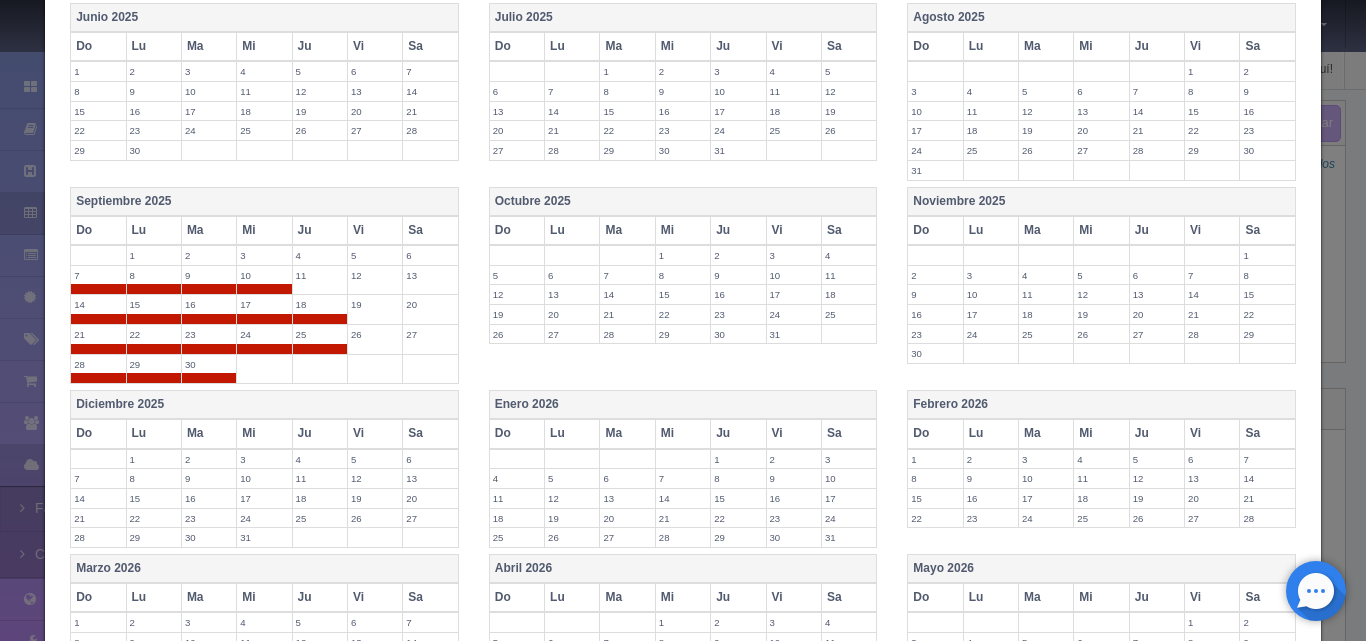 click on "10" at bounding box center (264, 275) 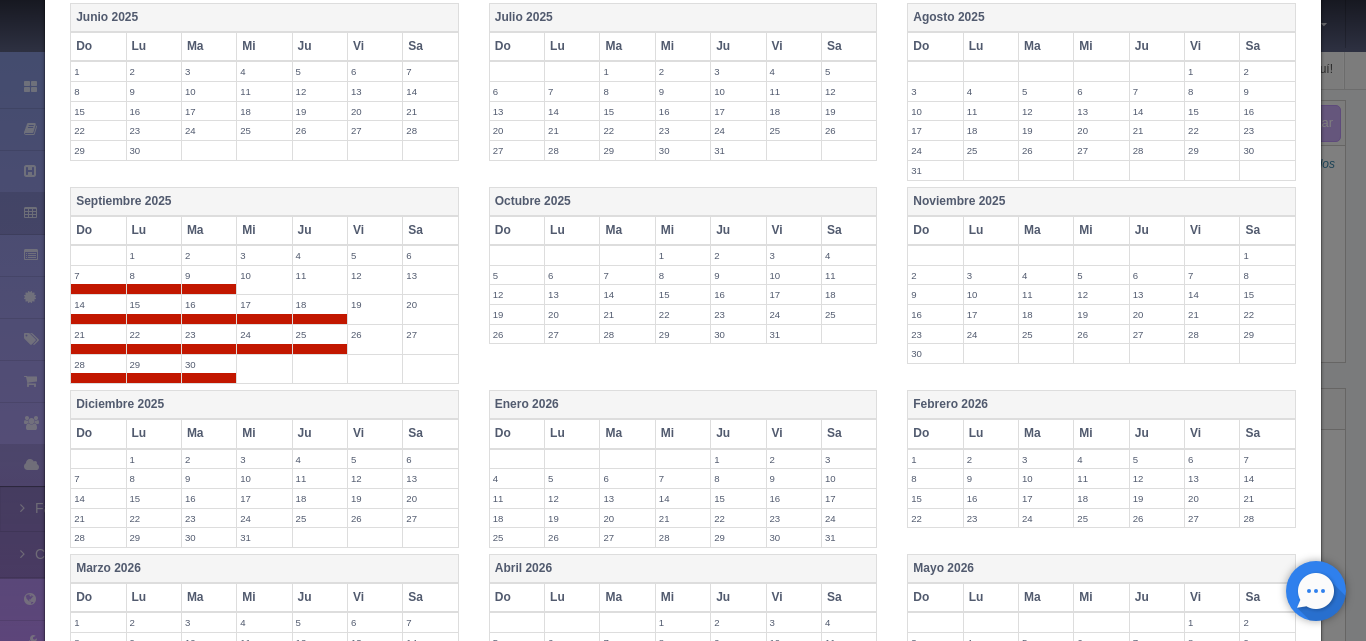 click at bounding box center (209, 289) 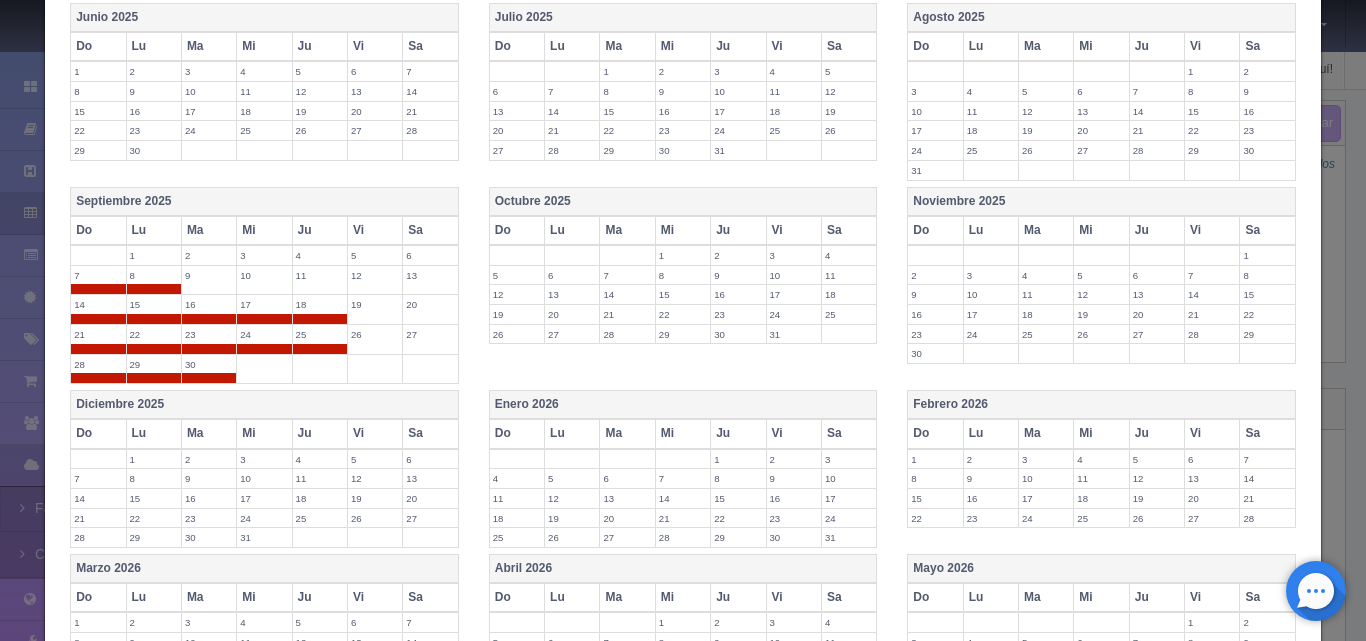 click at bounding box center [154, 289] 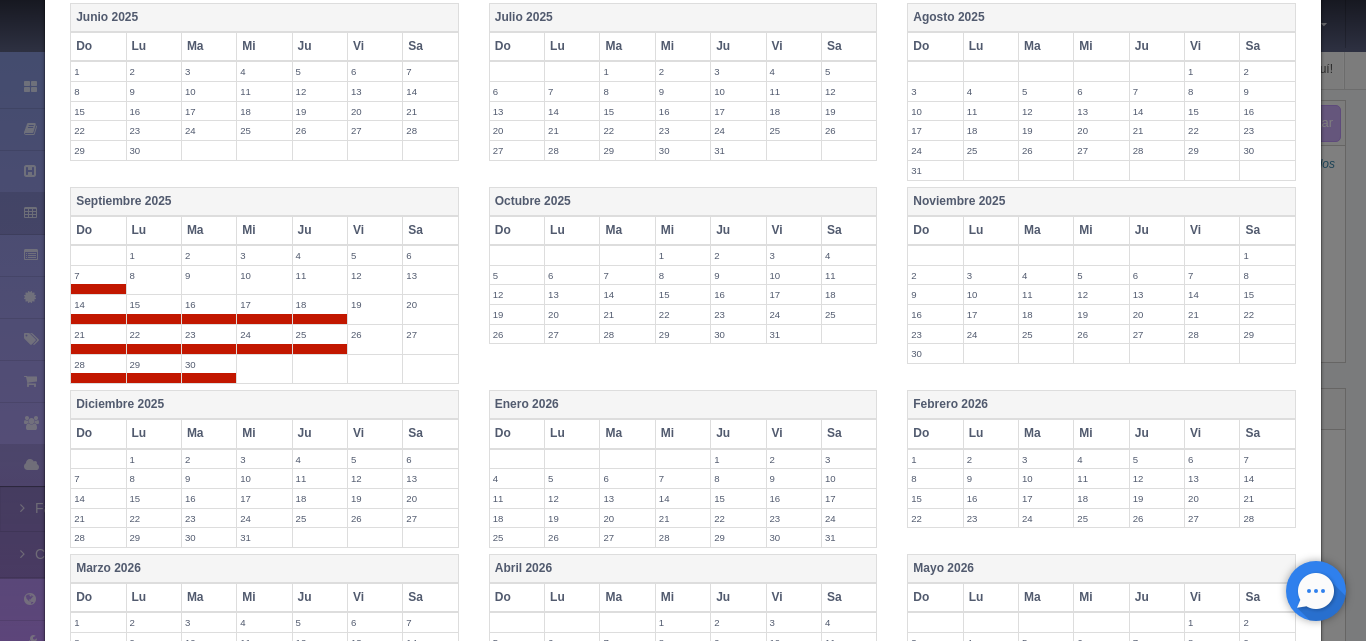 click on "7" at bounding box center [98, 275] 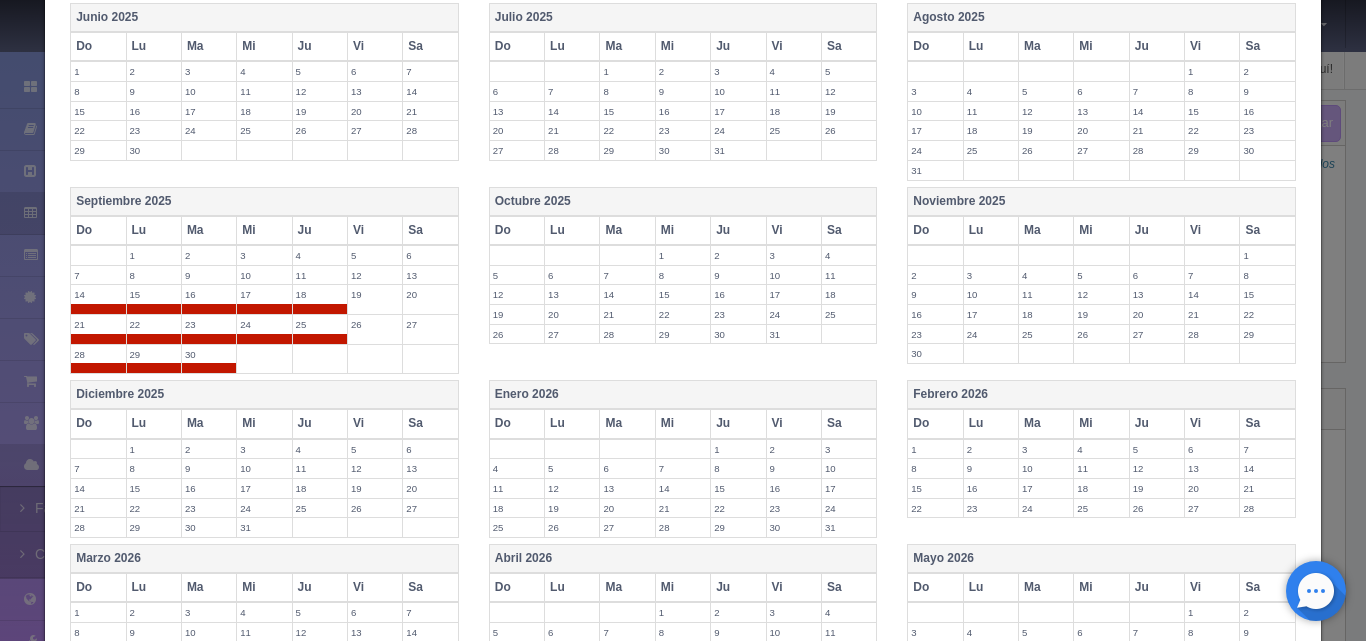 click on "Do" at bounding box center [683, 201] 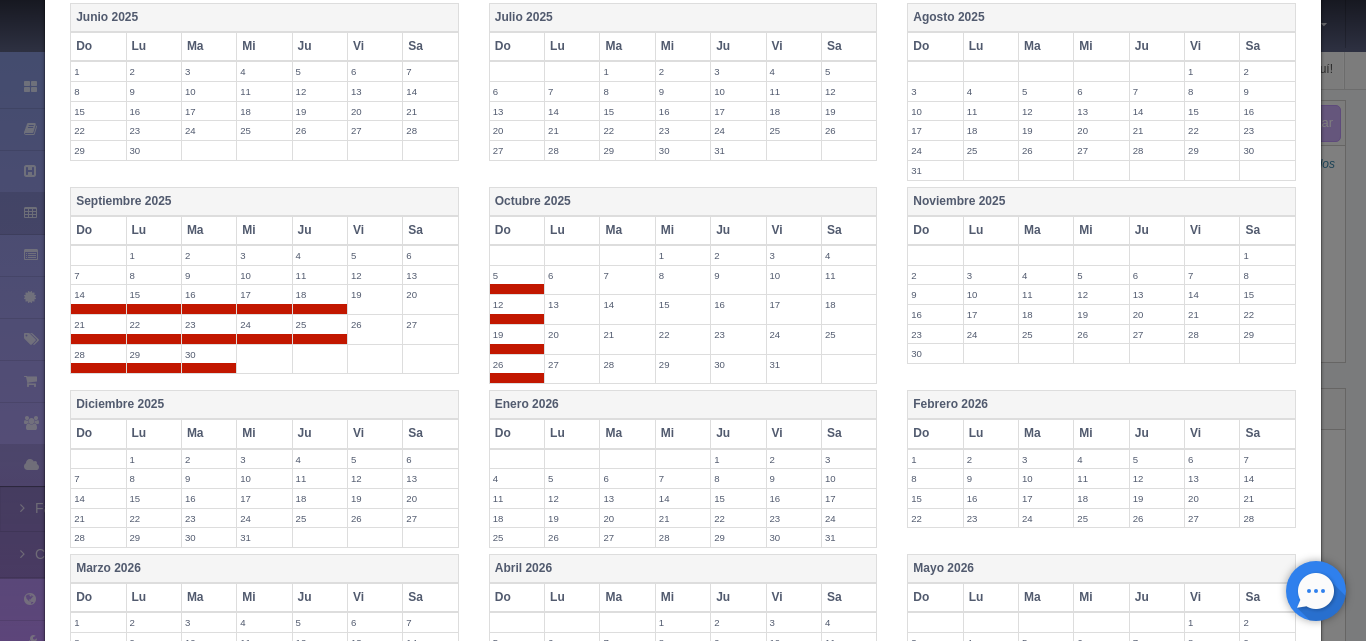 click on "Lu" at bounding box center [572, 230] 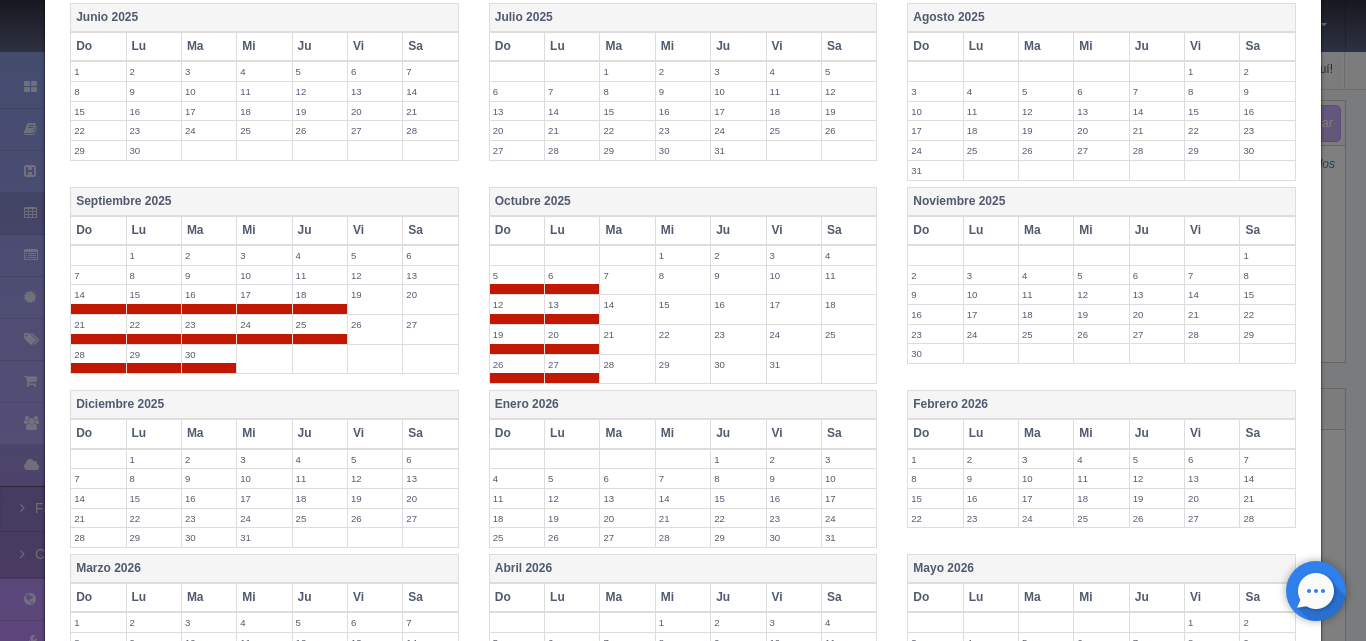click on "Ma" at bounding box center [627, 230] 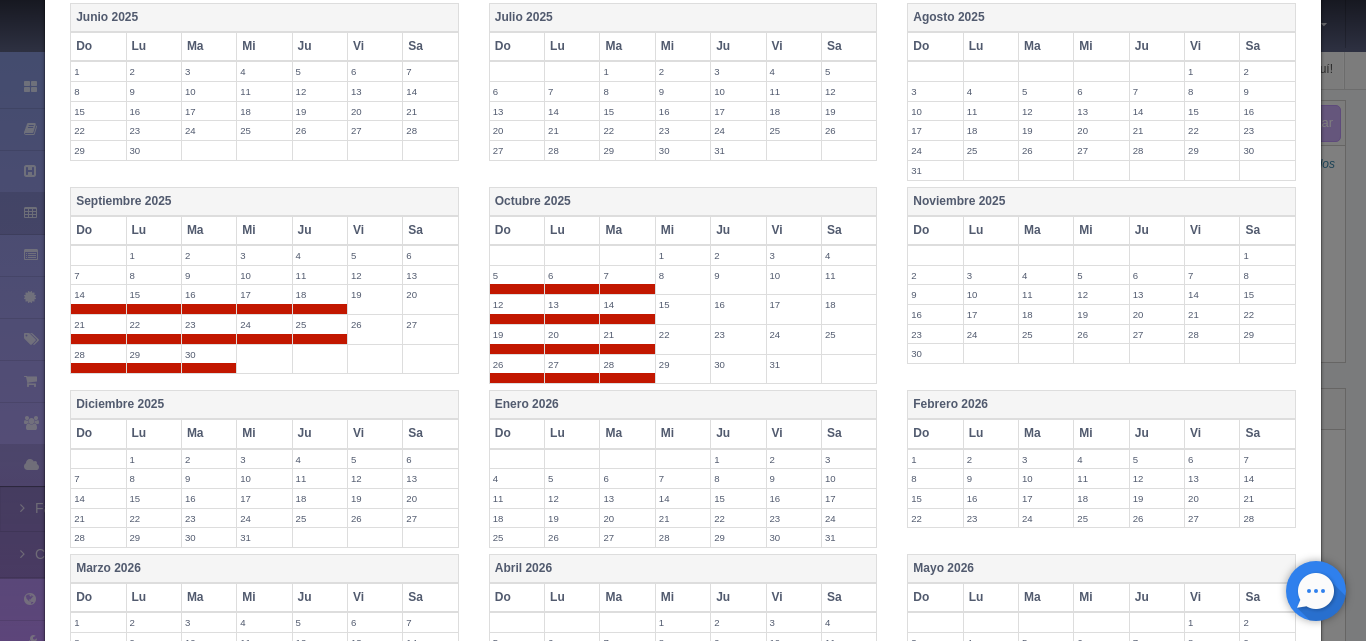click on "Mi" at bounding box center [682, 230] 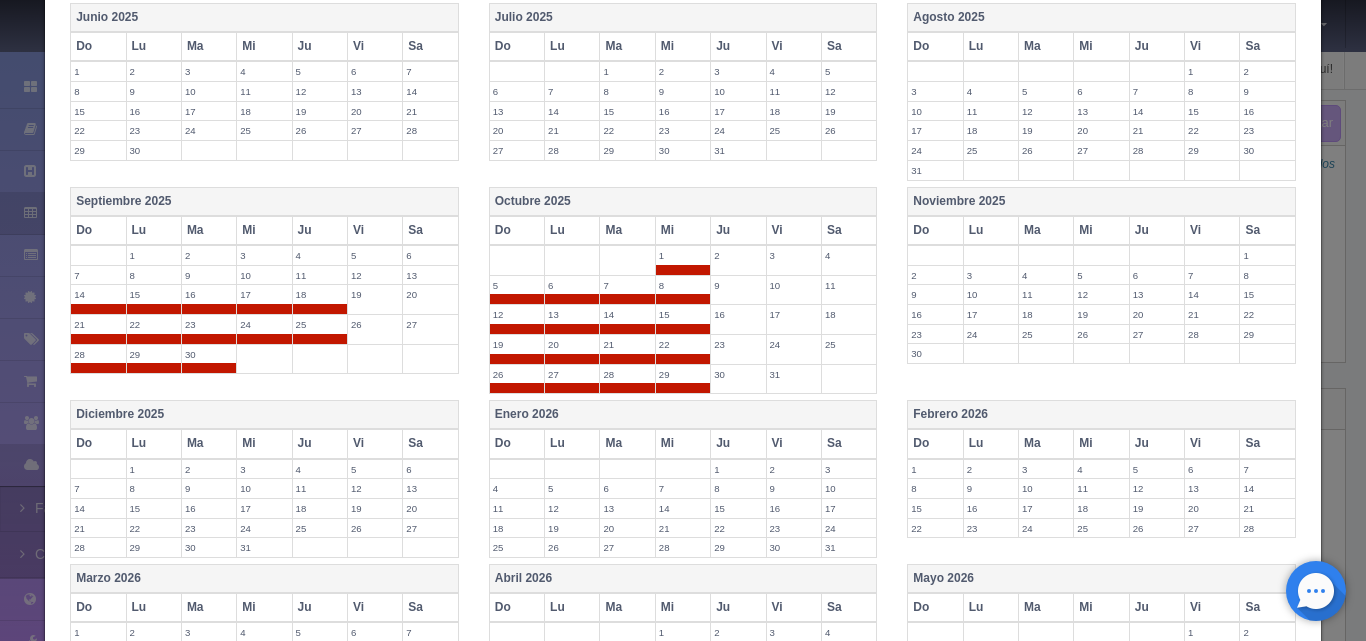 click on "Ju" at bounding box center (738, 230) 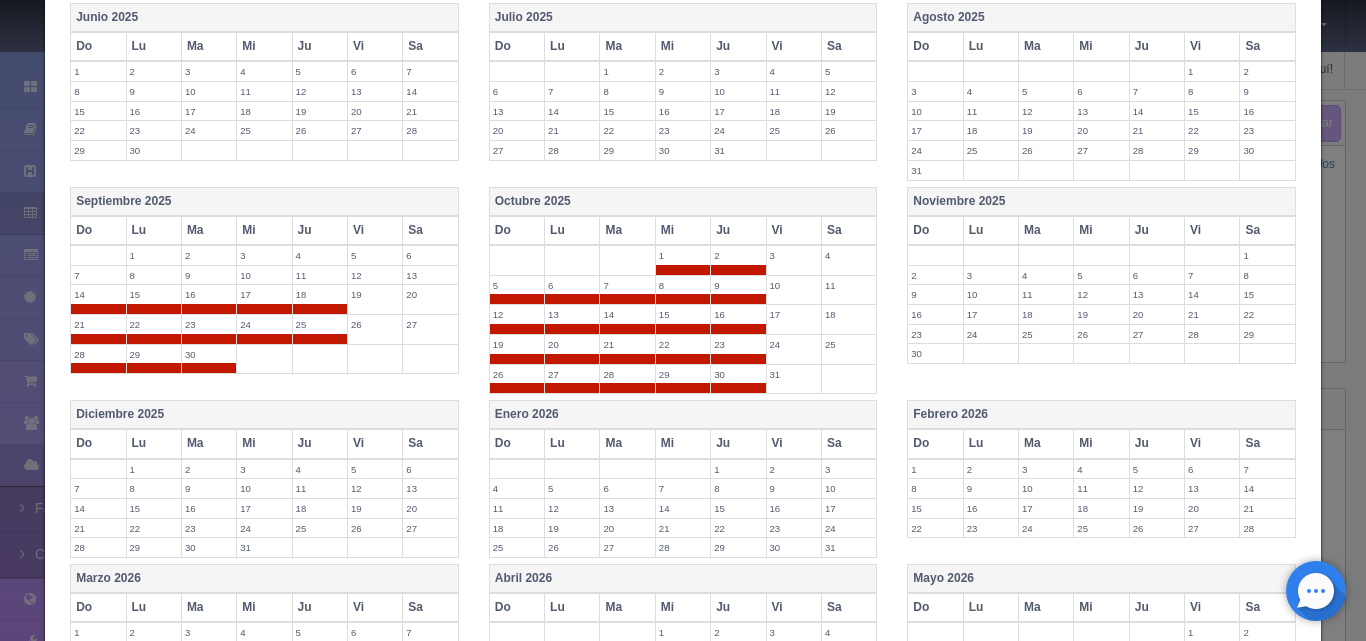 click on "Do" at bounding box center (1102, 201) 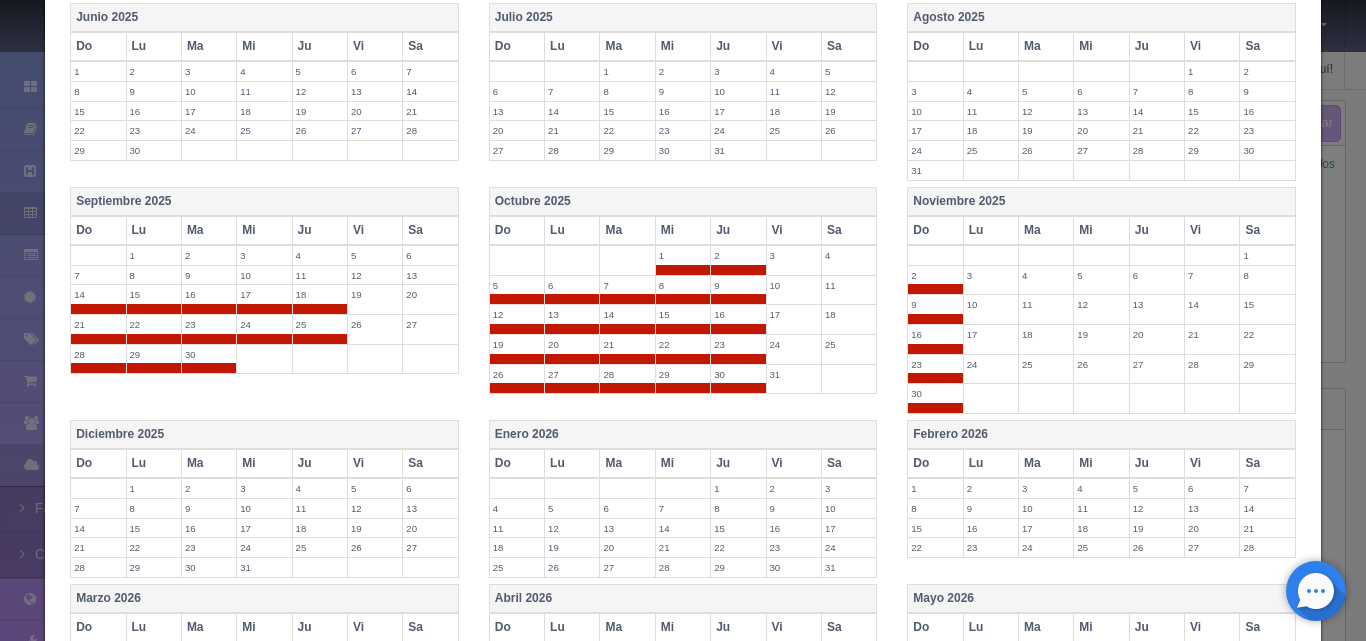 click on "Lu" at bounding box center [990, 230] 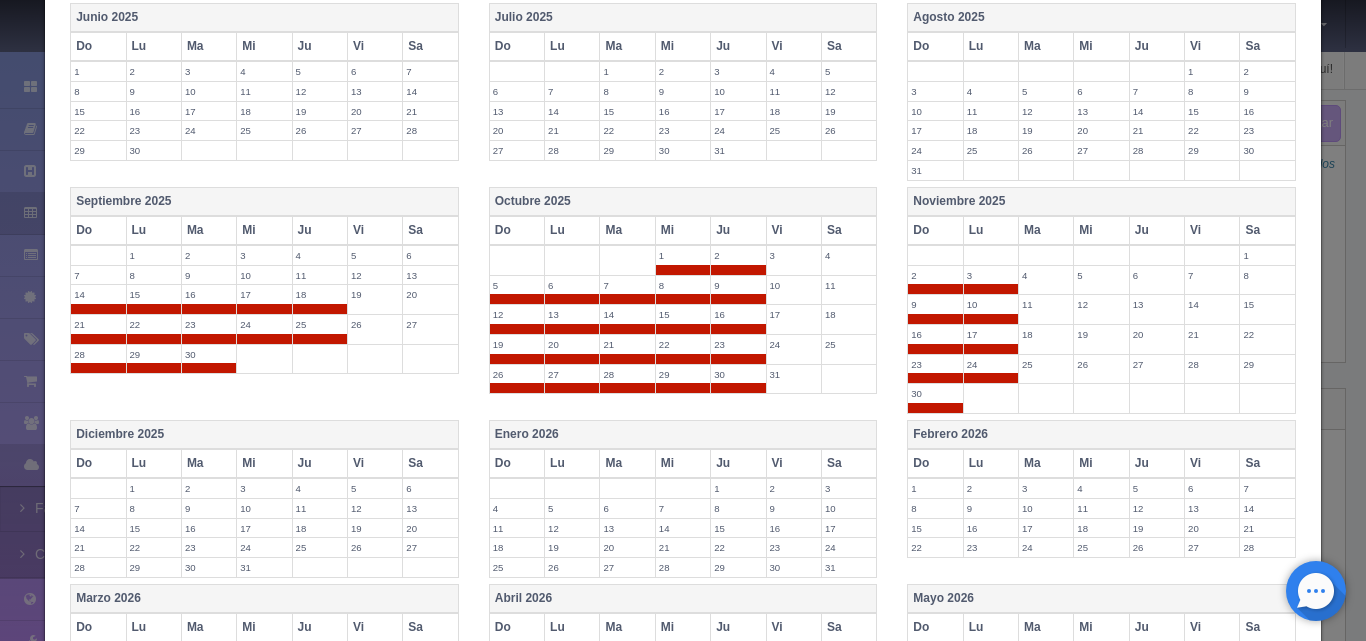 click on "Ma" at bounding box center (1046, 230) 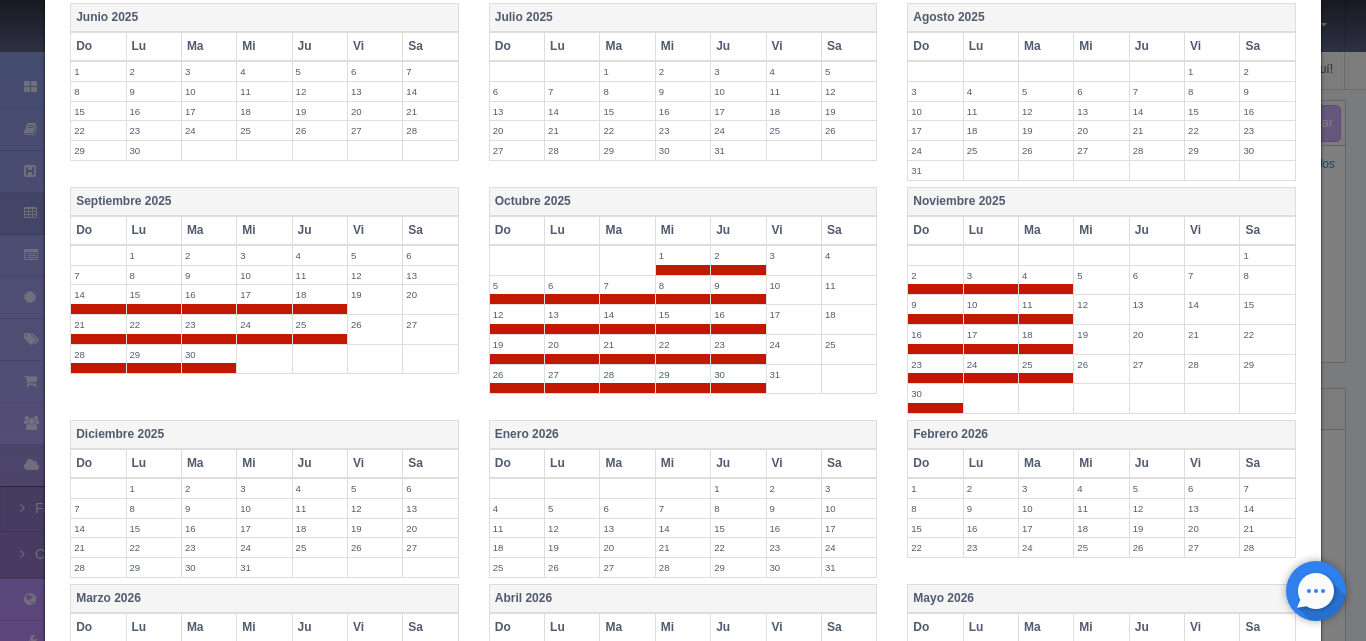 click on "Mi" at bounding box center (1101, 230) 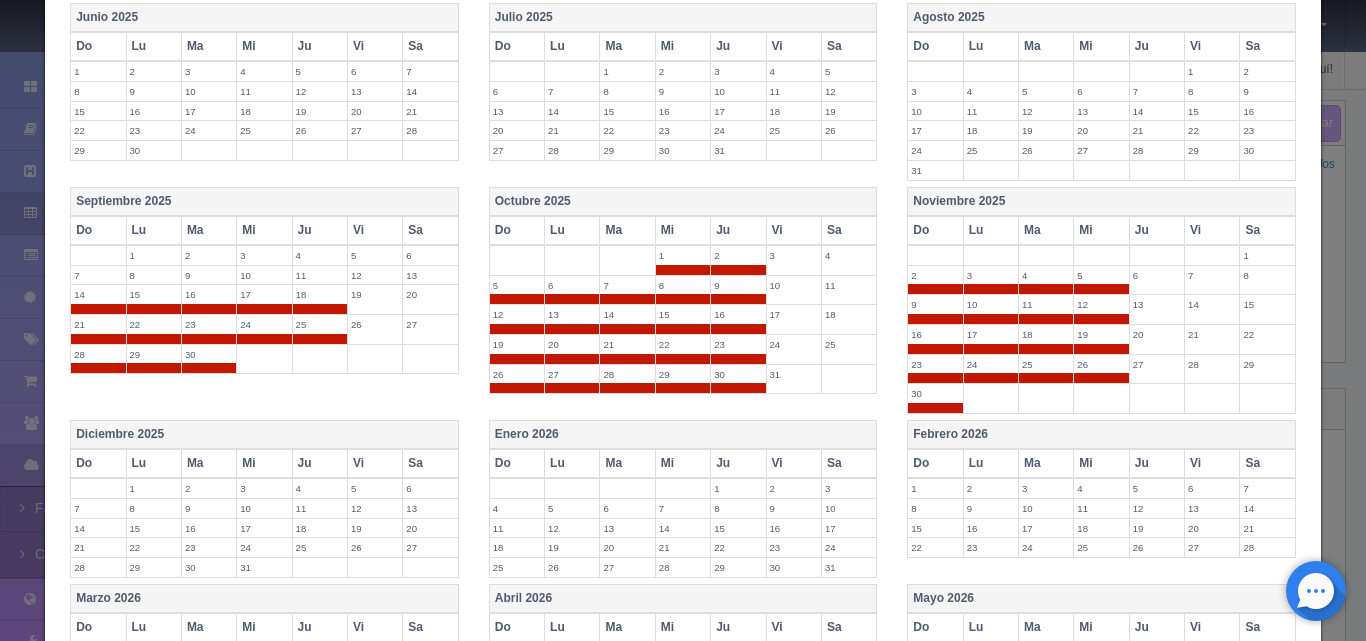 click on "Ju" at bounding box center (1156, 230) 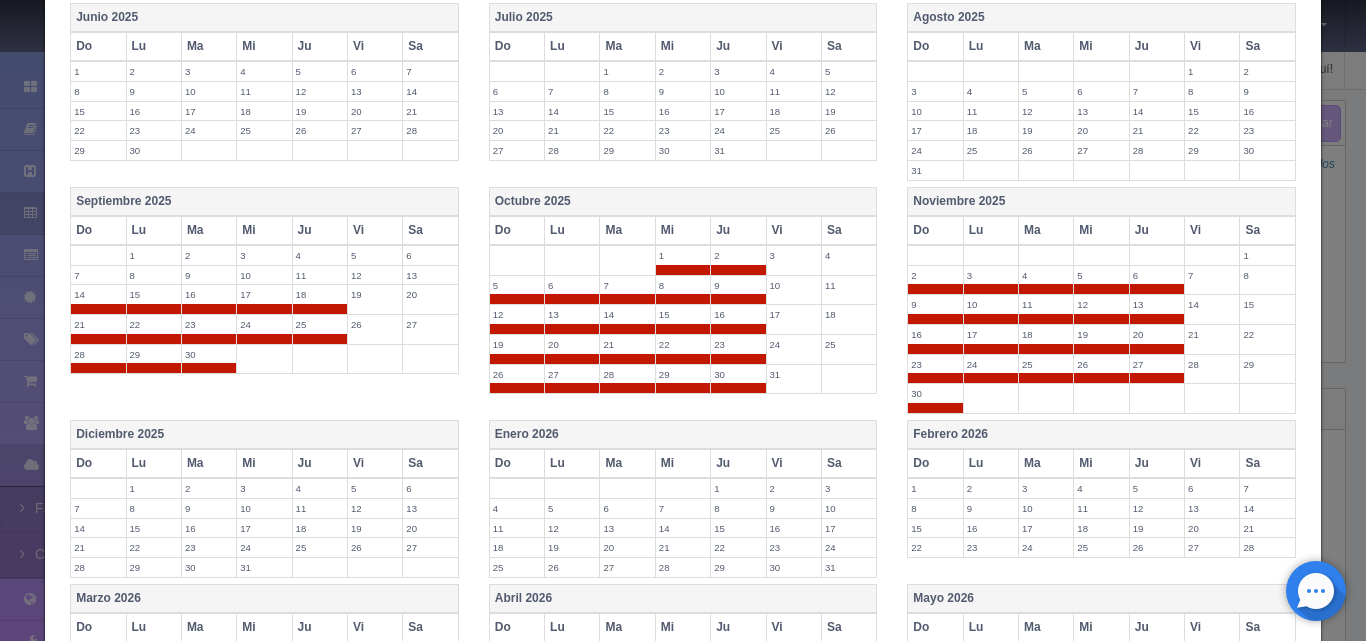 click on "7" at bounding box center [98, 508] 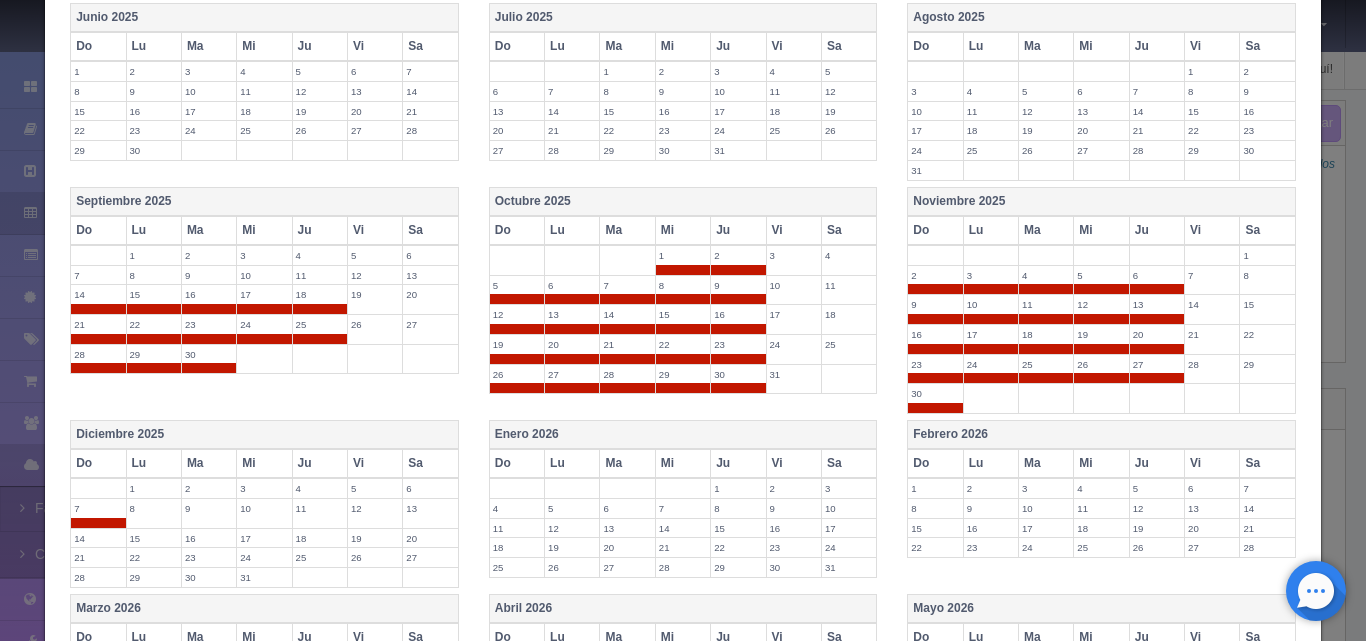 click on "8" at bounding box center [154, 508] 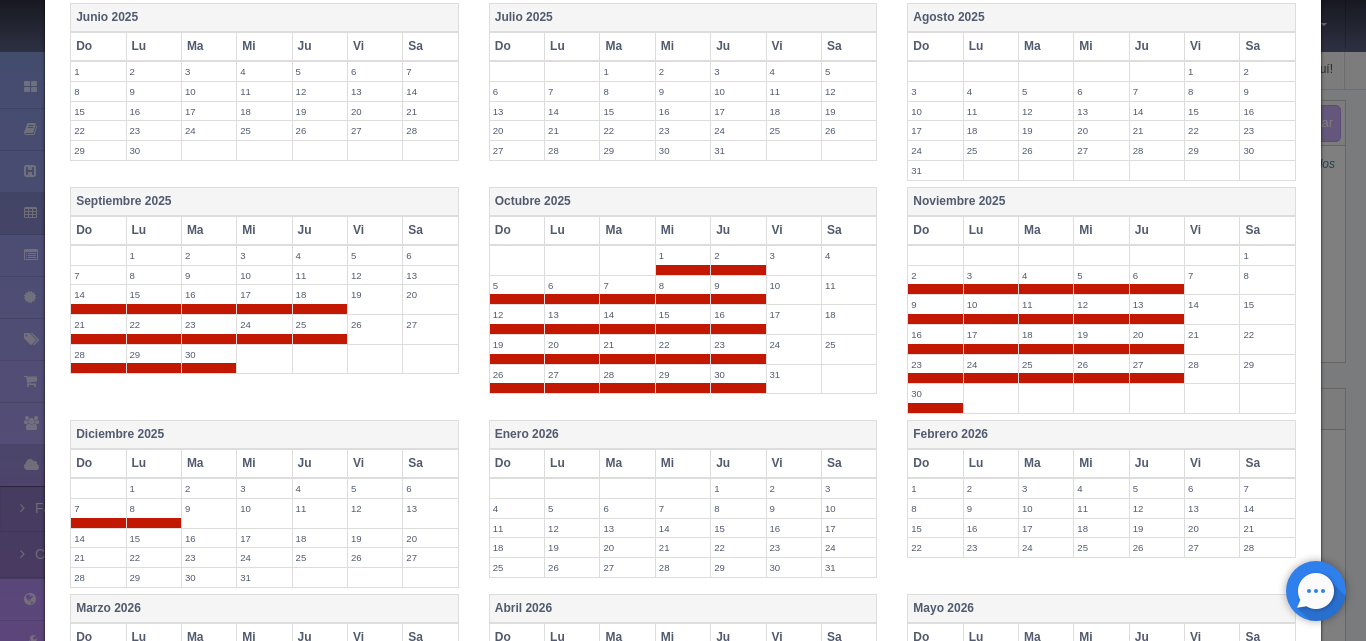 click on "1" at bounding box center (154, 488) 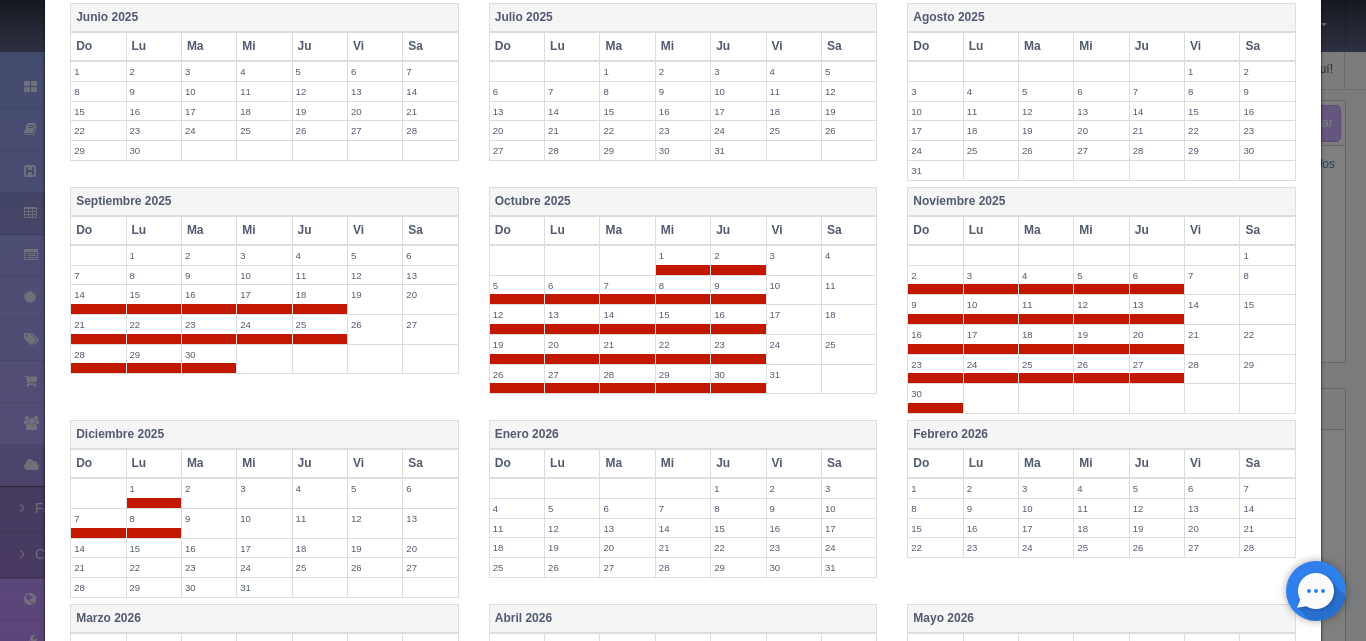 click on "2" at bounding box center [209, 488] 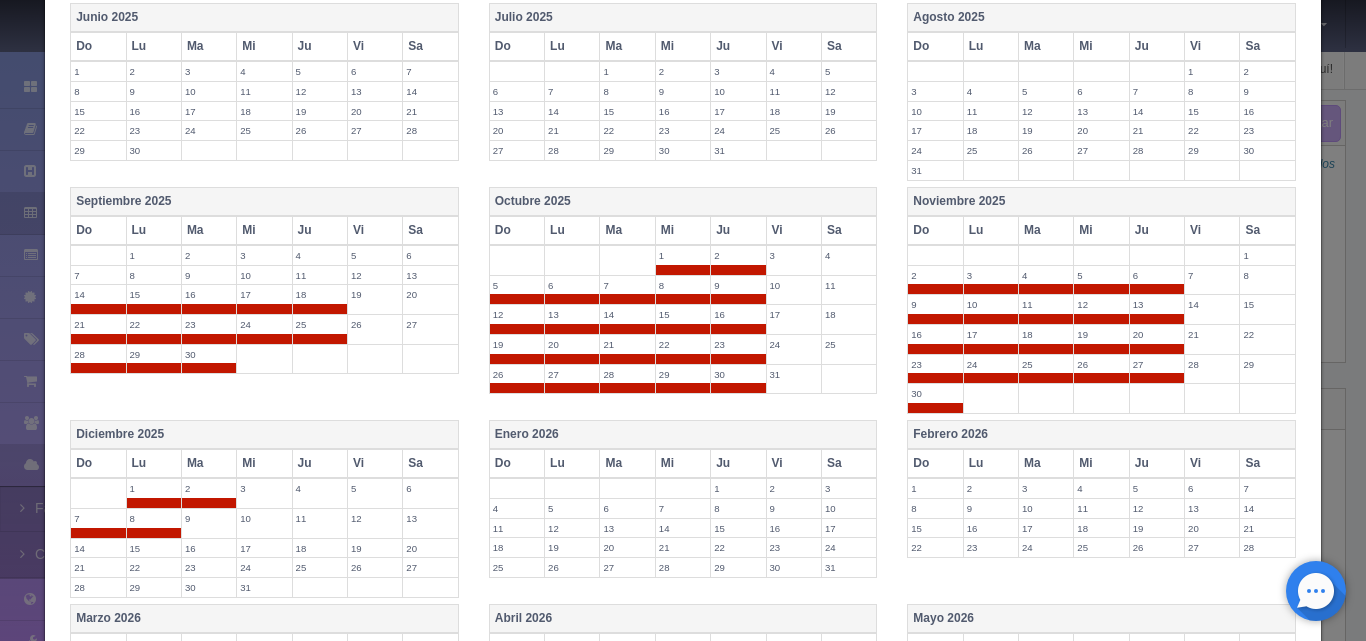 click on "9" at bounding box center [209, 518] 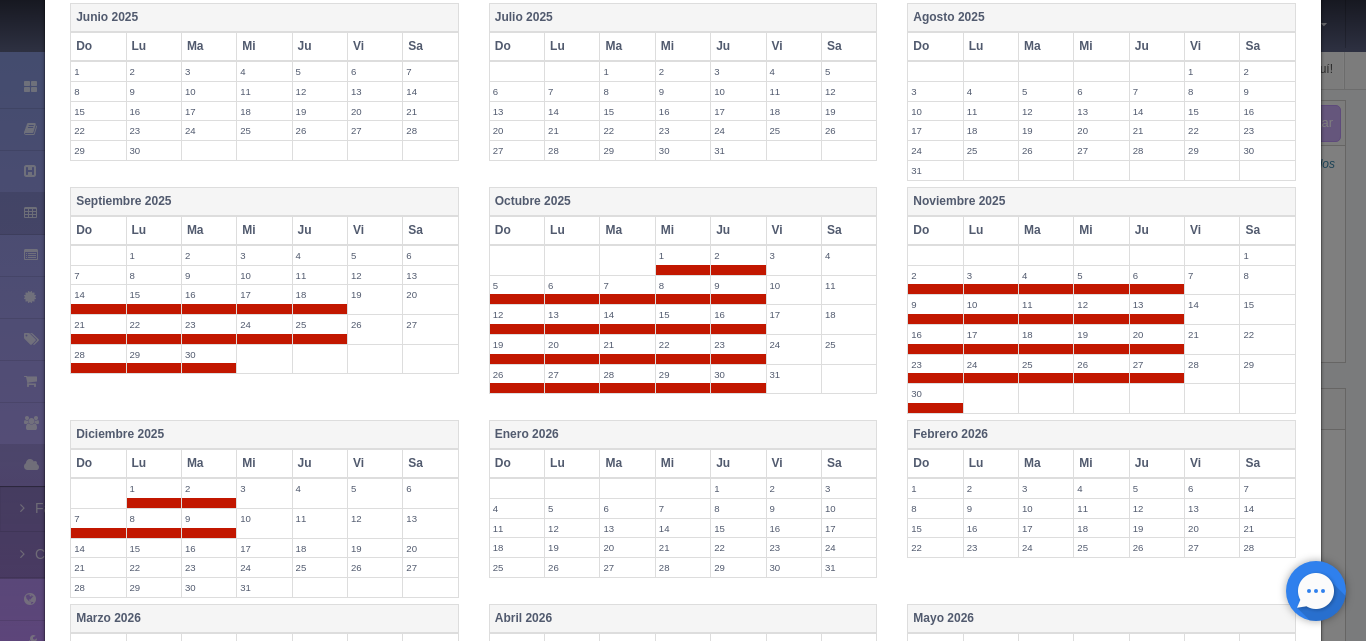 click on "10" at bounding box center (264, 518) 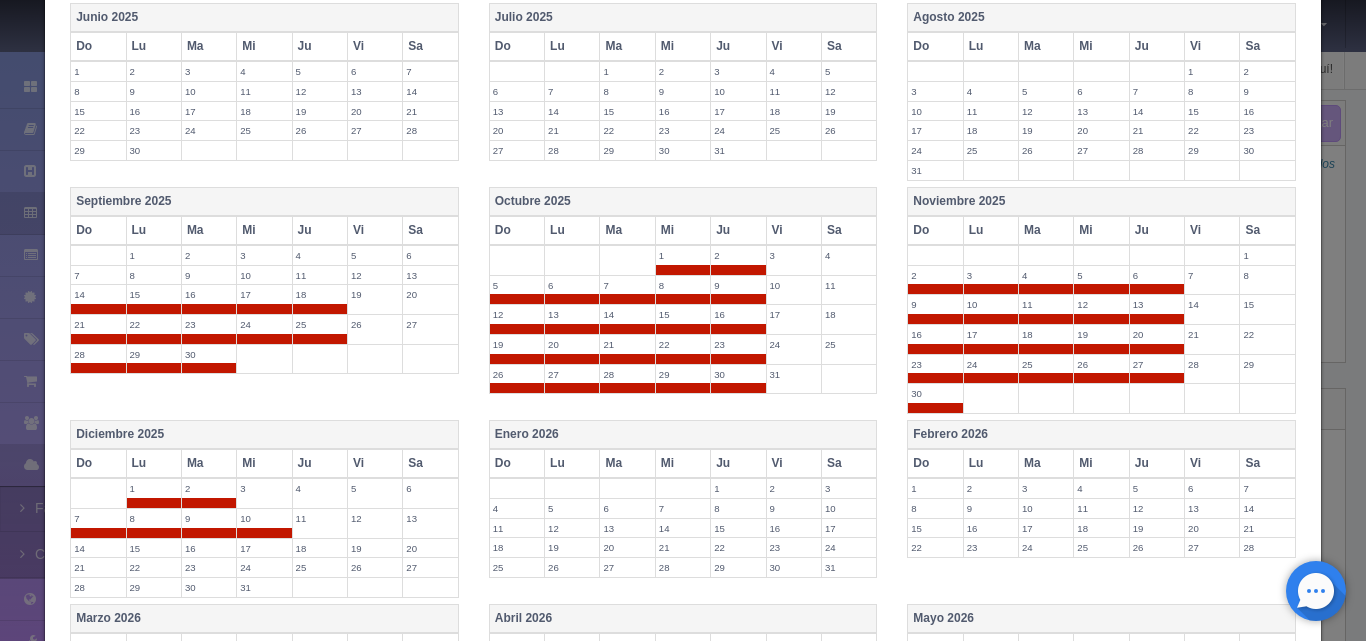 click on "3" at bounding box center [264, 488] 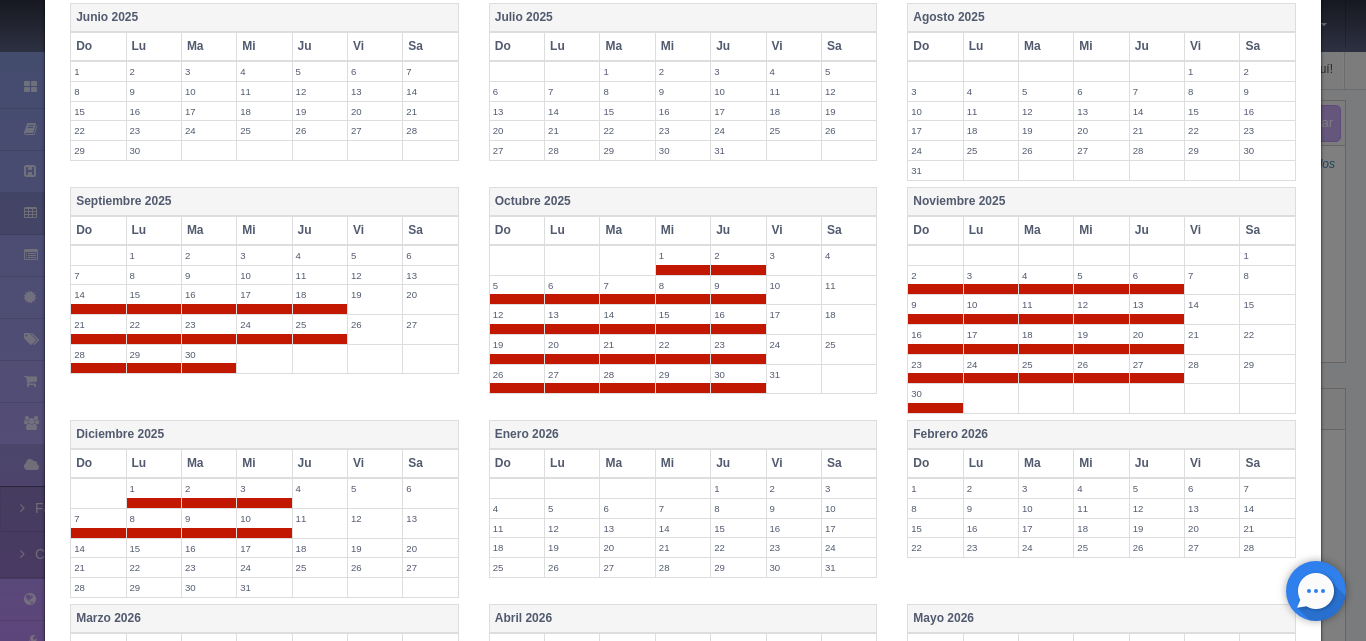 click on "4" at bounding box center (320, 488) 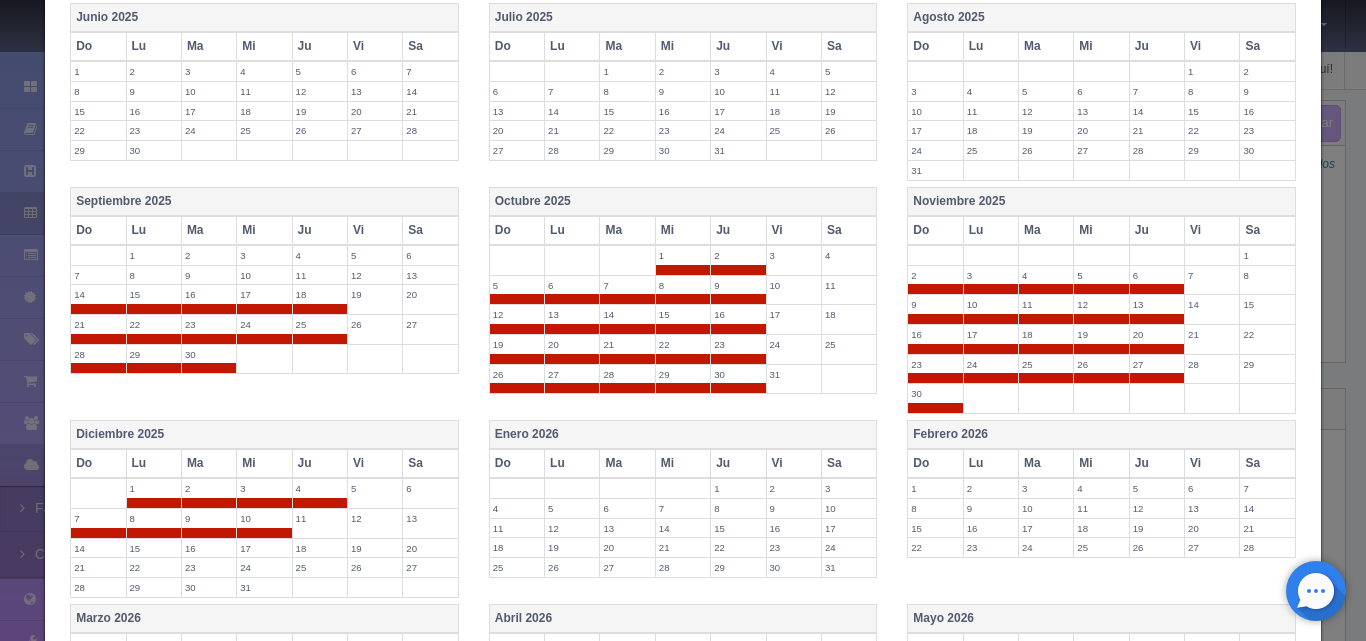 click on "11" at bounding box center (320, 518) 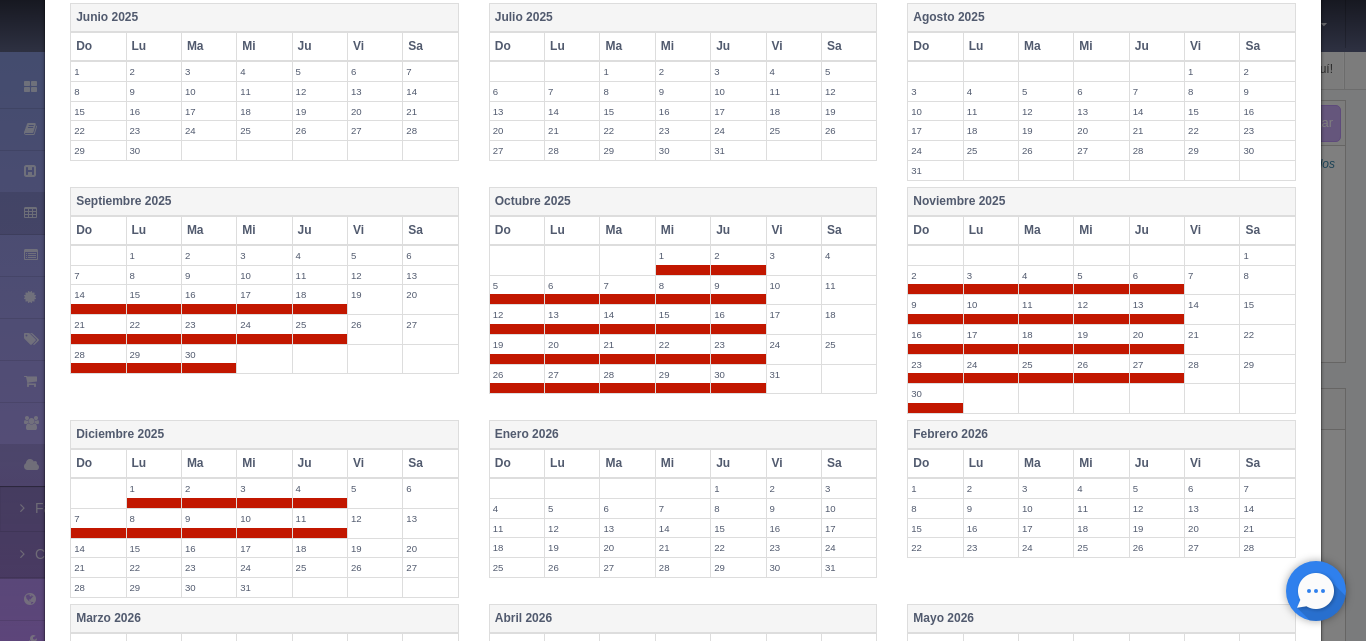 click on "12" at bounding box center (375, 518) 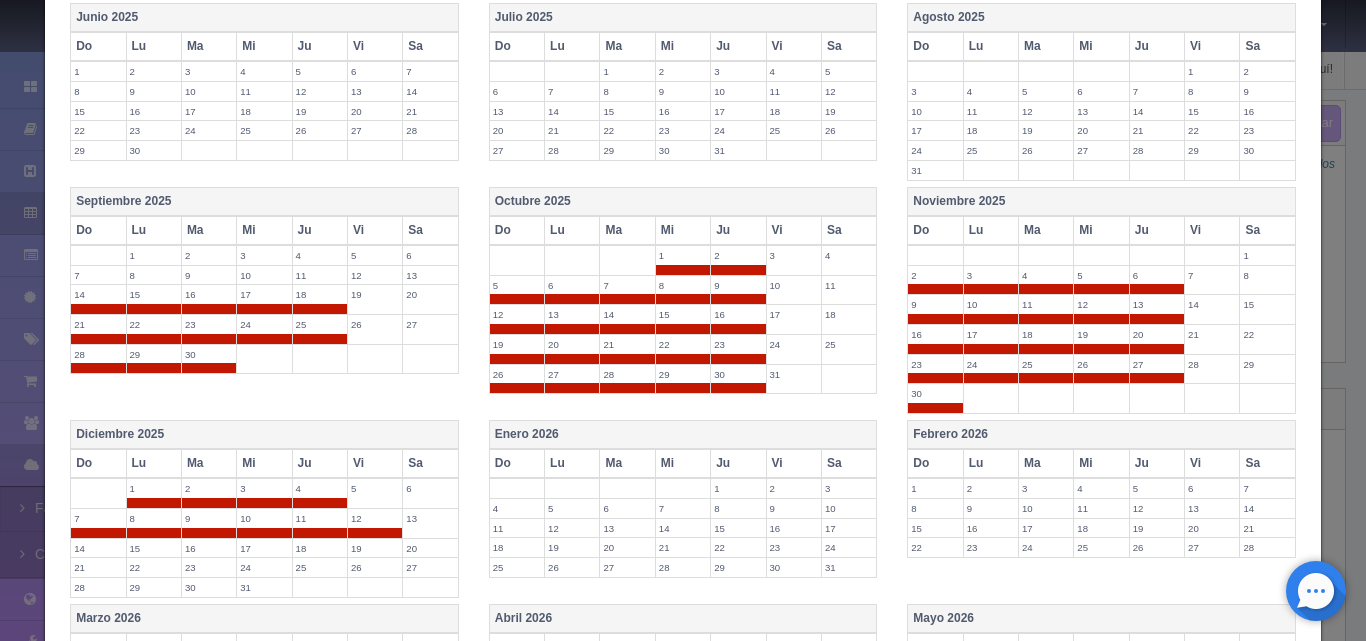 click on "5" at bounding box center (375, 488) 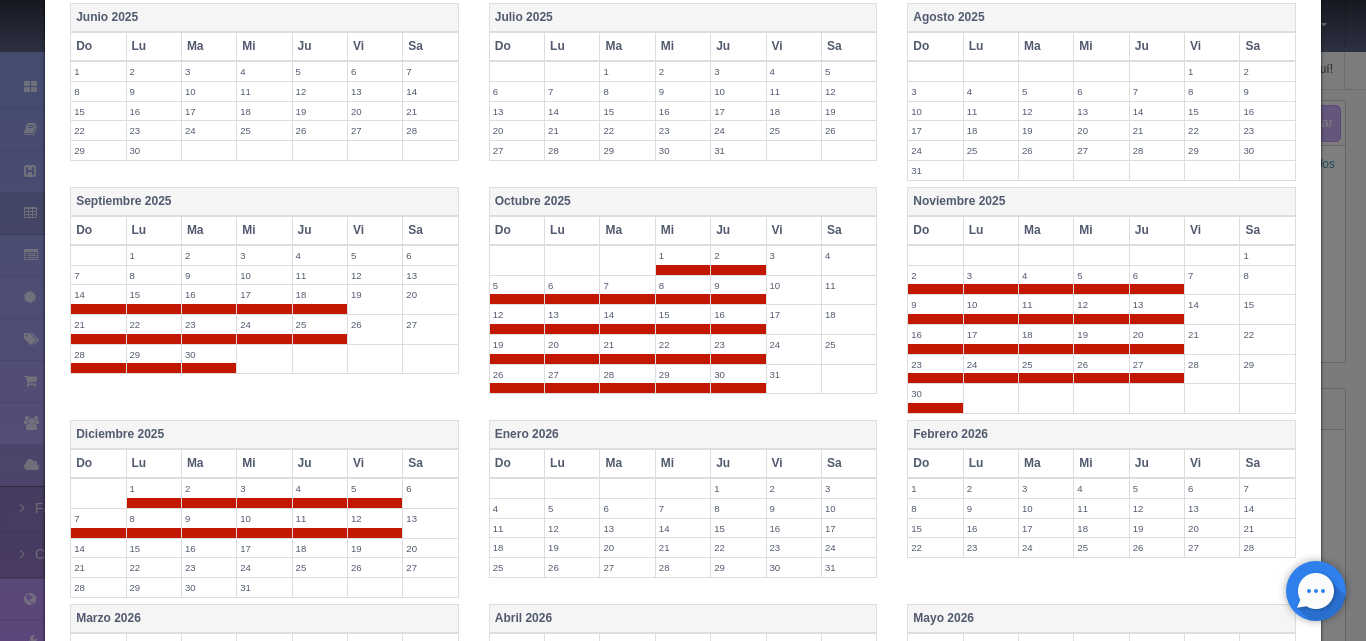 click on "19" at bounding box center [375, 294] 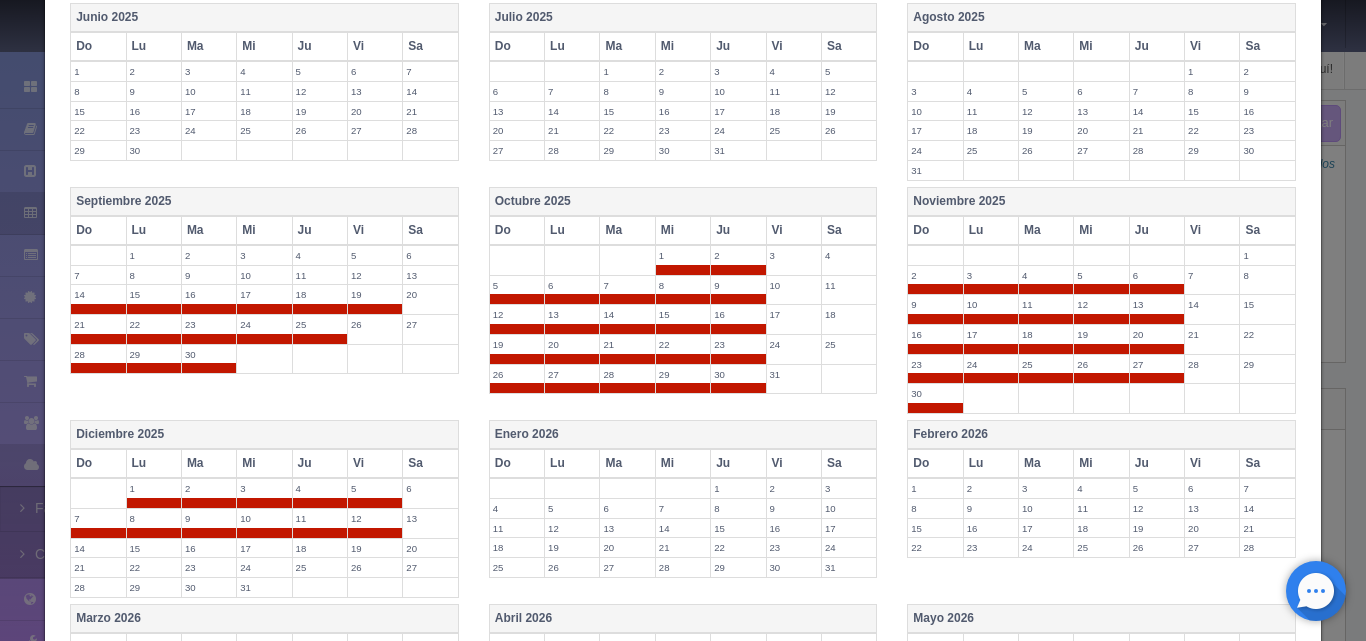 click on "26" at bounding box center [375, 324] 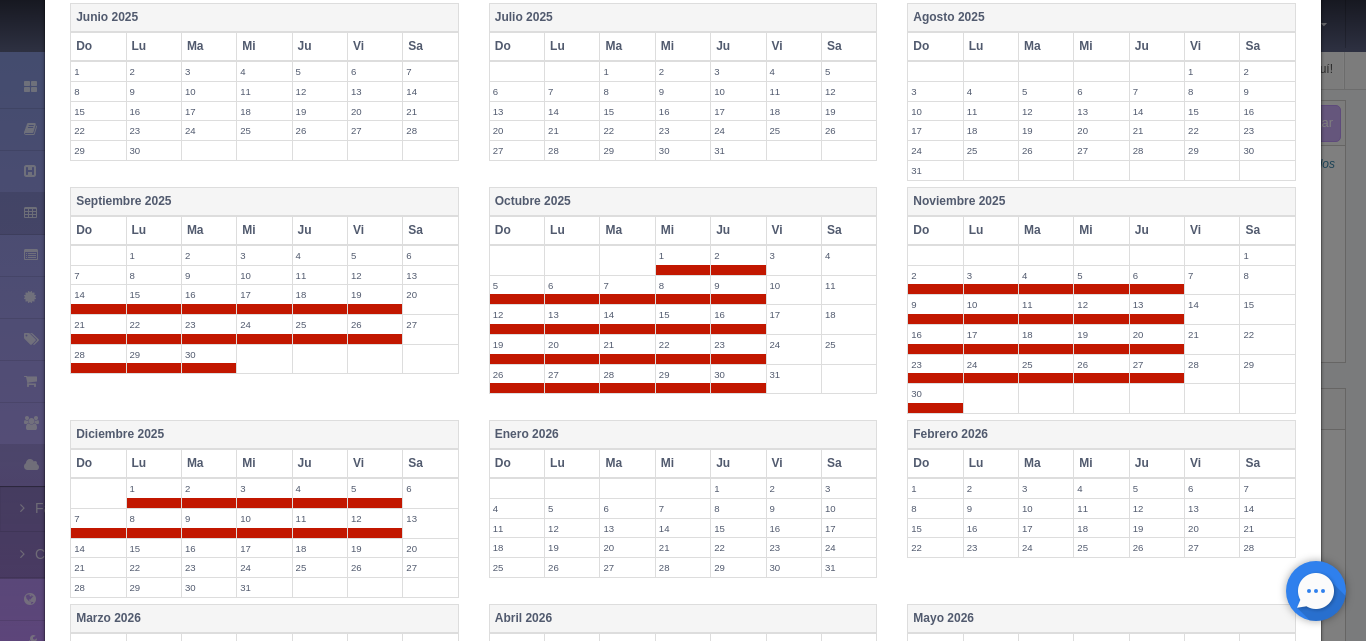 click on "Vi" at bounding box center (793, 230) 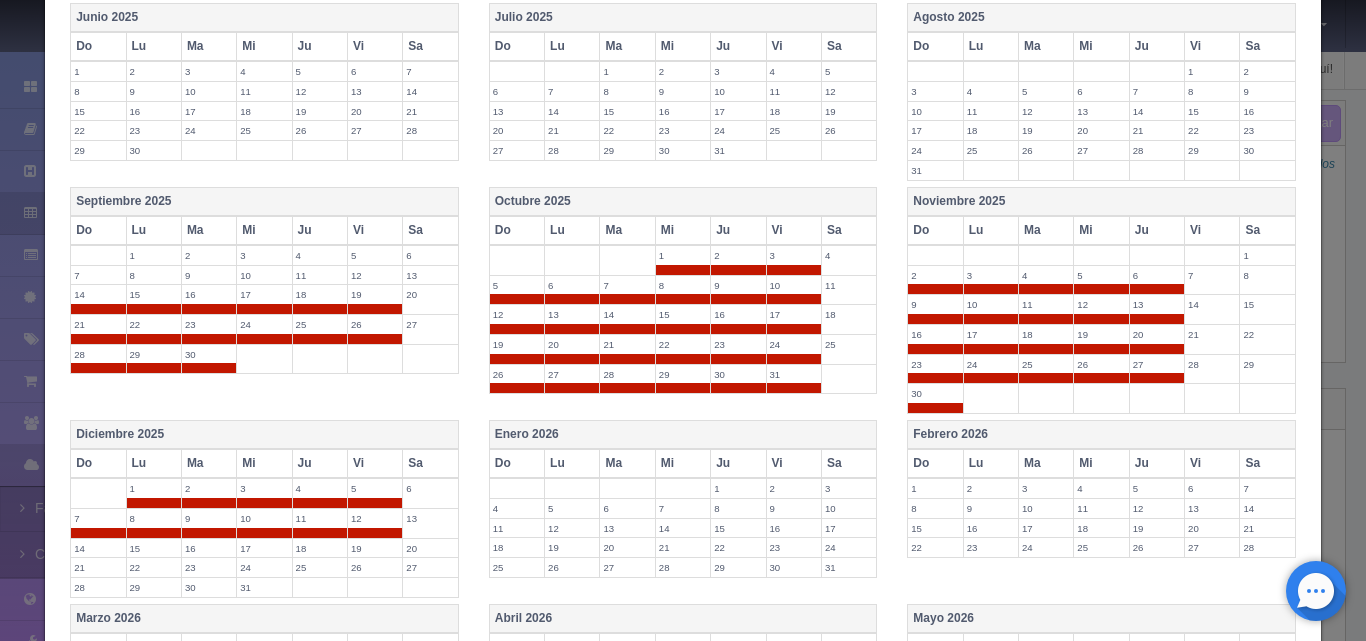 click on "Vi" at bounding box center (1212, 230) 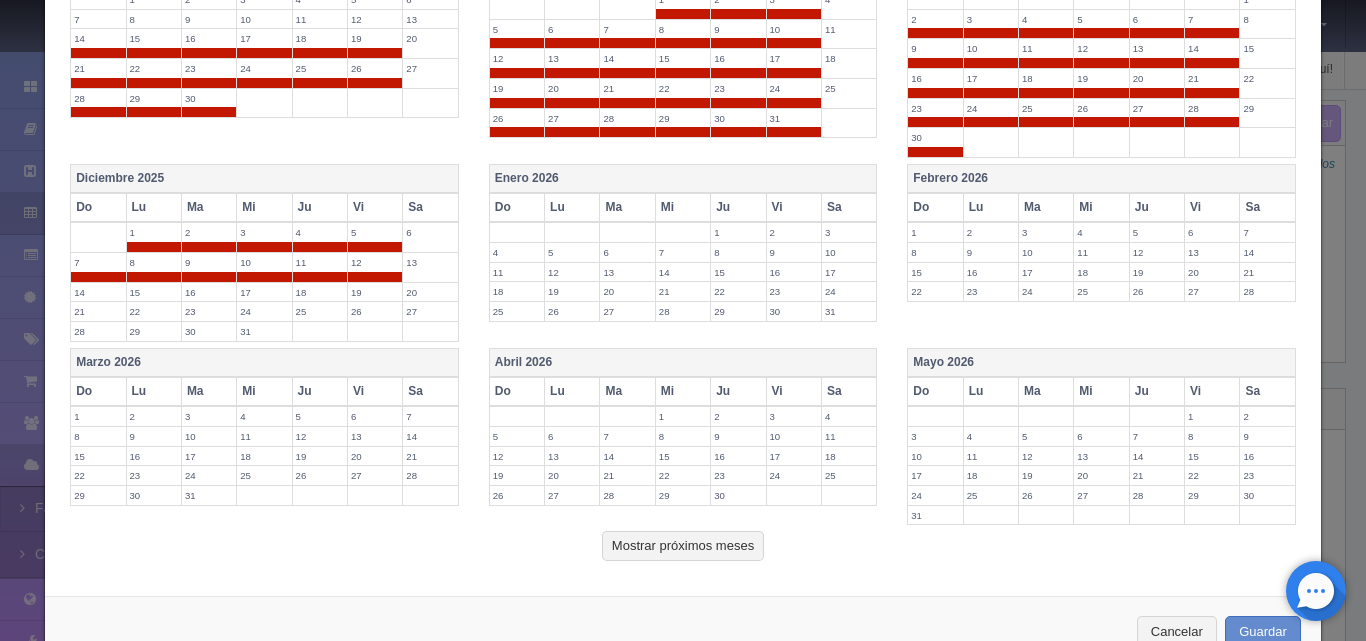 scroll, scrollTop: 814, scrollLeft: 0, axis: vertical 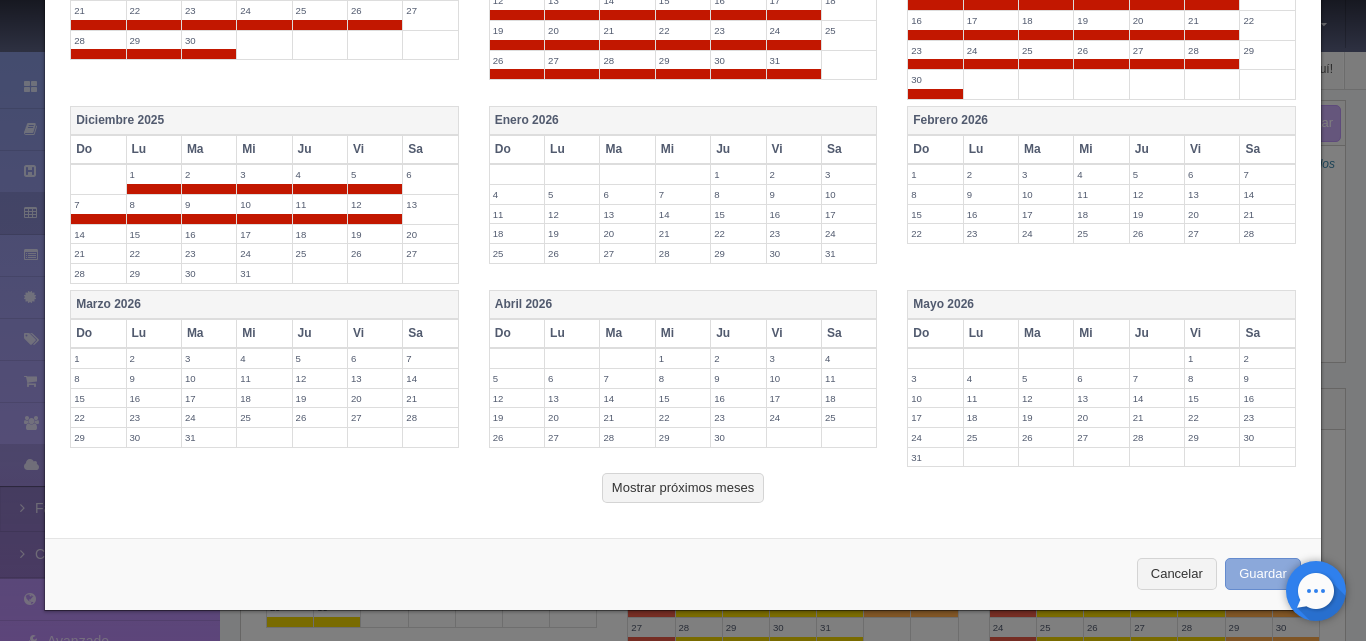 click on "Guardar" at bounding box center [1263, 574] 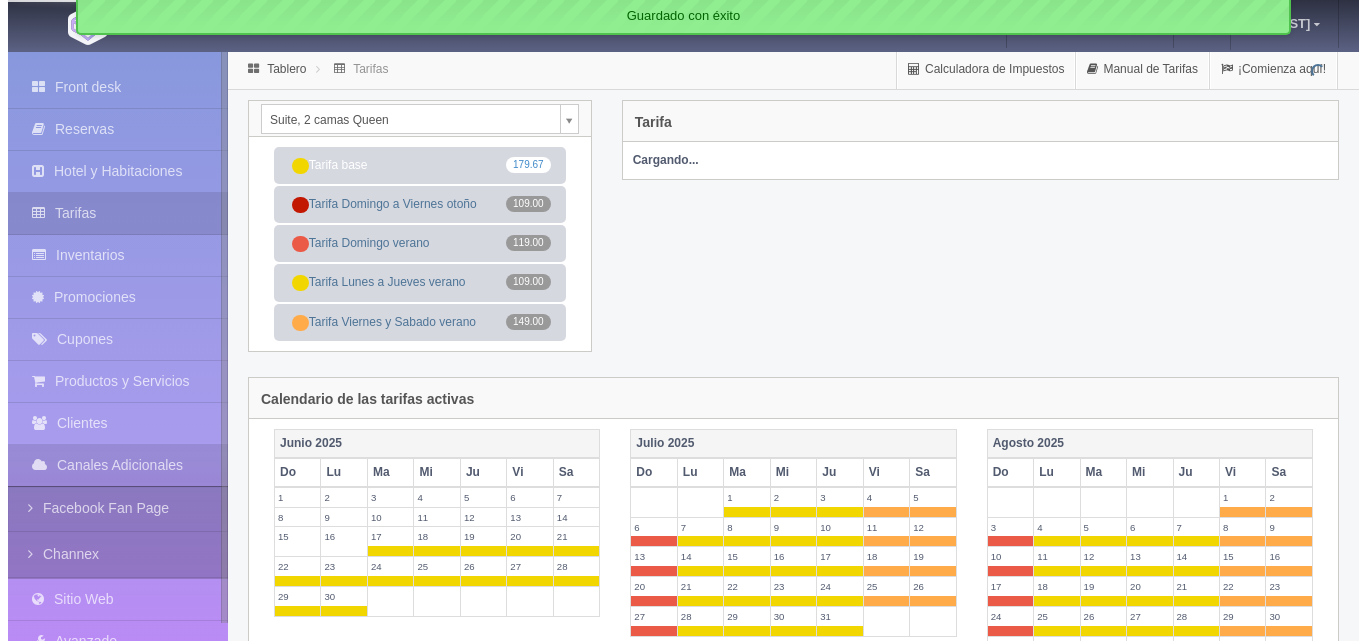 scroll, scrollTop: 0, scrollLeft: 0, axis: both 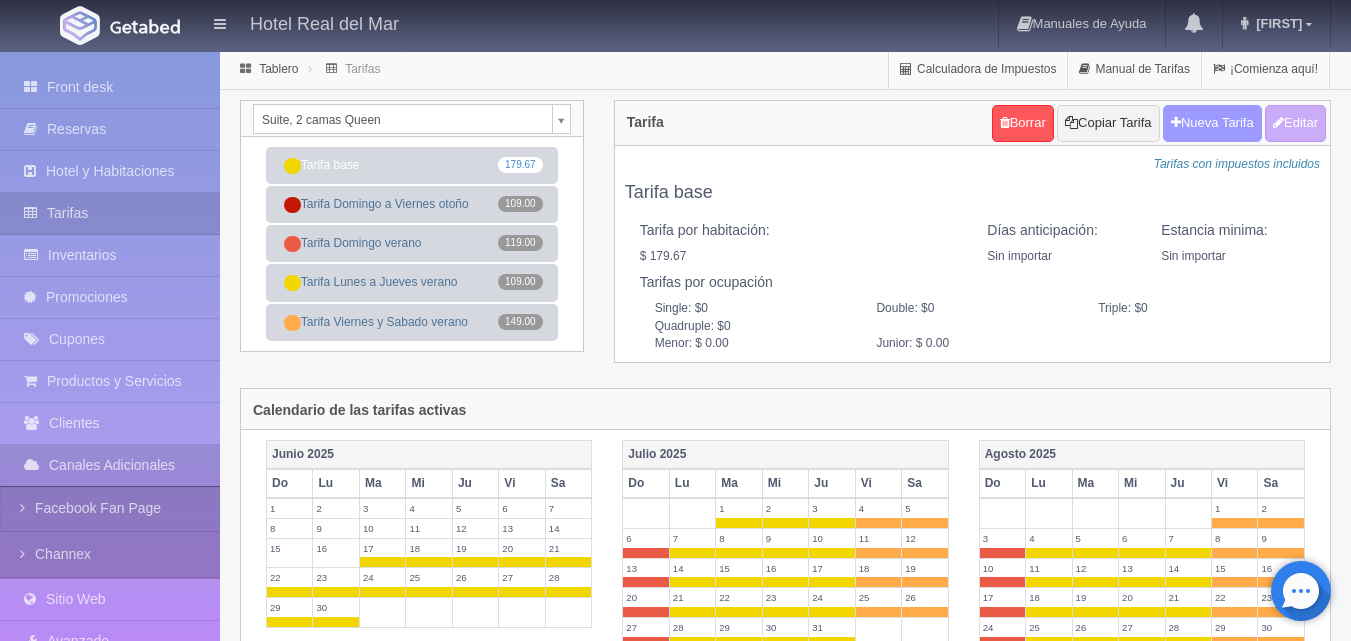 click on "Nueva Tarifa" at bounding box center (1212, 123) 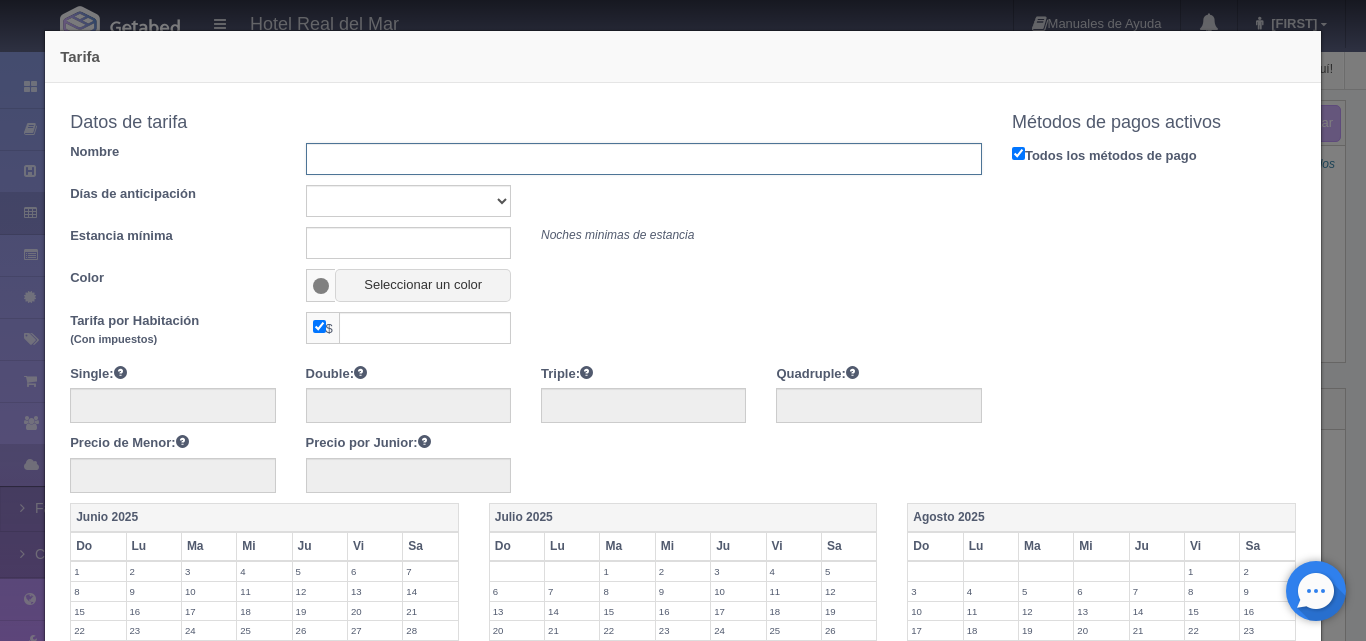 click at bounding box center [644, 159] 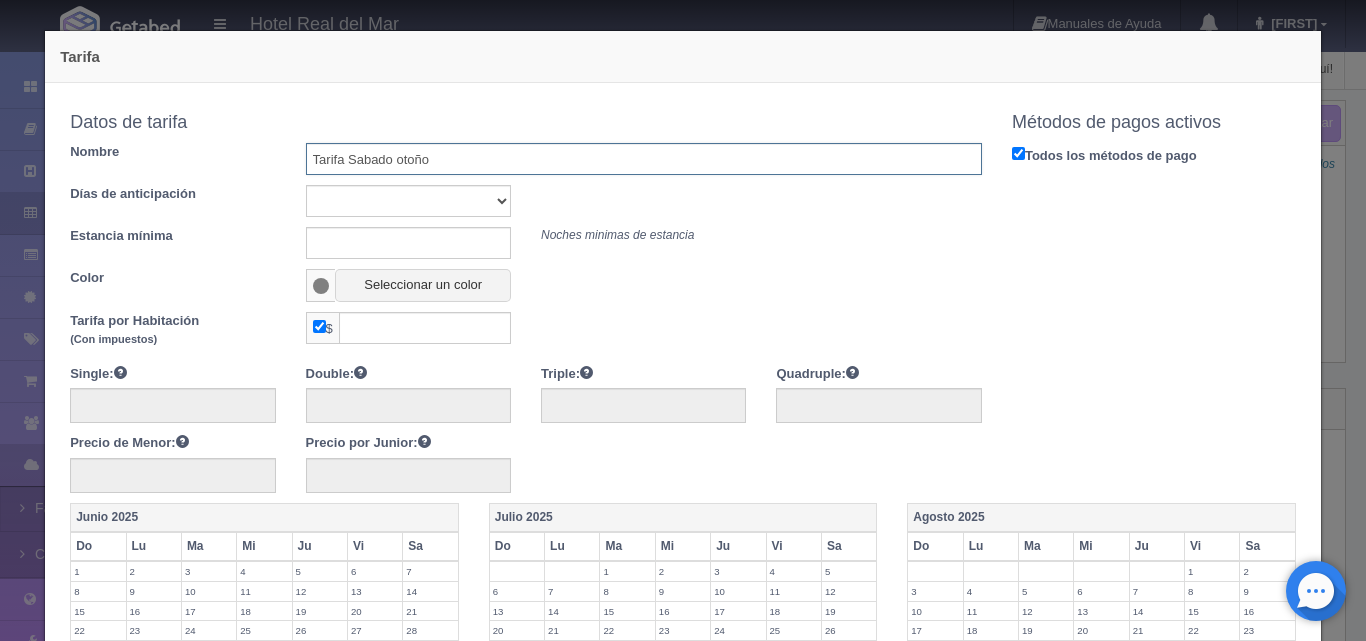 type on "Tarifa Sabado otoño" 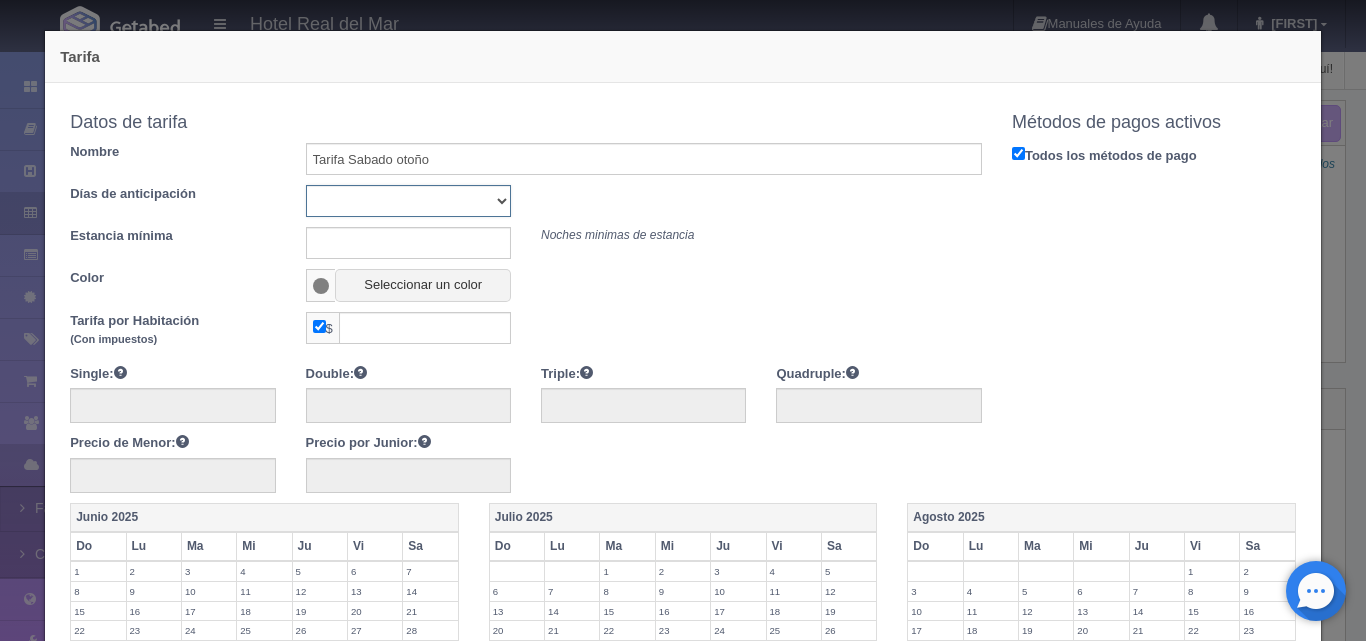 click on "Sin importar
1
2
3
4
5
6
7
8
9
10" at bounding box center [408, 201] 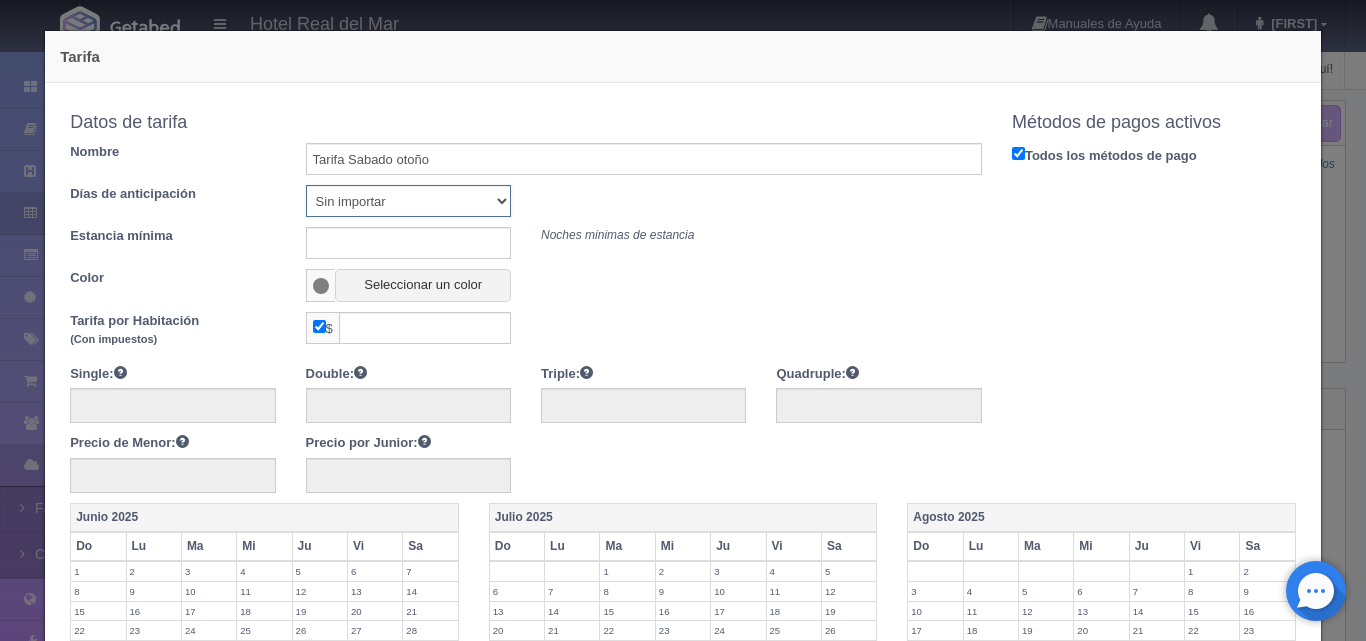 click on "Sin importar
1
2
3
4
5
6
7
8
9
10" at bounding box center [408, 201] 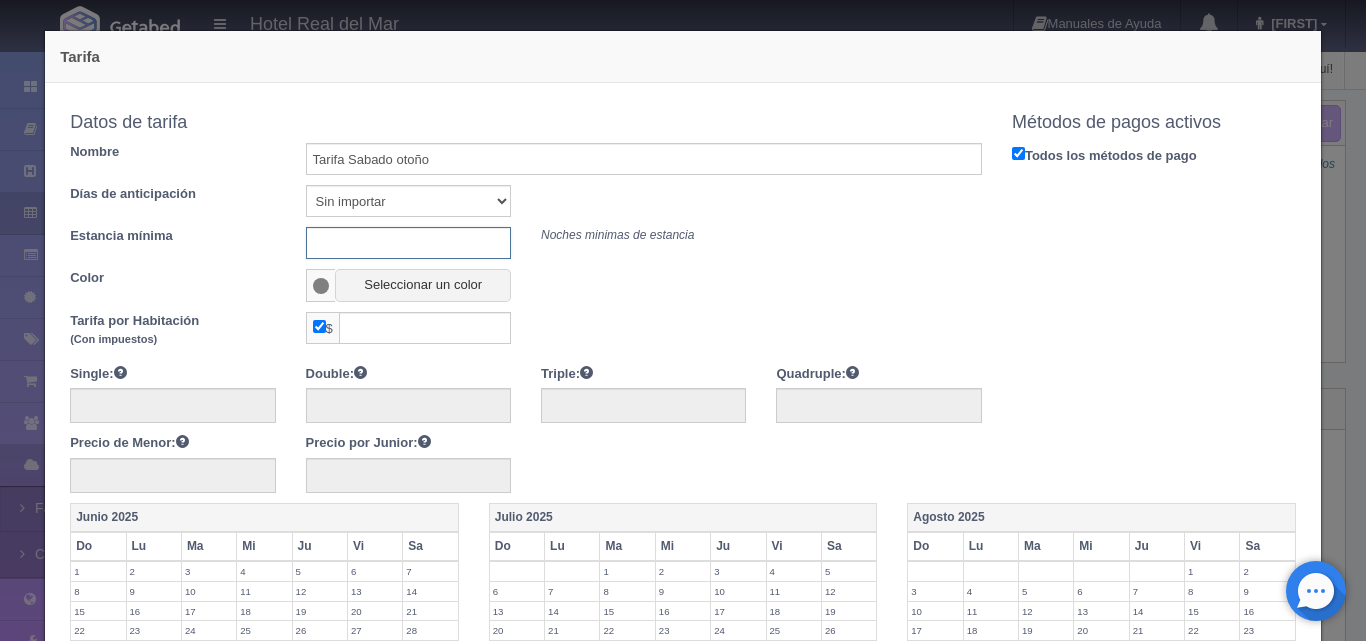 click at bounding box center (408, 243) 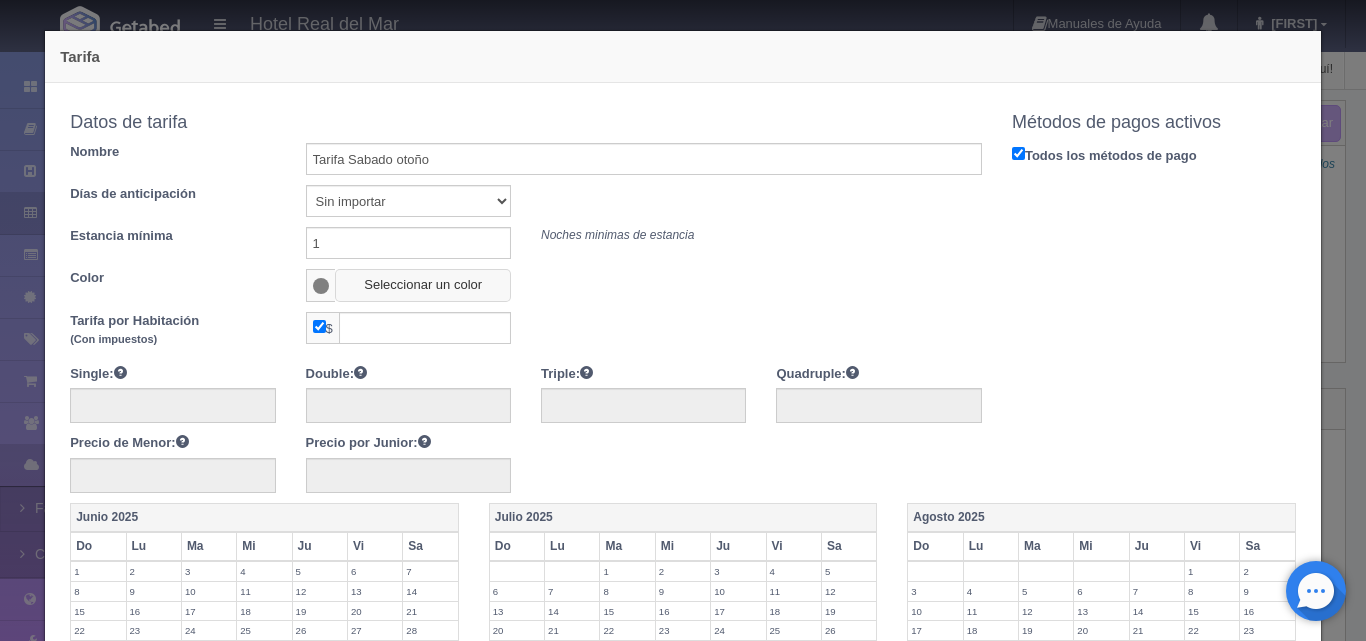 click on "Seleccionar un color" at bounding box center (423, 285) 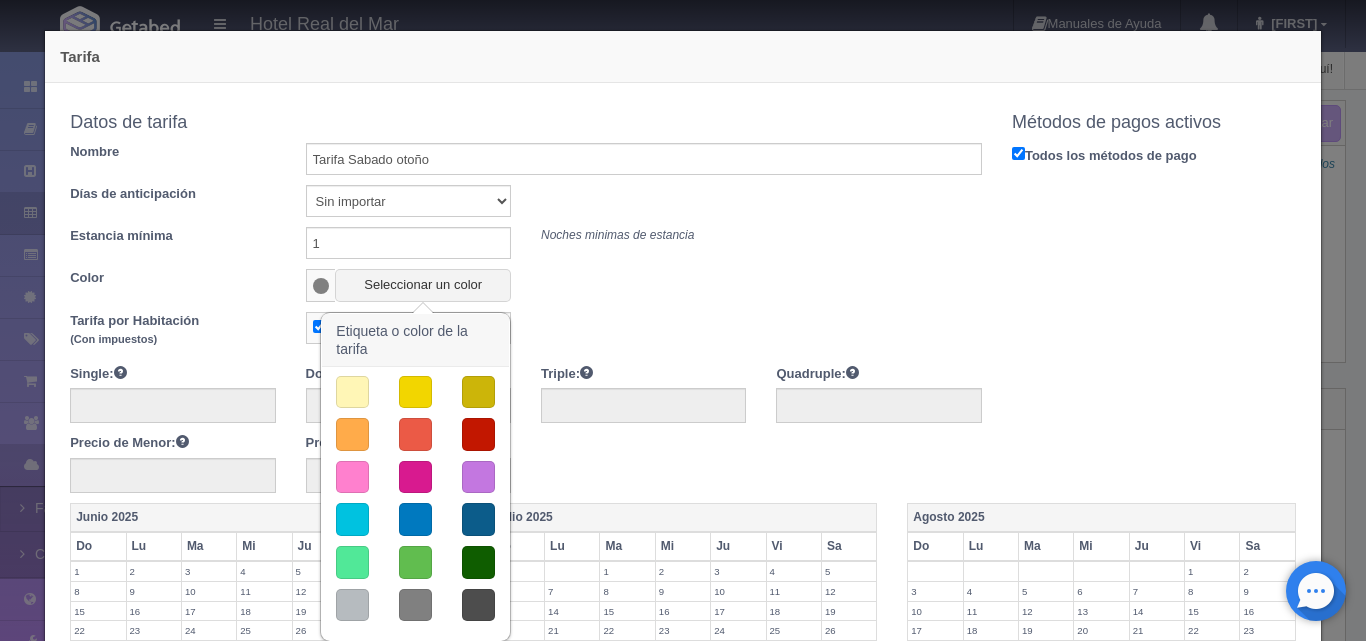 click at bounding box center [352, 392] 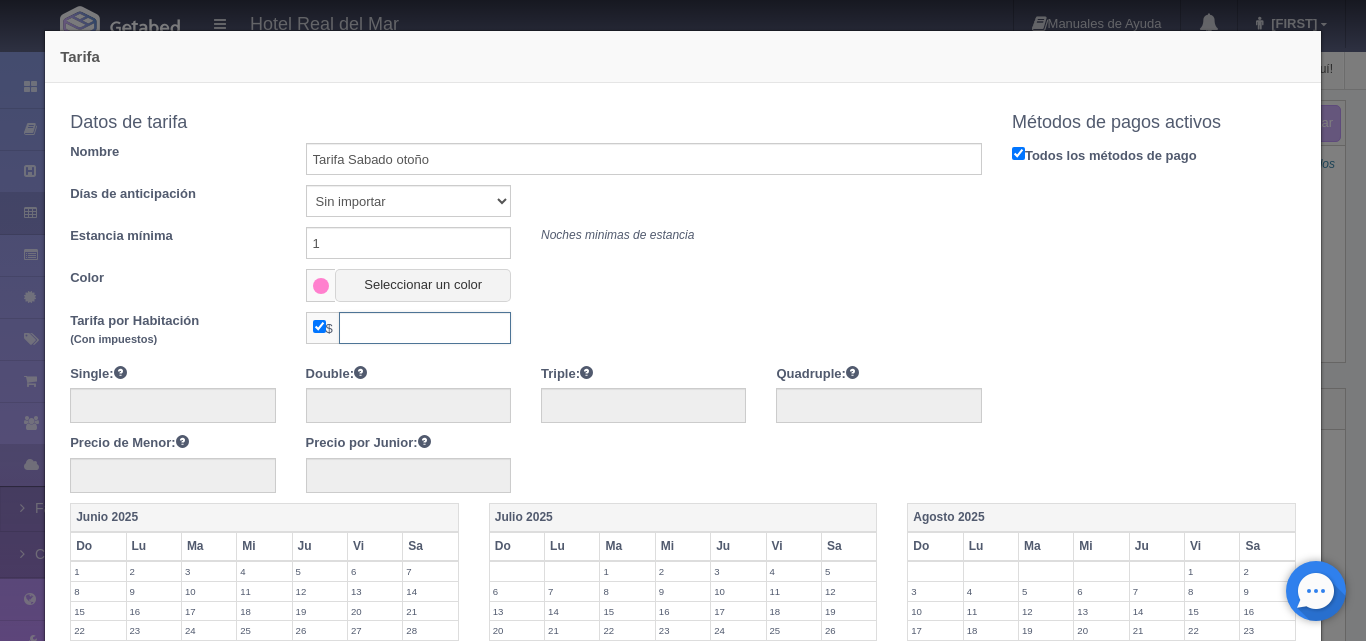 click at bounding box center (425, 328) 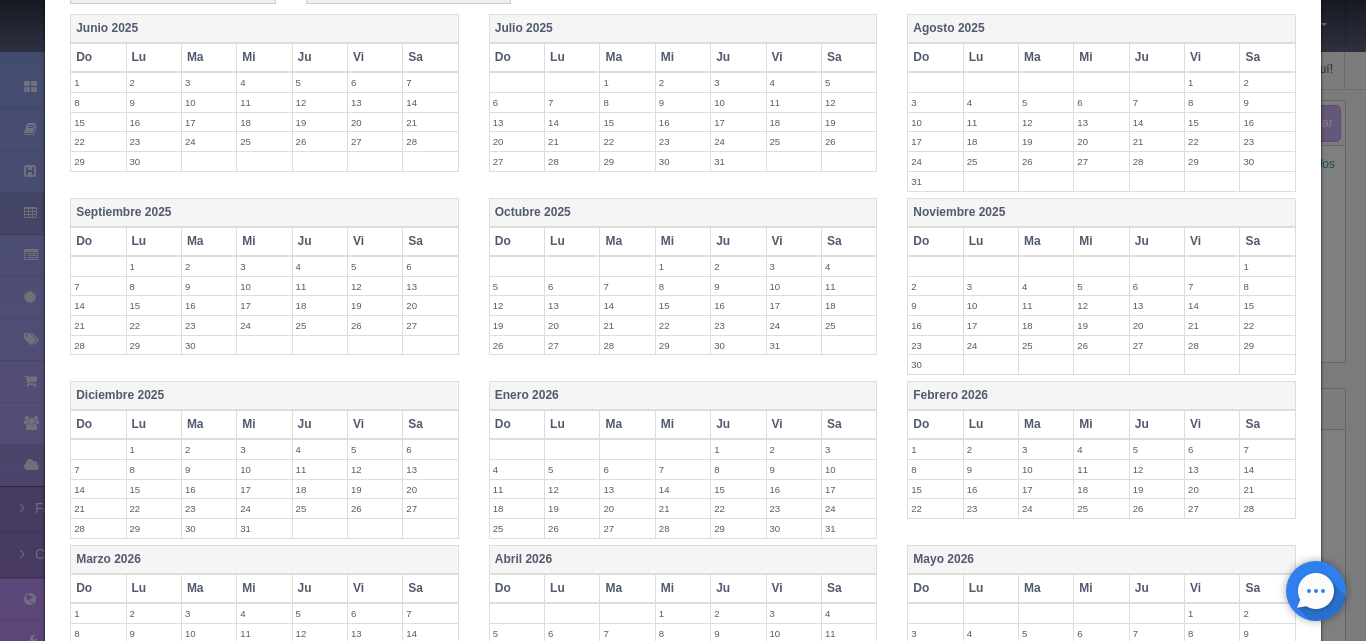 scroll, scrollTop: 500, scrollLeft: 0, axis: vertical 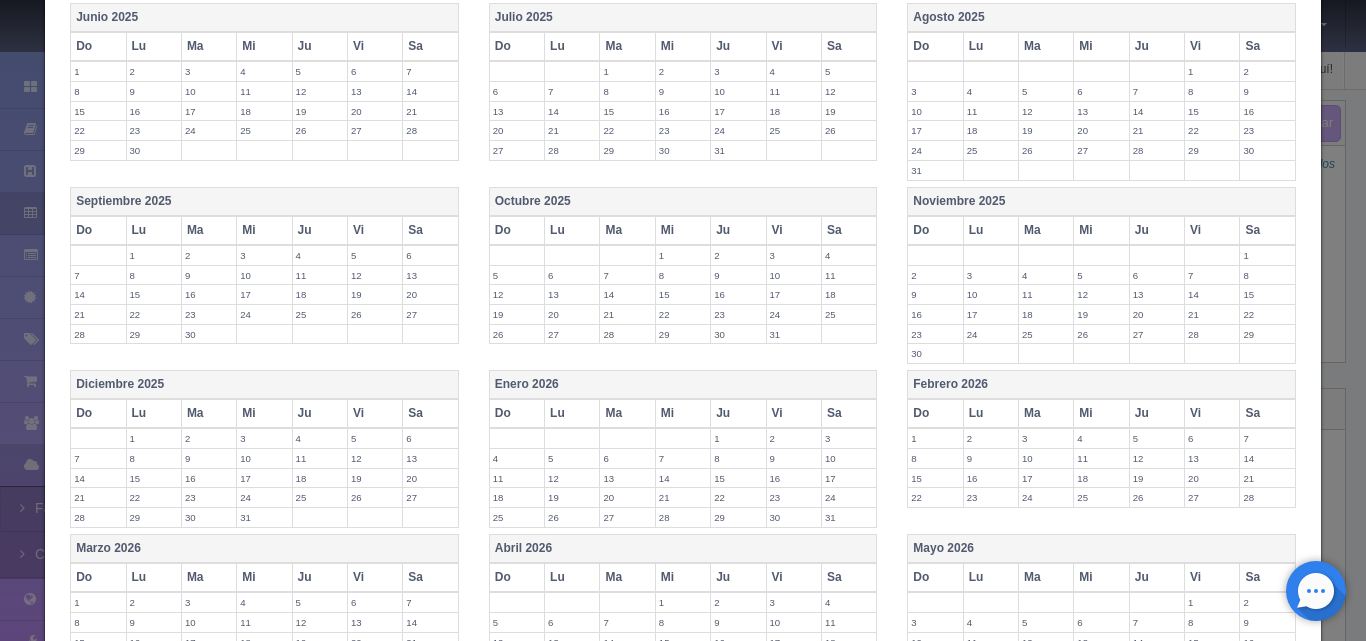 type on "129" 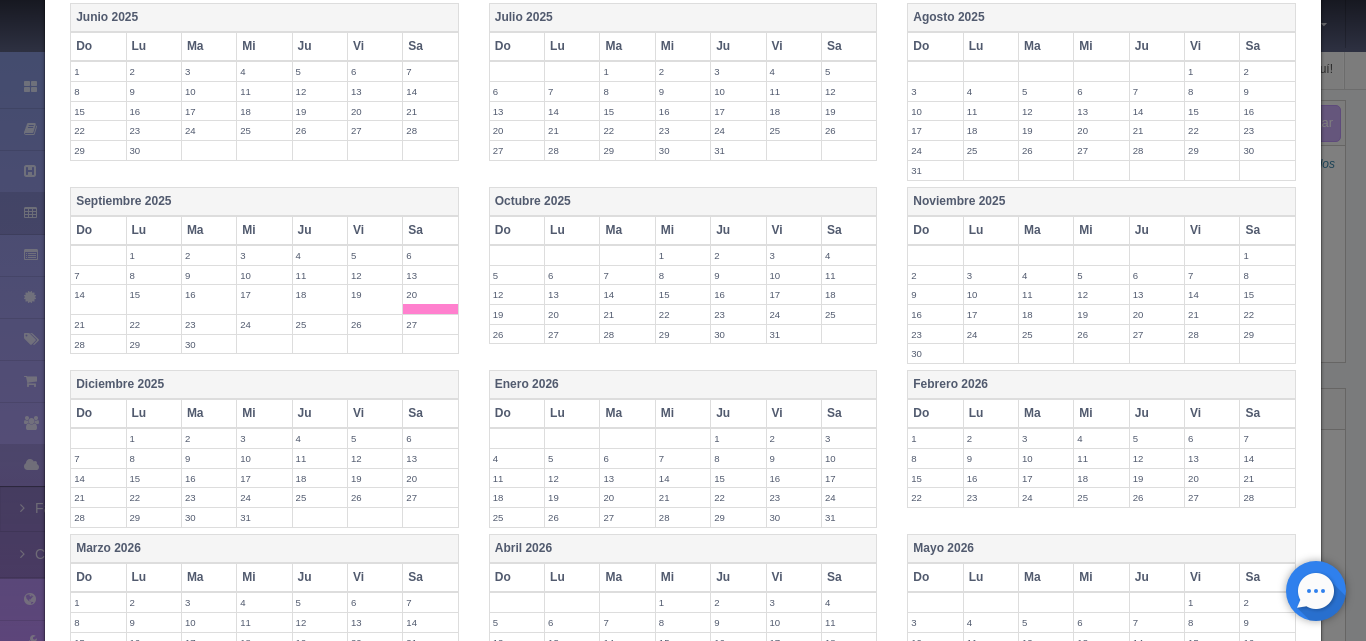 click on "27" at bounding box center [430, 324] 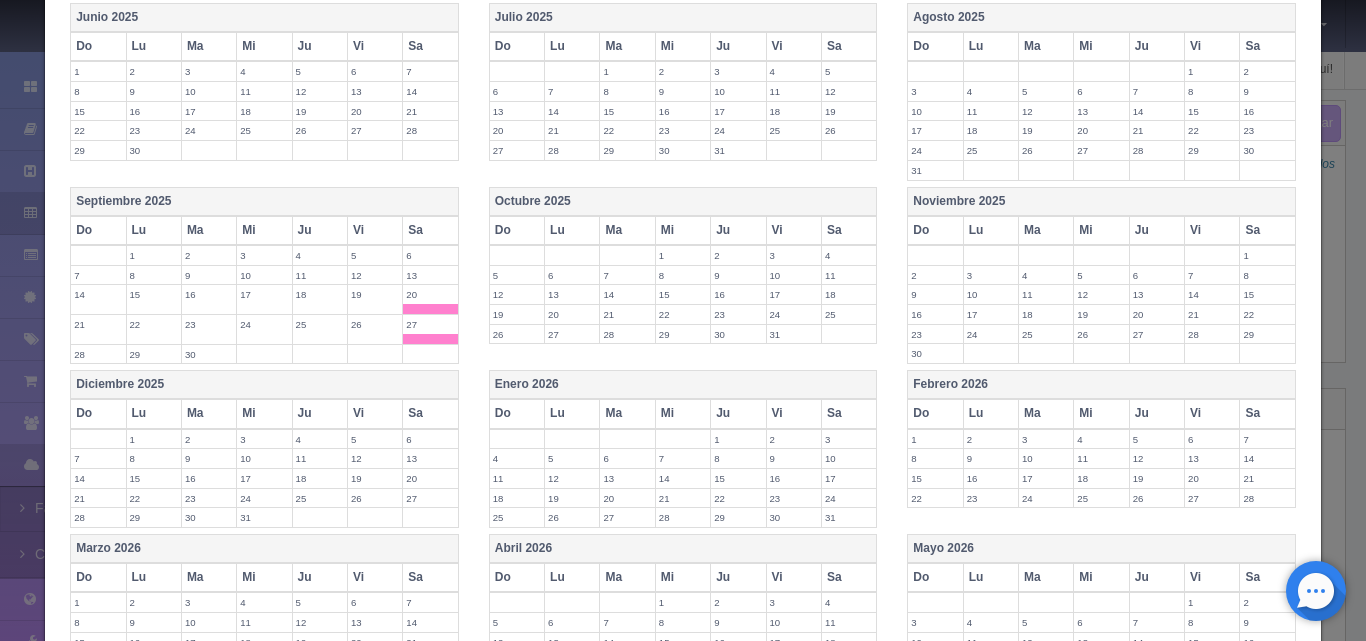 click on "Sa" at bounding box center [848, 230] 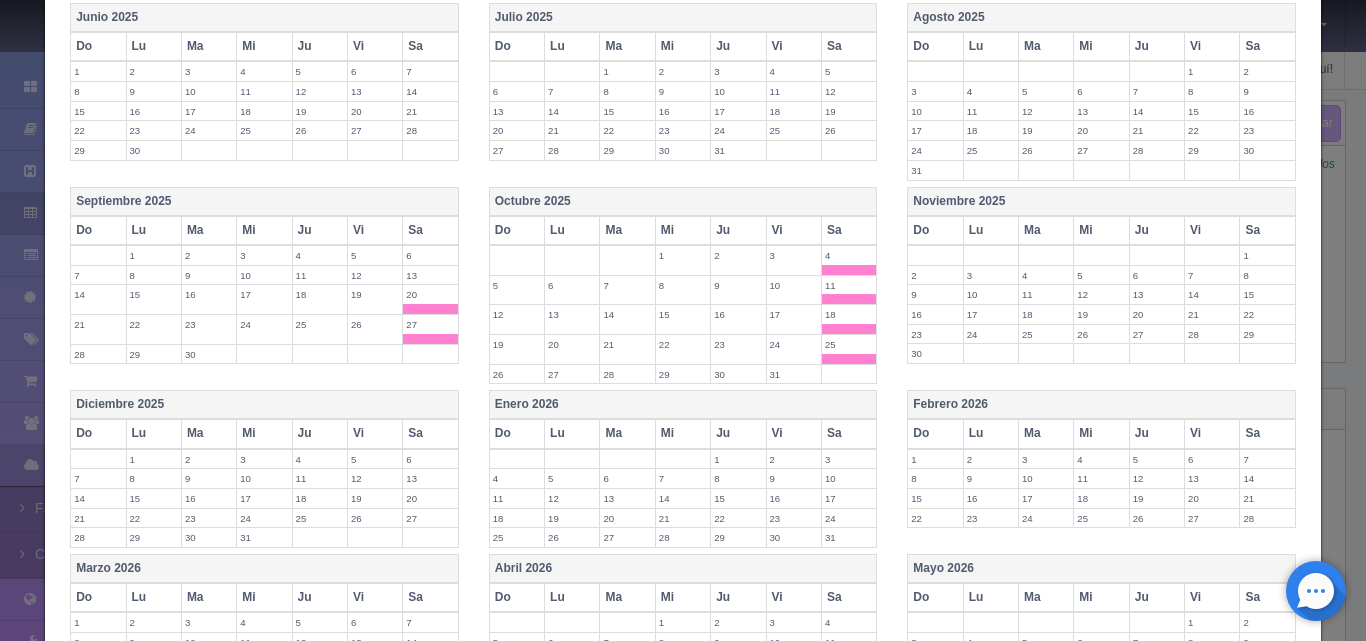 click on "Sa" at bounding box center [1267, 230] 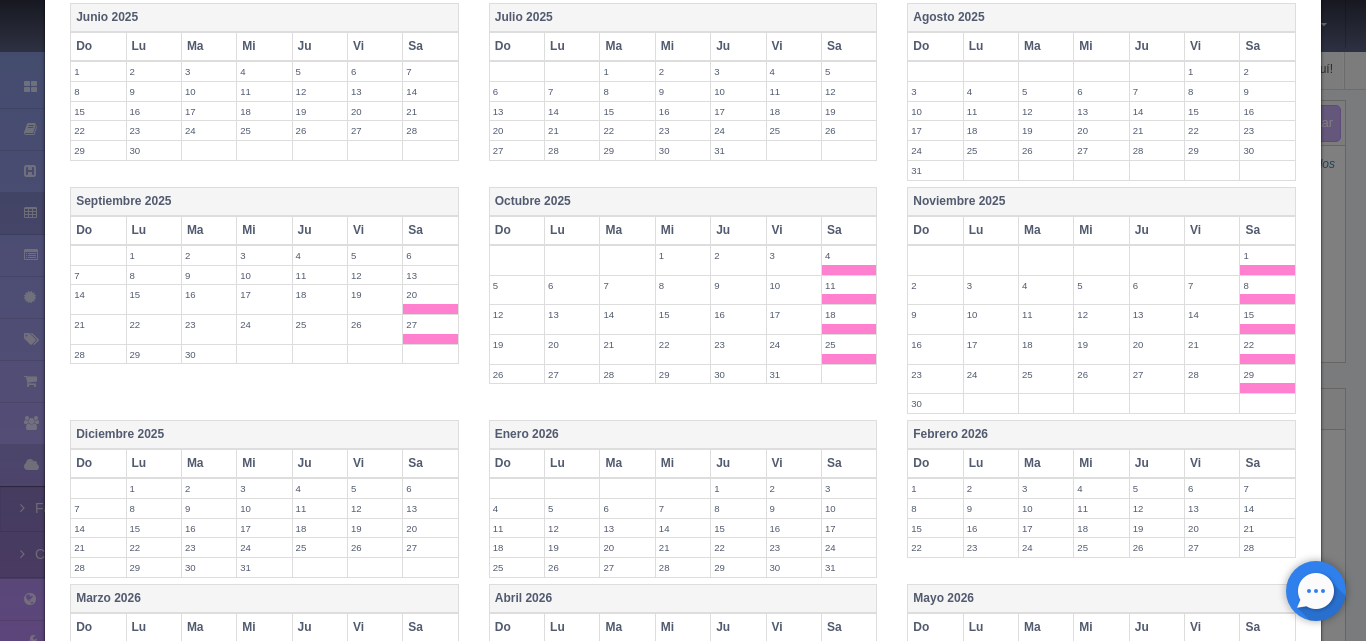 click on "6" at bounding box center (430, 488) 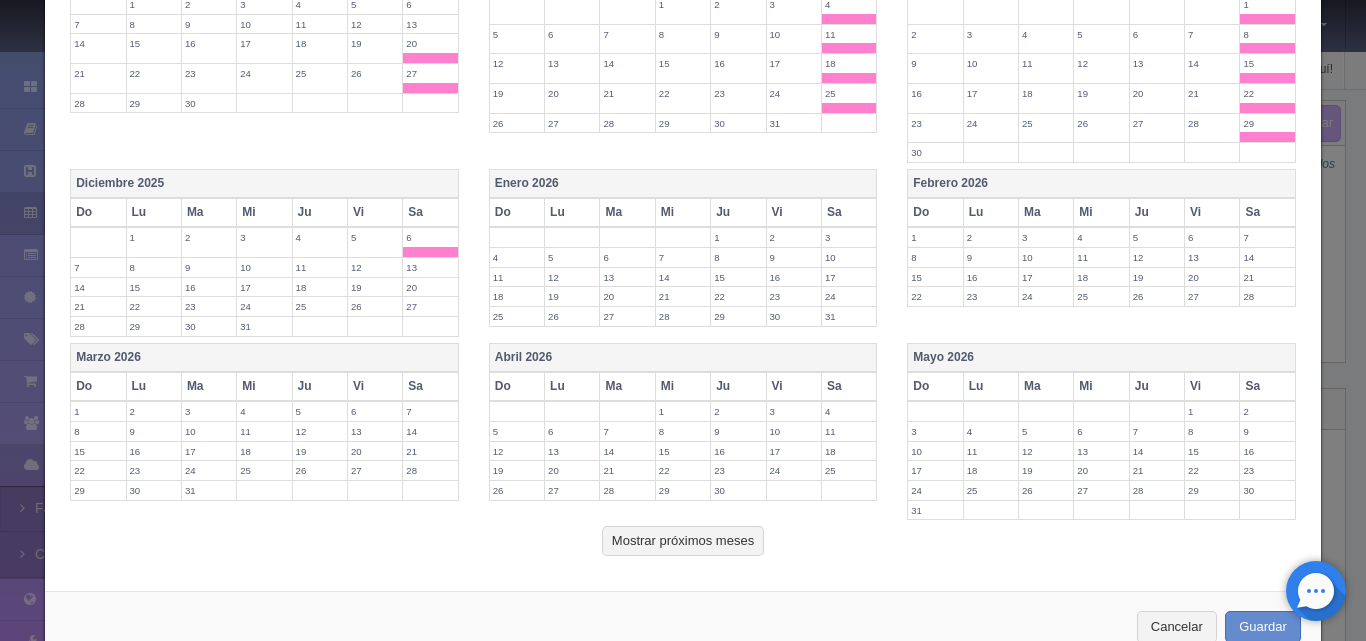 scroll, scrollTop: 804, scrollLeft: 0, axis: vertical 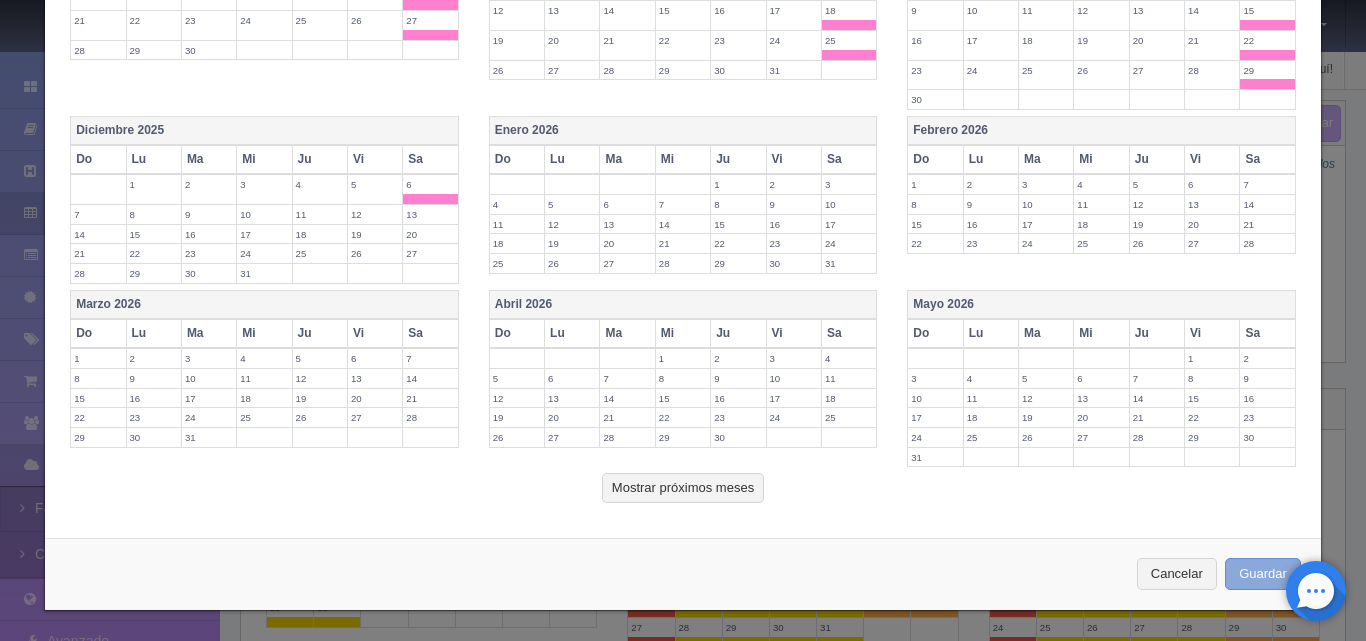 click on "Guardar" at bounding box center (1263, 574) 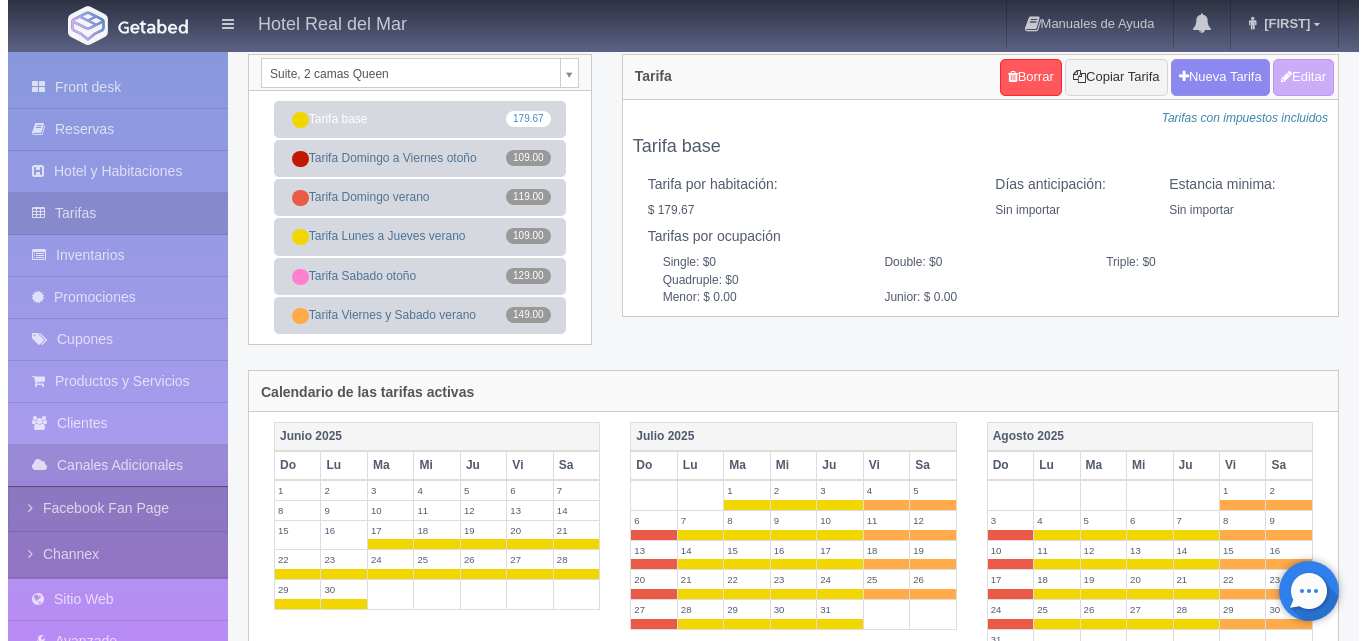 scroll, scrollTop: 0, scrollLeft: 0, axis: both 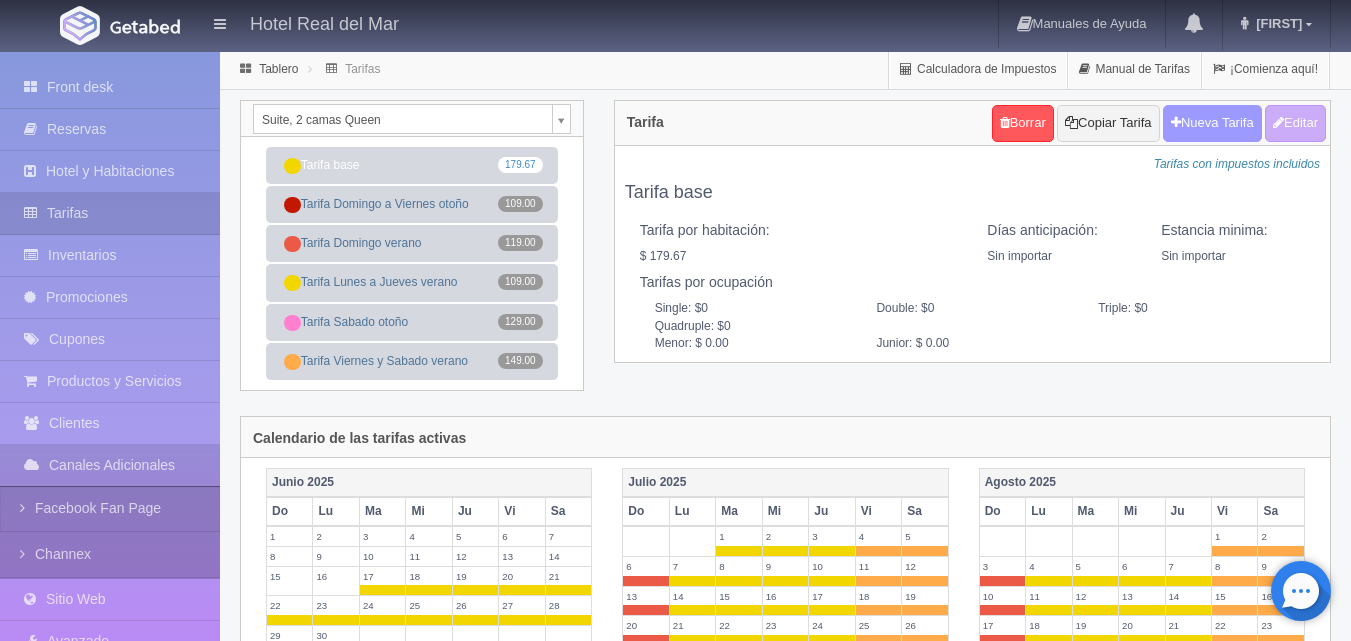 click on "Nueva Tarifa" at bounding box center (1212, 123) 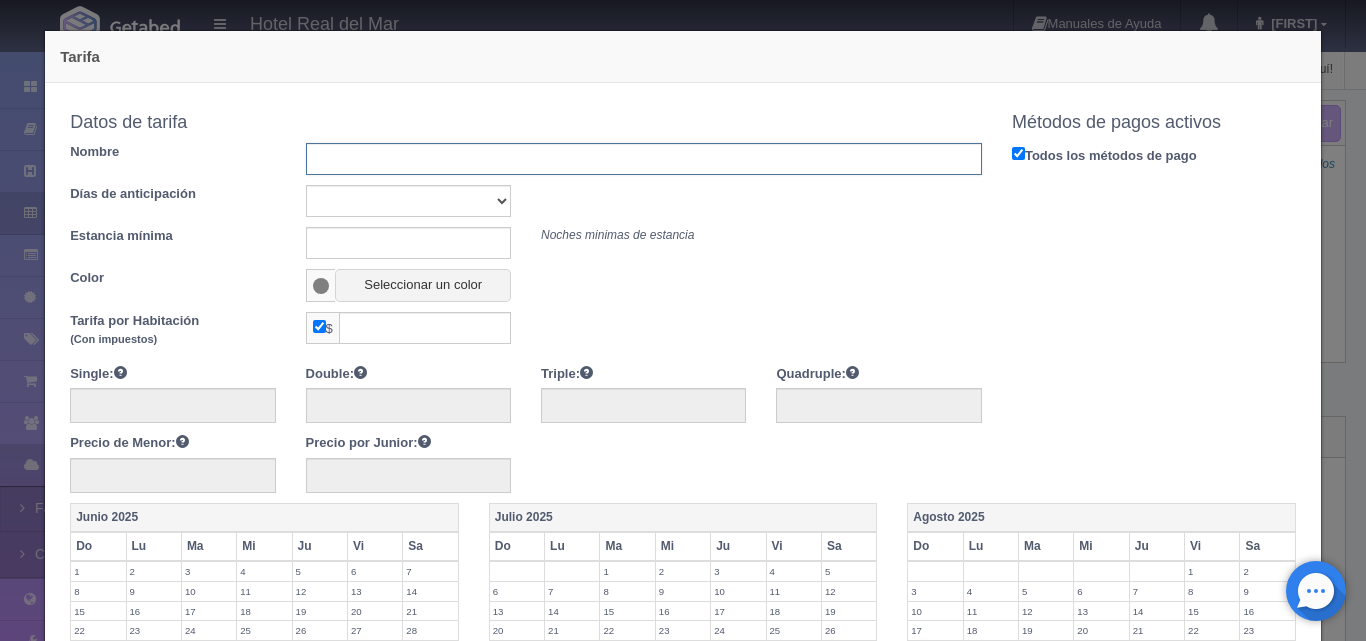 click at bounding box center (644, 159) 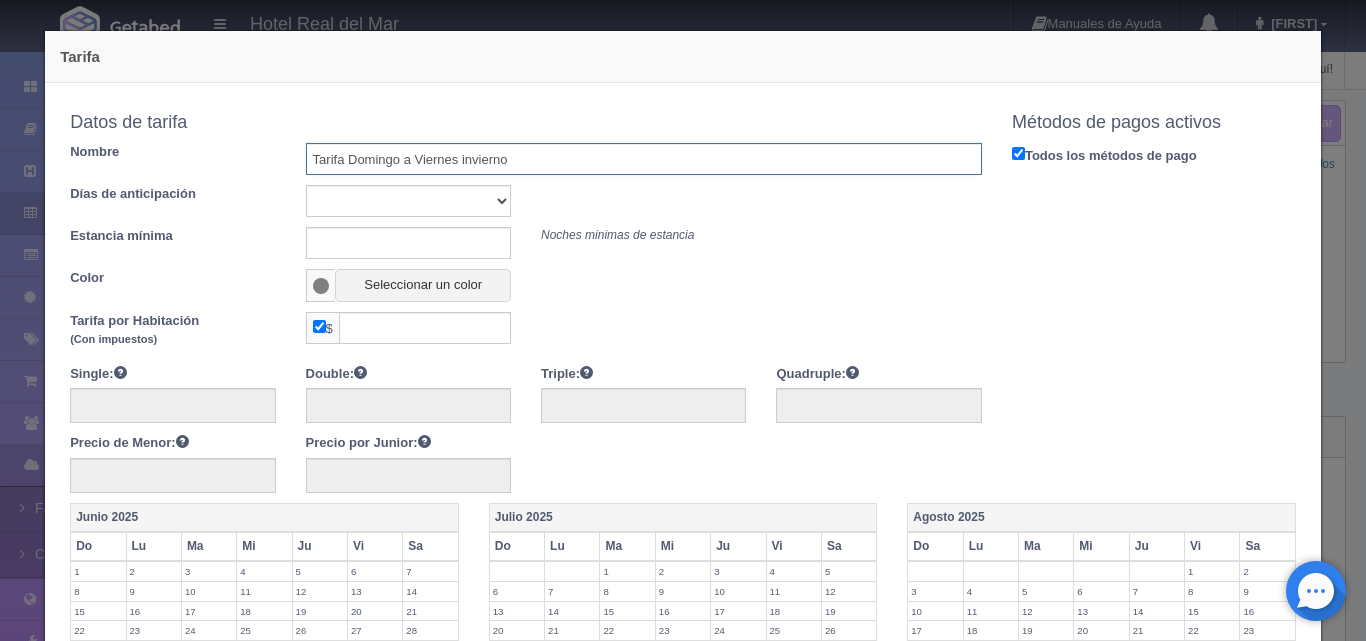 type on "Tarifa Domingo a Viernes invierno" 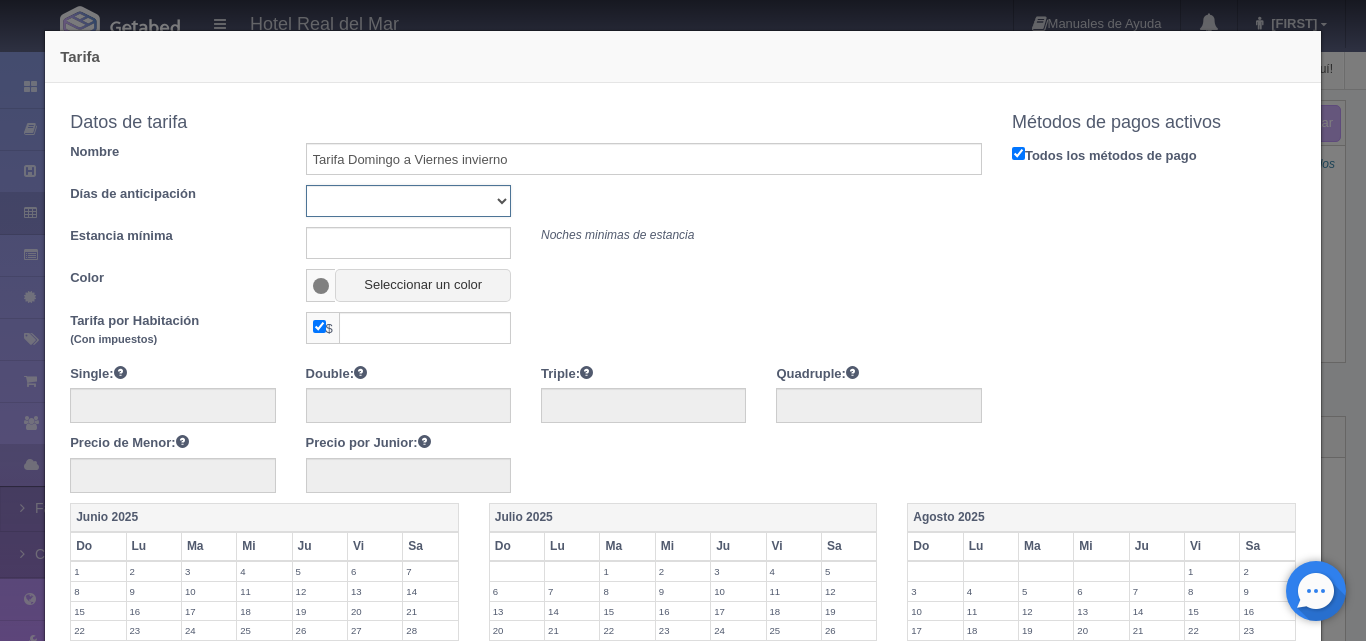 click on "Sin importar
1
2
3
4
5
6
7
8
9
10" at bounding box center [408, 201] 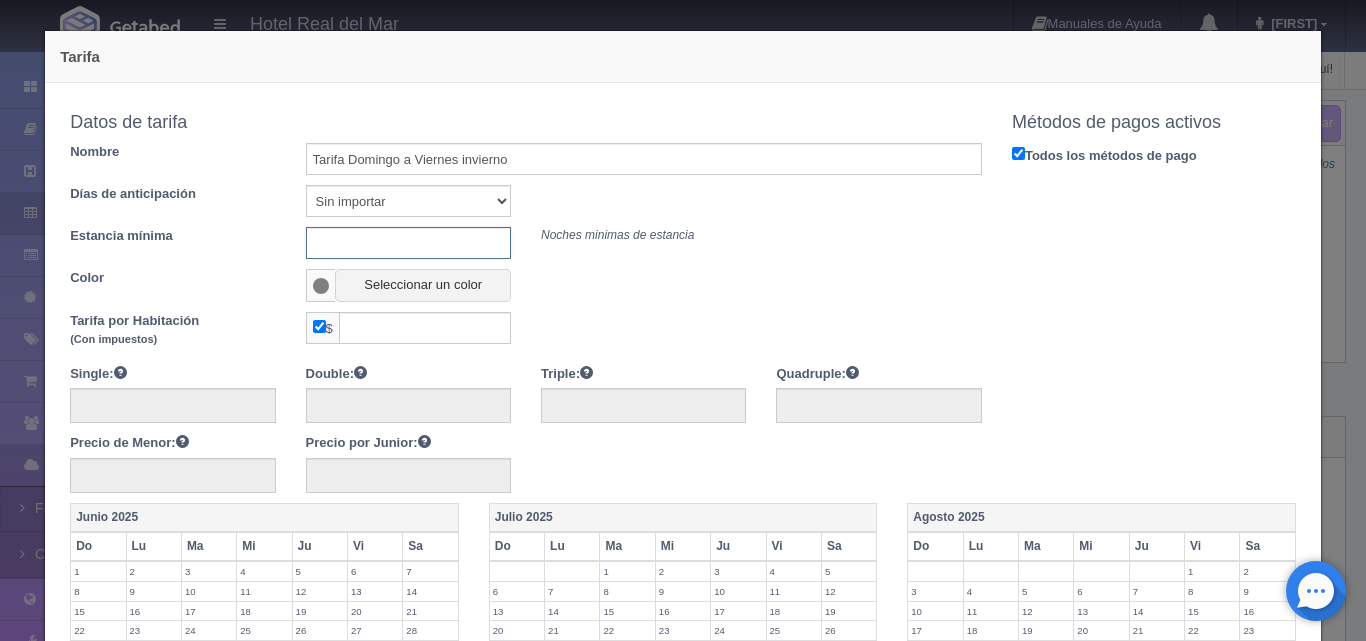 click at bounding box center (408, 243) 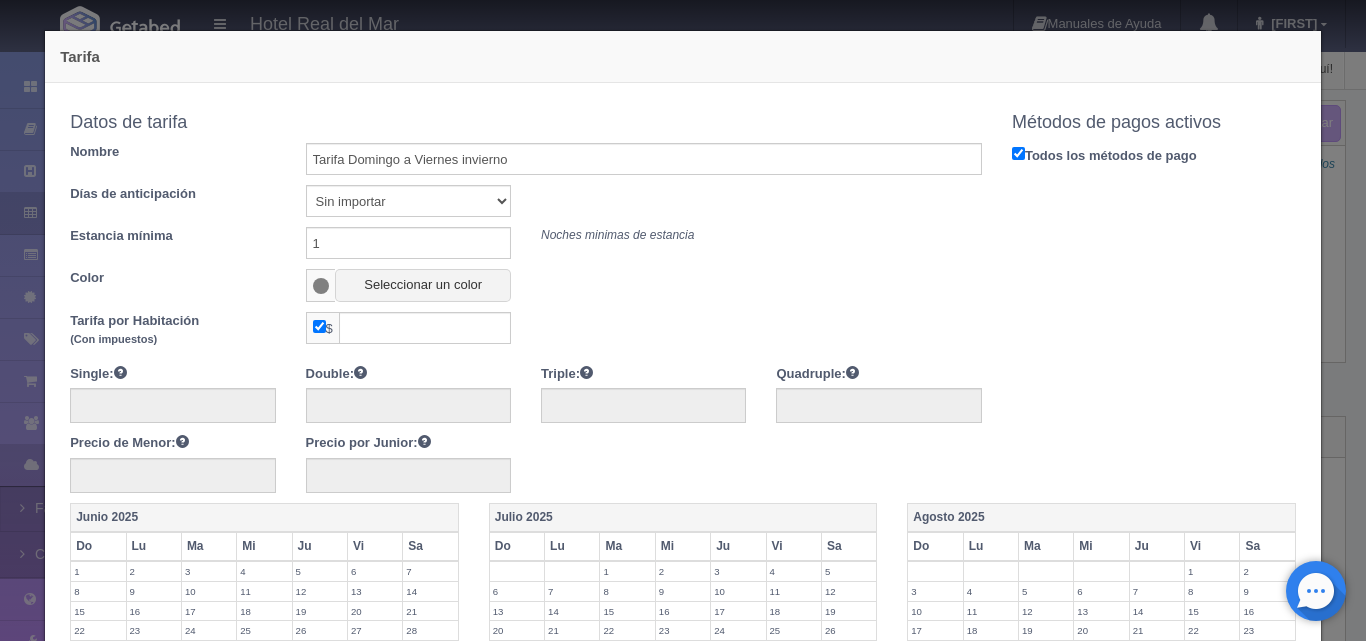 click at bounding box center [321, 286] 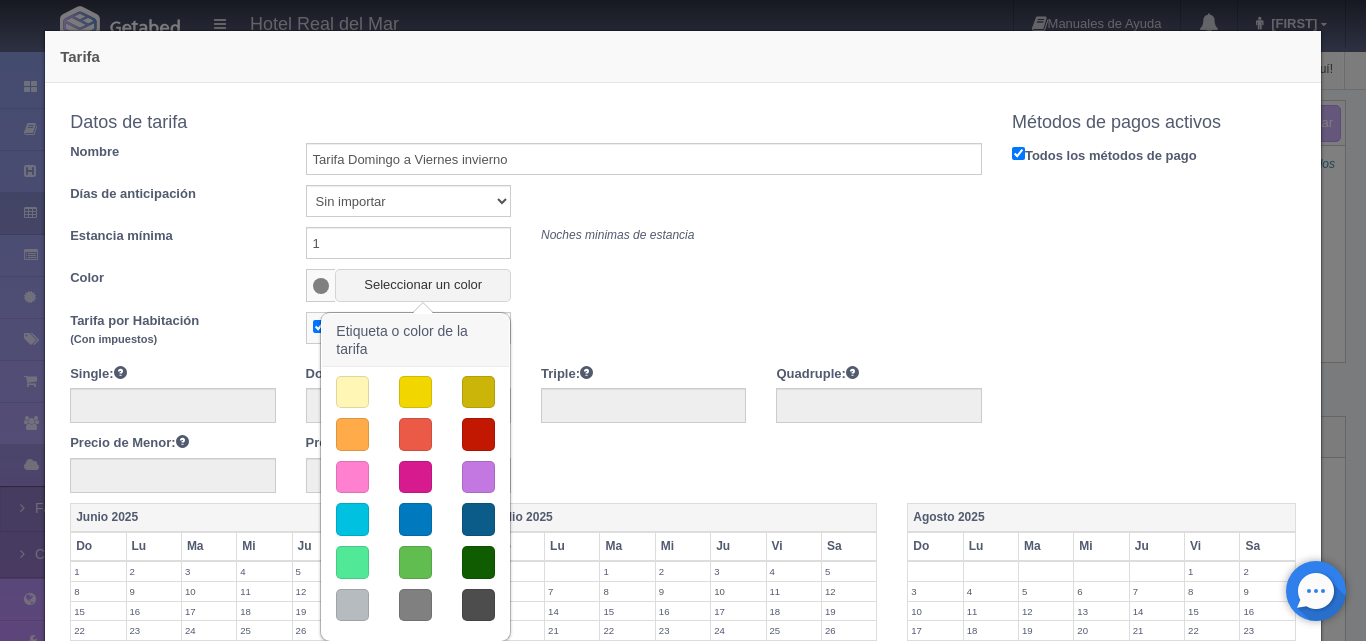 click at bounding box center (352, 392) 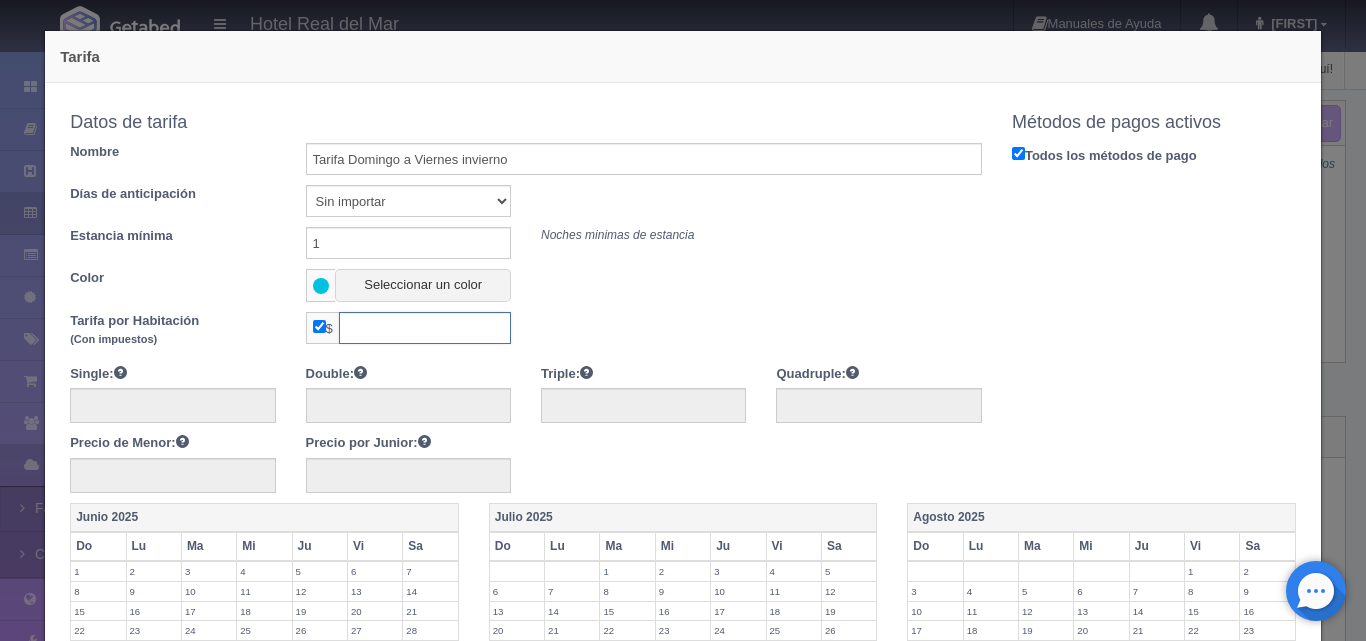 click at bounding box center [425, 328] 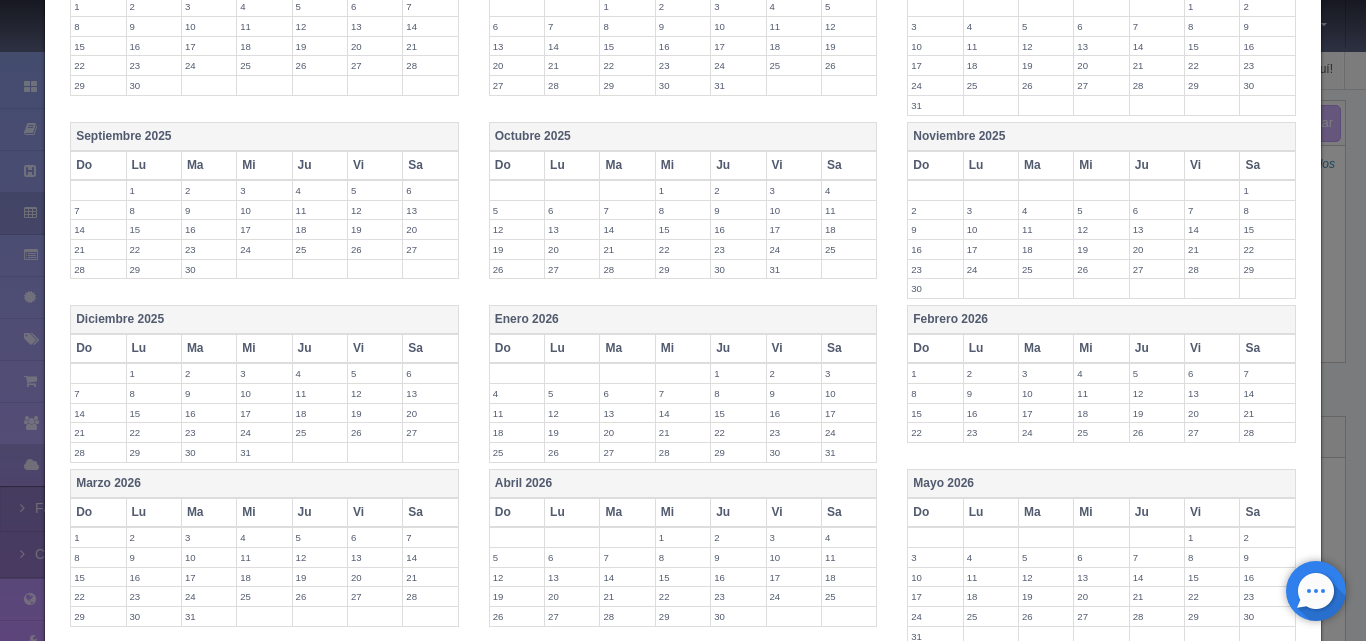 scroll, scrollTop: 600, scrollLeft: 0, axis: vertical 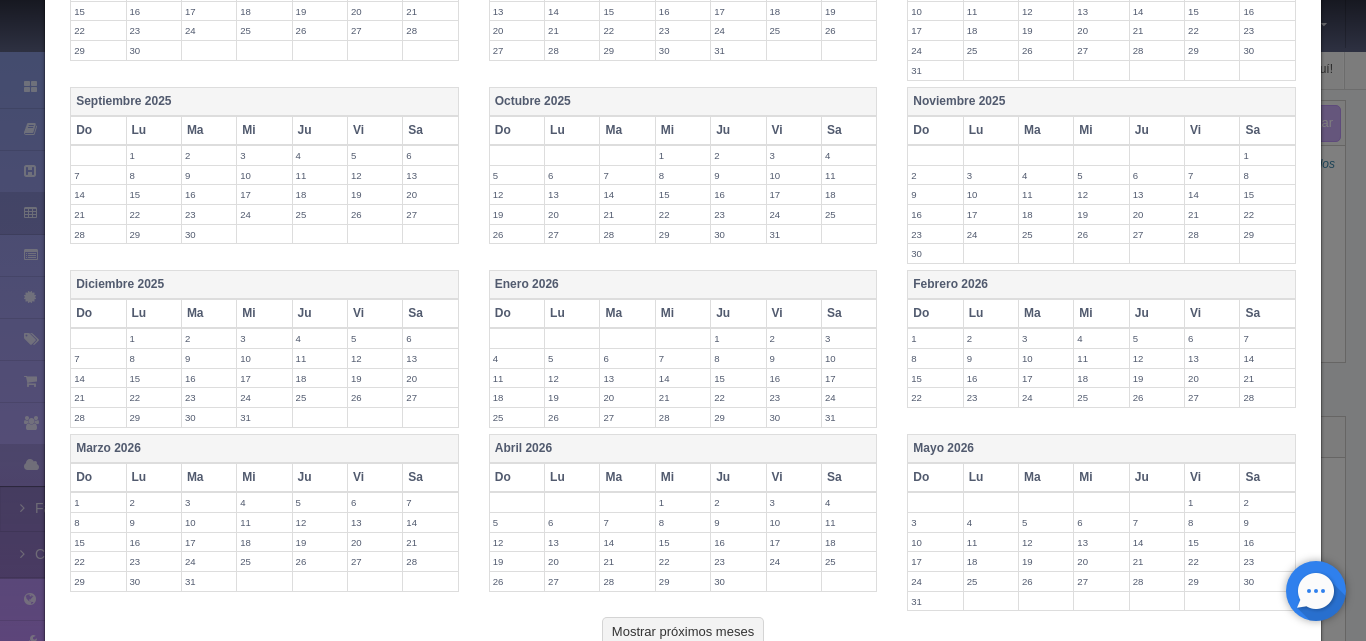 type on "99" 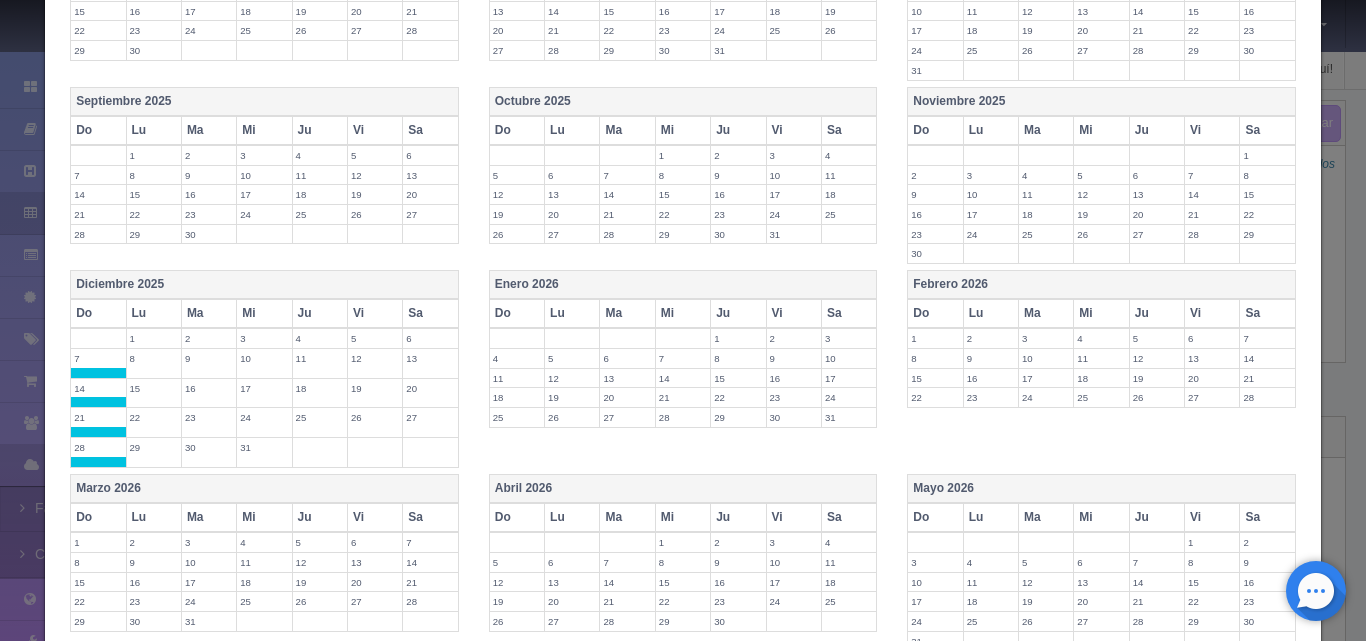 click on "Lu" at bounding box center (153, 313) 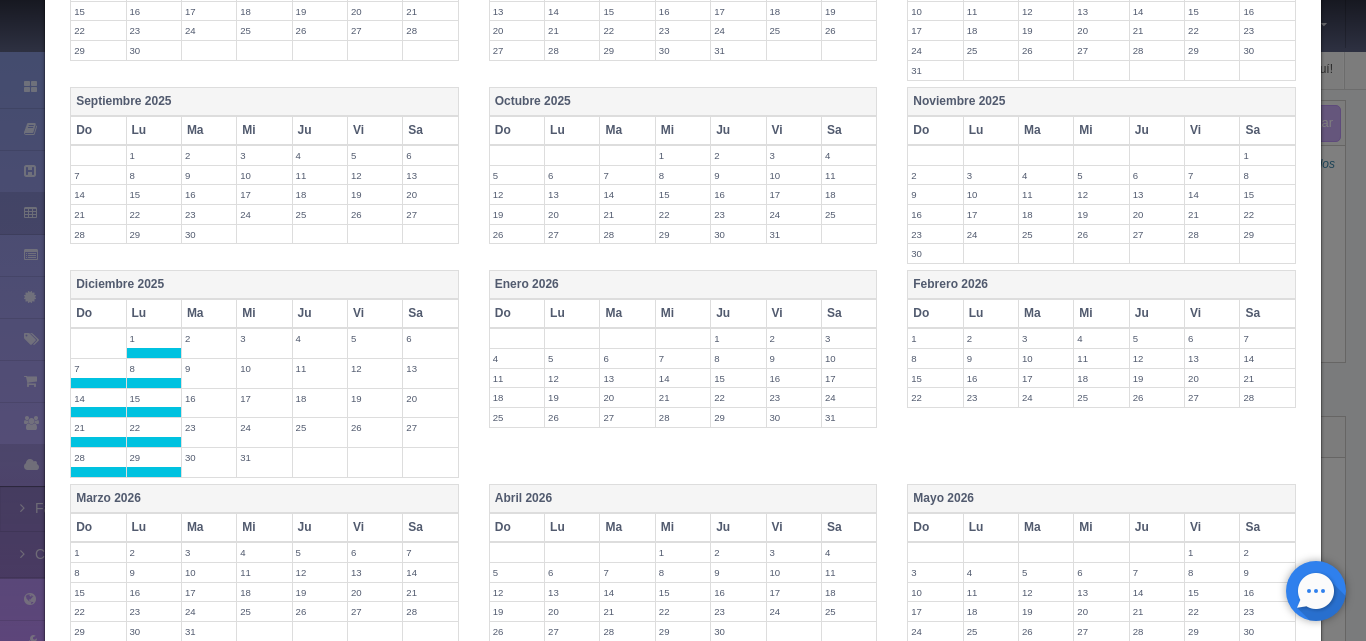click on "Ma" at bounding box center (208, 313) 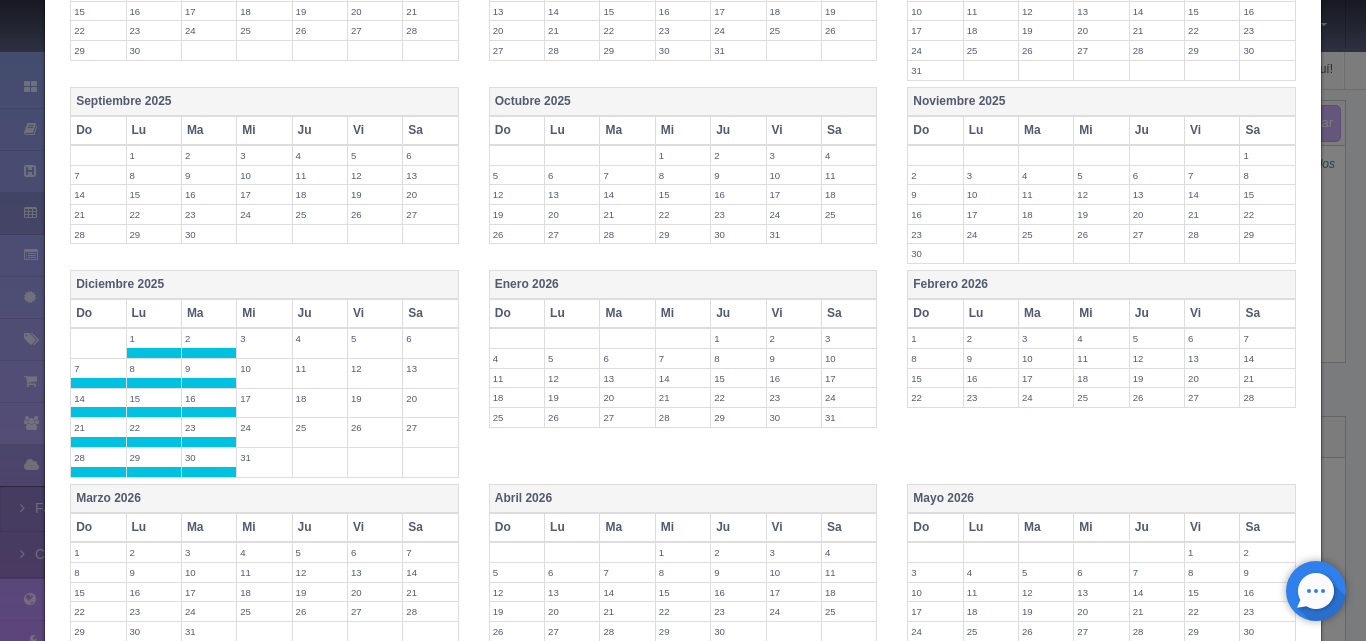 click on "Mi" at bounding box center (264, 313) 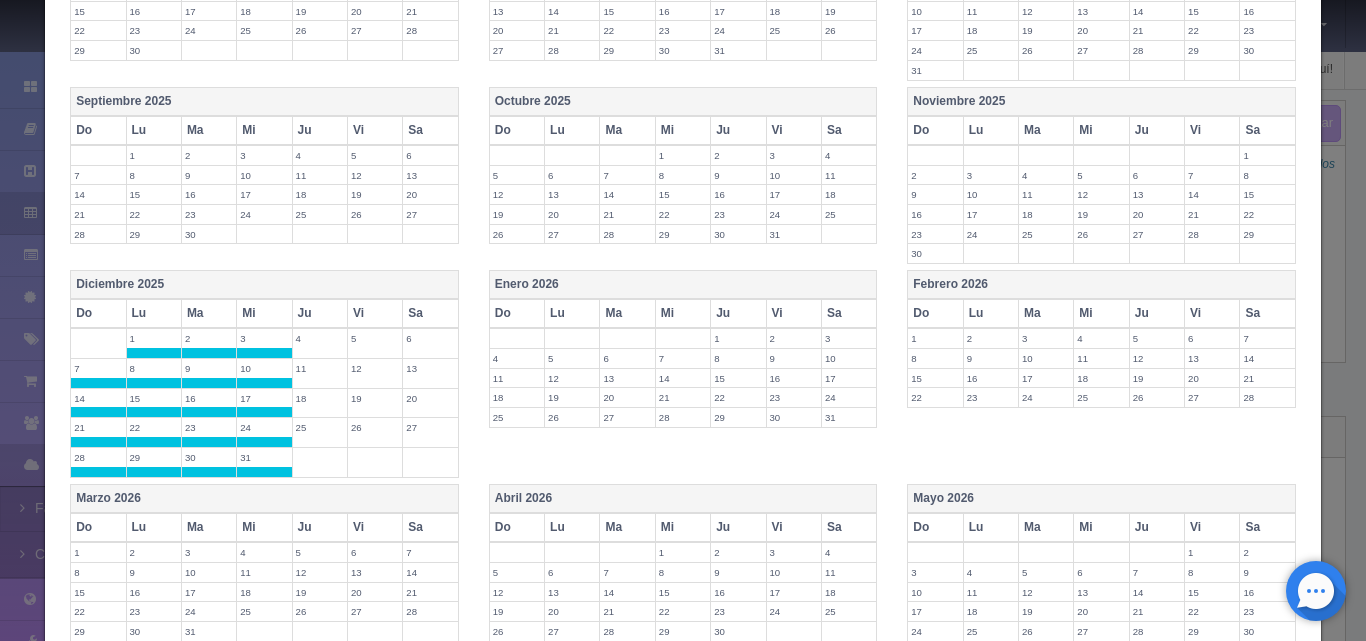 click on "Ju" at bounding box center [319, 313] 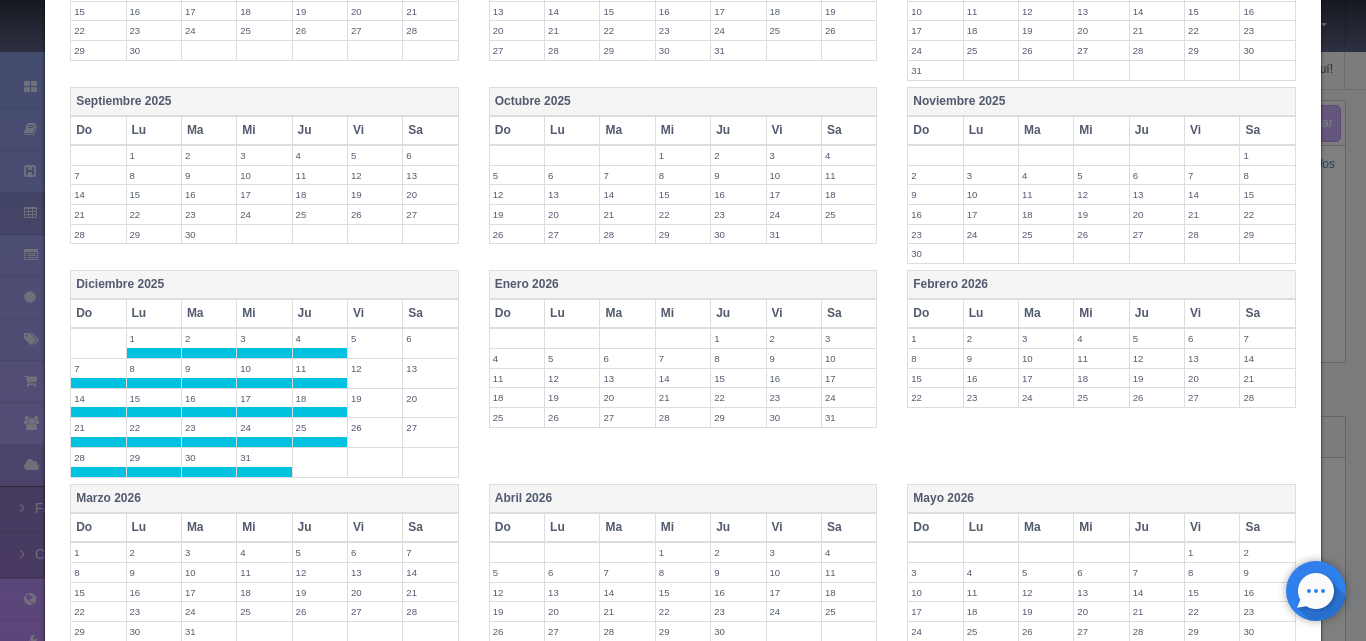click on "Vi" at bounding box center [374, 313] 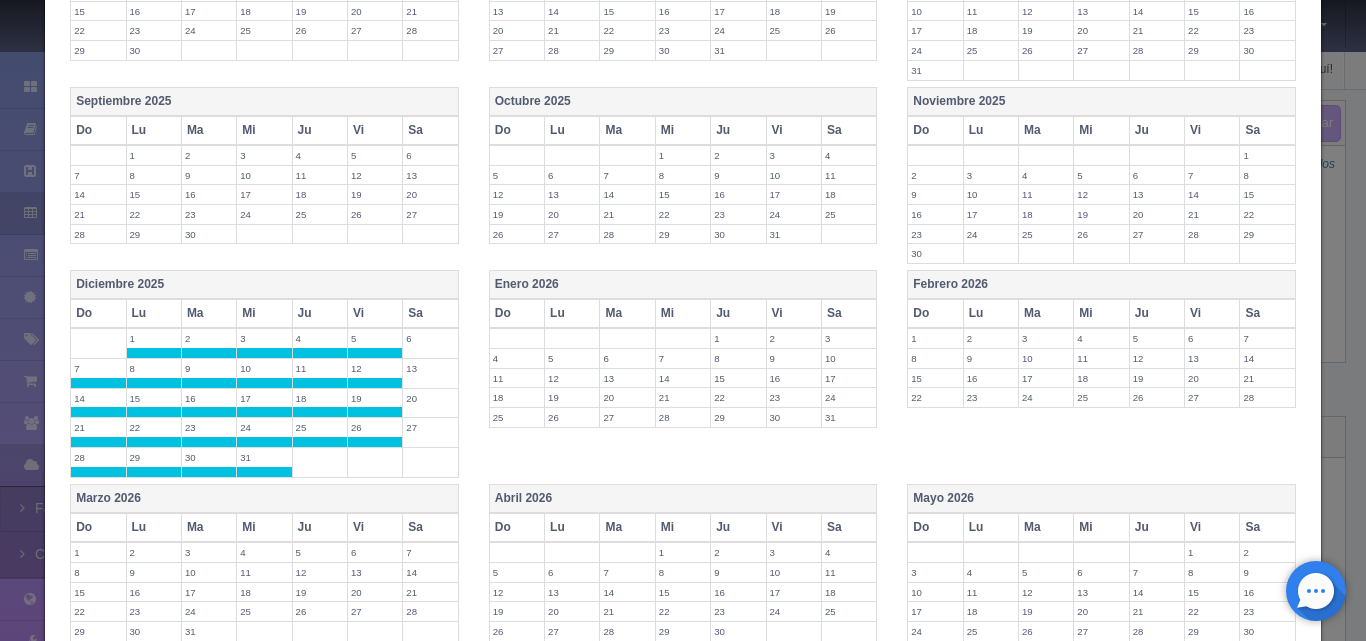 click on "5" at bounding box center (375, 338) 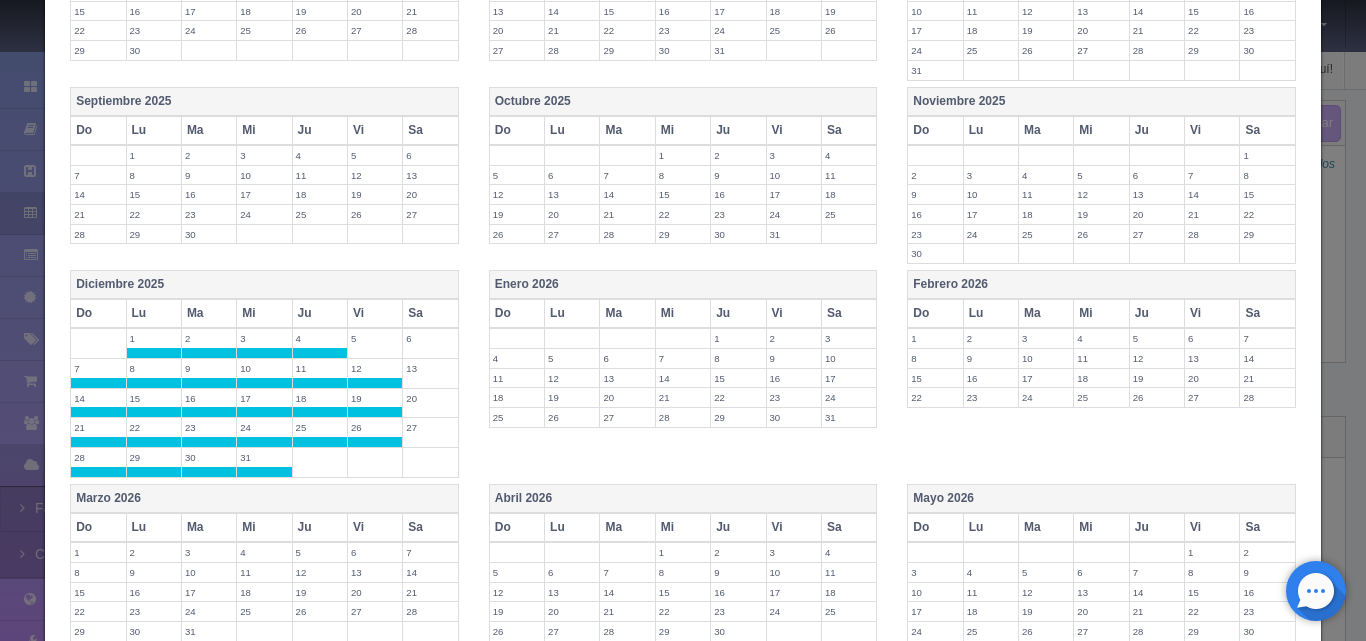 click on "4" at bounding box center (320, 338) 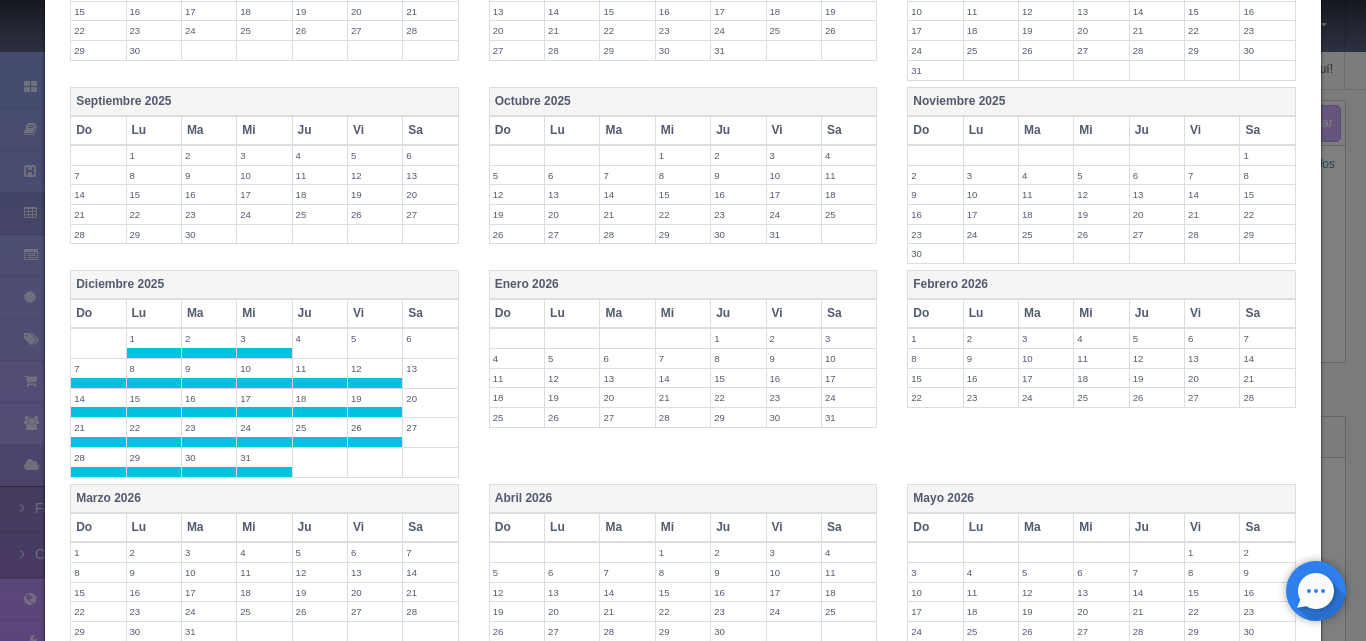 click on "3" at bounding box center [264, 338] 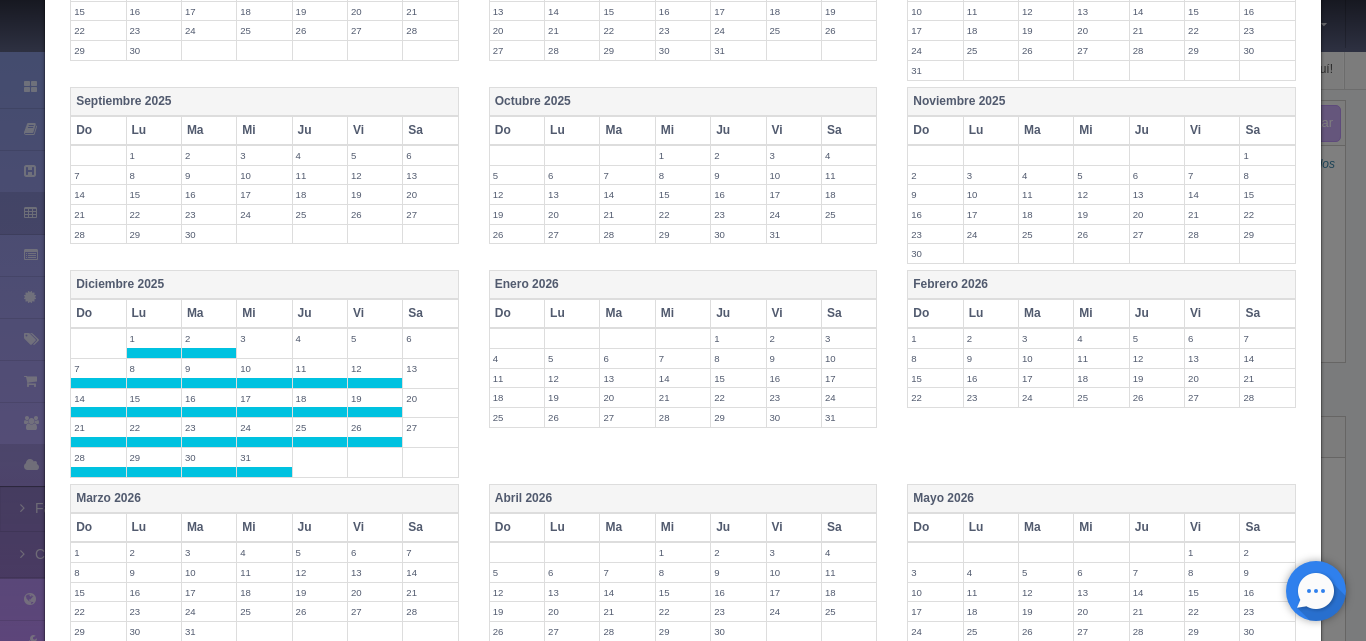 click on "2" at bounding box center (209, 338) 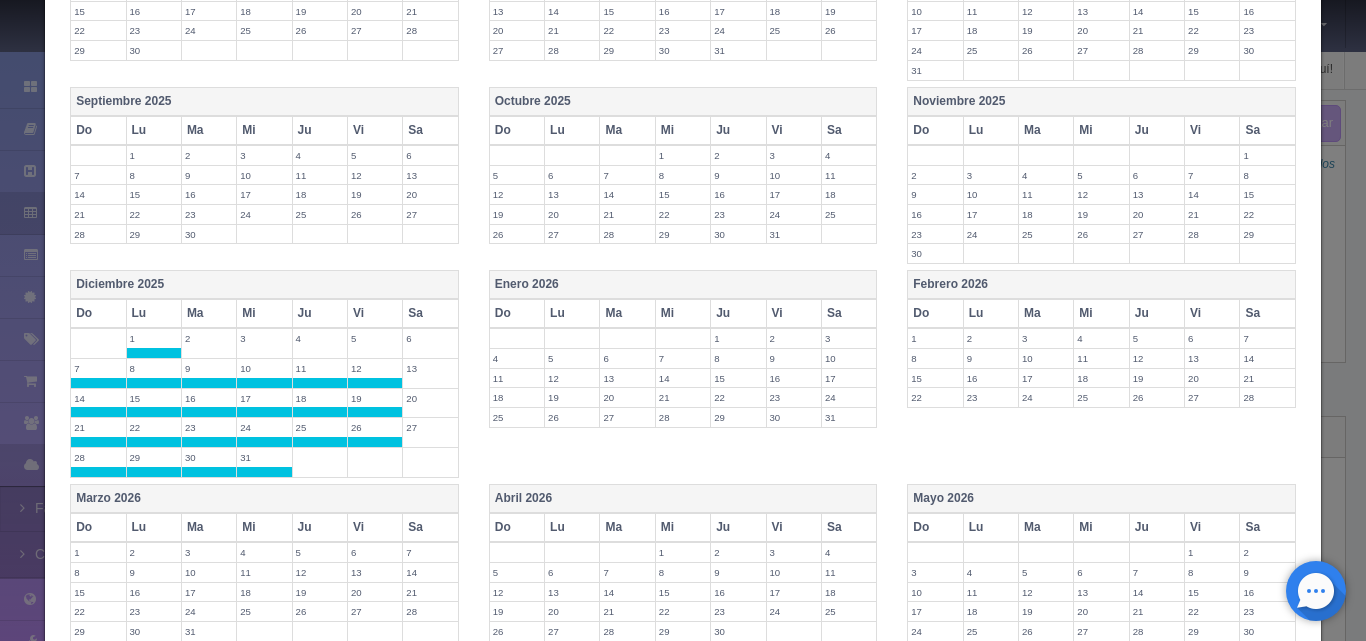 click on "1" at bounding box center (154, 338) 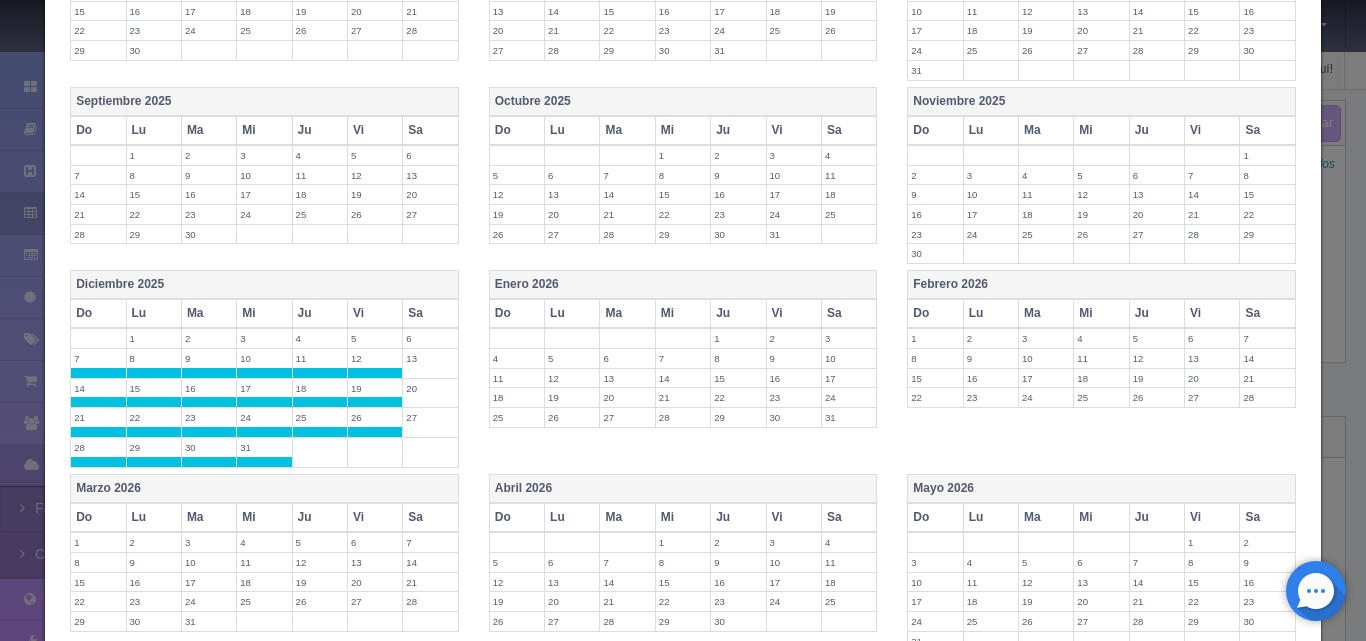 click on "7" at bounding box center [98, 358] 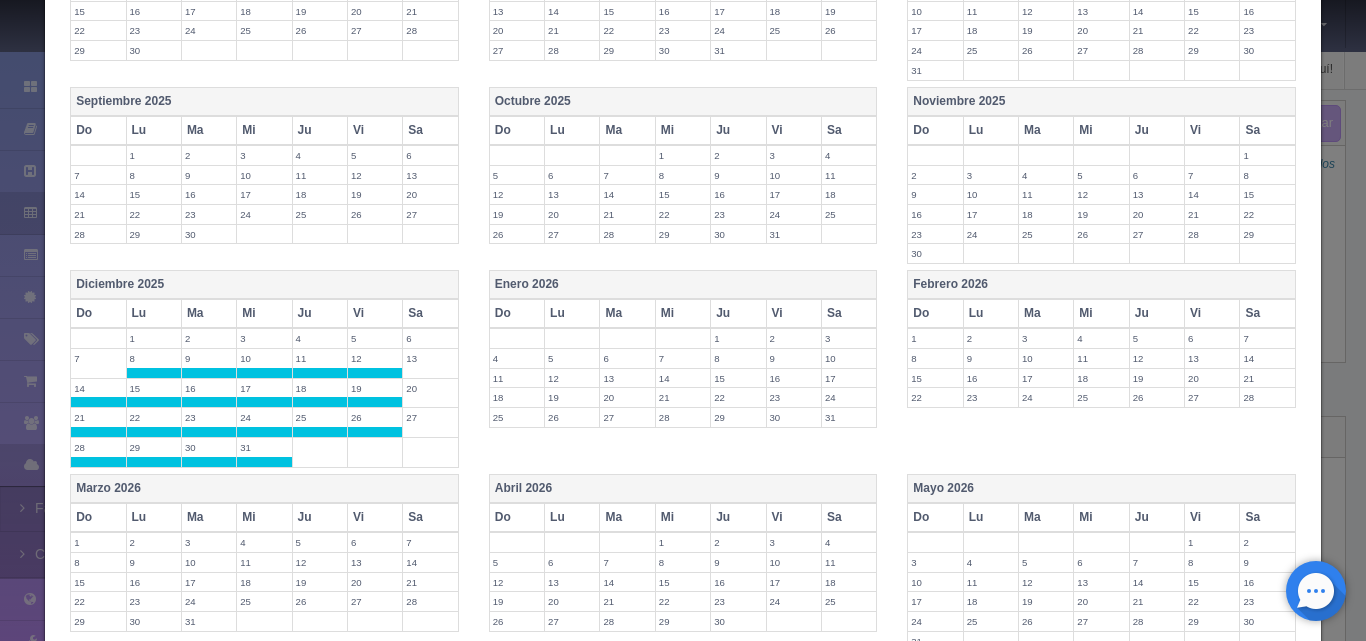 click on "8" at bounding box center (154, 358) 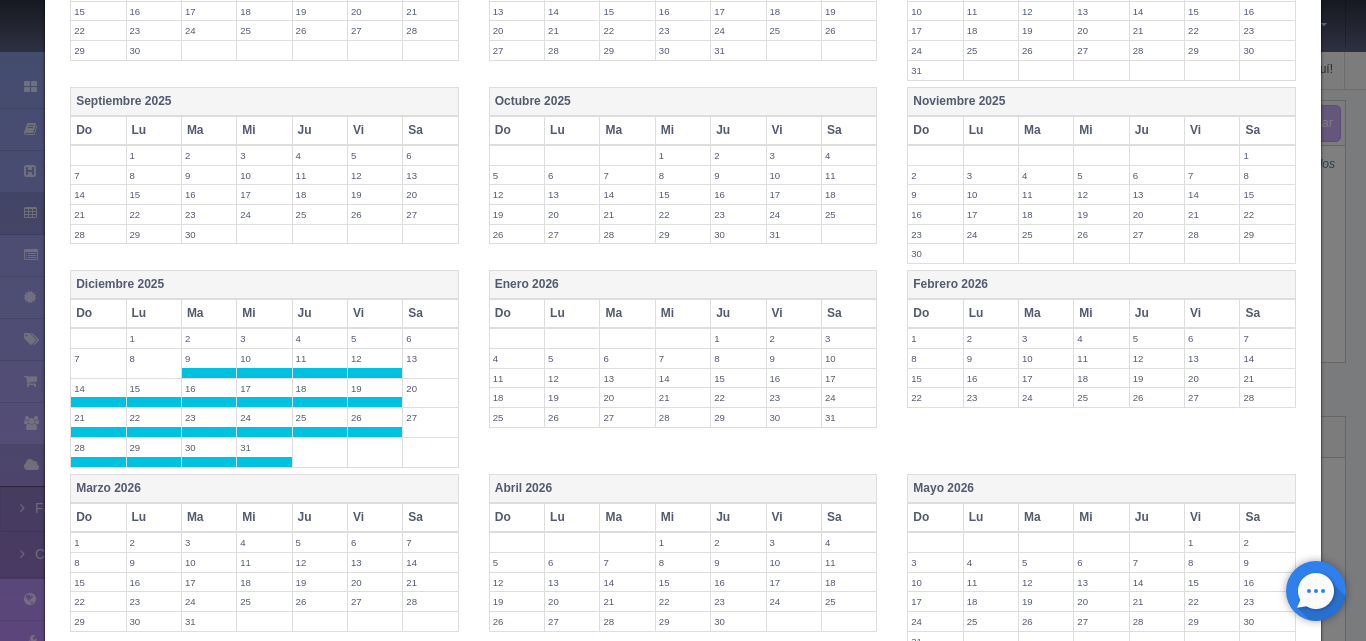 click on "9" at bounding box center [209, 358] 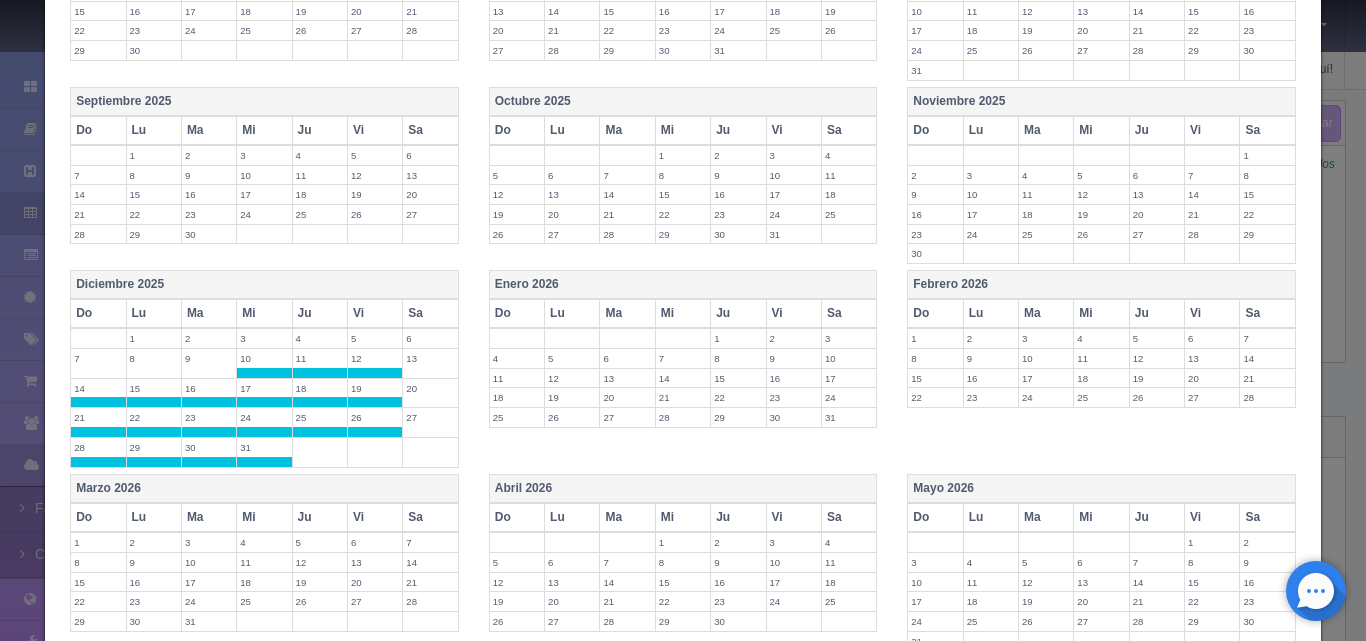 click on "10" at bounding box center [264, 358] 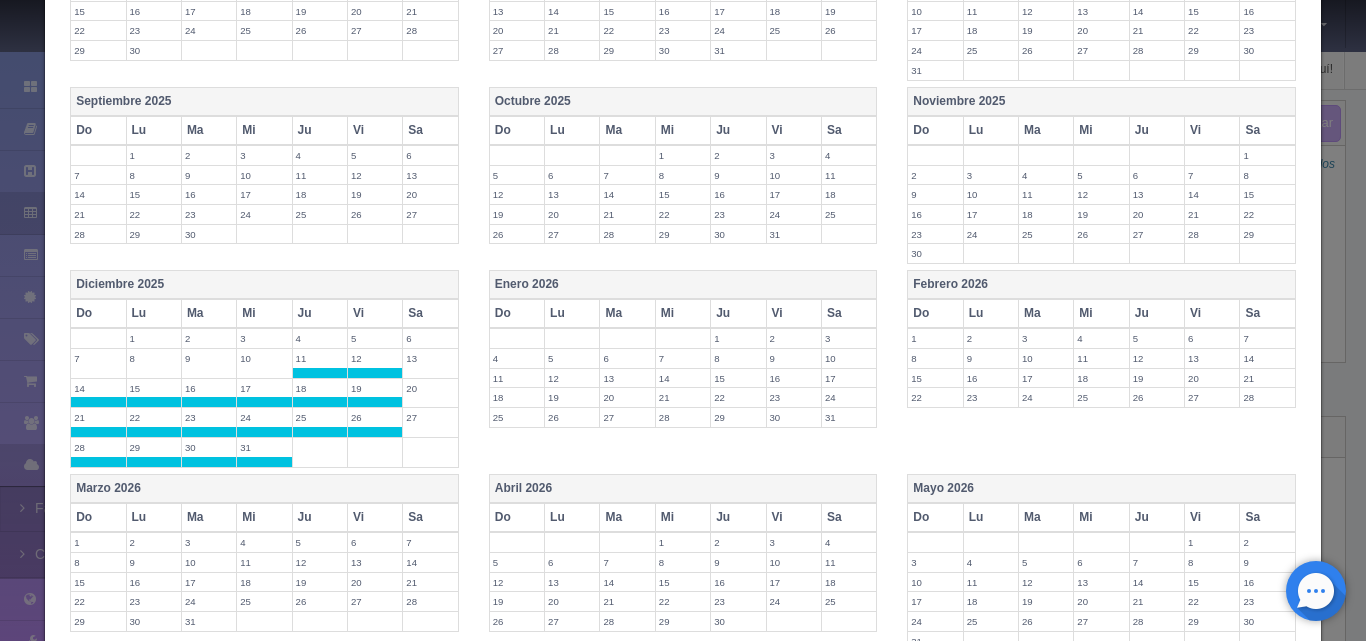 click on "11" at bounding box center (320, 358) 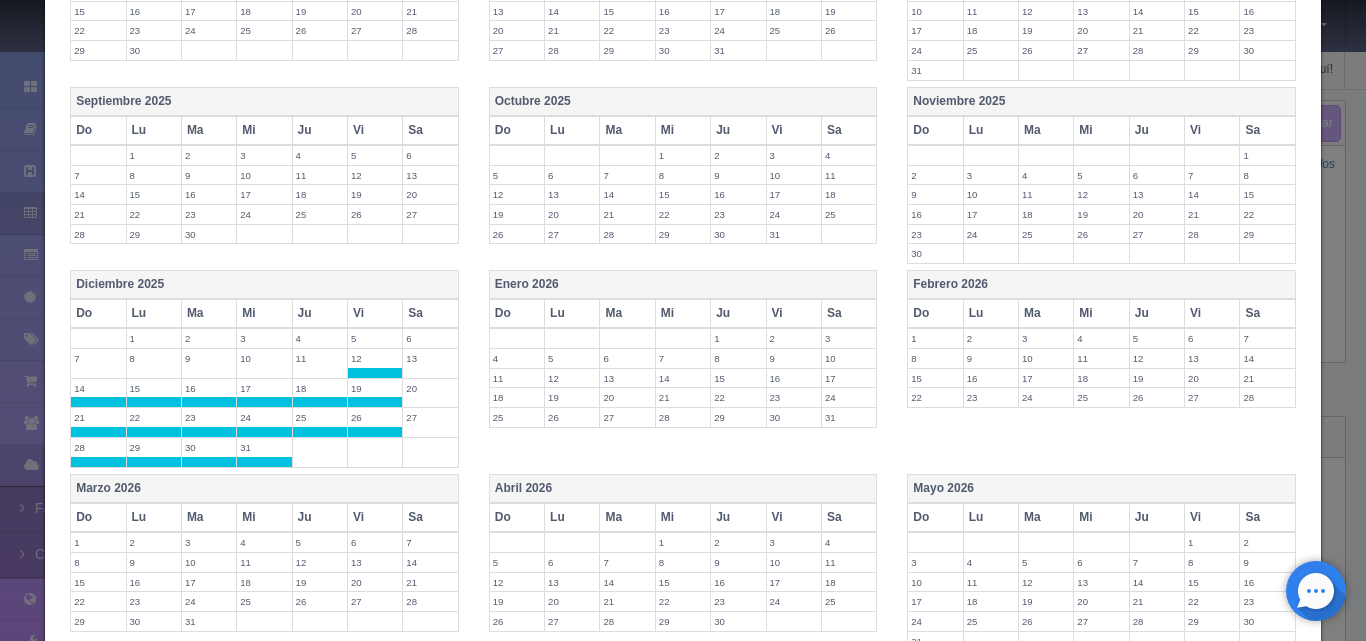 click at bounding box center [375, 373] 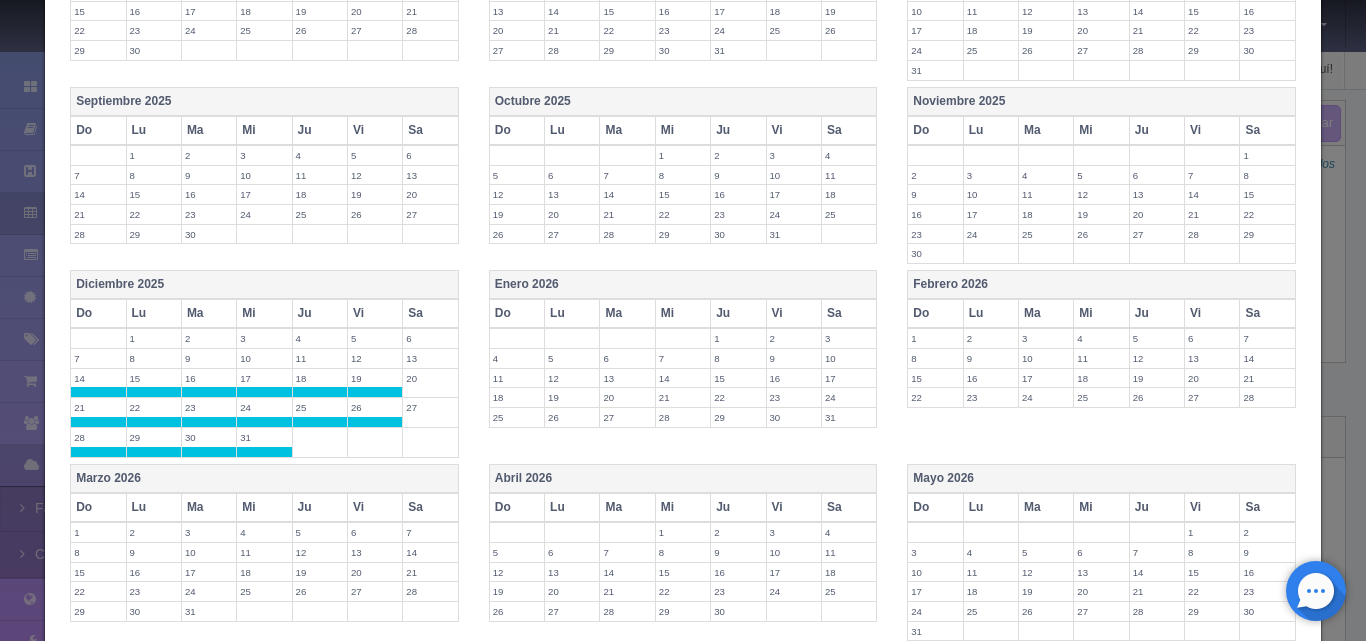 click on "Do" at bounding box center (683, 285) 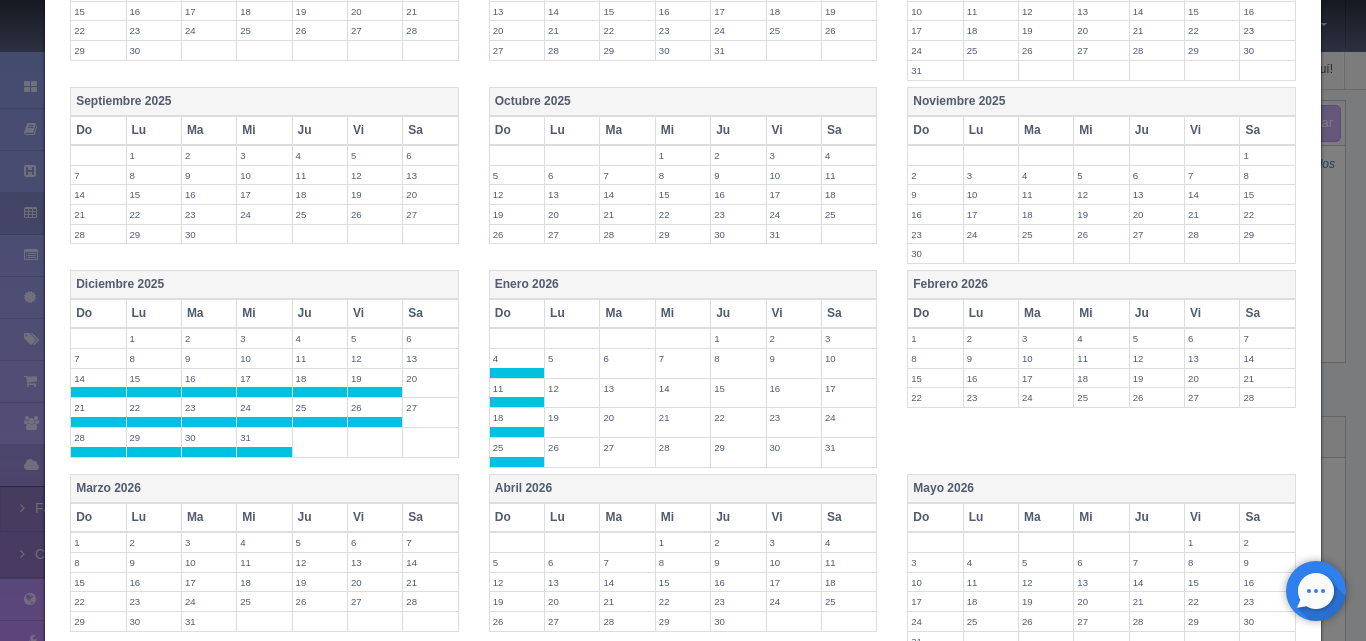 click on "Lu" at bounding box center [572, 313] 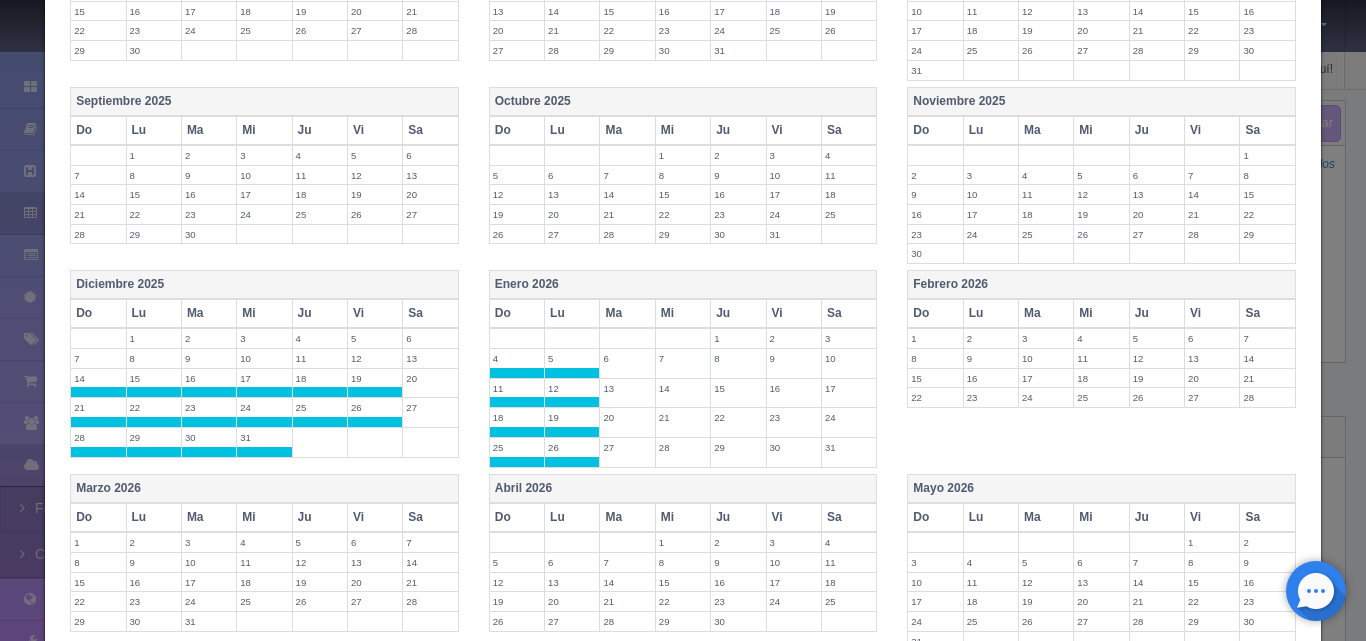 click on "Ma" at bounding box center [627, 313] 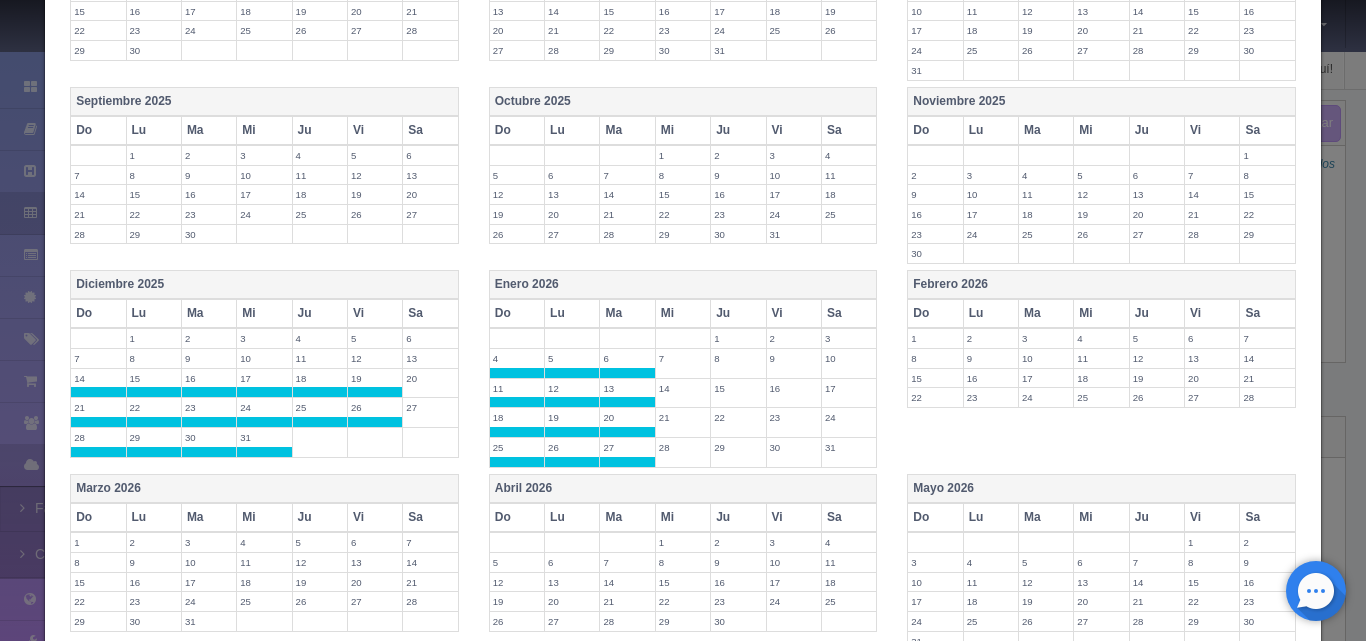 click on "Mi" at bounding box center [682, 313] 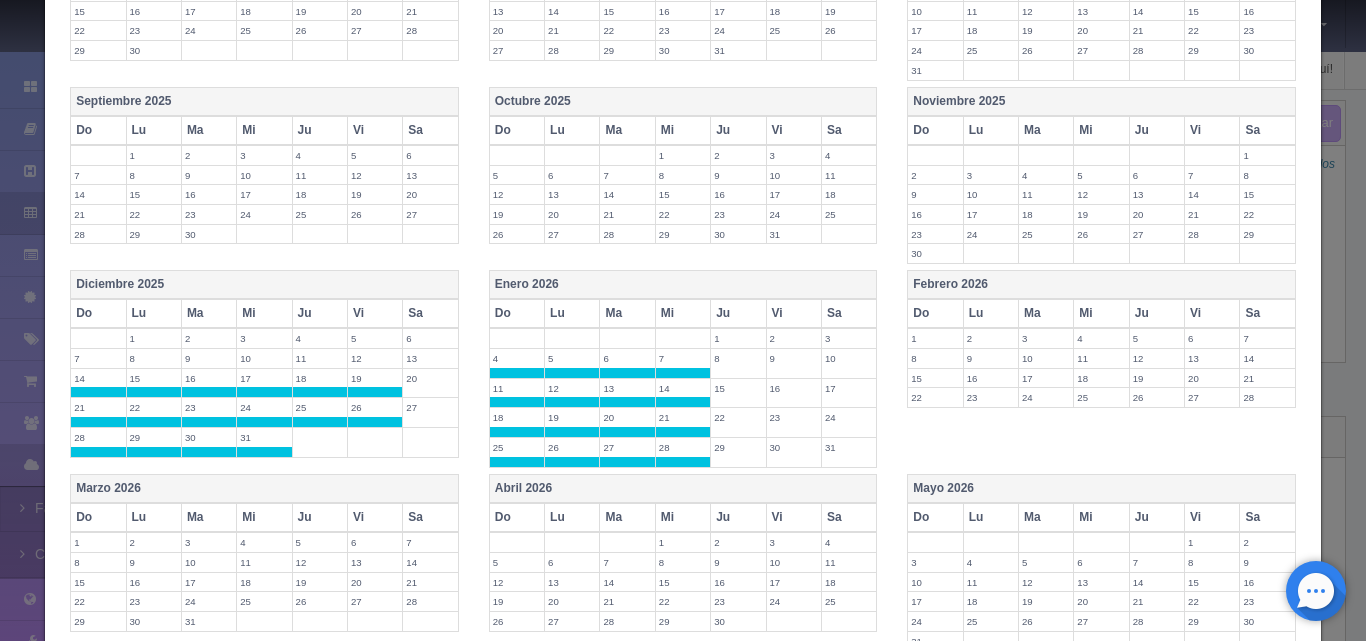 click on "Ju" at bounding box center (738, 313) 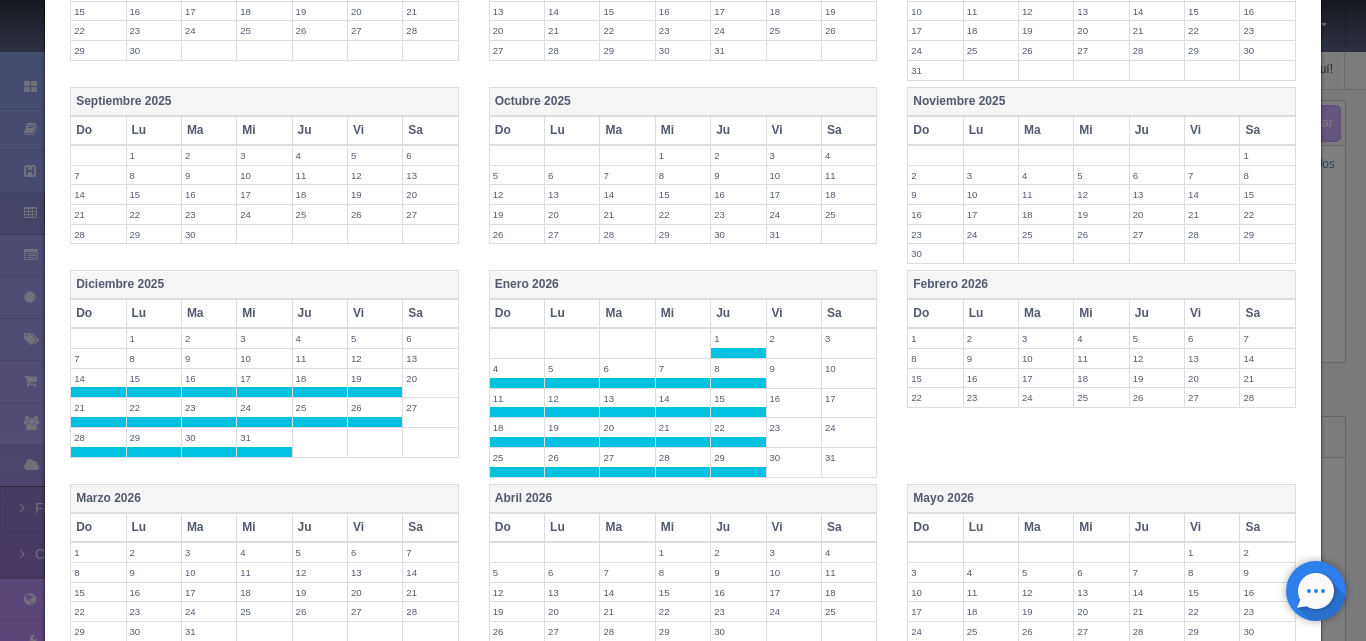 click on "Vi" at bounding box center [793, 313] 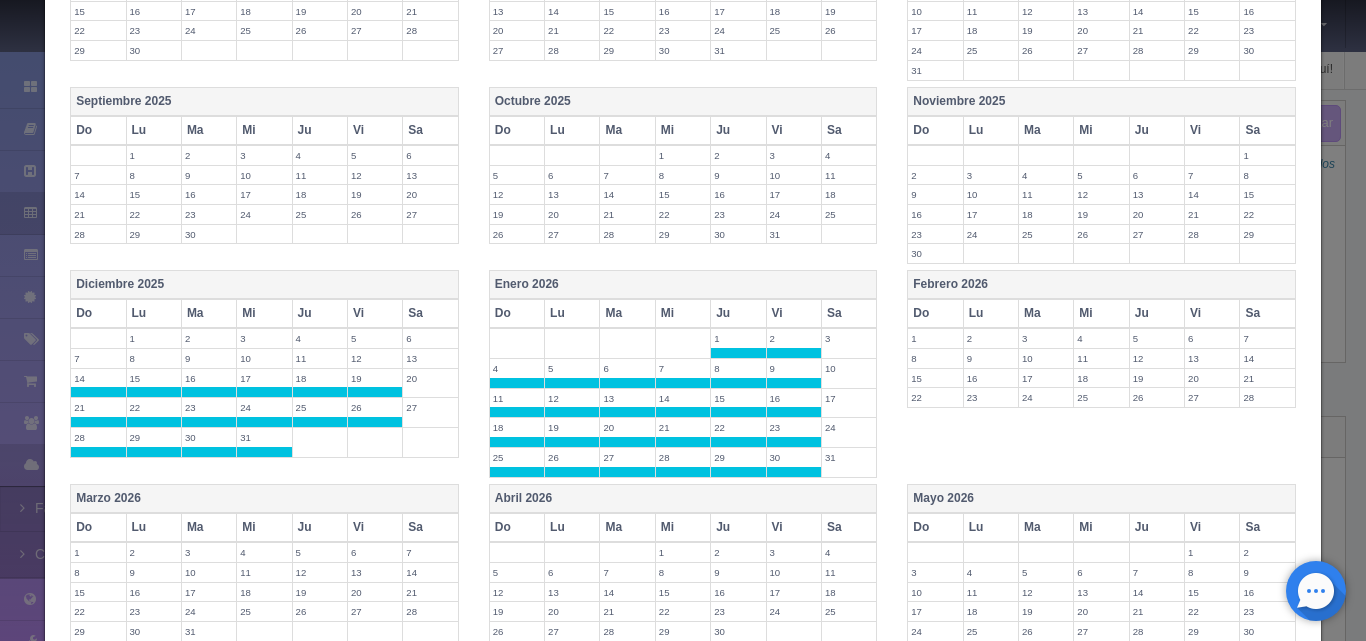 click on "Do" at bounding box center (1102, 285) 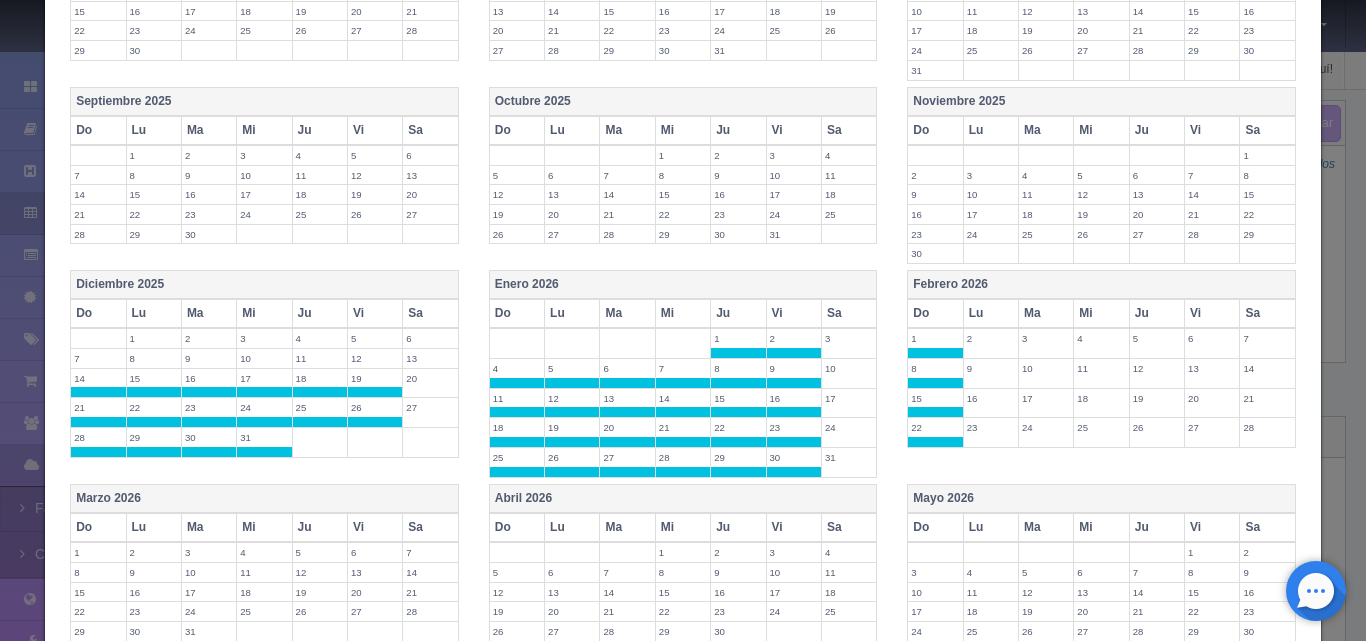 click on "Lu" at bounding box center [990, 313] 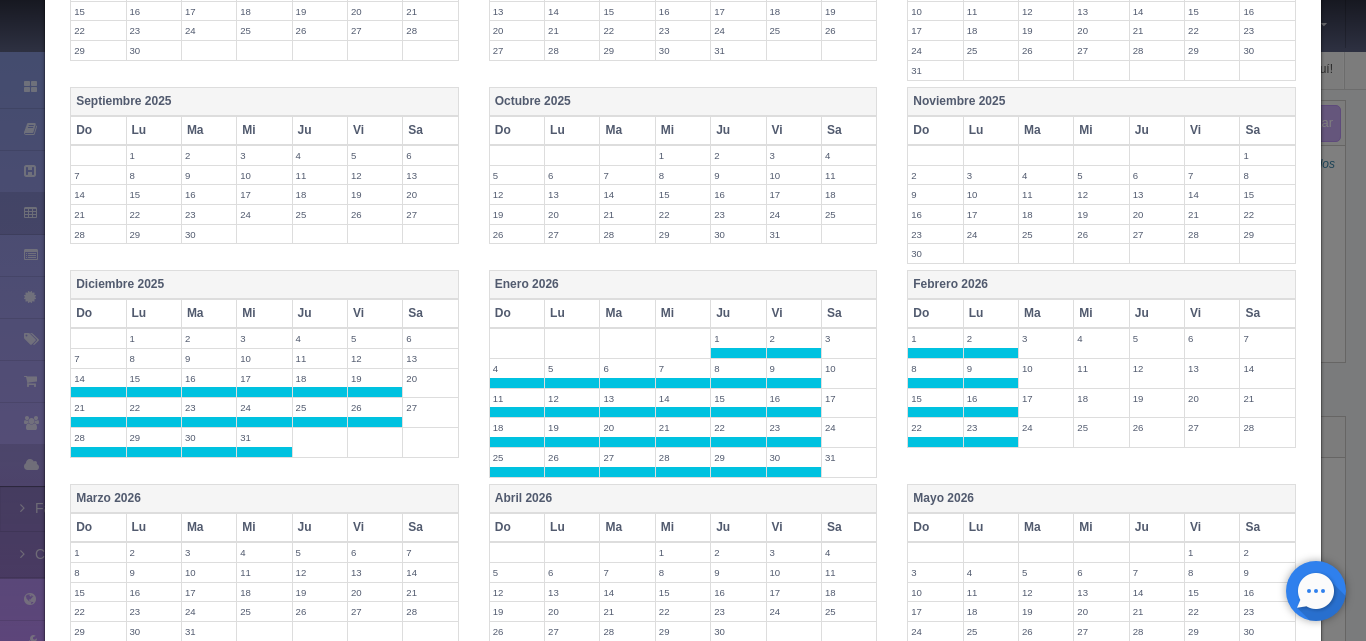 click on "Ma" at bounding box center [1046, 313] 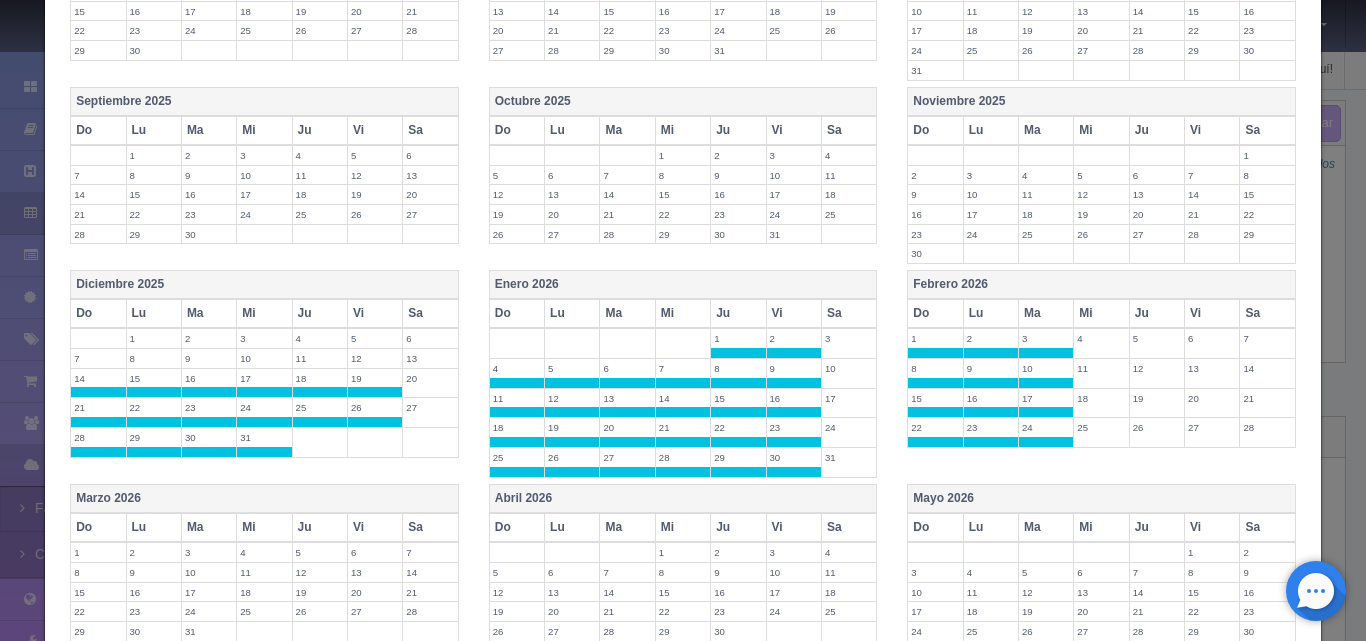 click on "Mi" at bounding box center (1101, 313) 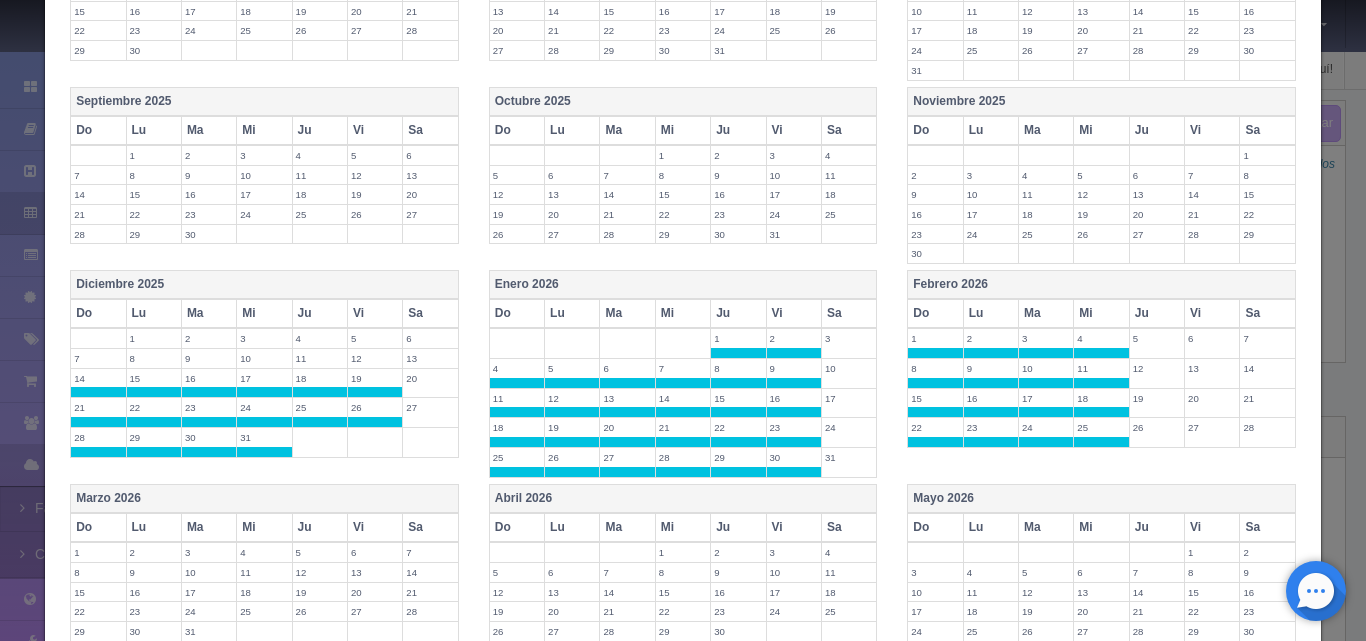 click on "Ju" at bounding box center [1156, 313] 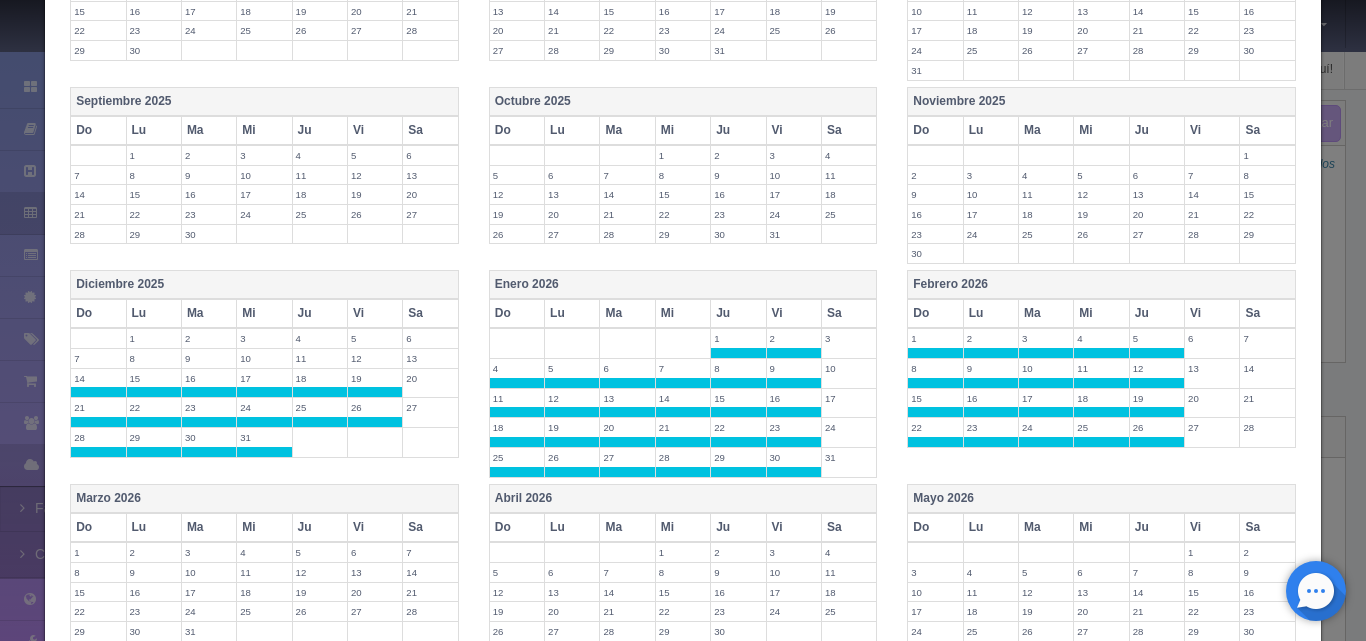 click on "Vi" at bounding box center (1212, 313) 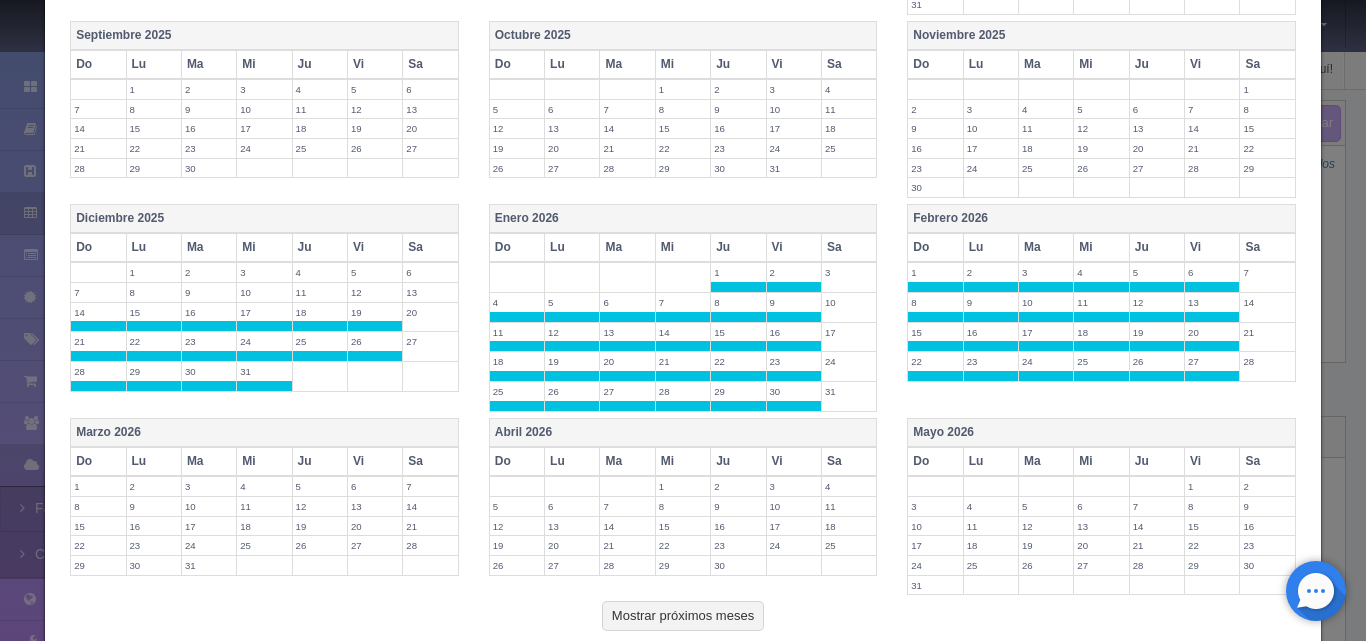 scroll, scrollTop: 700, scrollLeft: 0, axis: vertical 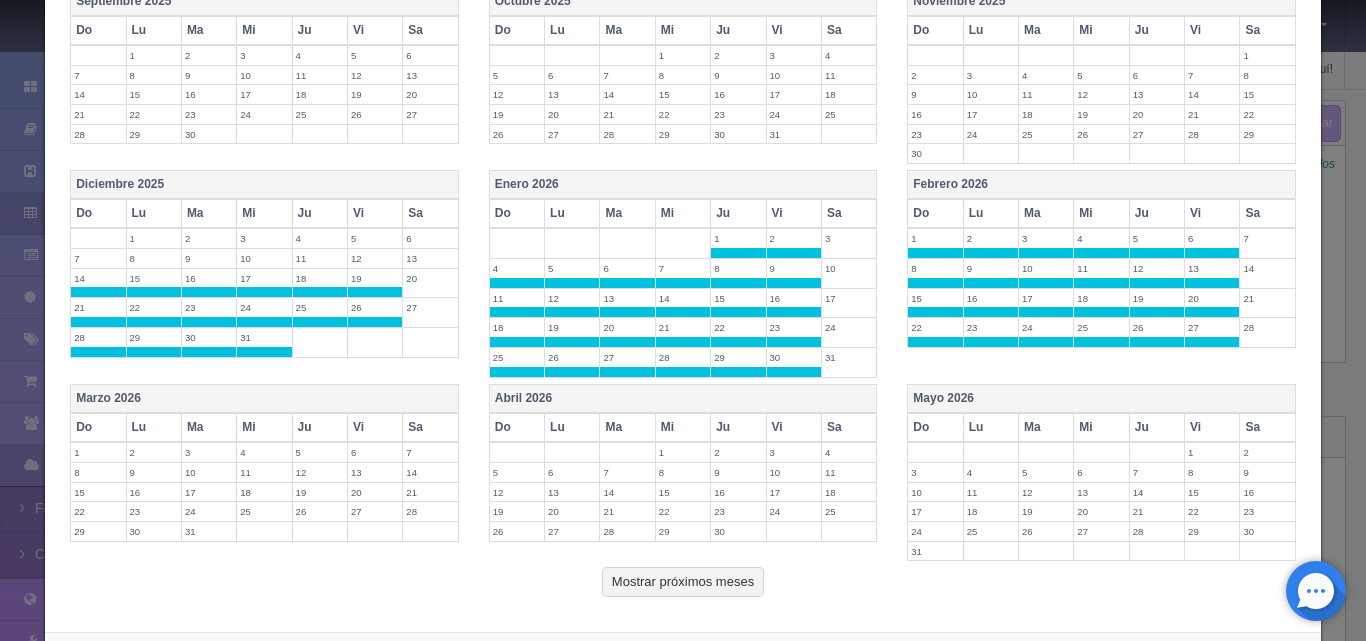 click on "1" at bounding box center (98, 452) 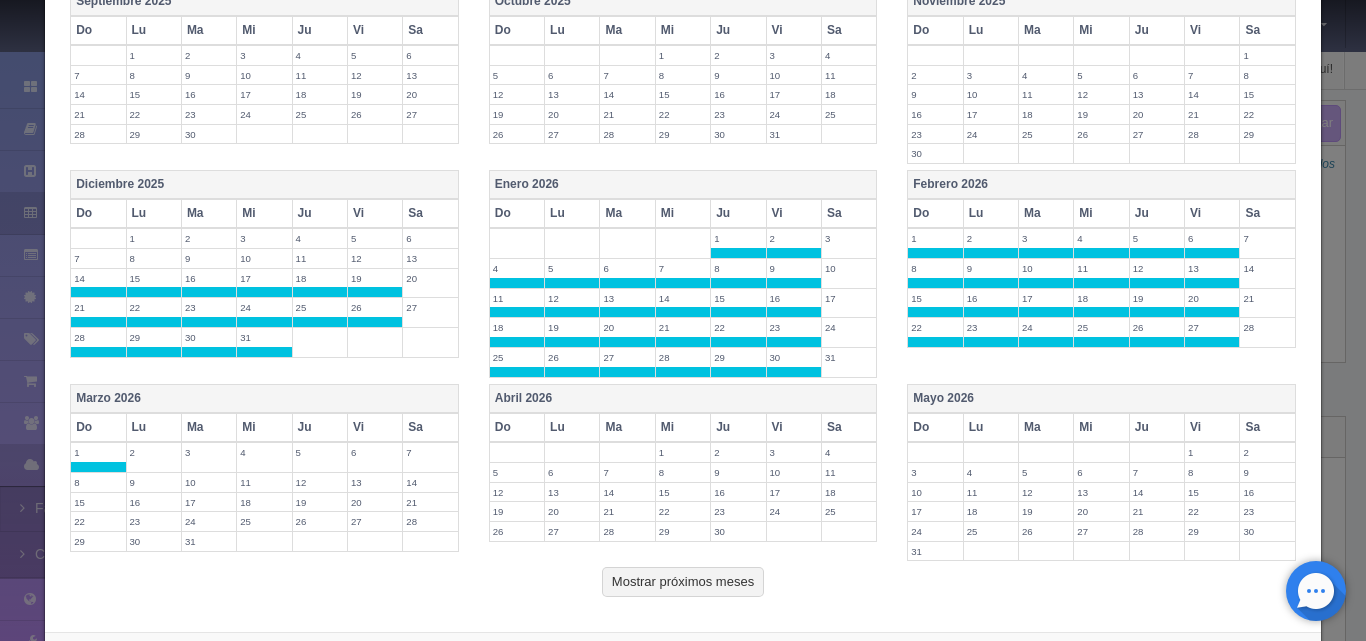 click on "8" at bounding box center [98, 482] 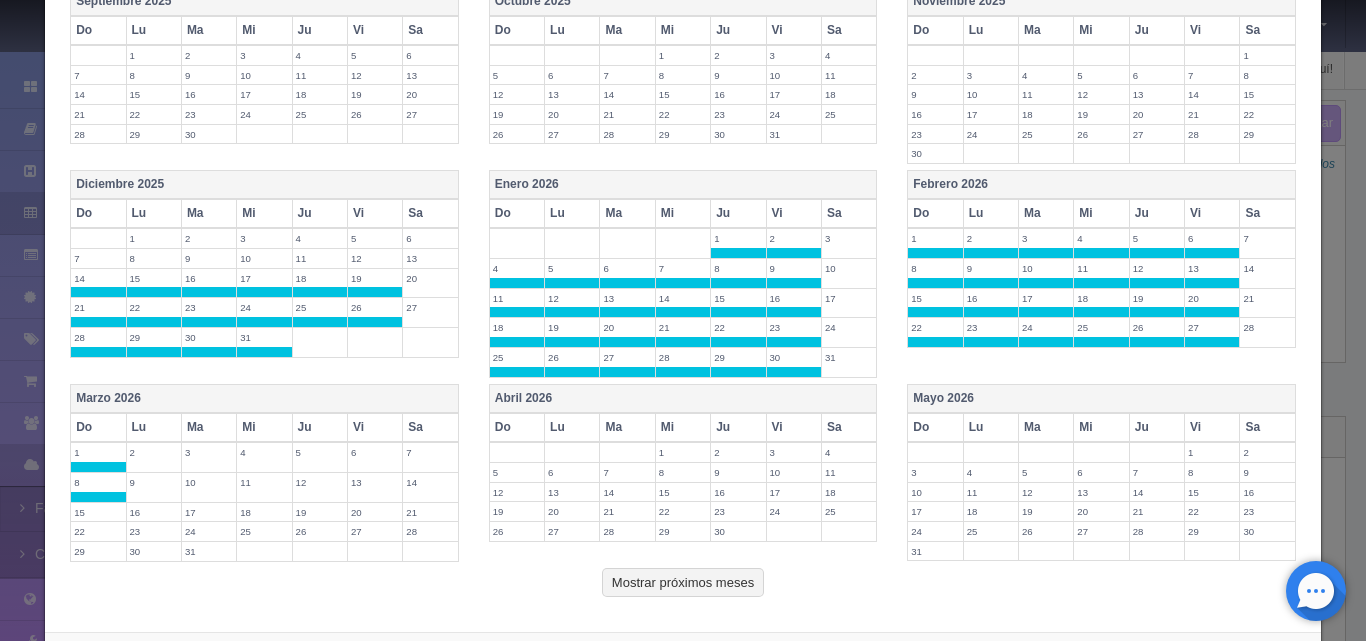 click on "15" at bounding box center [98, 512] 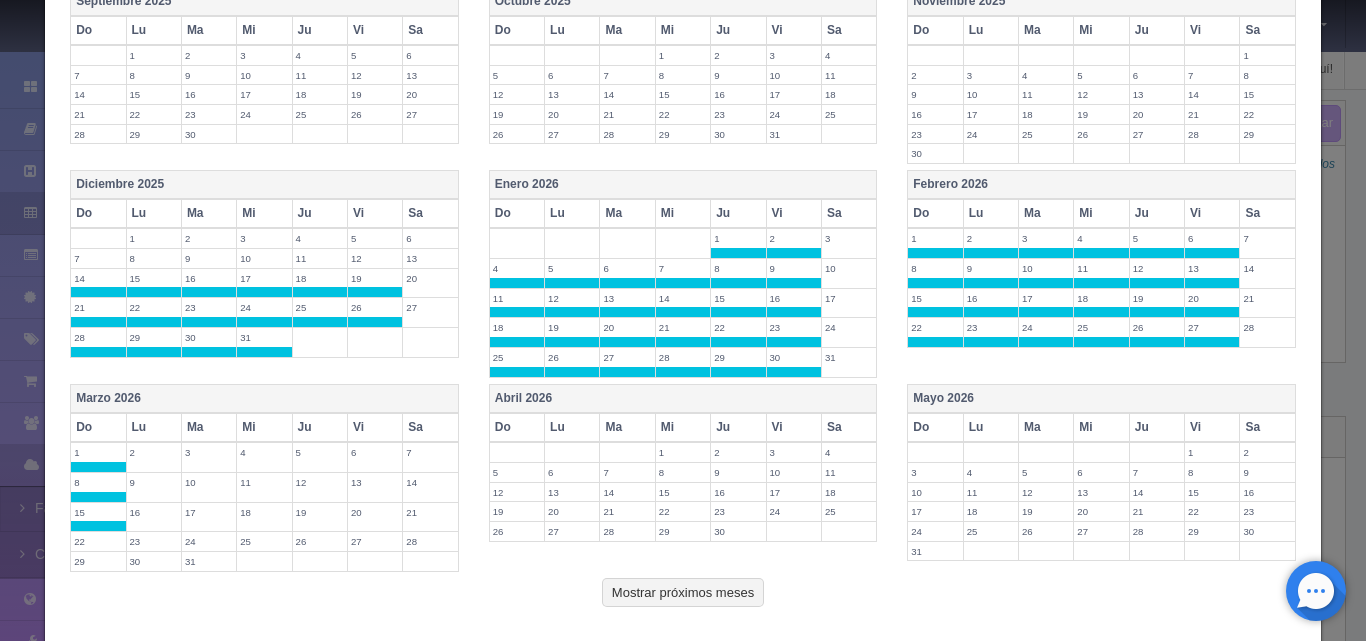 click on "16" at bounding box center [154, 512] 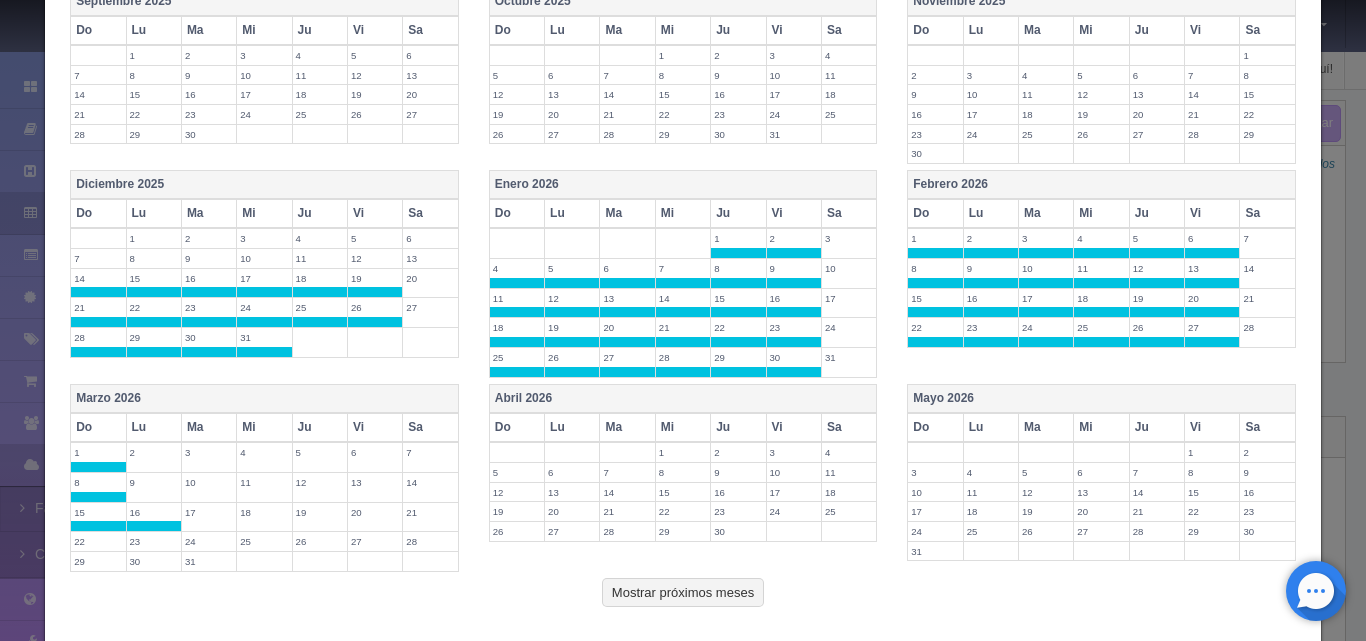 click on "9" at bounding box center (154, 482) 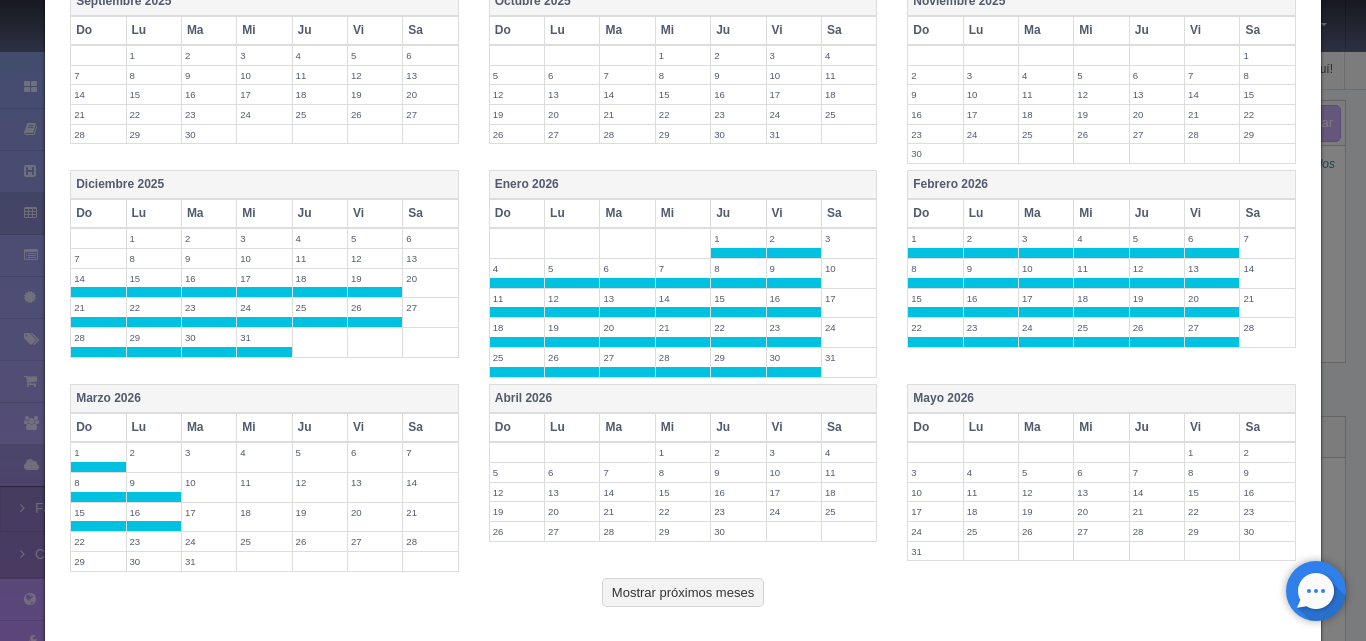 click on "2" at bounding box center (154, 452) 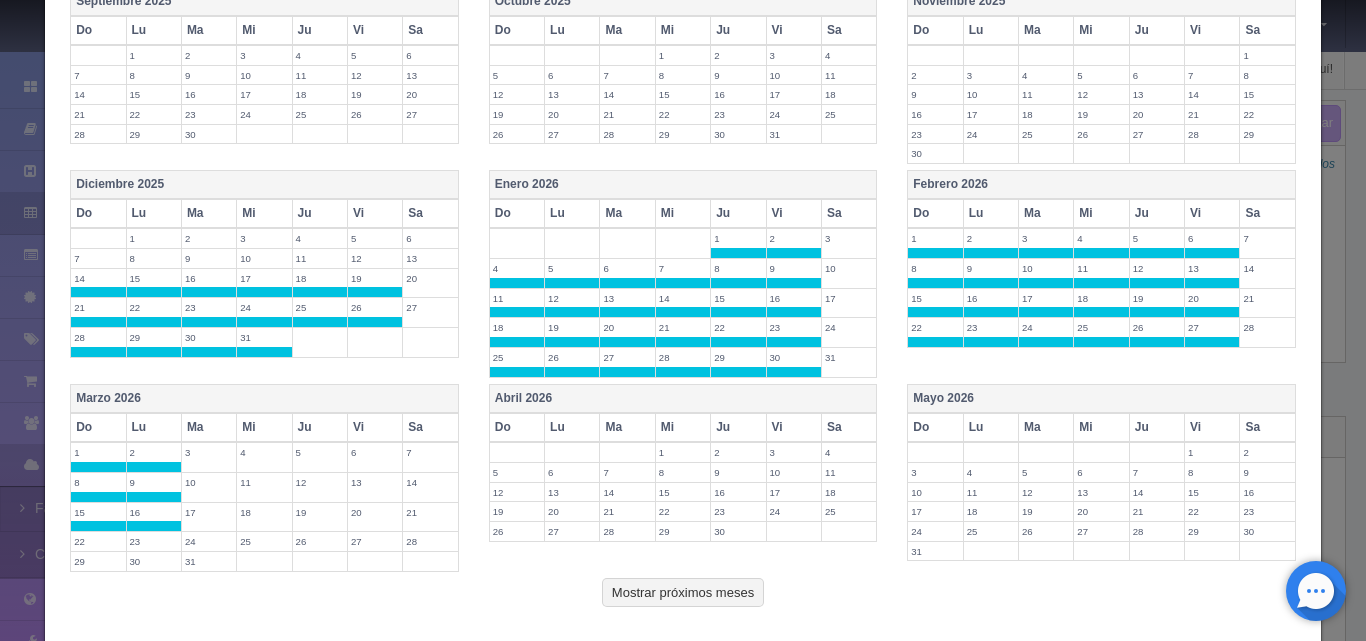 click on "3" at bounding box center (209, 452) 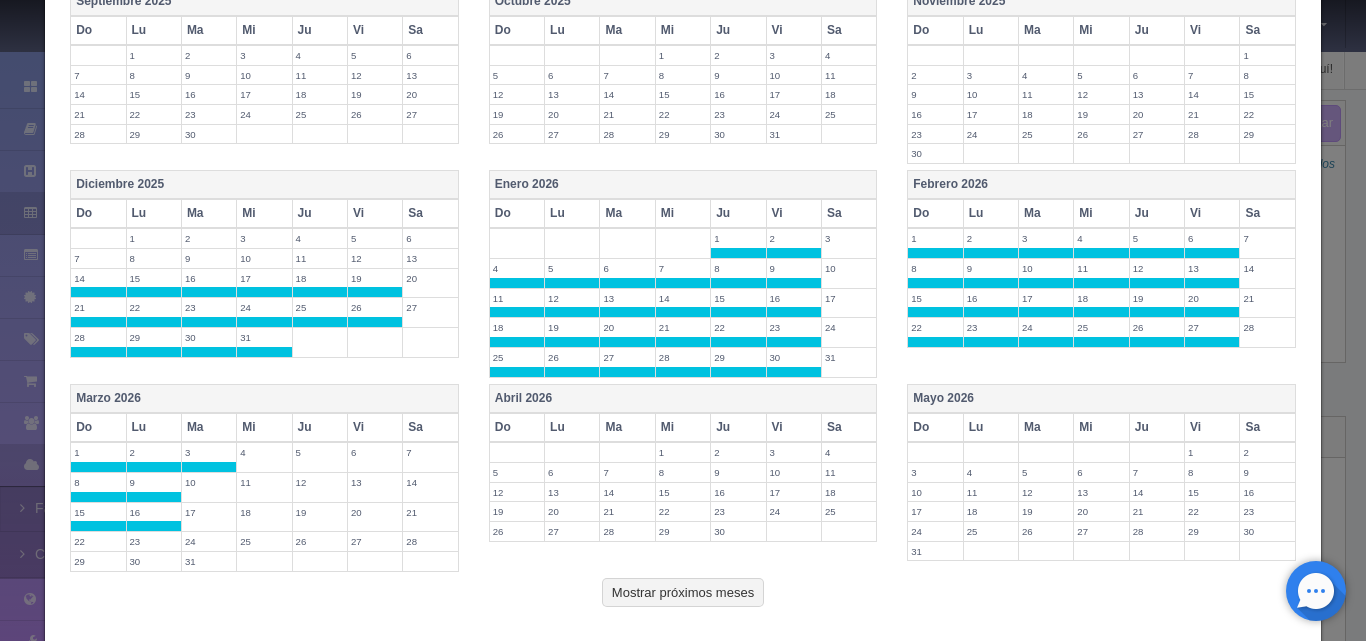 click on "10" at bounding box center [209, 482] 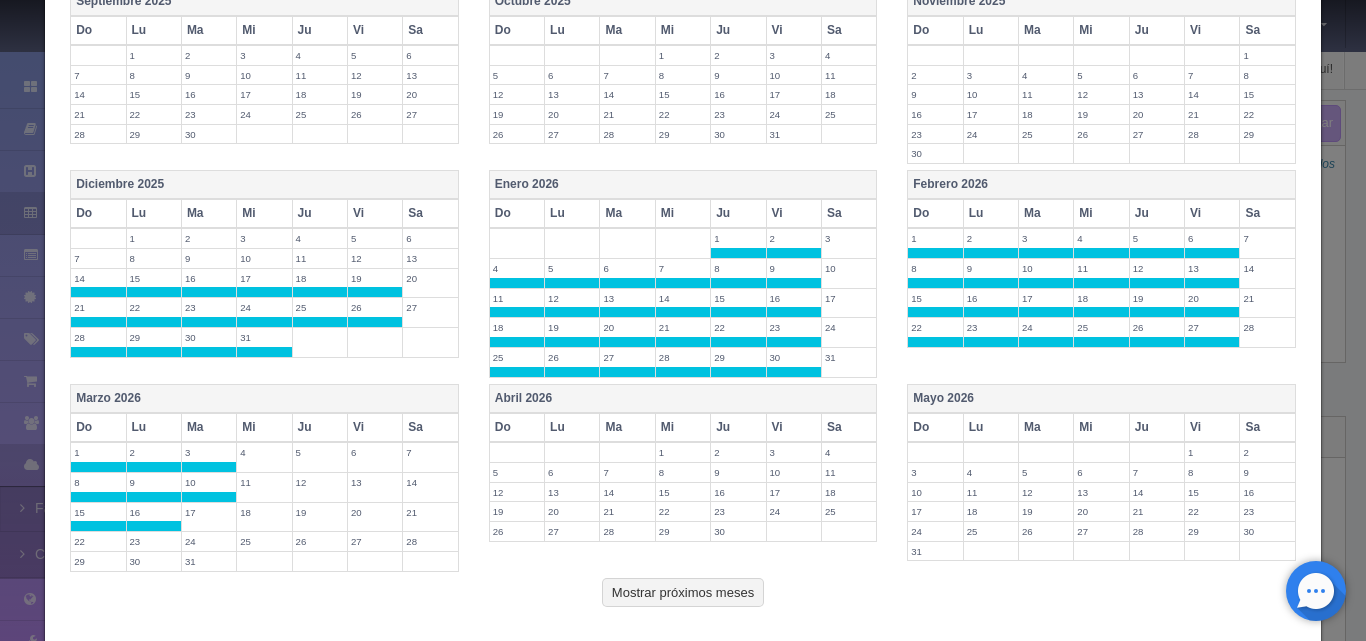 click on "17" at bounding box center [209, 512] 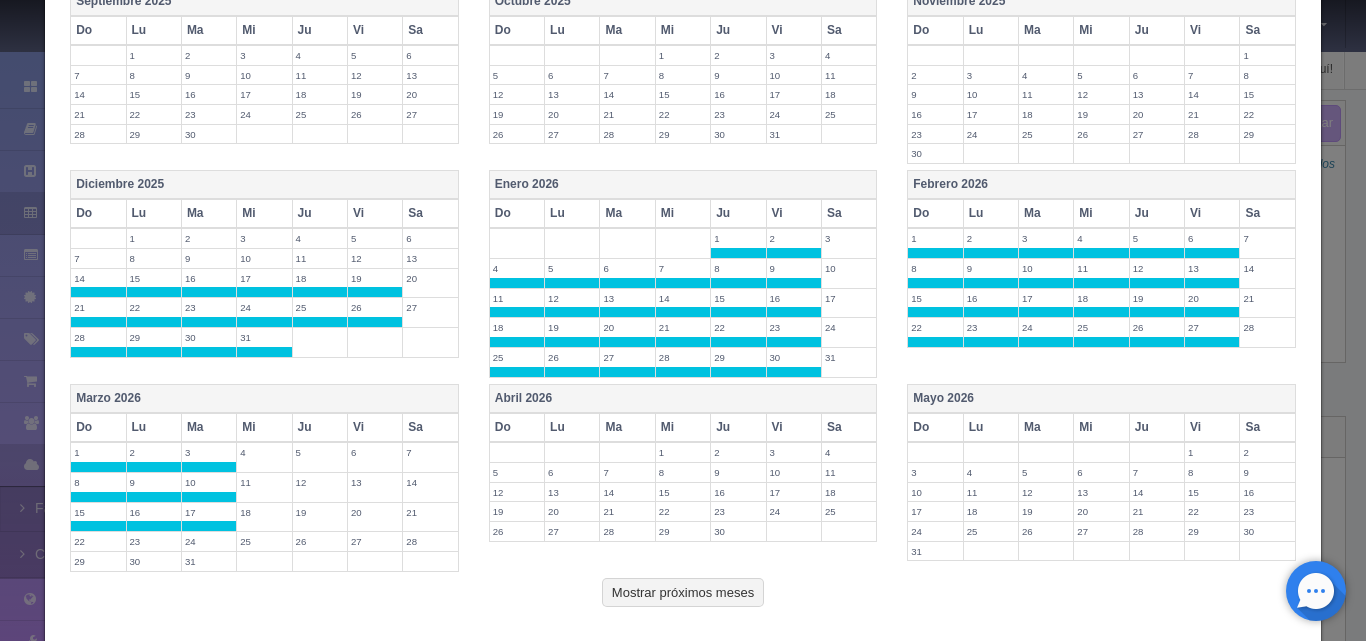 click on "18" at bounding box center [264, 512] 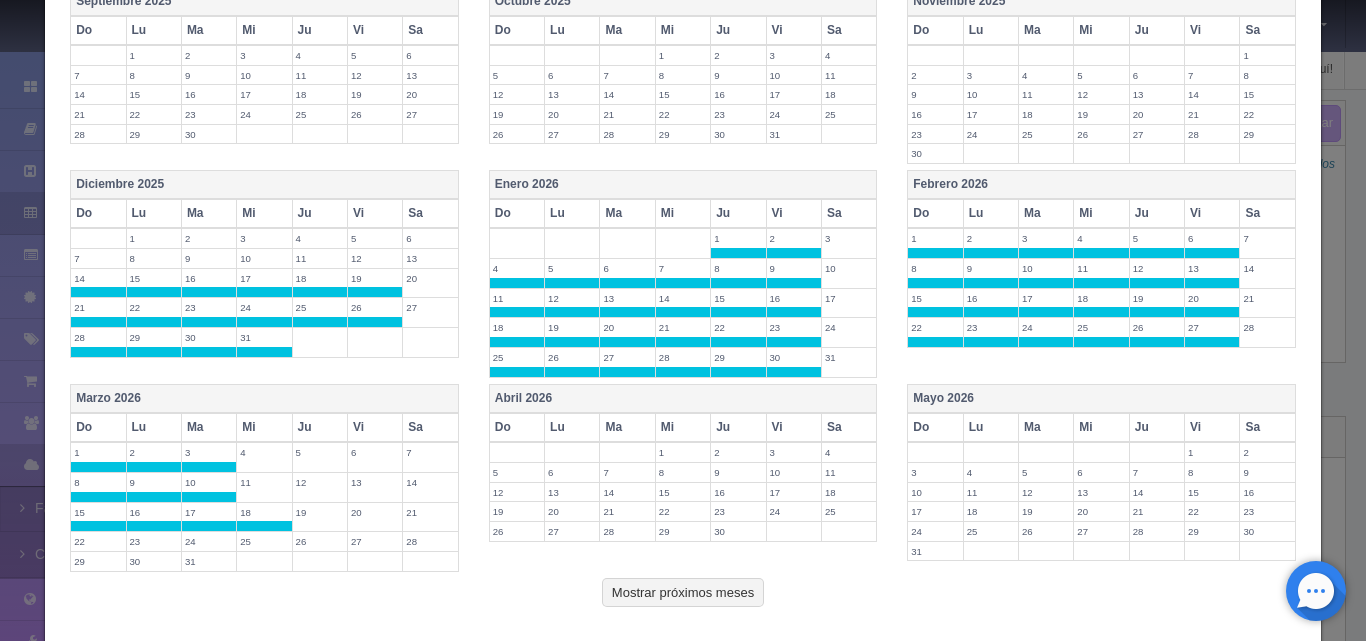 click on "11" at bounding box center (264, 482) 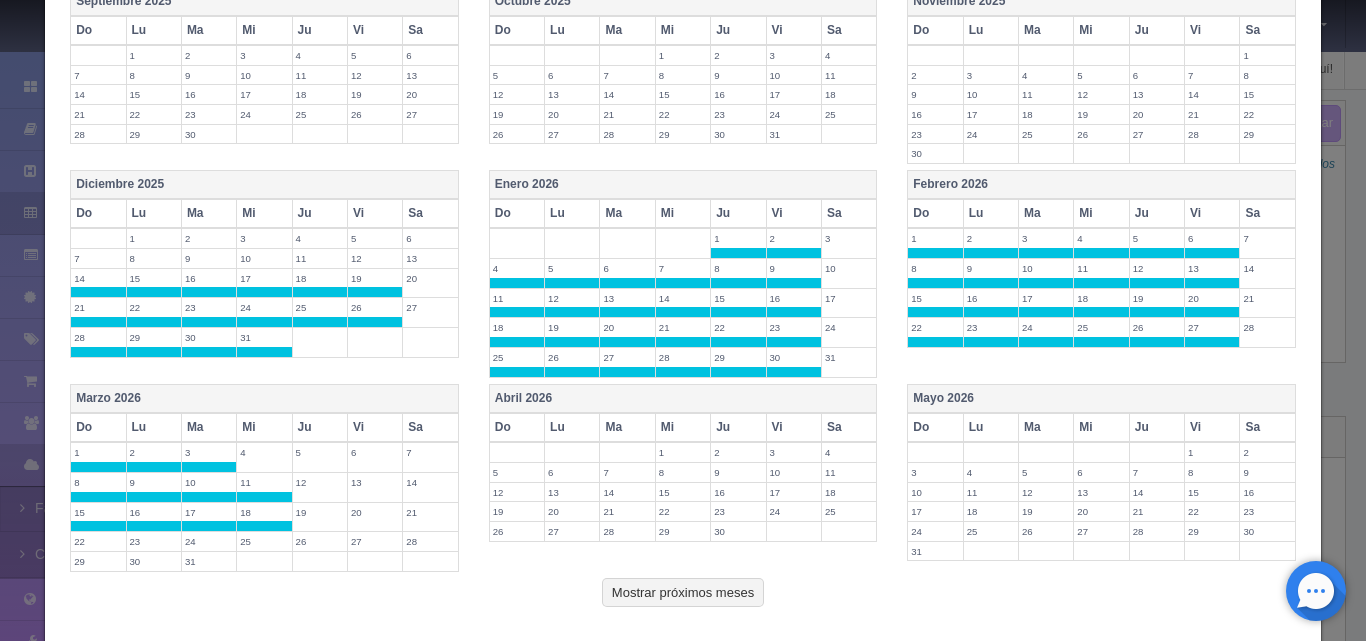 click on "4" at bounding box center [264, 452] 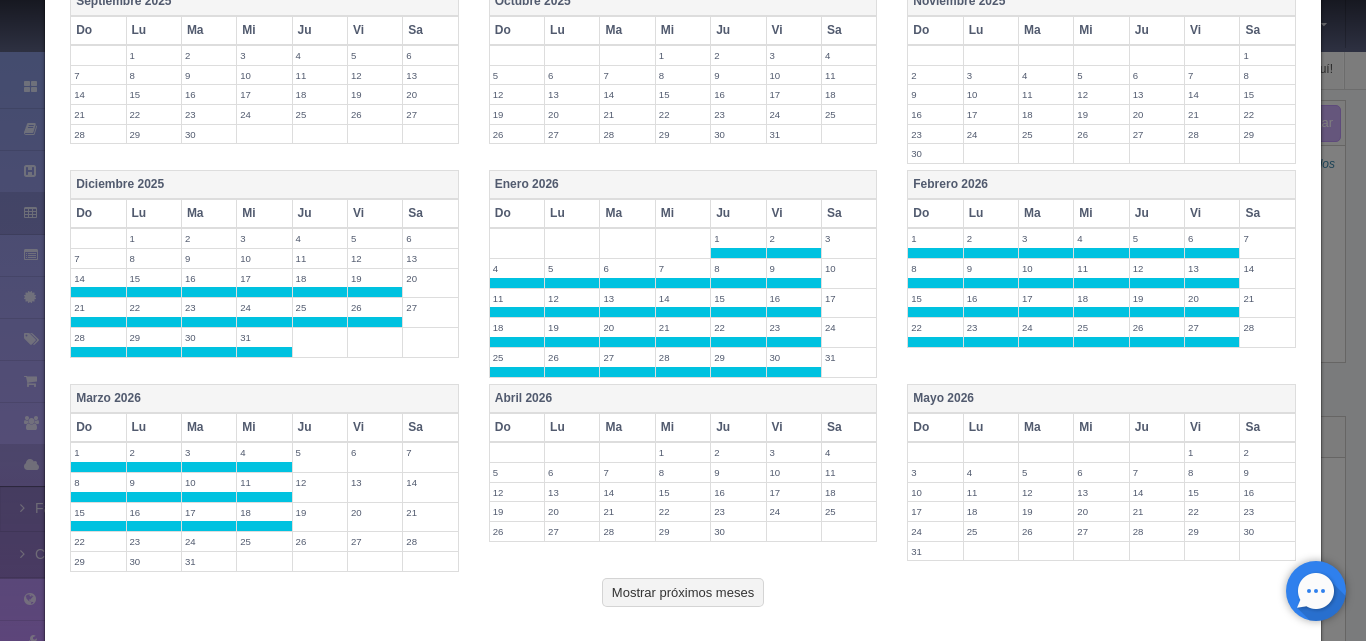 click on "5" at bounding box center [320, 452] 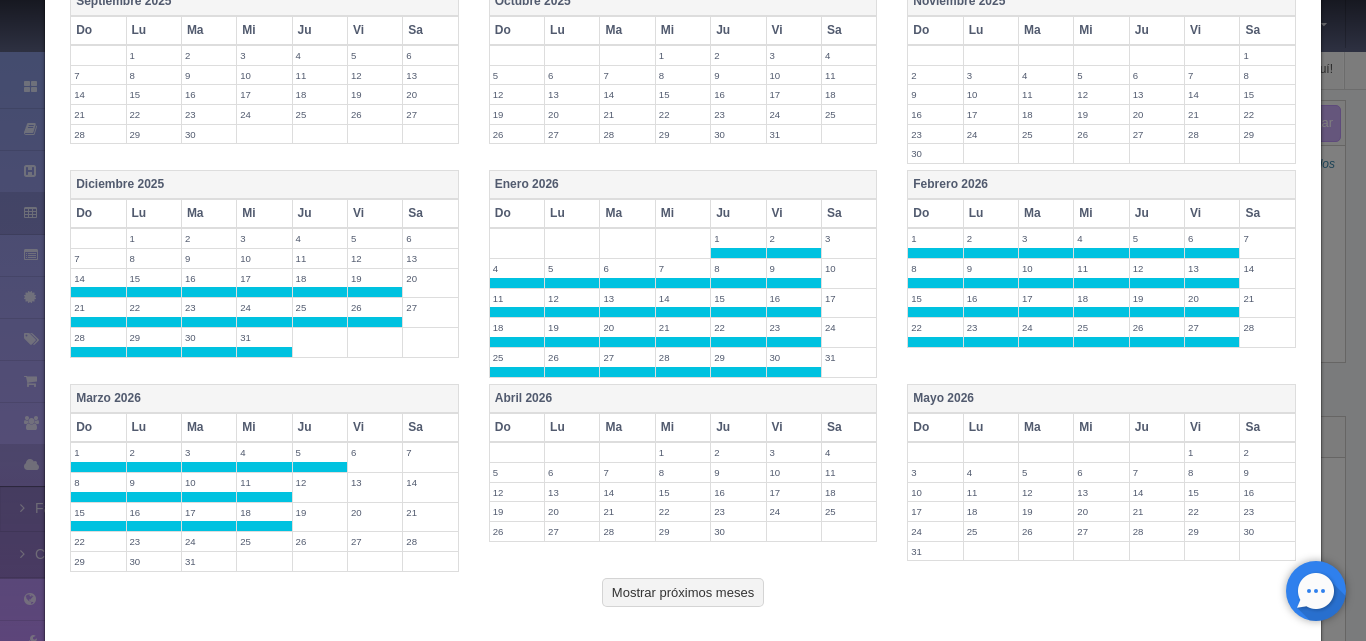 click on "12" at bounding box center [320, 482] 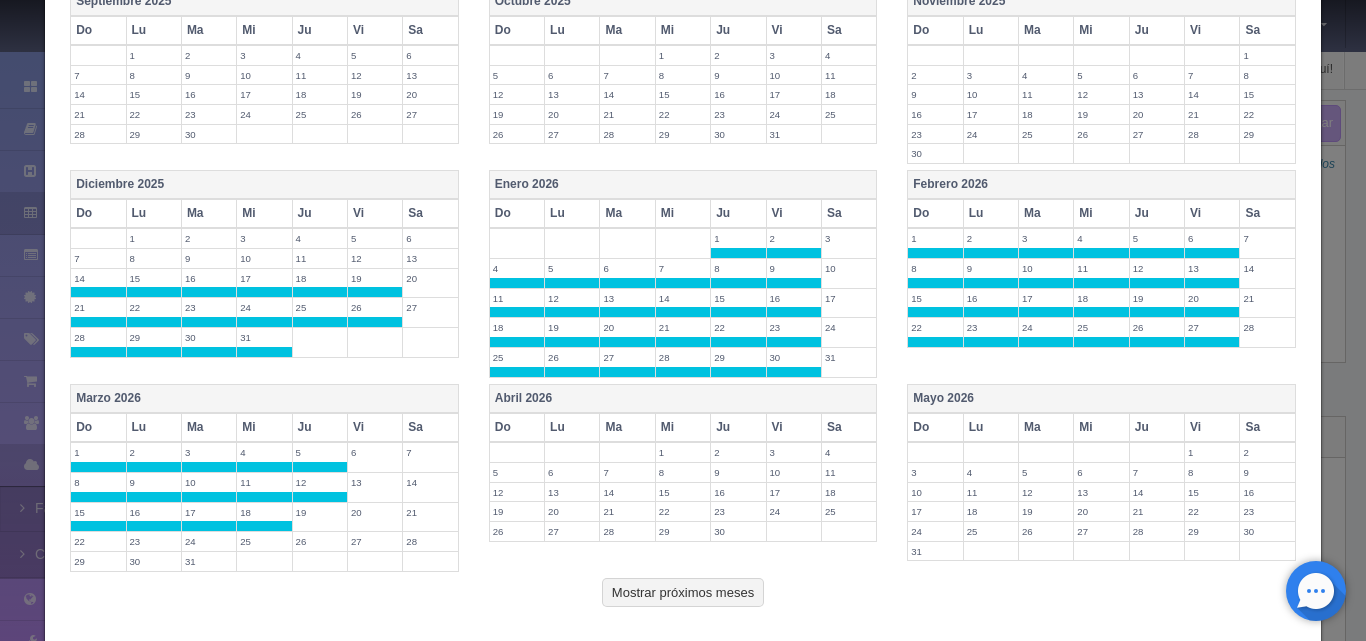 click on "19" at bounding box center [320, 512] 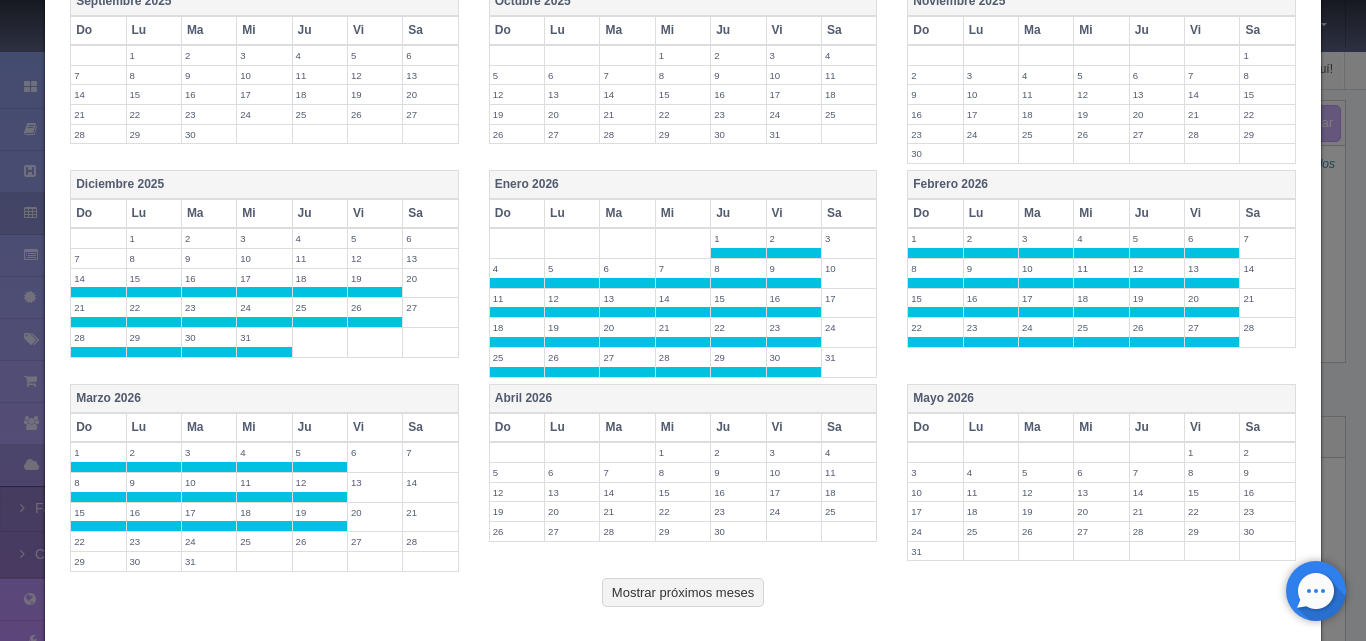 click on "13" at bounding box center [375, 482] 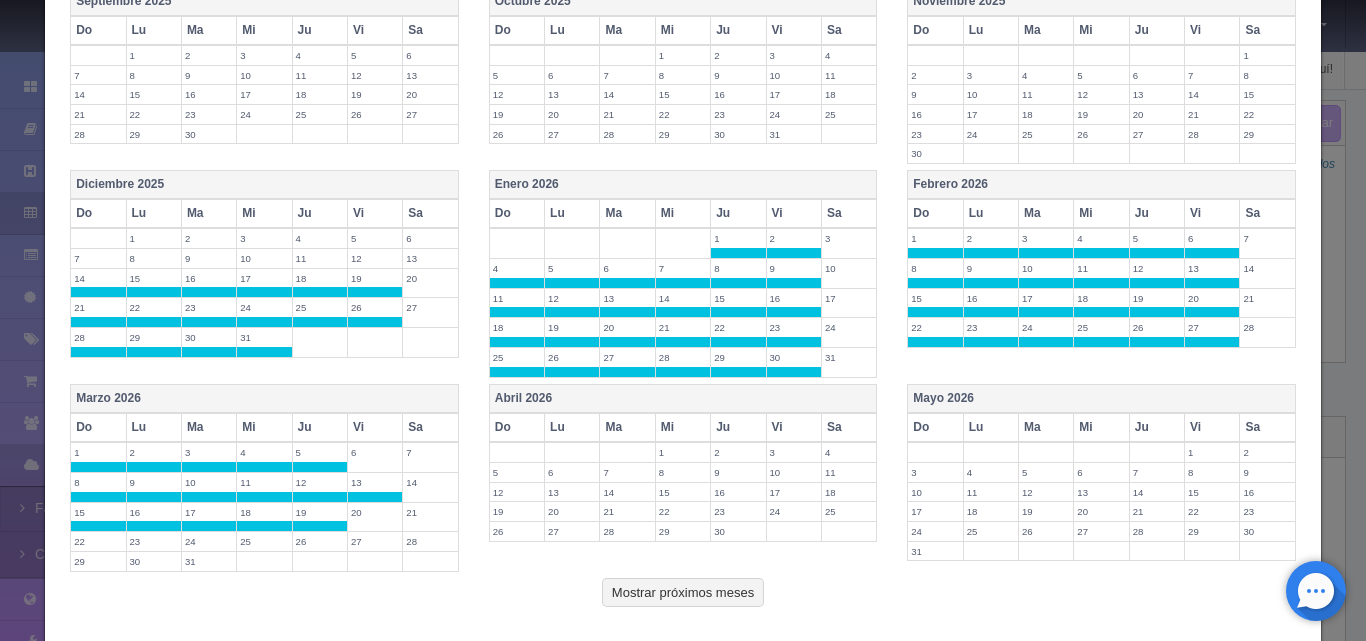 click on "6" at bounding box center [375, 452] 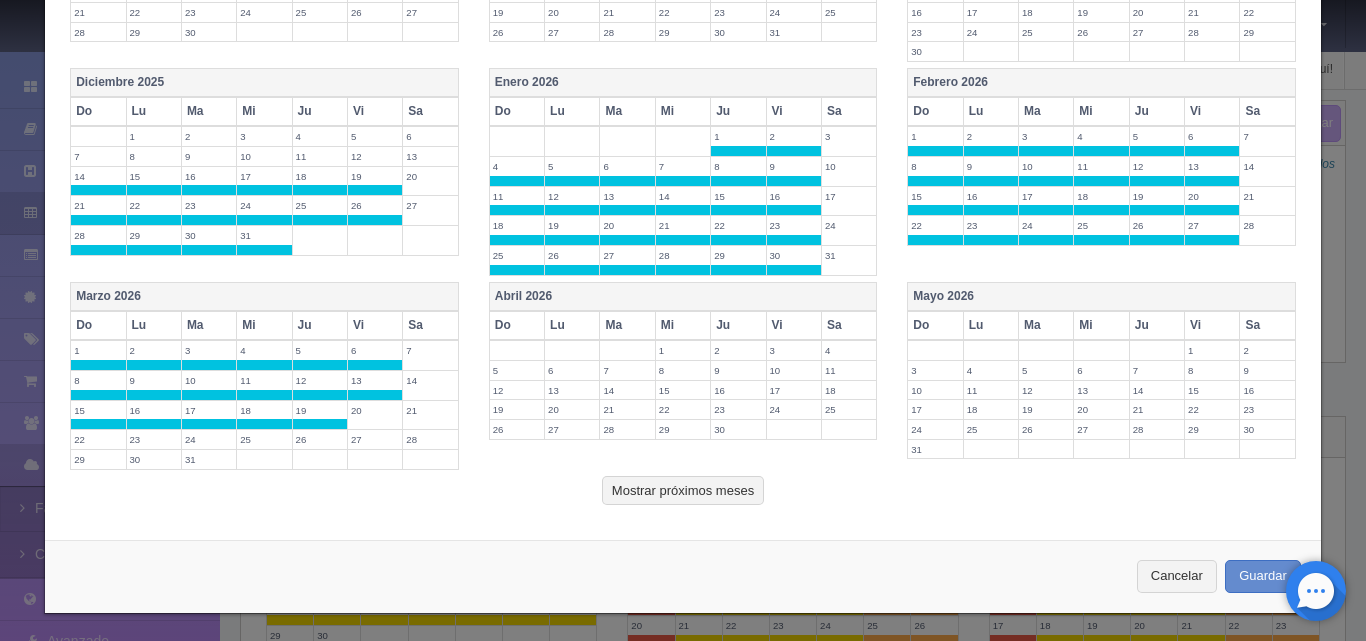 scroll, scrollTop: 805, scrollLeft: 0, axis: vertical 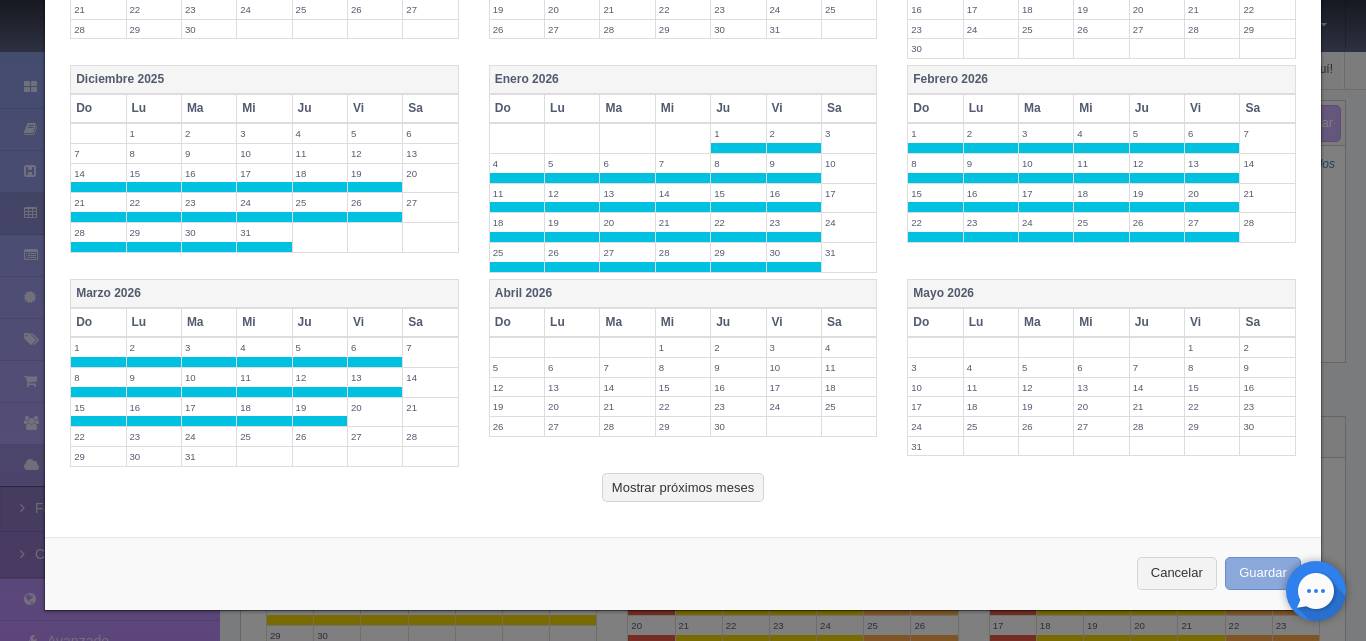 click on "Guardar" at bounding box center [1263, 573] 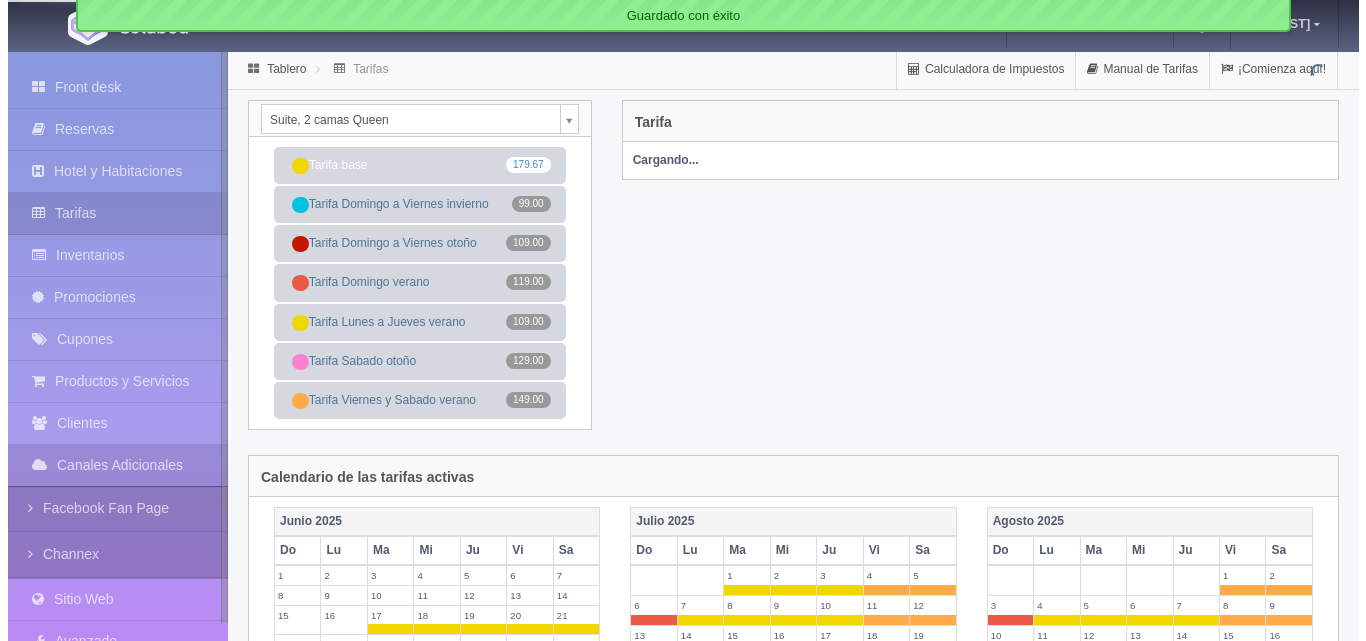 scroll, scrollTop: 0, scrollLeft: 0, axis: both 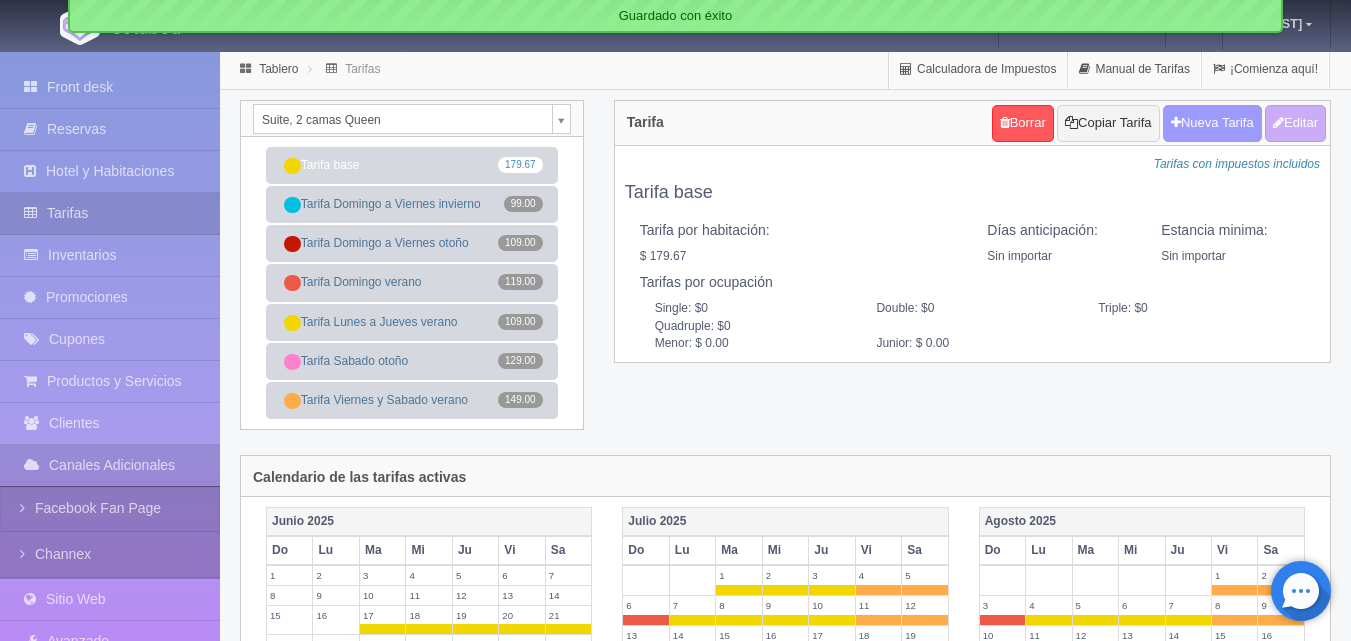 click on "Nueva Tarifa" at bounding box center [1212, 123] 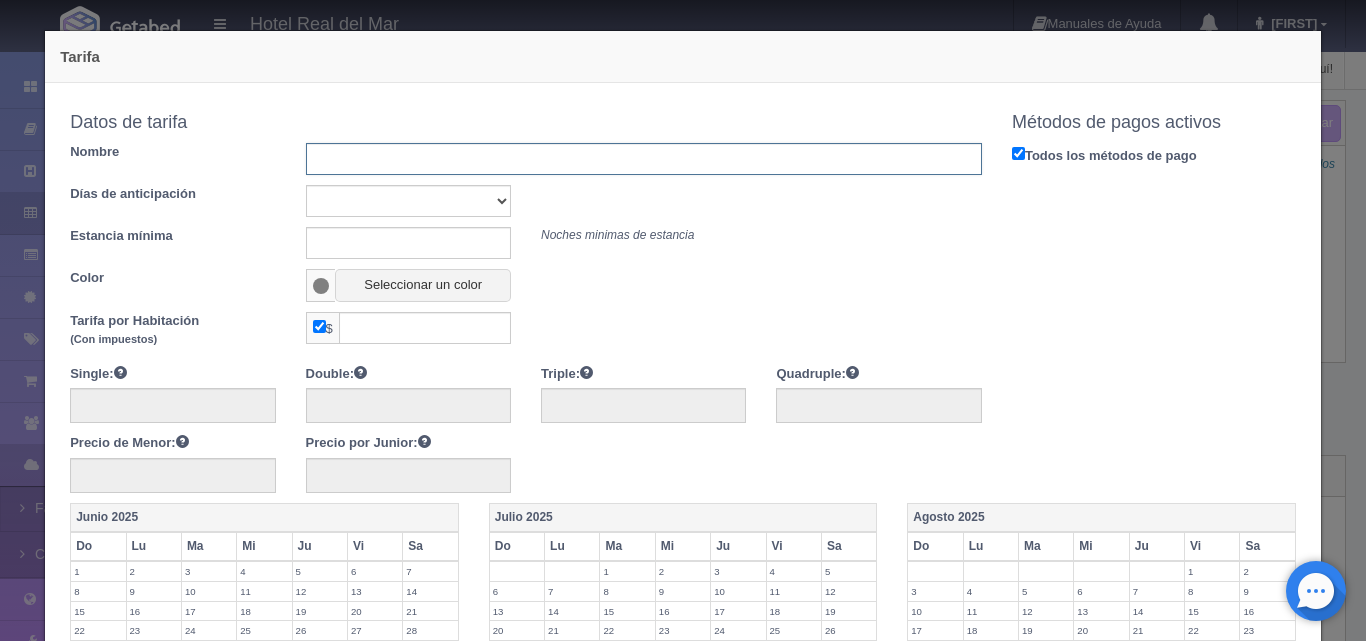 click at bounding box center [644, 159] 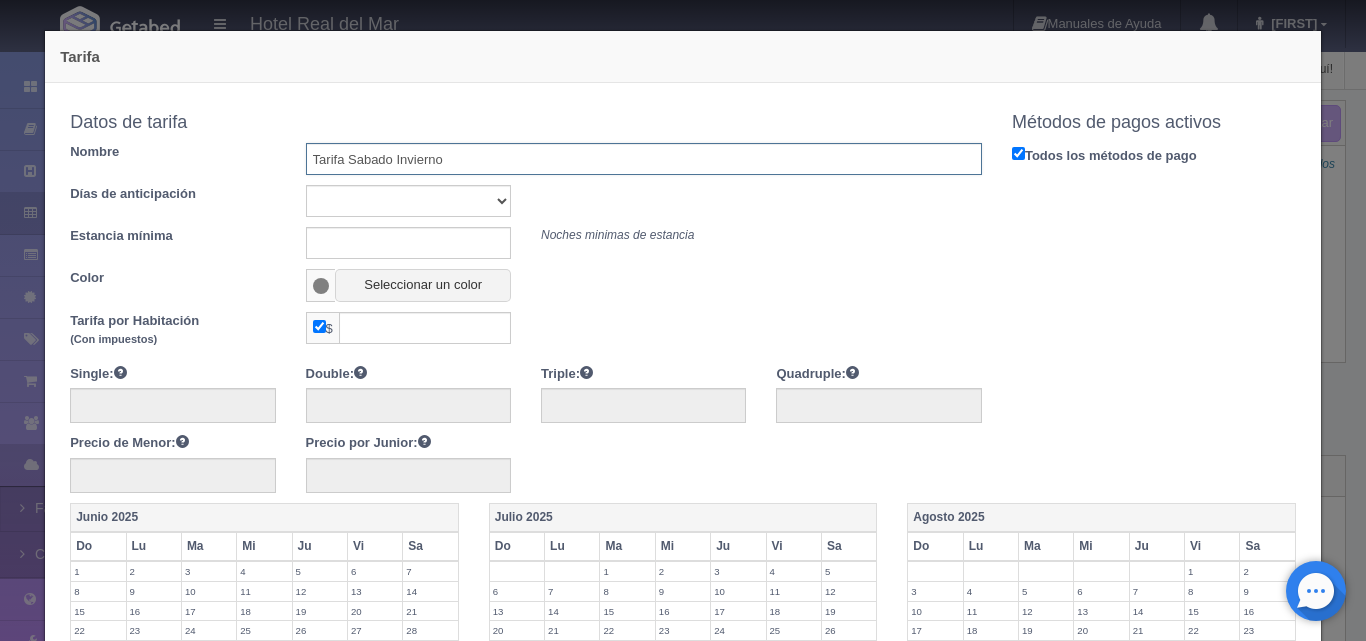 type on "Tarifa Sabado Invierno" 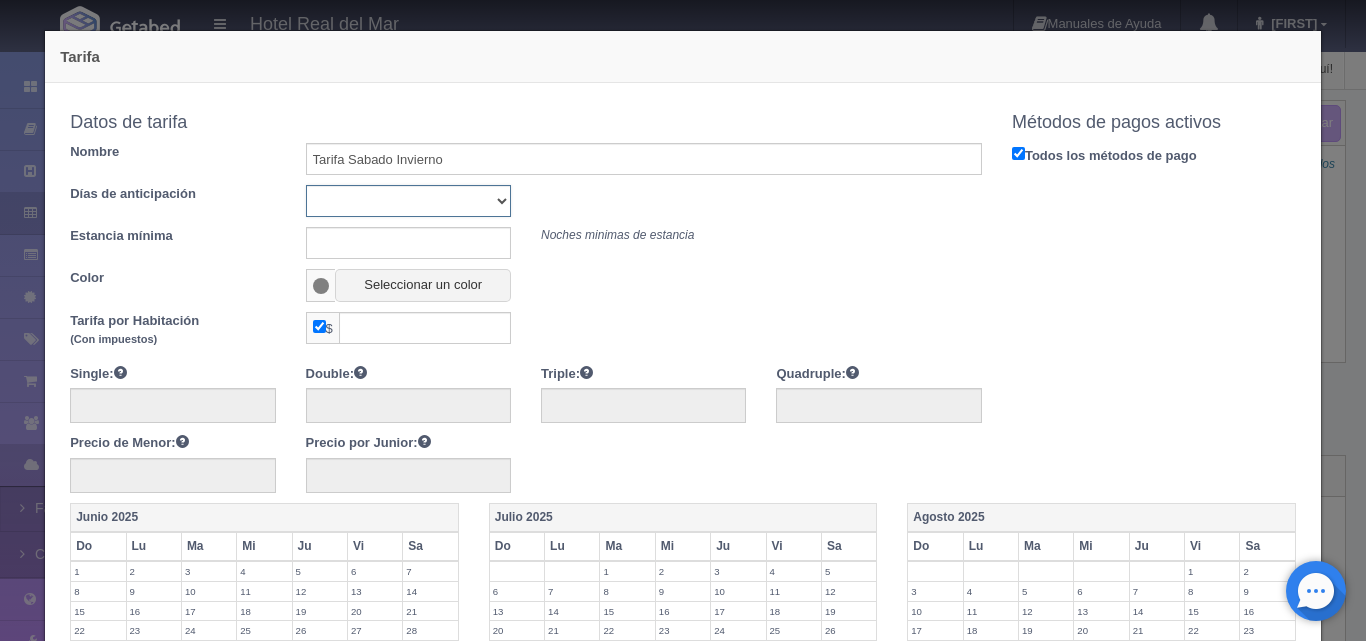 drag, startPoint x: 416, startPoint y: 203, endPoint x: 409, endPoint y: 215, distance: 13.892444 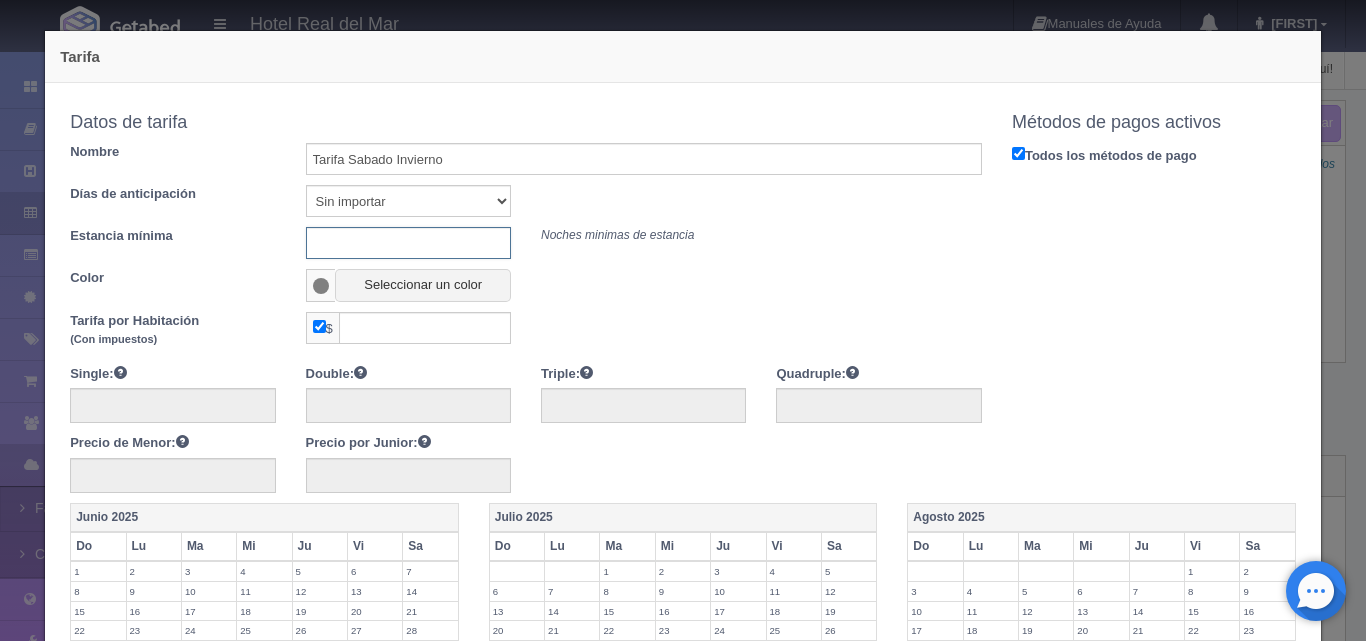 click at bounding box center (408, 243) 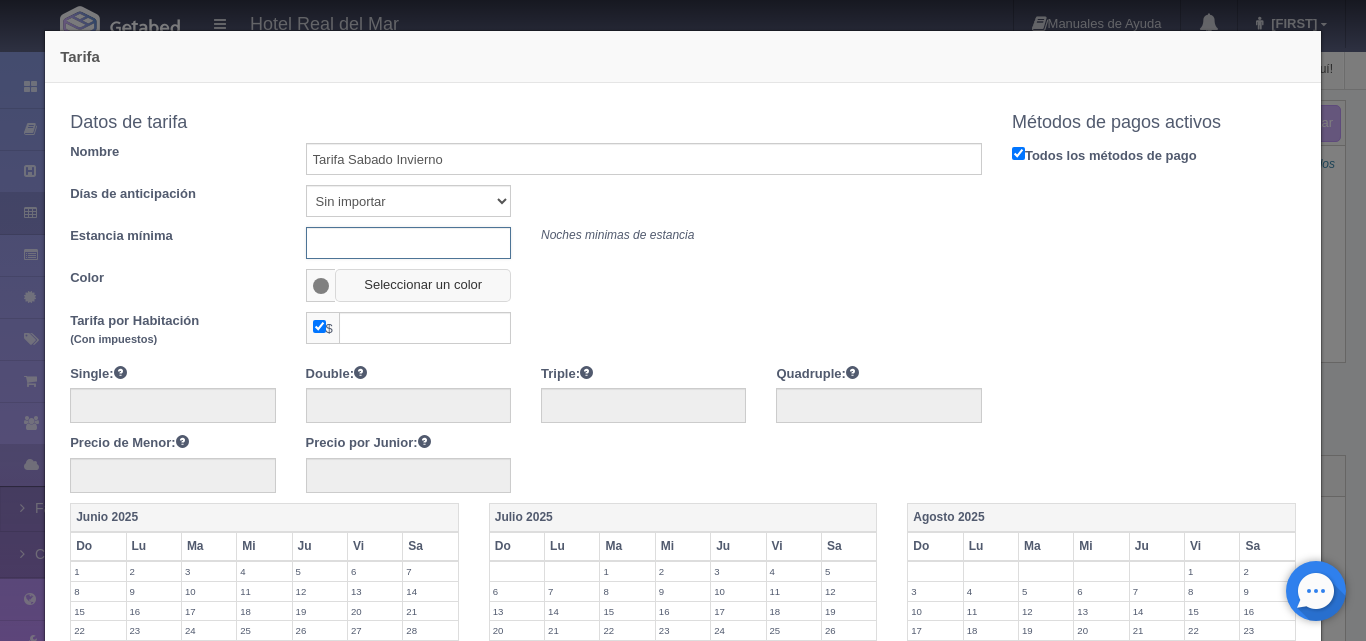 type on "1" 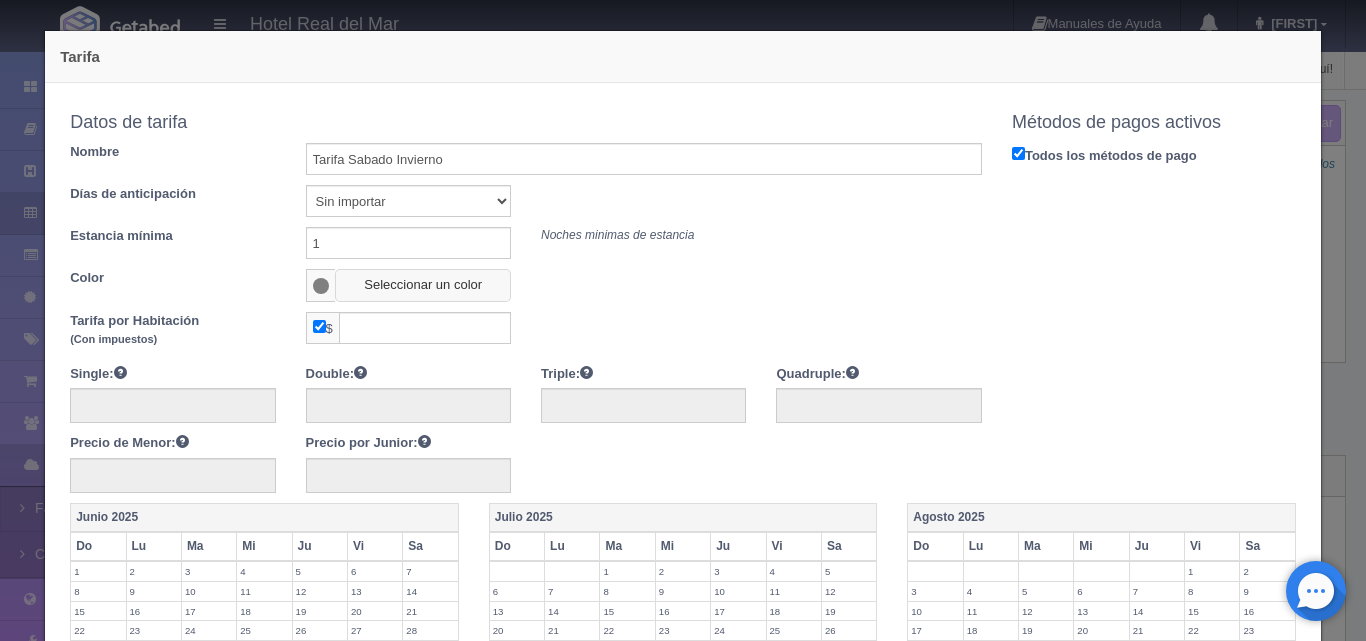 click on "Seleccionar un color" at bounding box center [423, 285] 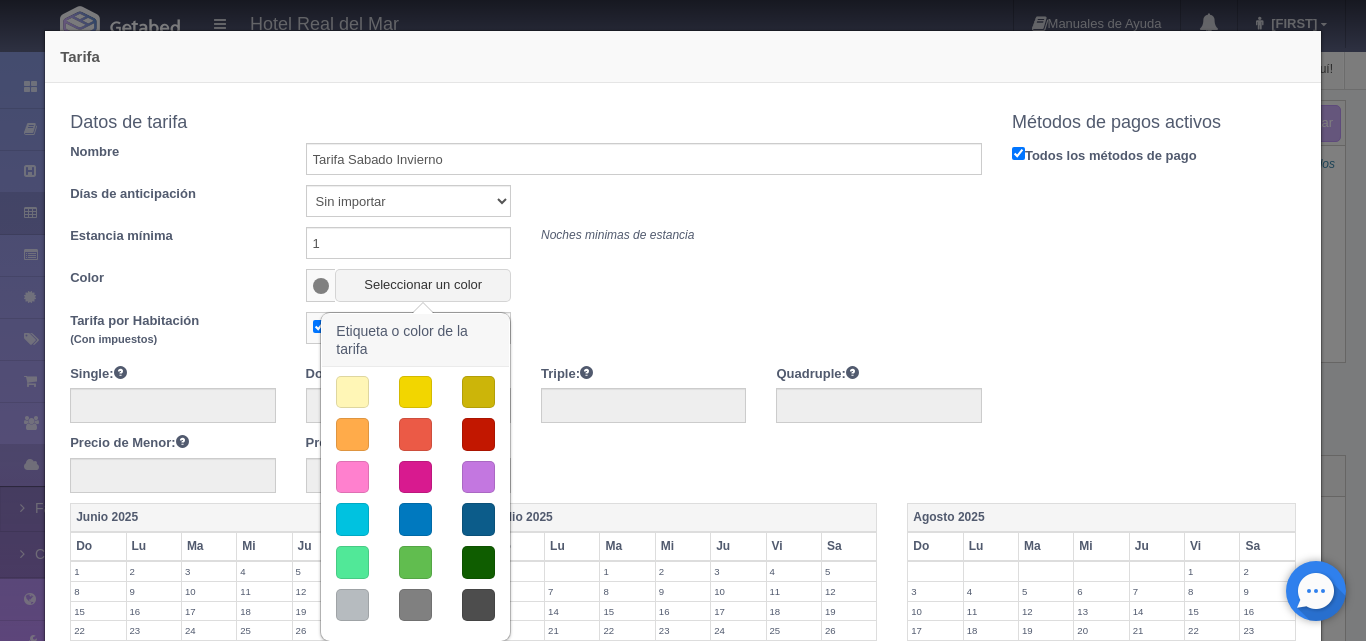 click at bounding box center [352, 392] 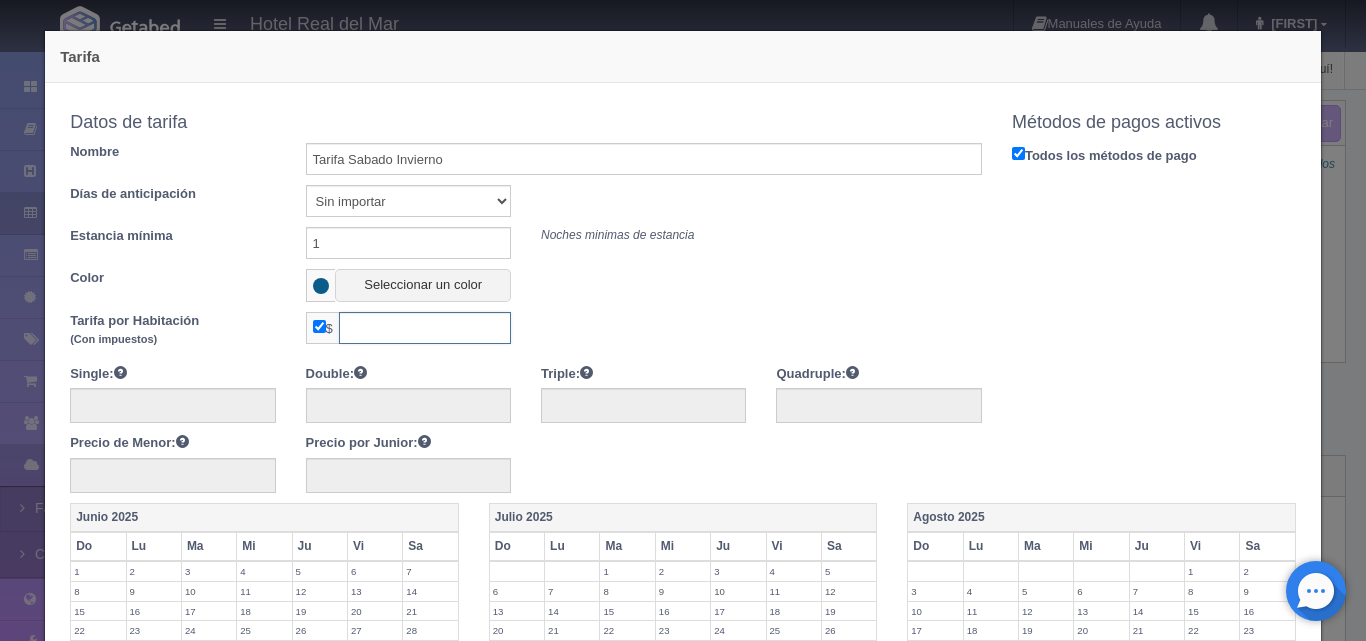 click at bounding box center [425, 328] 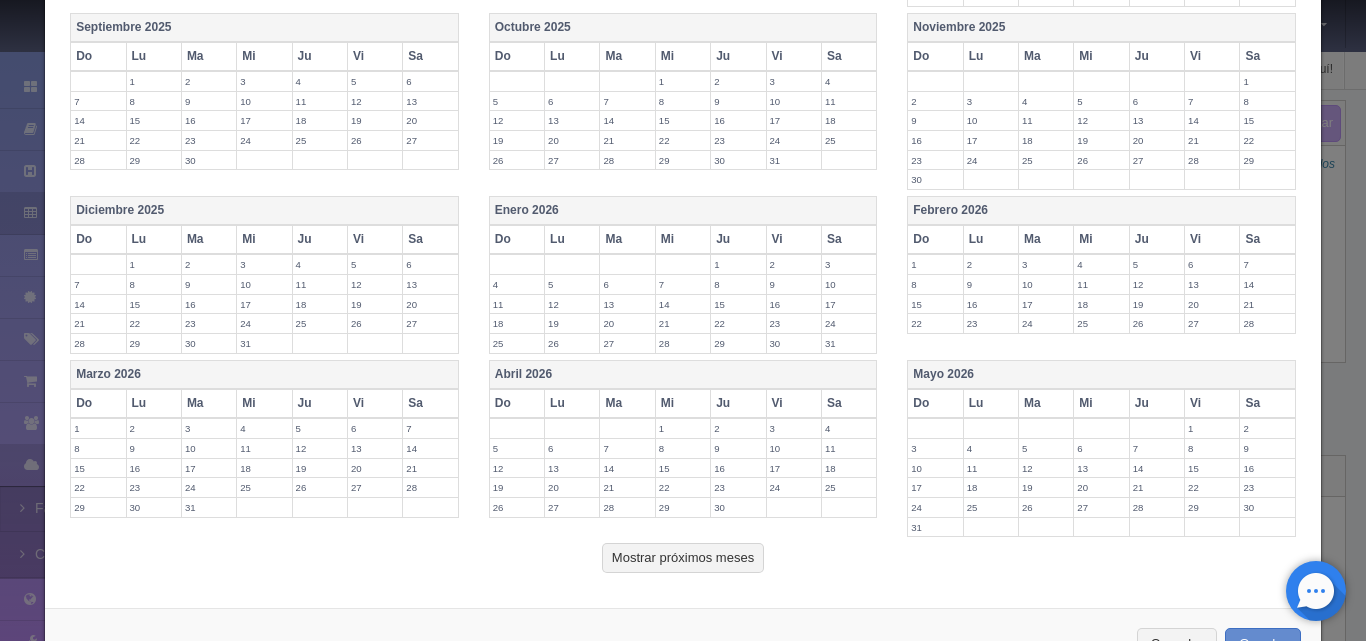 scroll, scrollTop: 700, scrollLeft: 0, axis: vertical 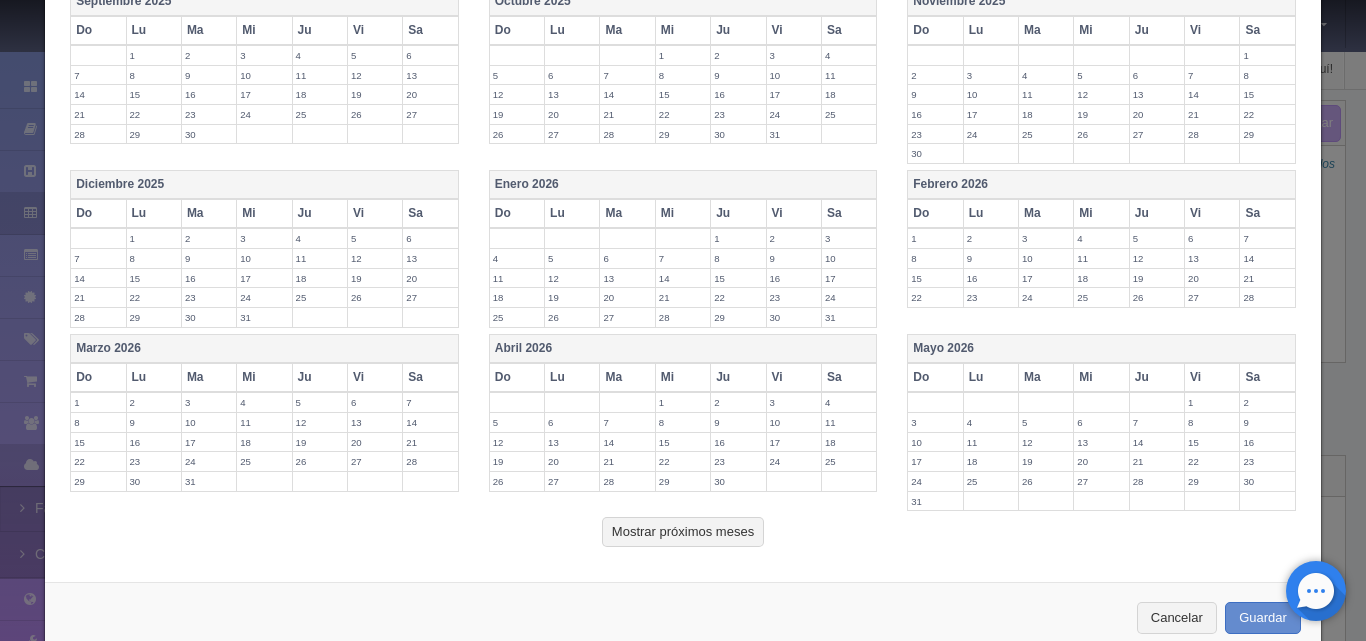 type on "129" 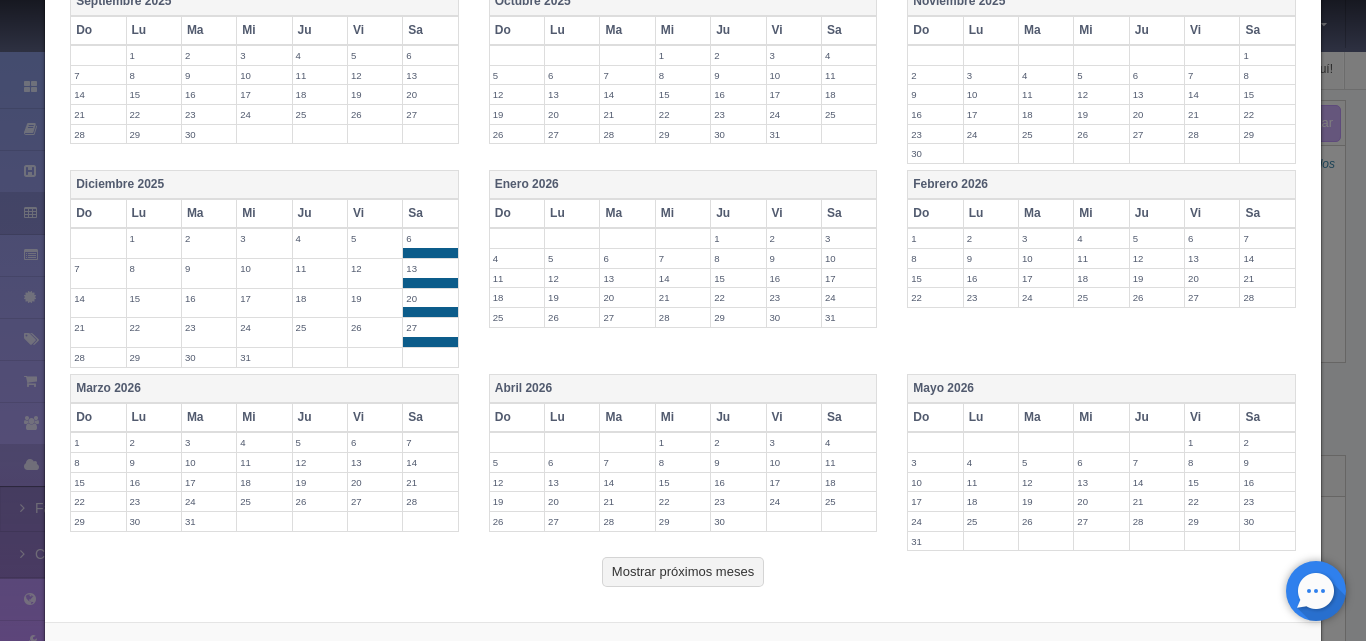 click on "6" at bounding box center (430, 238) 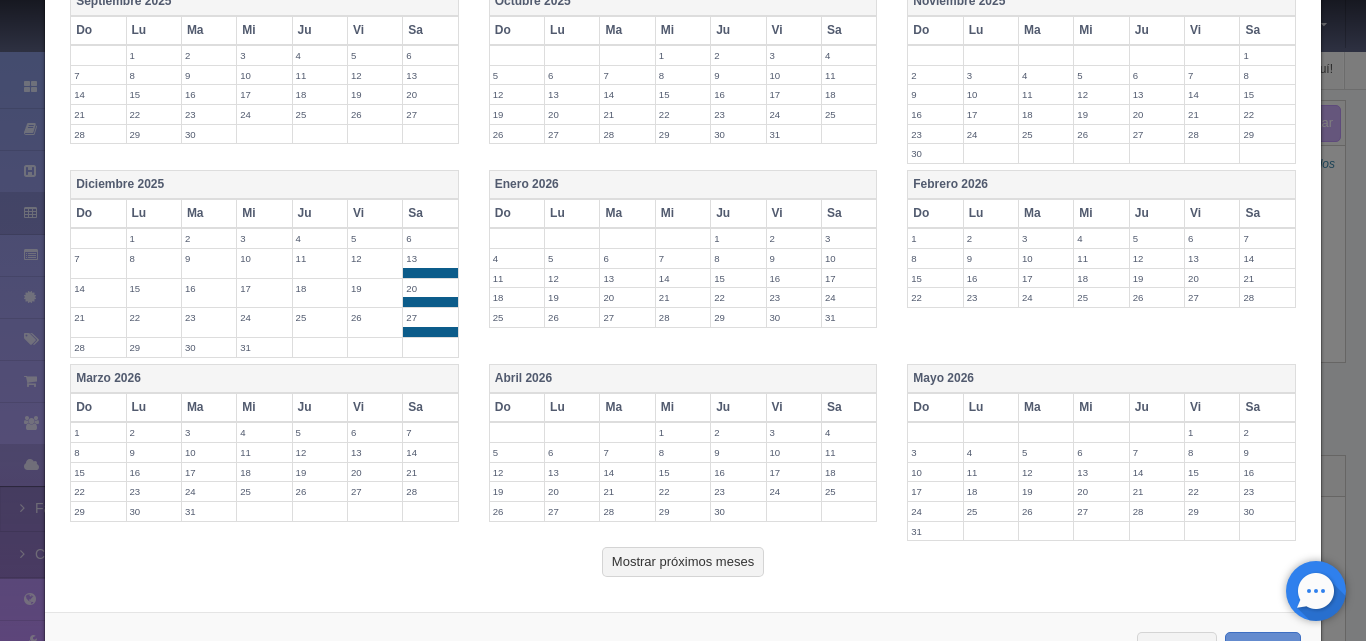 click on "Sa" at bounding box center [848, 213] 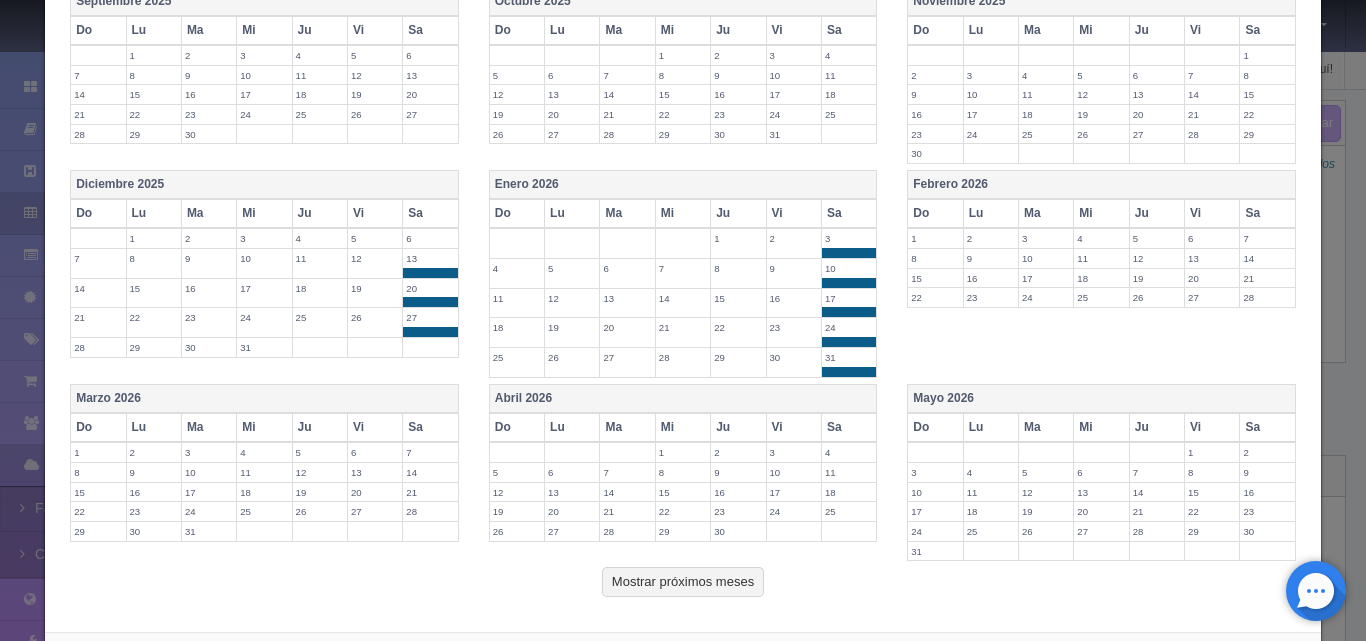click on "Sa" at bounding box center [1267, 213] 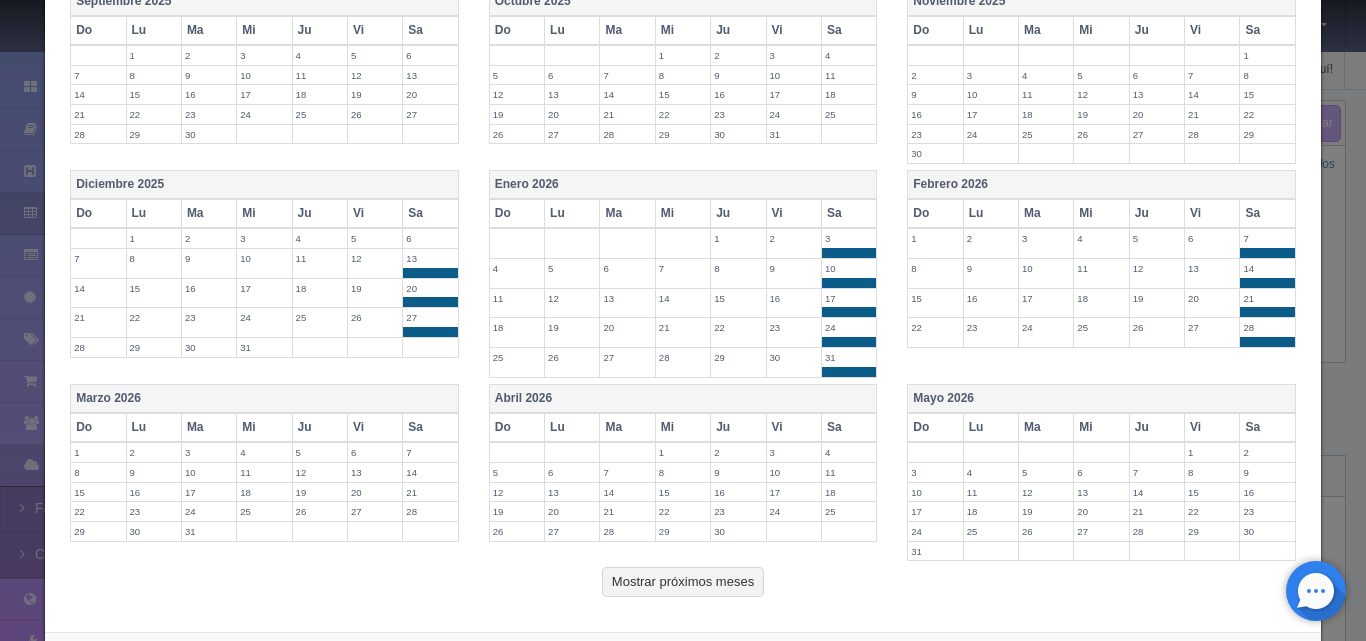 click on "Sa" at bounding box center (430, 427) 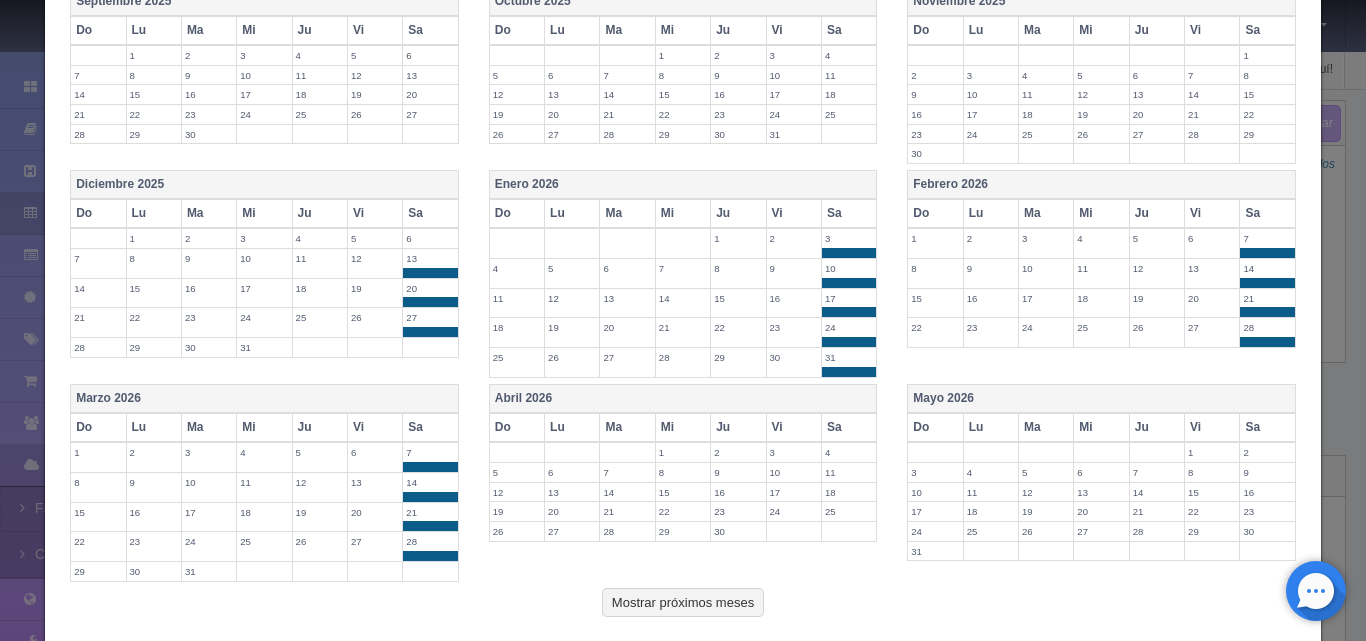 click at bounding box center (430, 556) 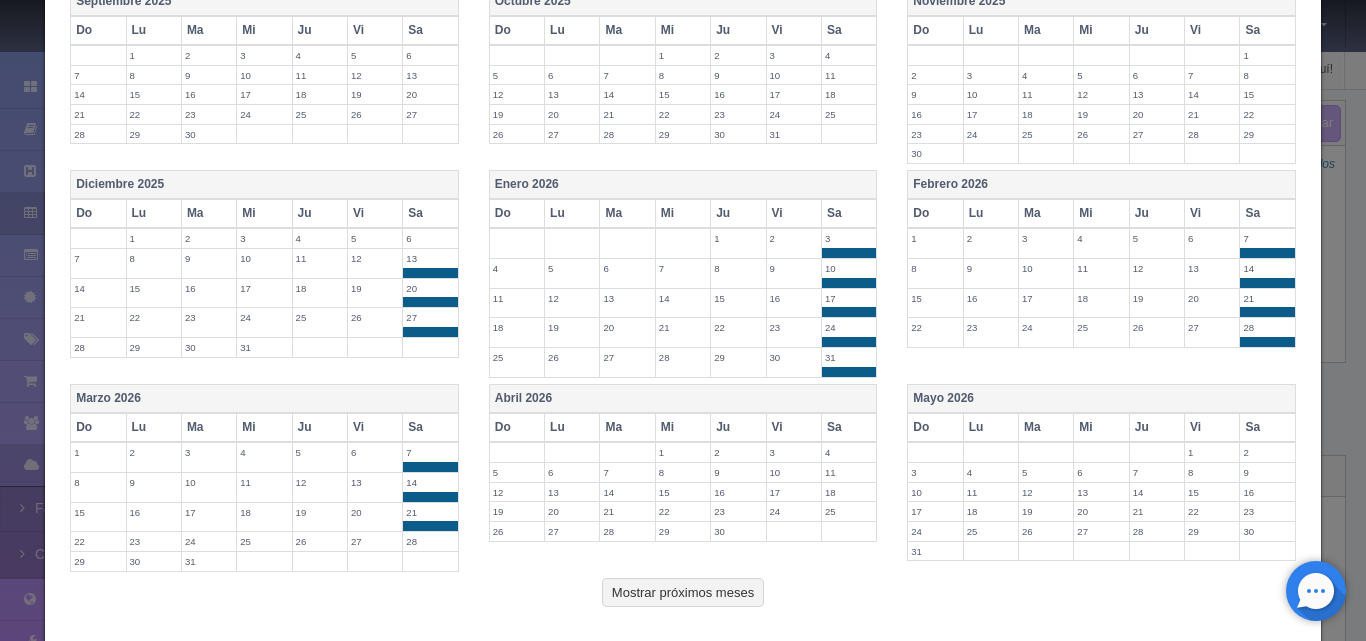 click on "21" at bounding box center [430, 512] 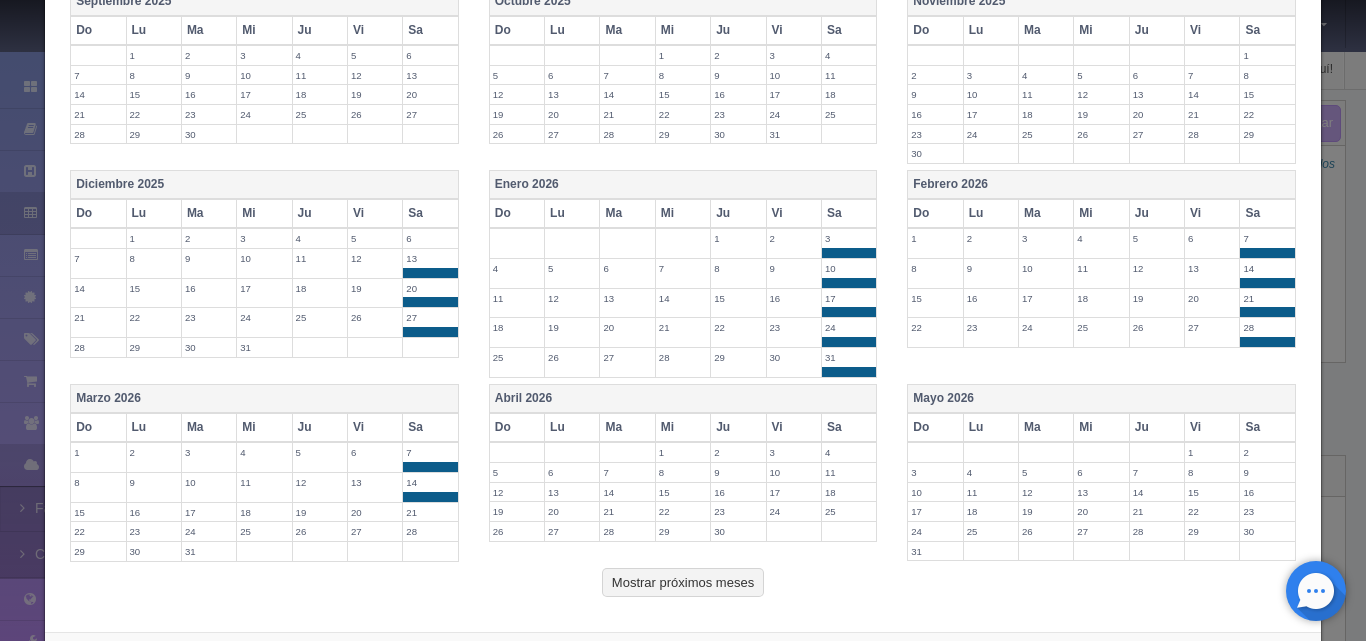 scroll, scrollTop: 795, scrollLeft: 0, axis: vertical 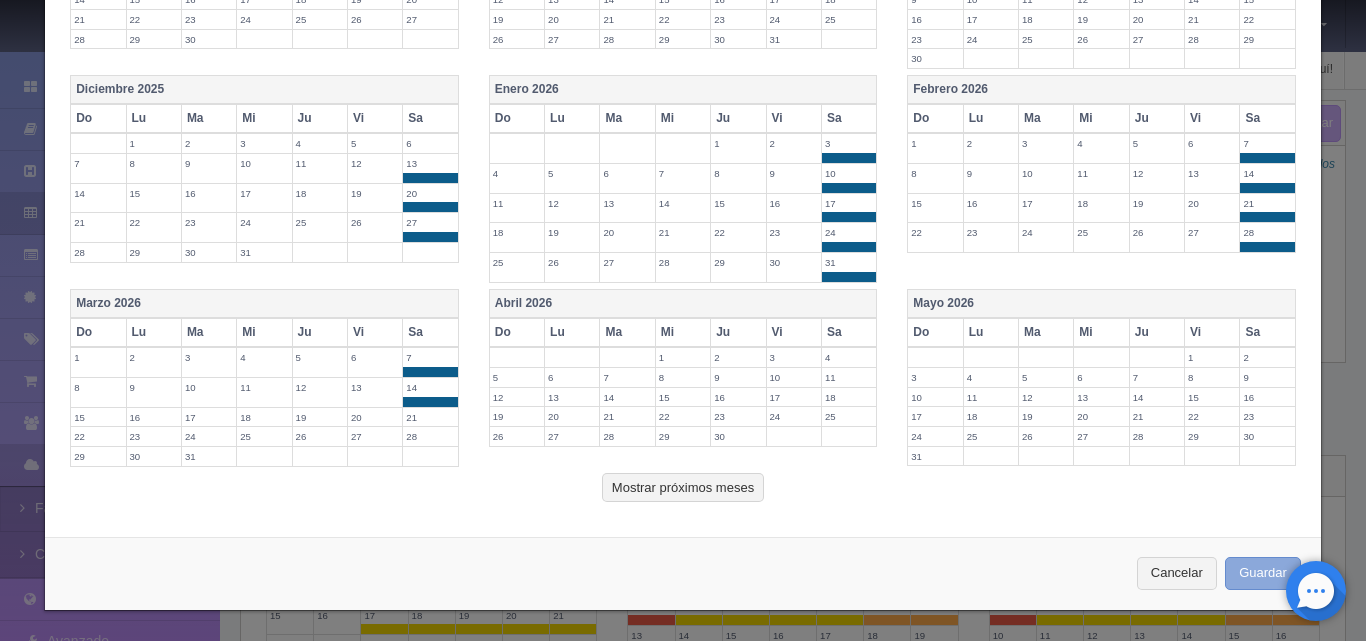 click on "Guardar" at bounding box center (1263, 573) 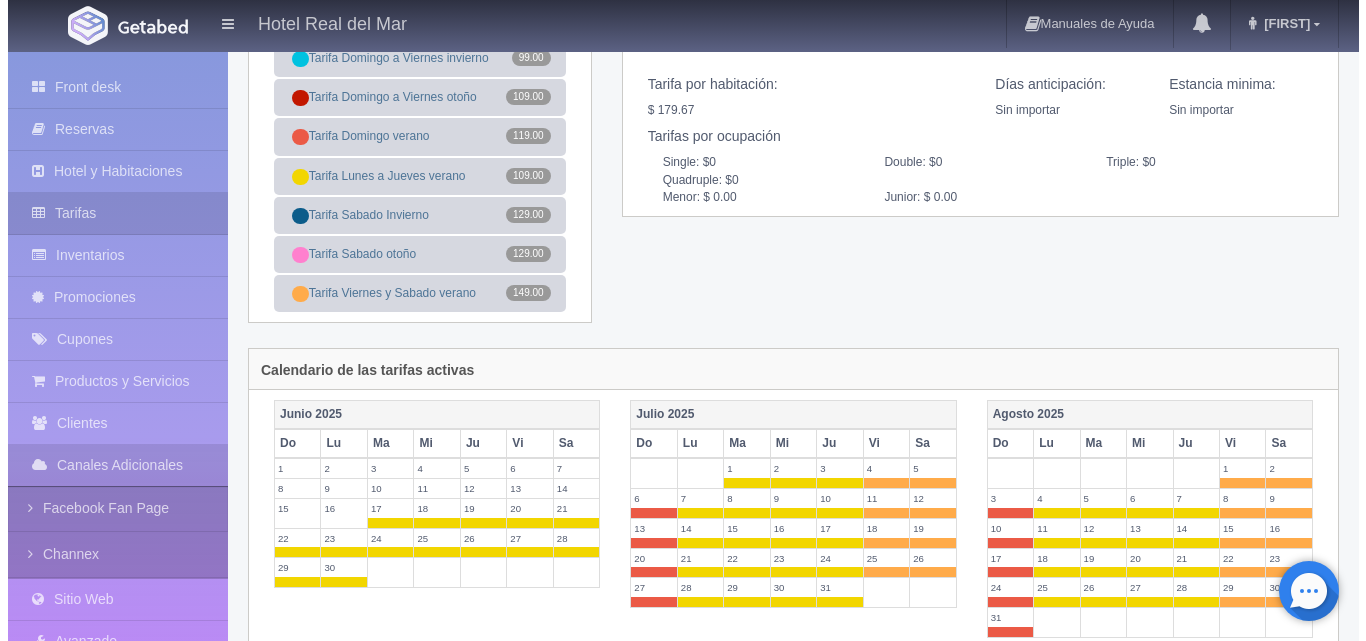 scroll, scrollTop: 0, scrollLeft: 0, axis: both 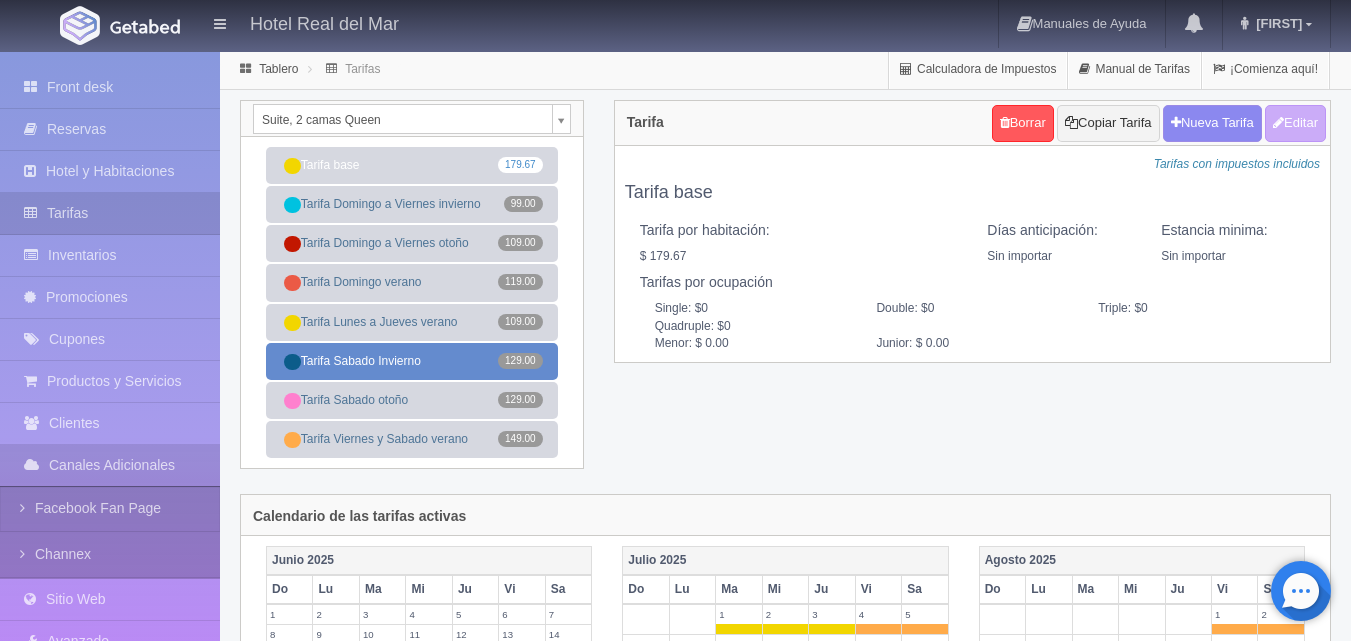 click on "Tarifa Sabado Invierno
[PRICE]" at bounding box center (412, 361) 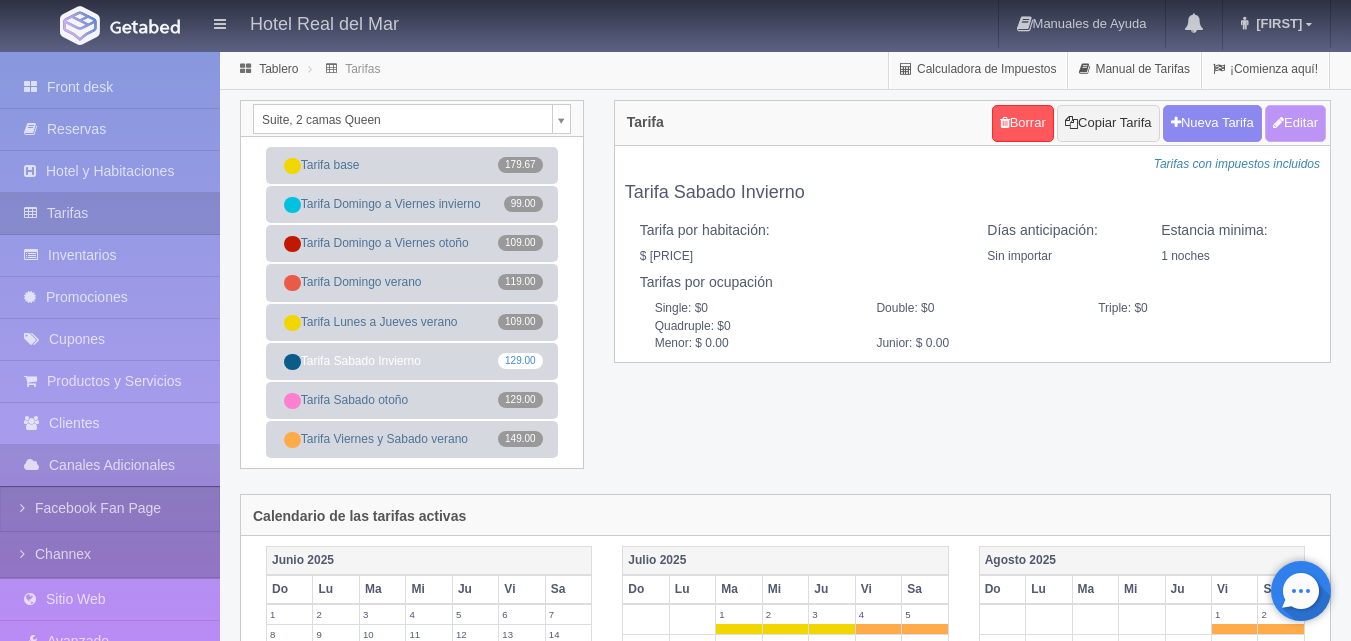 click on "Editar" at bounding box center [1295, 123] 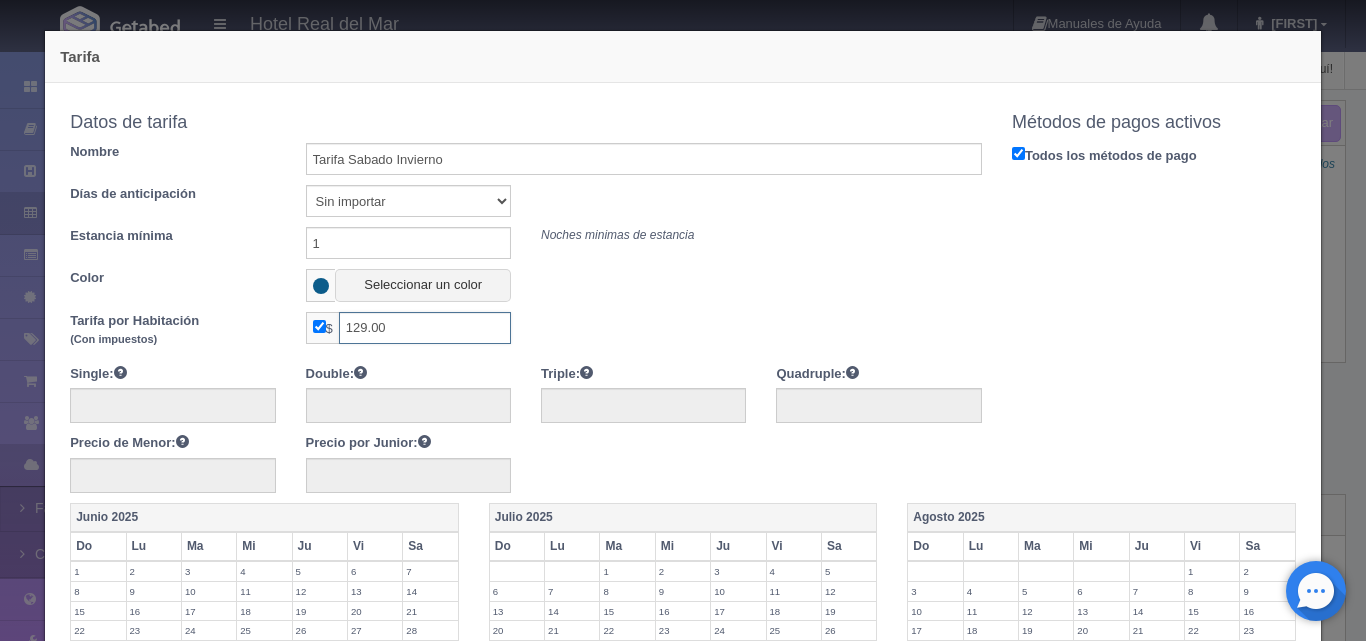 click on "129.00" at bounding box center (425, 328) 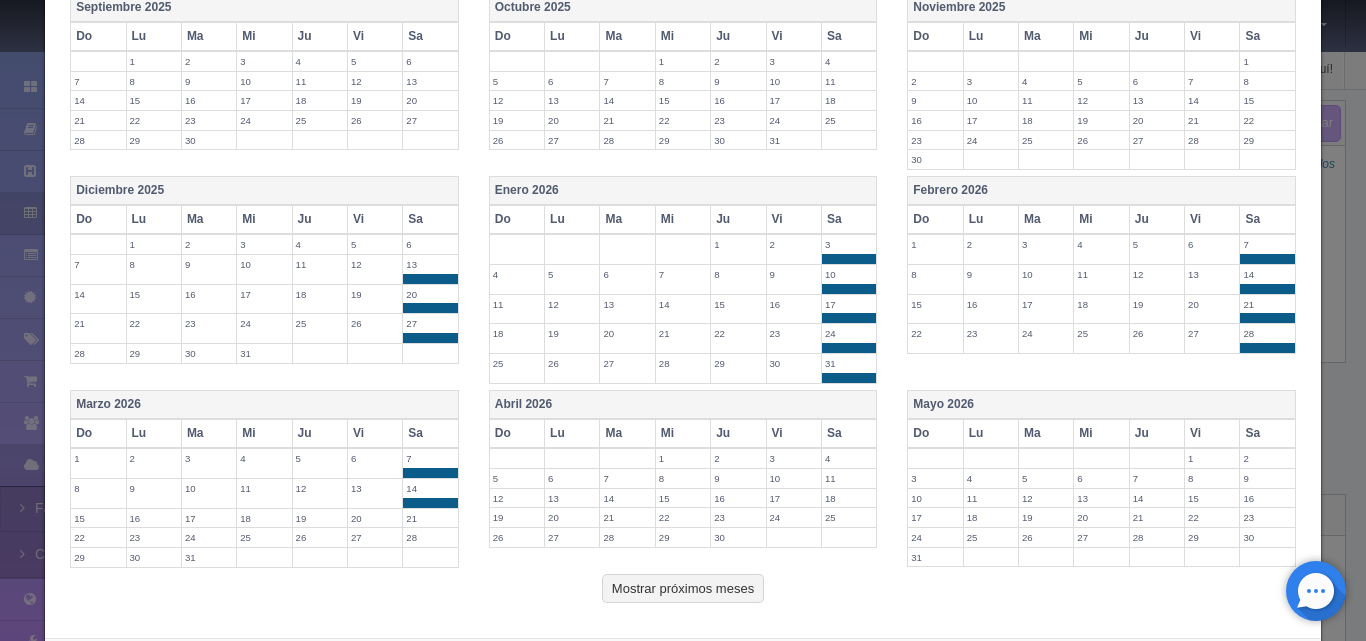 scroll, scrollTop: 795, scrollLeft: 0, axis: vertical 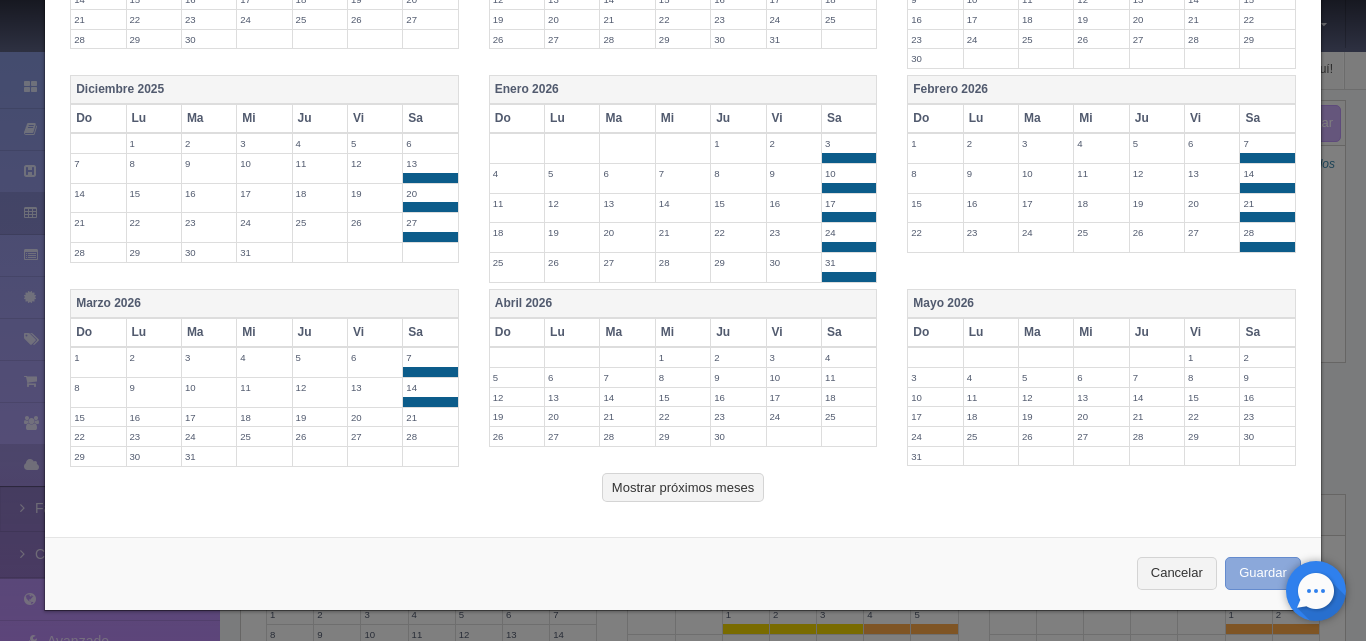 type on "119.00" 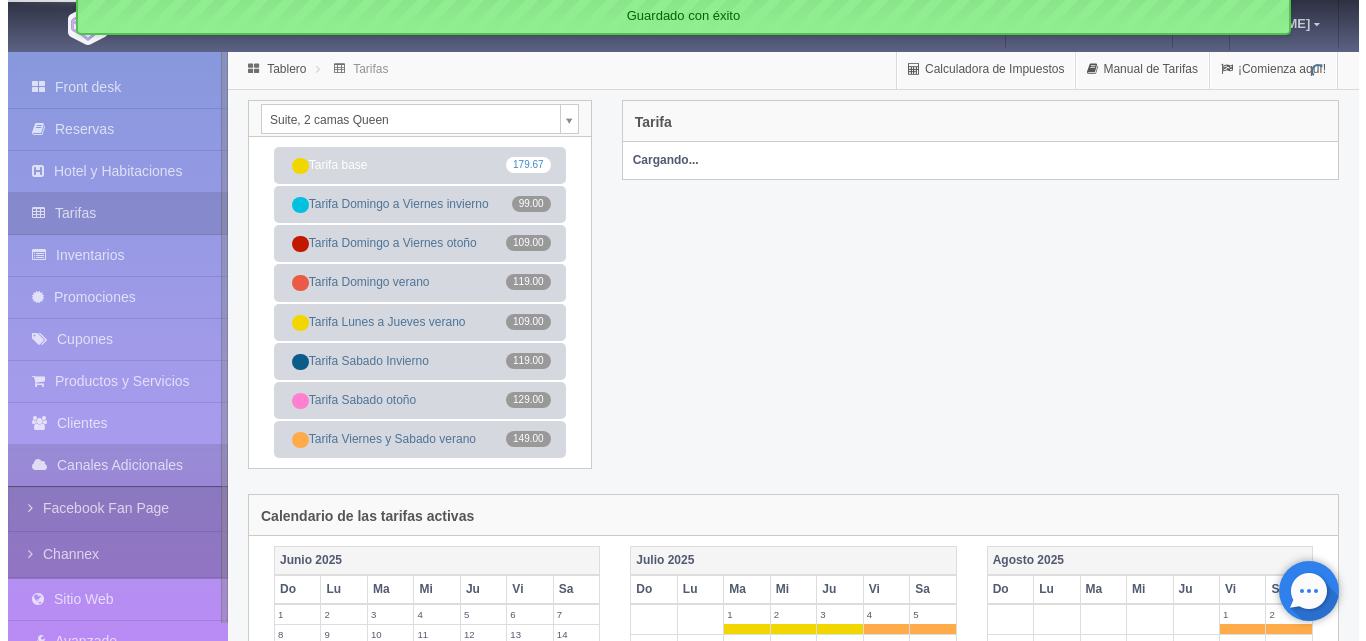 scroll, scrollTop: 0, scrollLeft: 0, axis: both 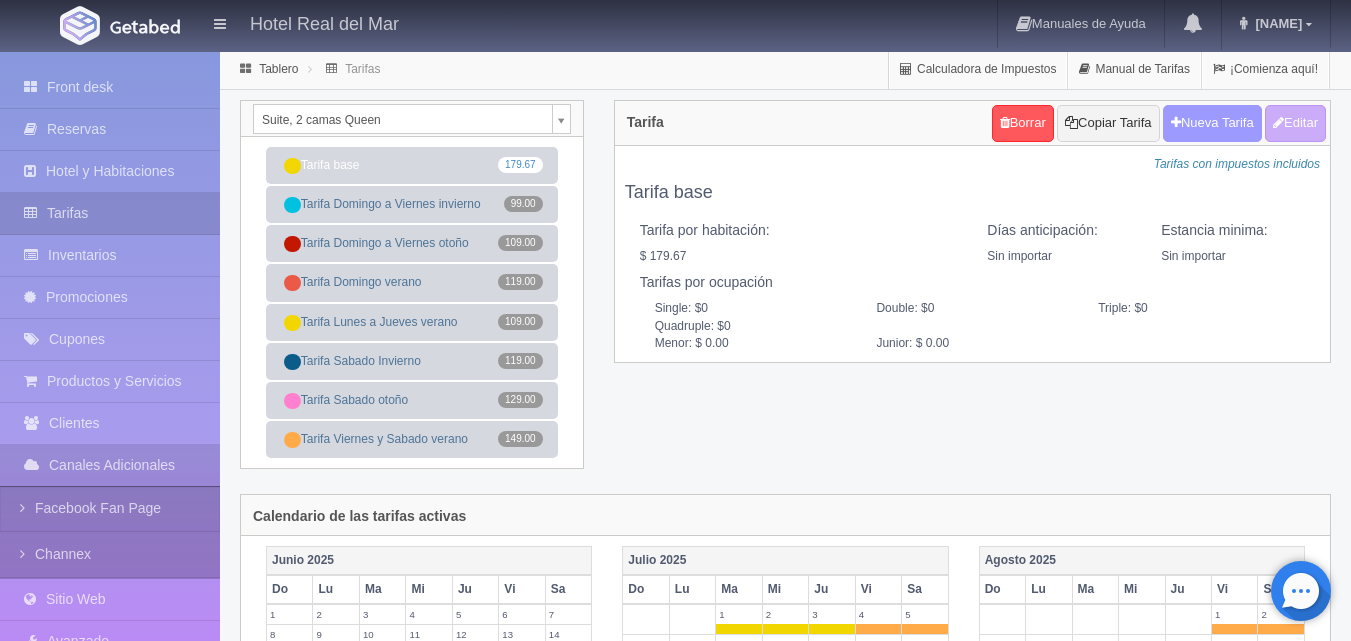 click on "Nueva Tarifa" at bounding box center [1212, 123] 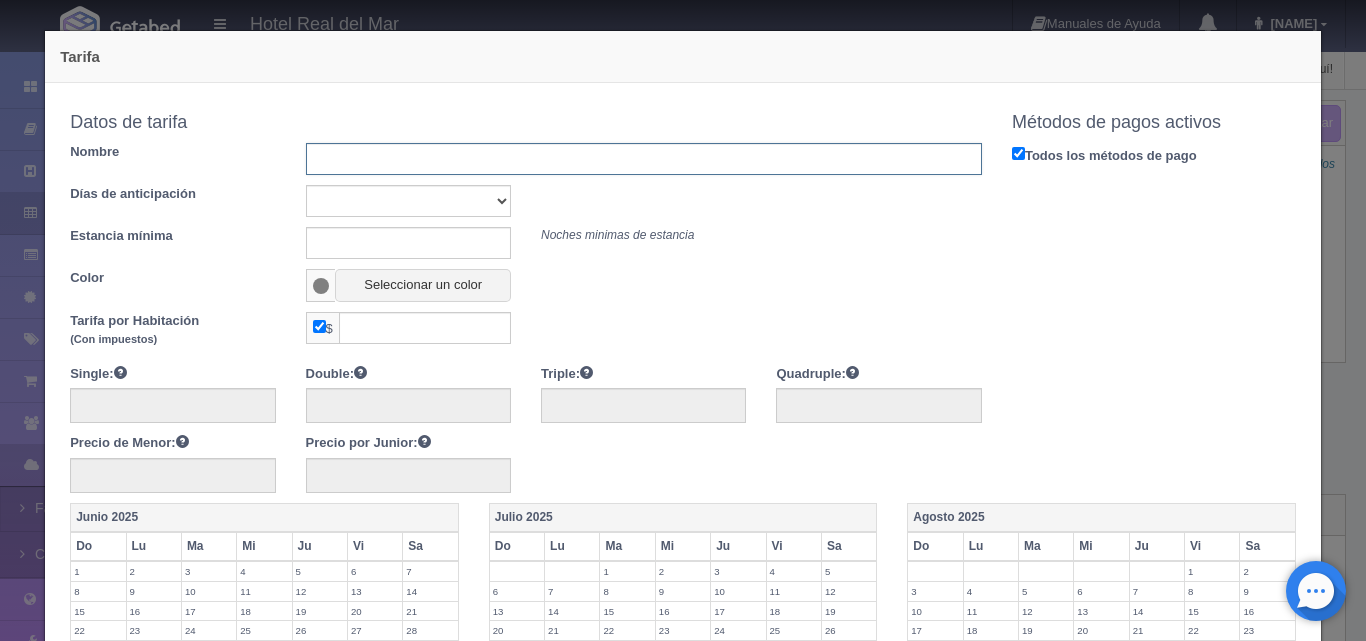 click at bounding box center (644, 159) 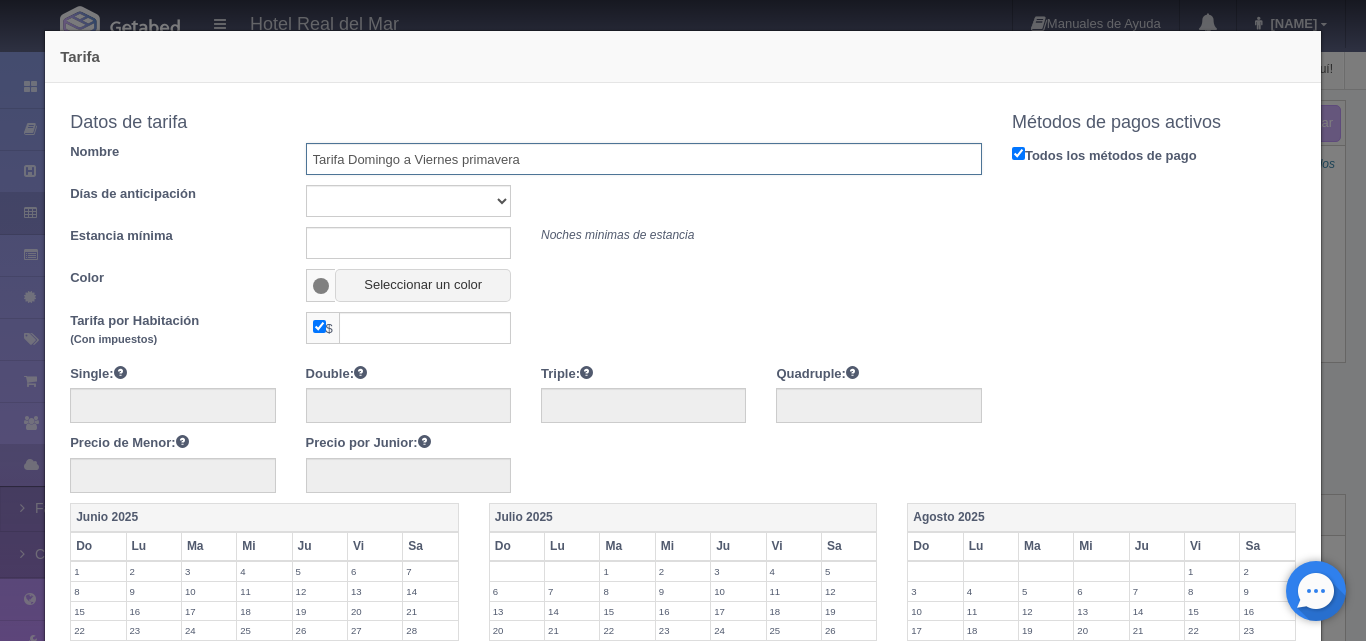 type on "Tarifa Domingo a Viernes primavera" 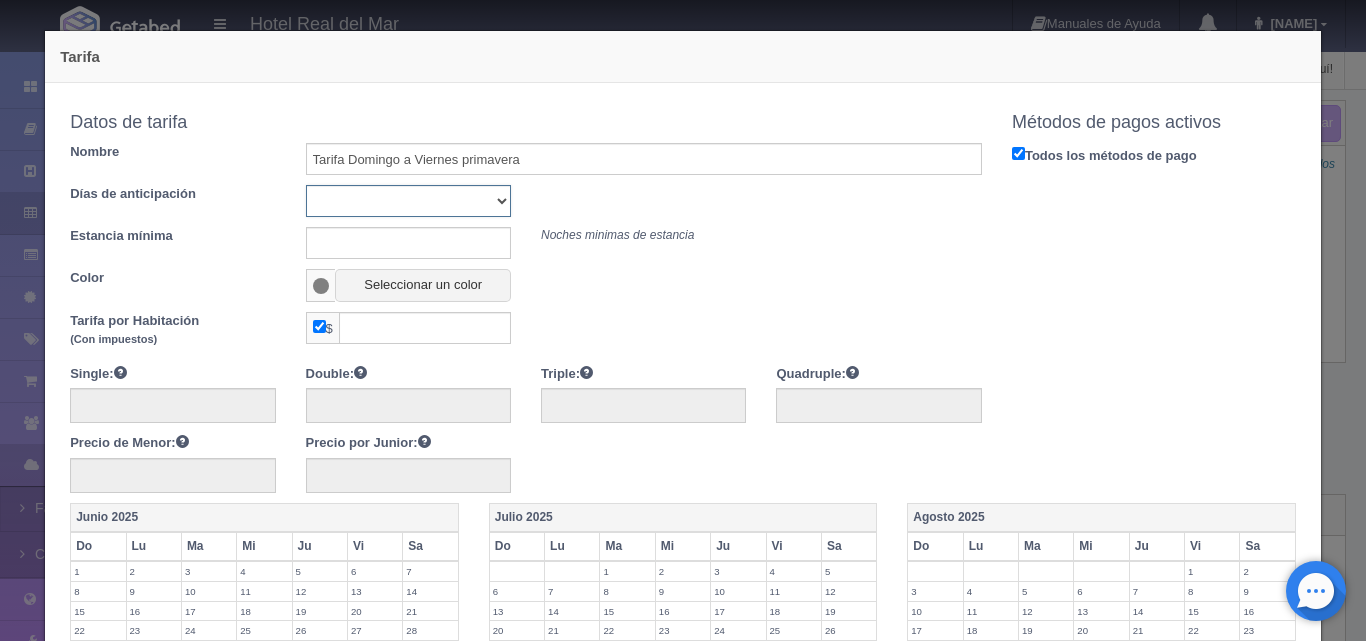 click on "Sin importar
1
2
3
4
5
6
7
8
9
10" at bounding box center (408, 201) 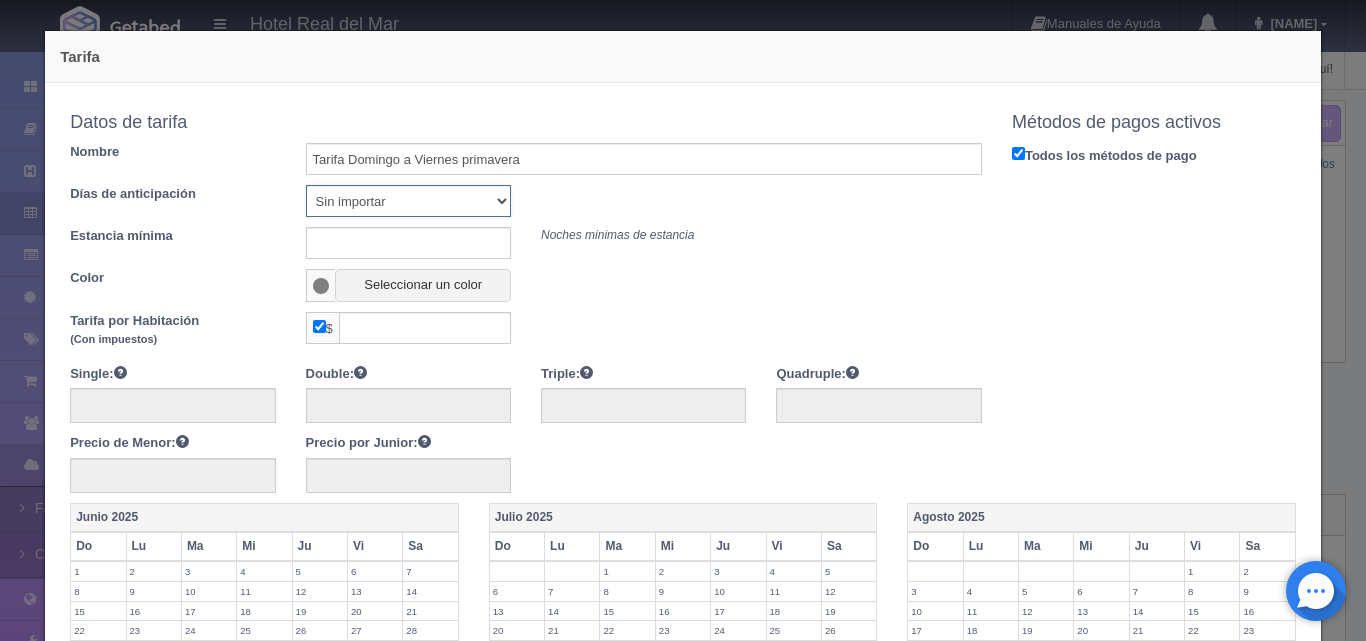click on "Sin importar
1
2
3
4
5
6
7
8
9
10" at bounding box center (408, 201) 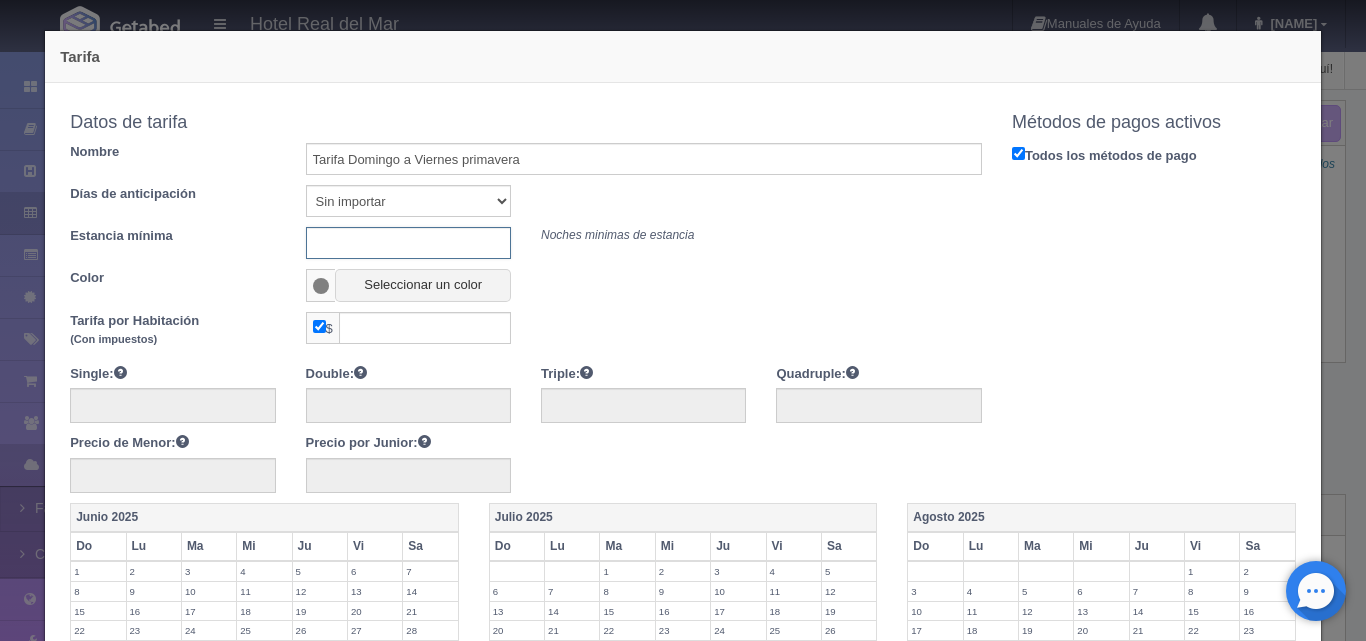 click at bounding box center [408, 243] 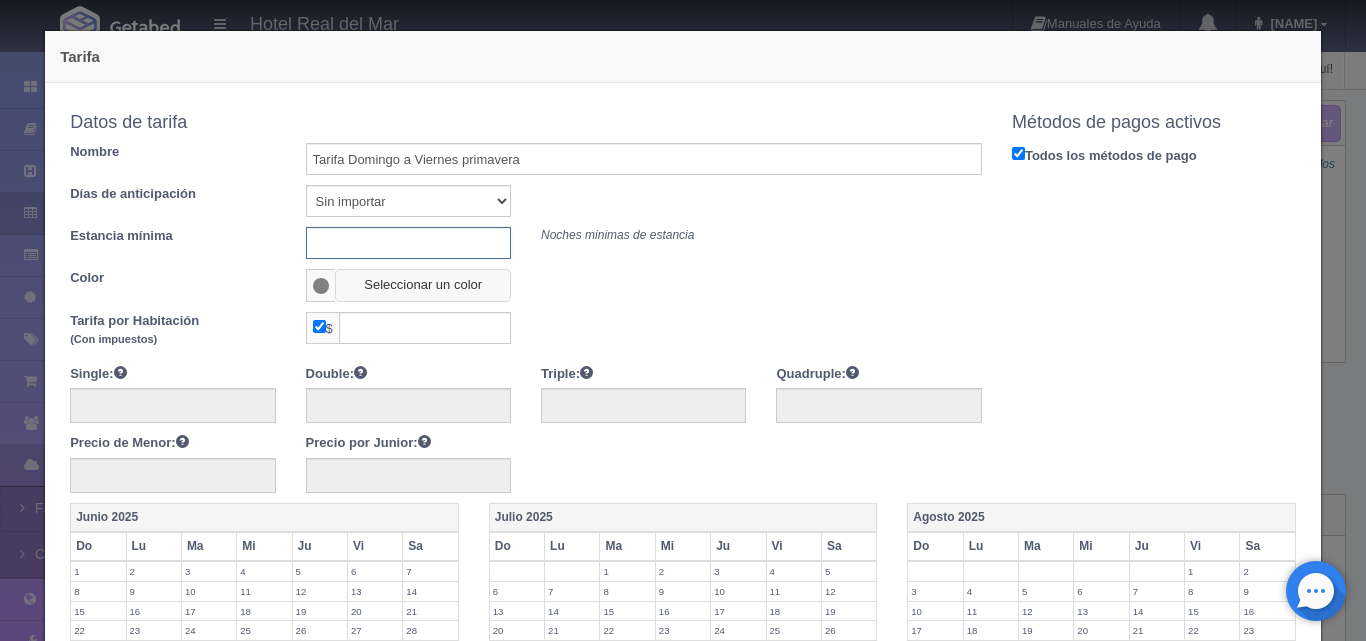 type on "1" 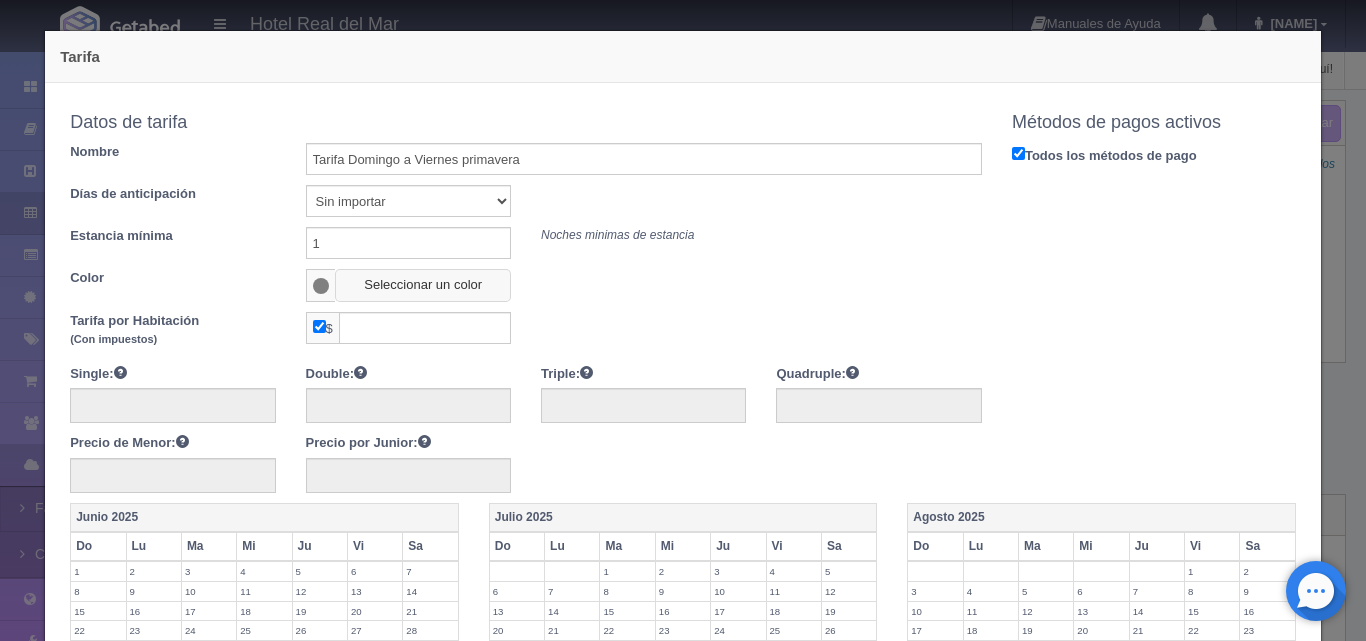 click on "Seleccionar un color" at bounding box center (423, 285) 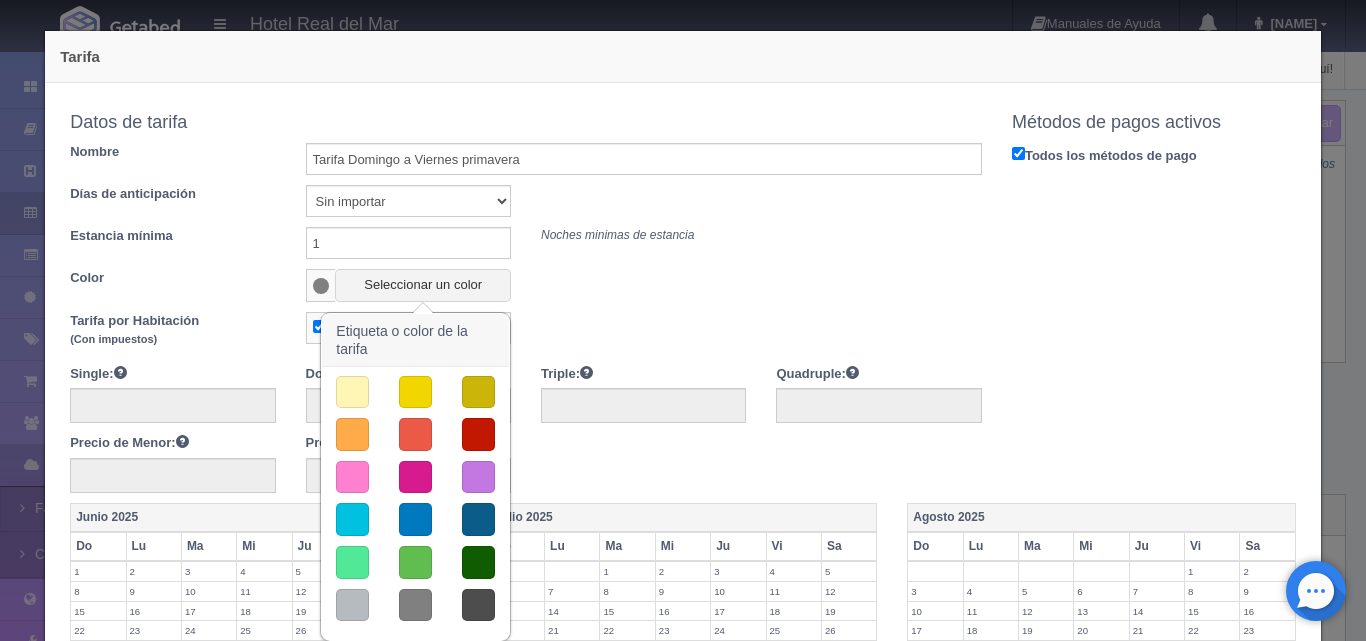 click at bounding box center (352, 392) 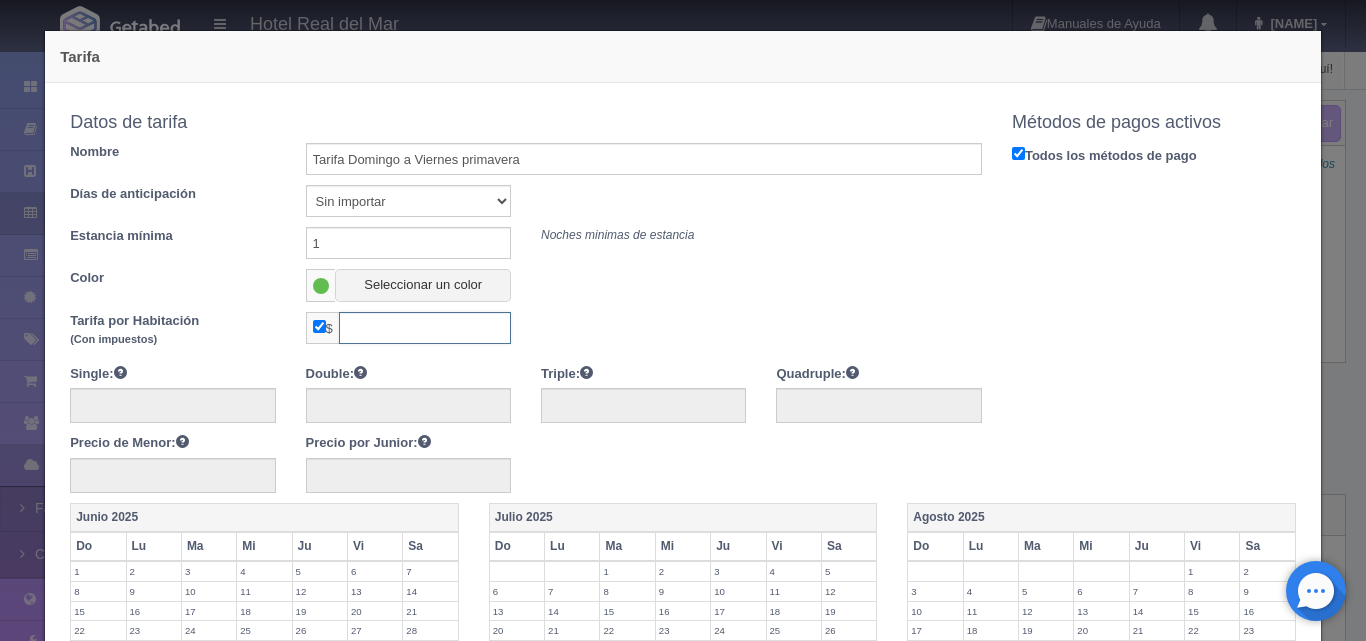 click at bounding box center [425, 328] 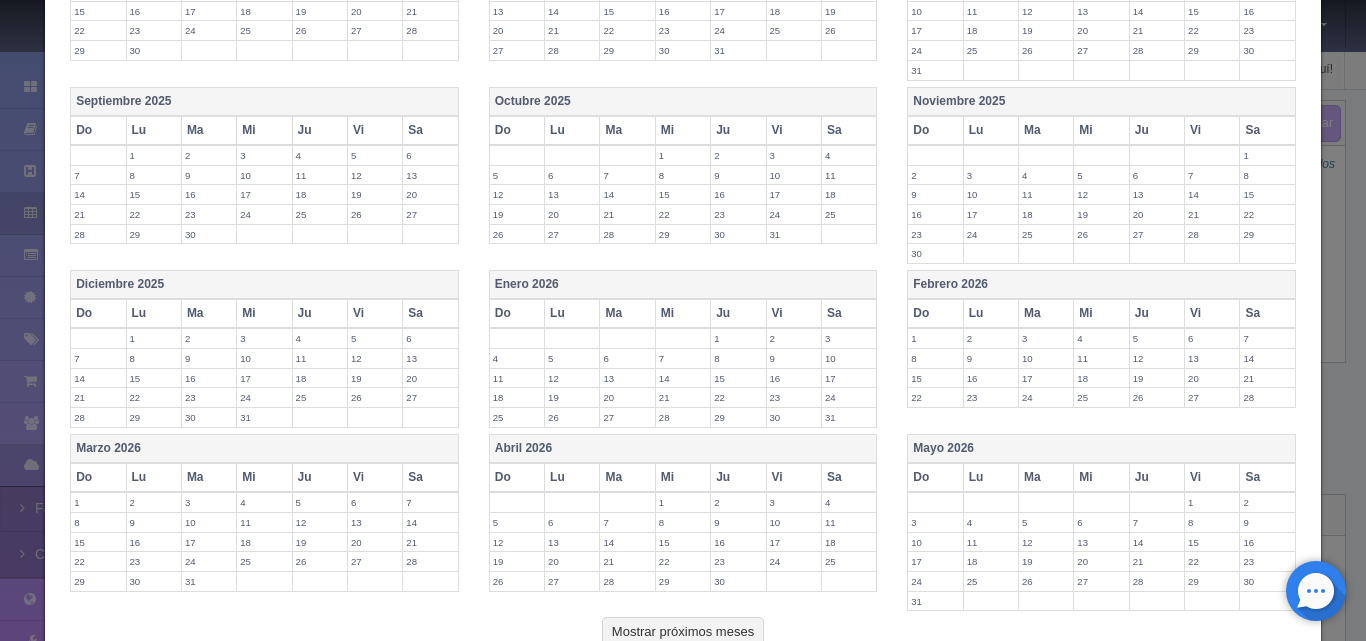 scroll, scrollTop: 700, scrollLeft: 0, axis: vertical 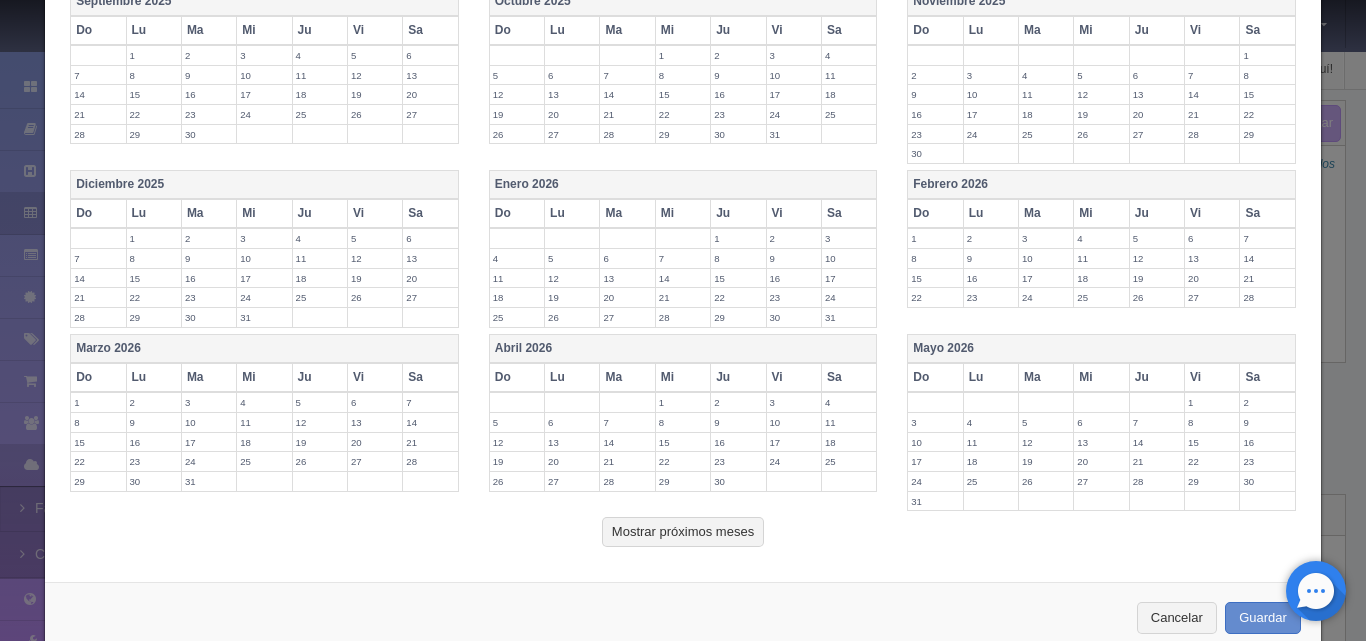 type on "119" 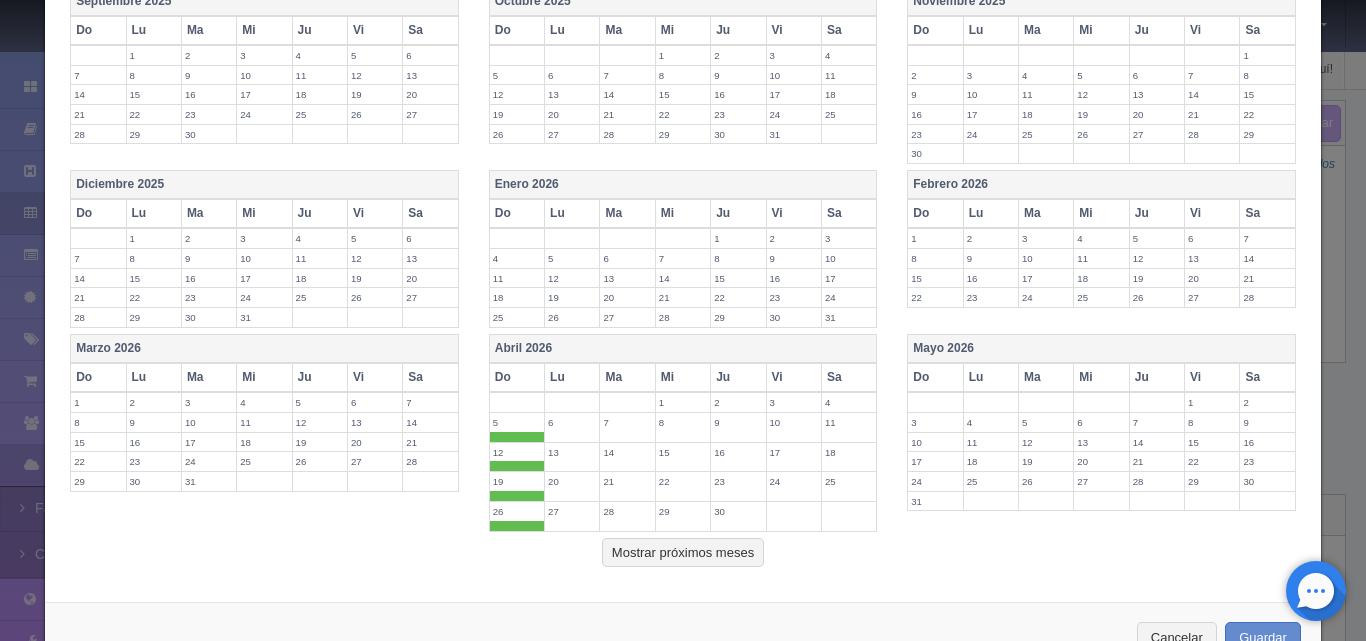 click on "Lu" at bounding box center (572, 377) 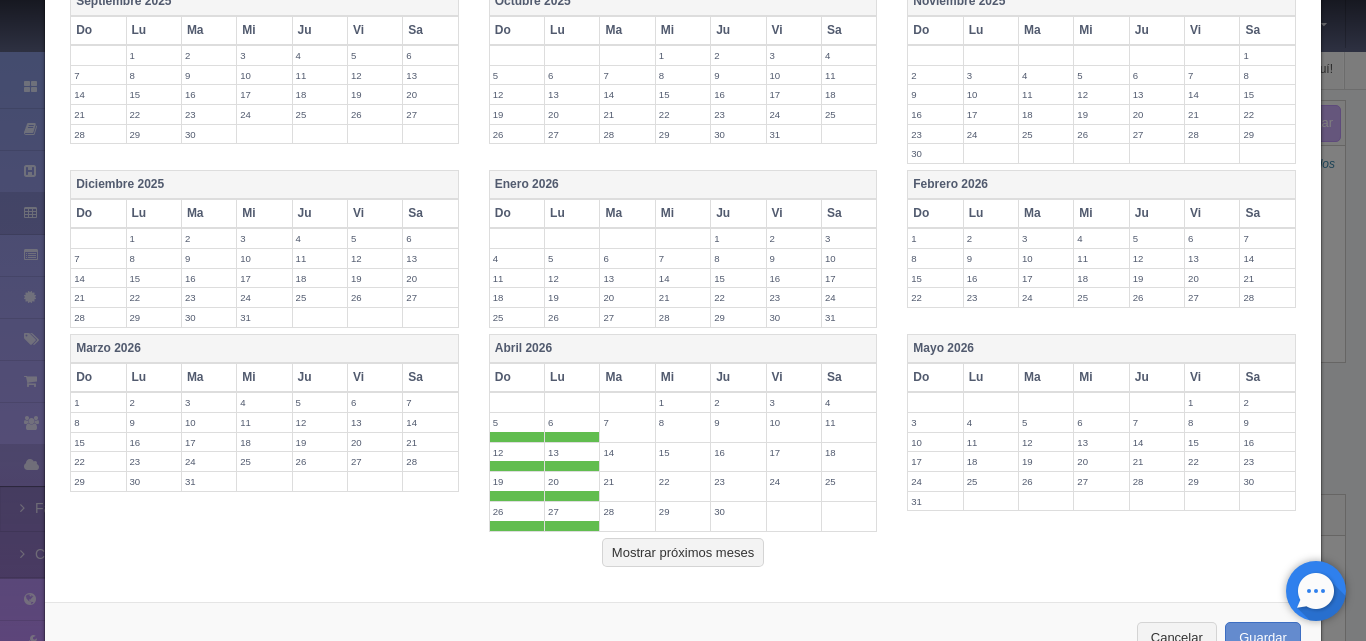 click on "Ma" at bounding box center [627, 377] 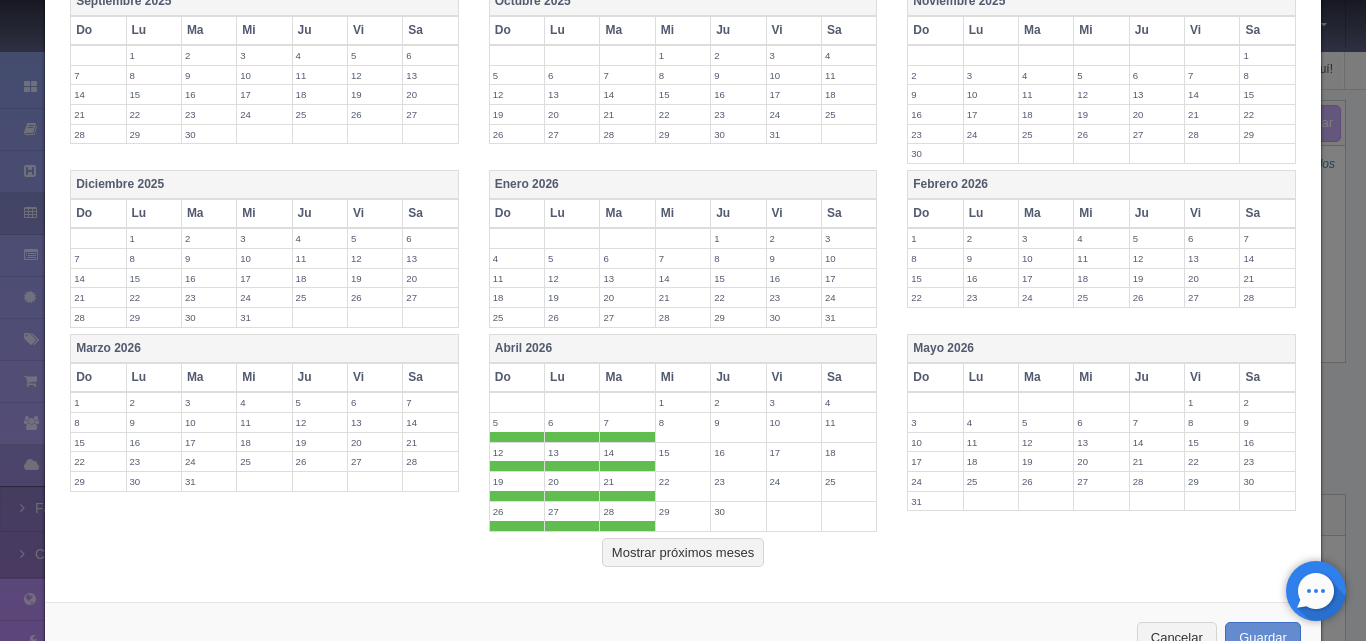 click on "Mi" at bounding box center [682, 377] 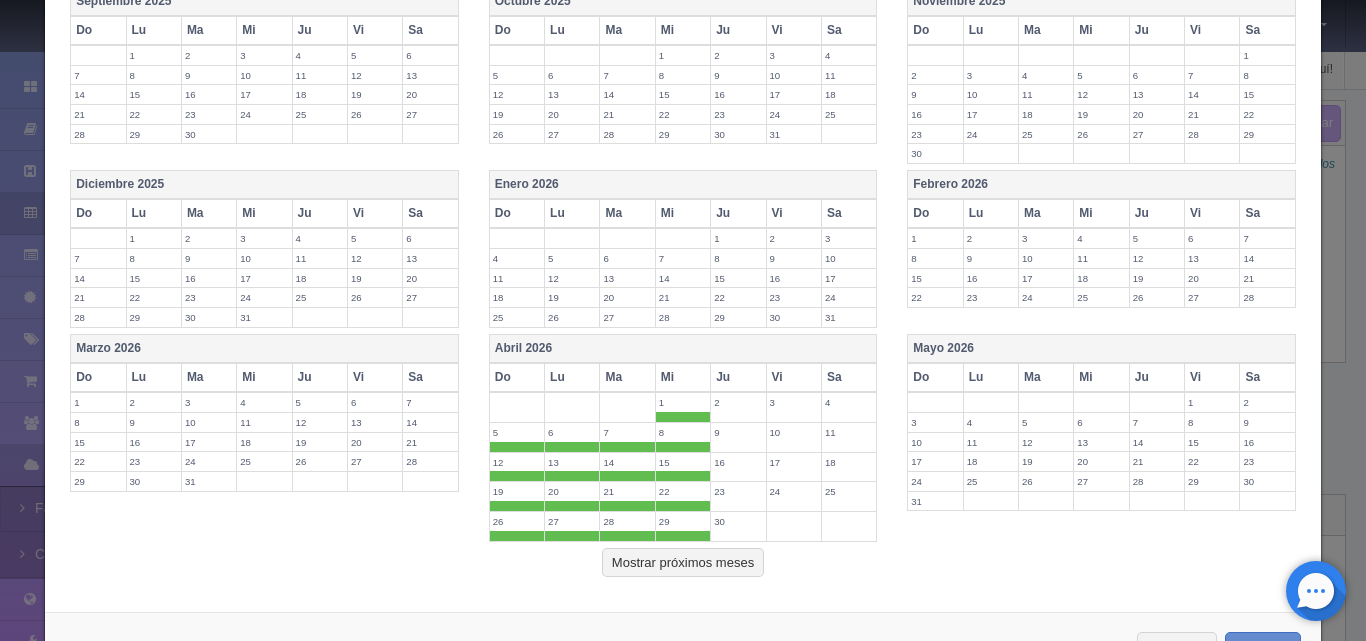 click on "Ju" at bounding box center [738, 377] 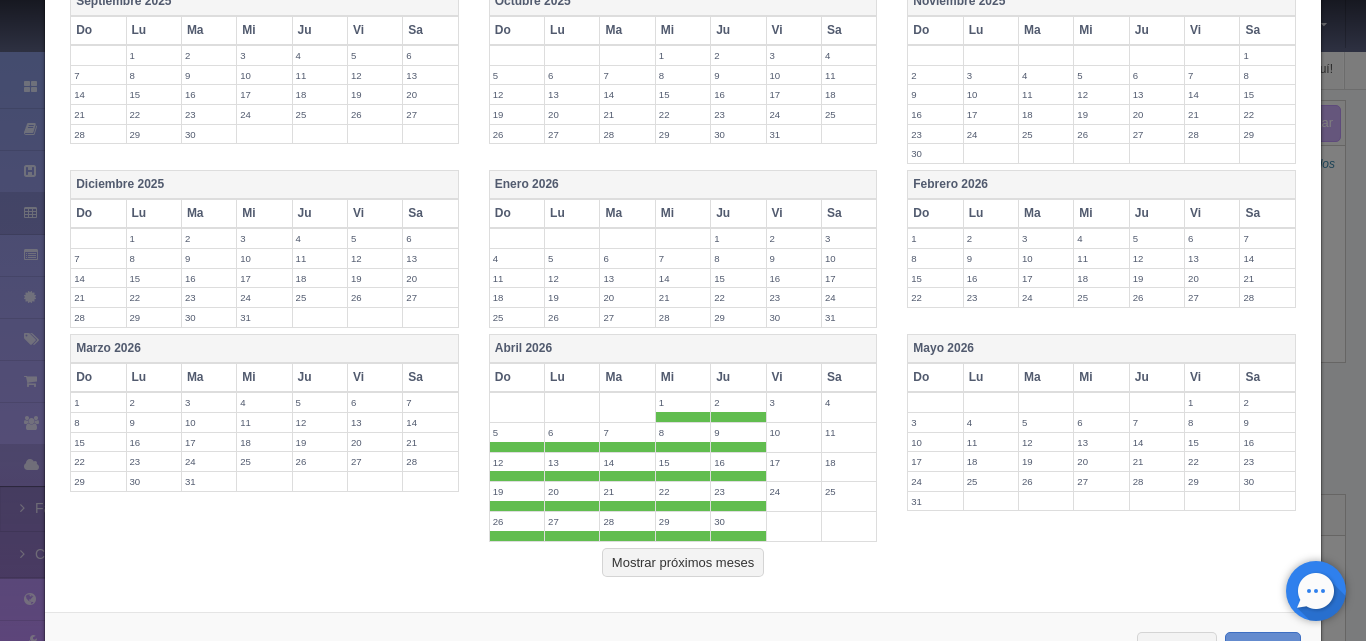 click on "Vi" at bounding box center (793, 377) 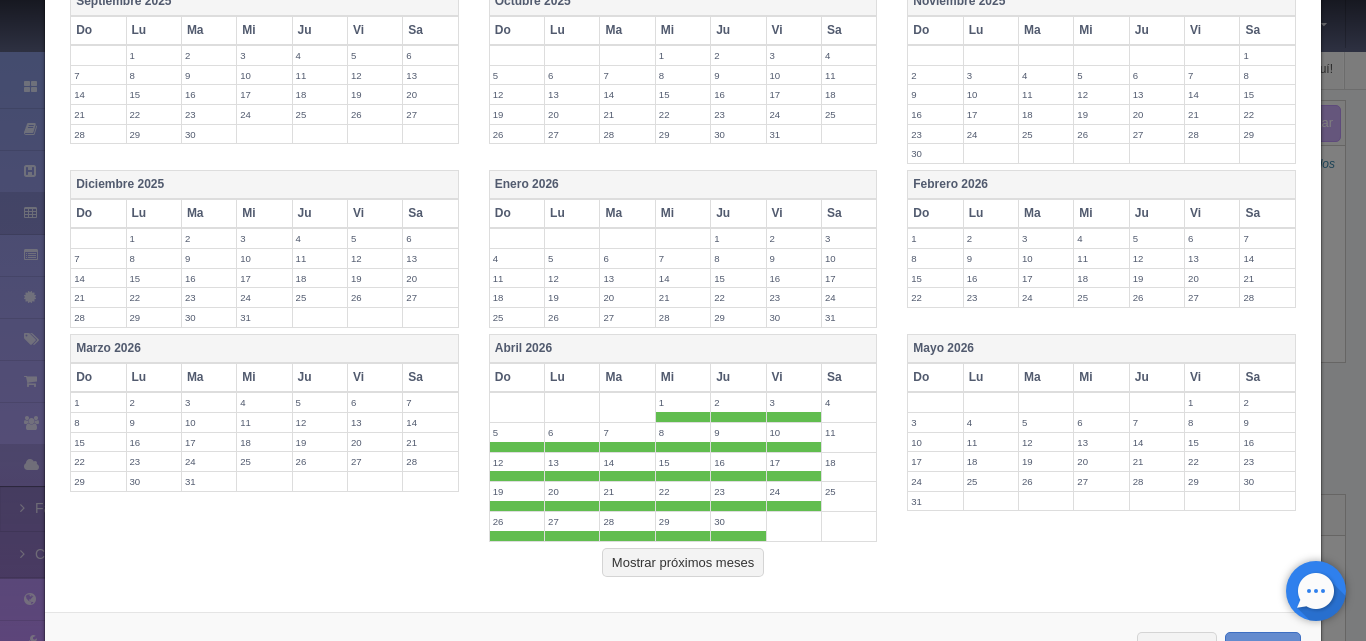 click on "Do" at bounding box center [1102, 348] 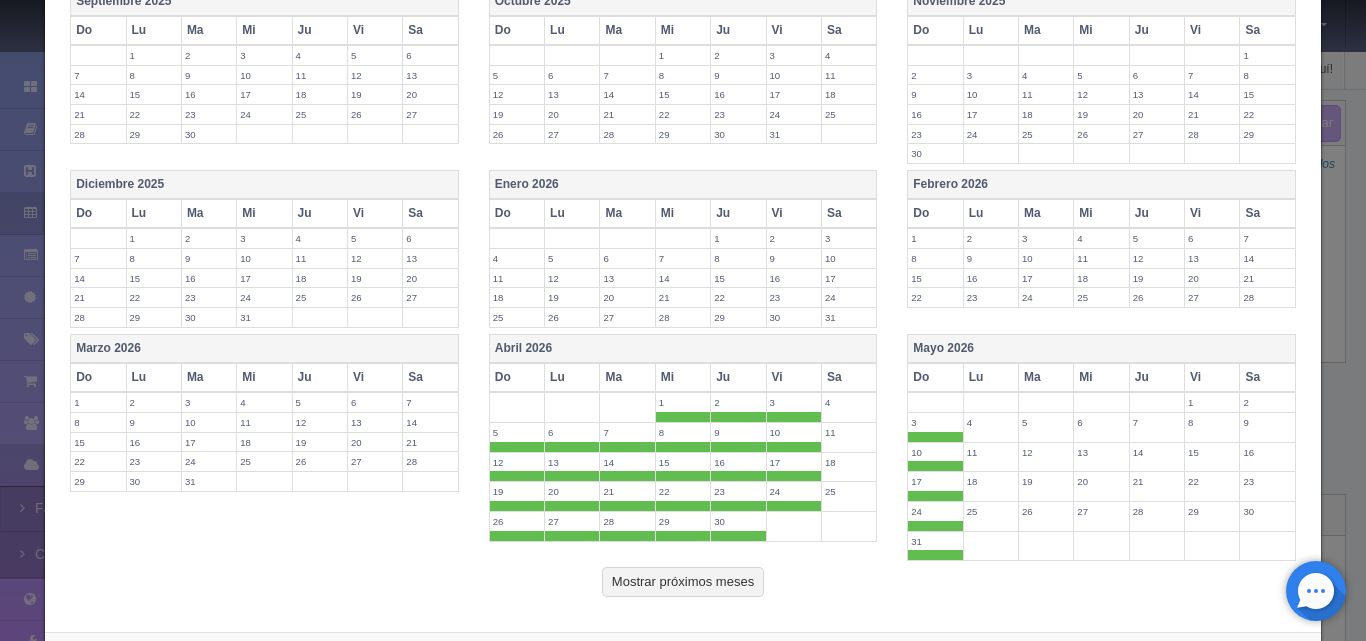 click on "Lu" at bounding box center [990, 377] 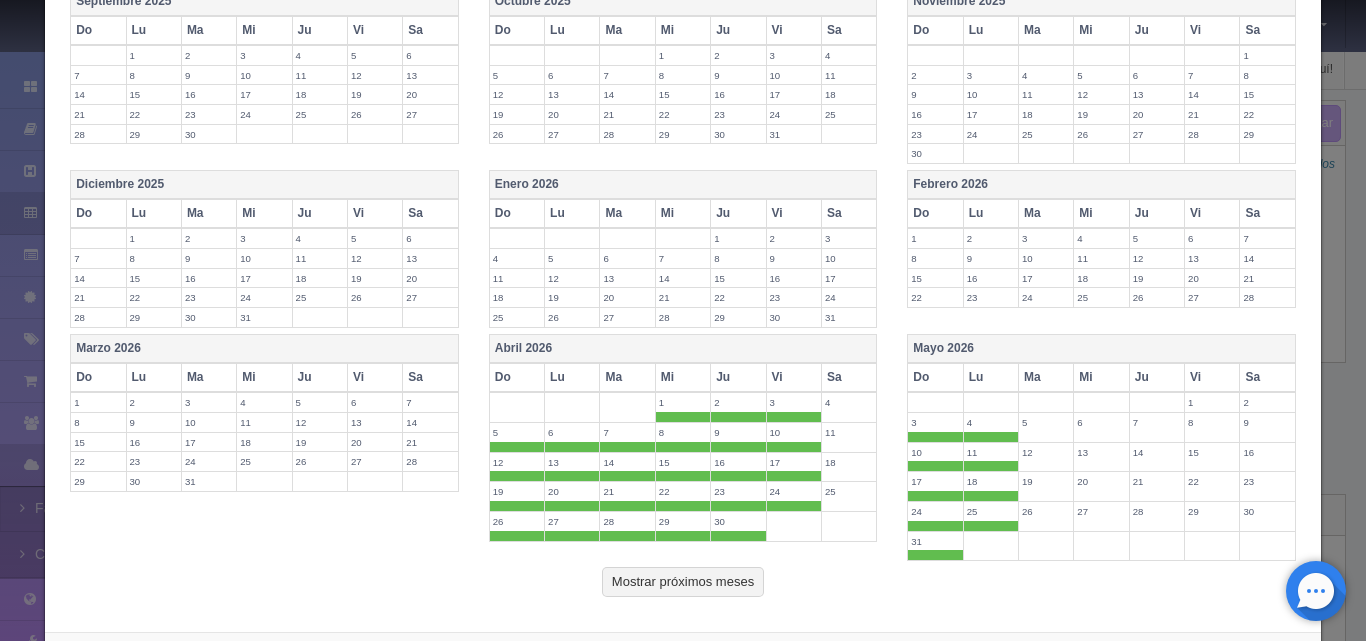 click on "Ma" at bounding box center (1046, 377) 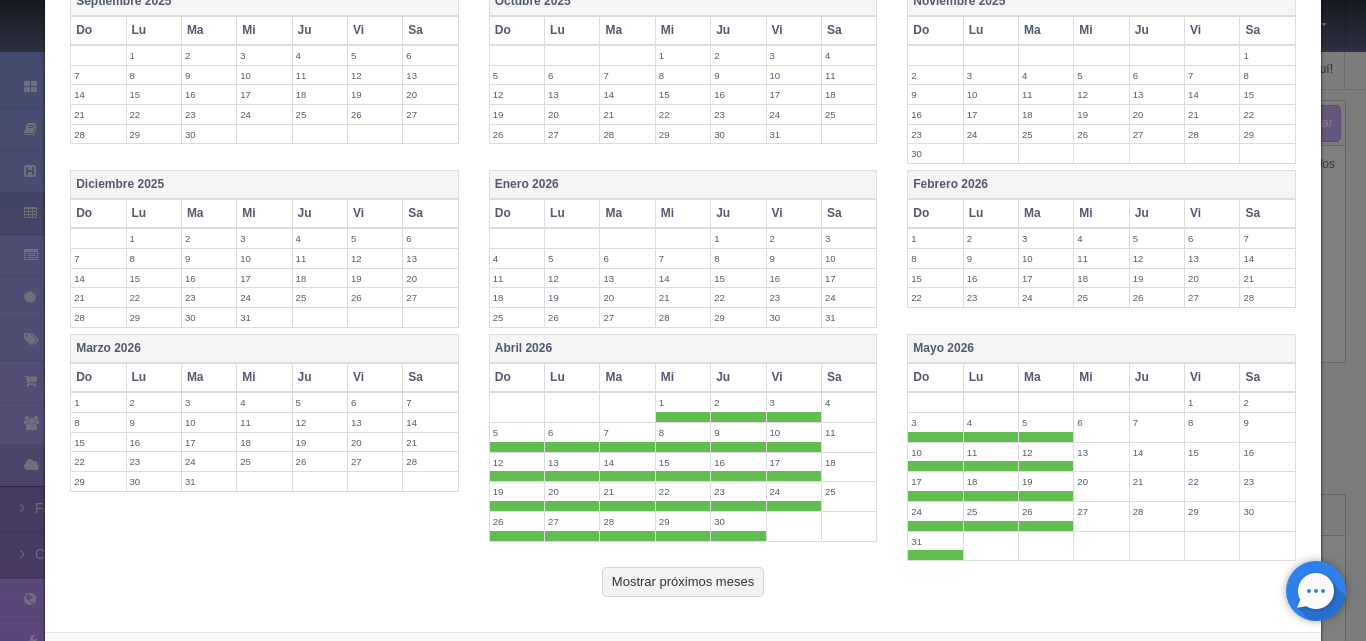 click on "Mi" at bounding box center (1101, 377) 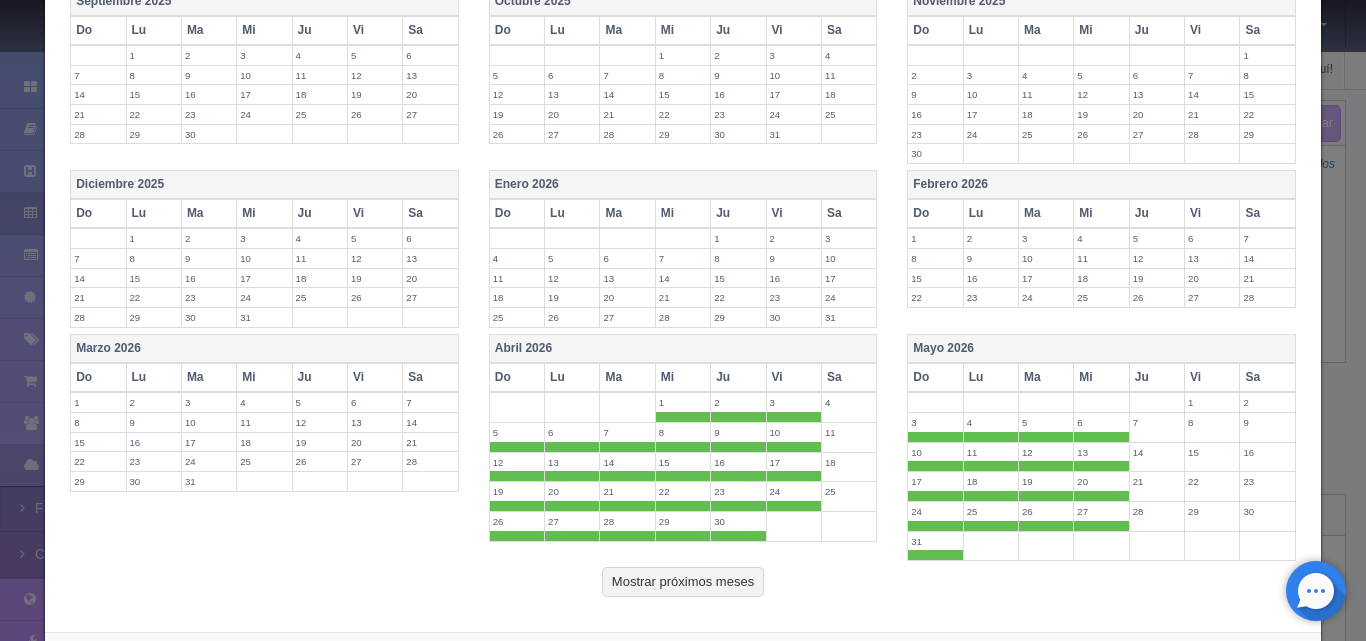 click on "Ju" at bounding box center (1156, 377) 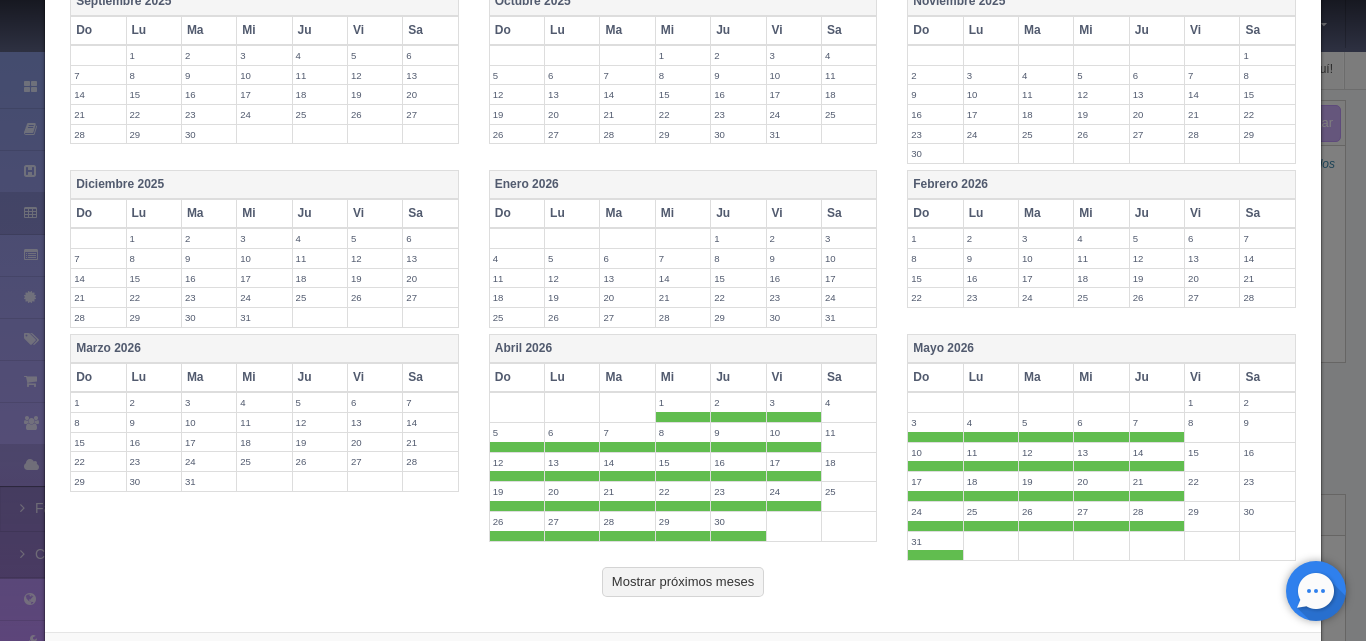 click on "Vi" at bounding box center [1212, 377] 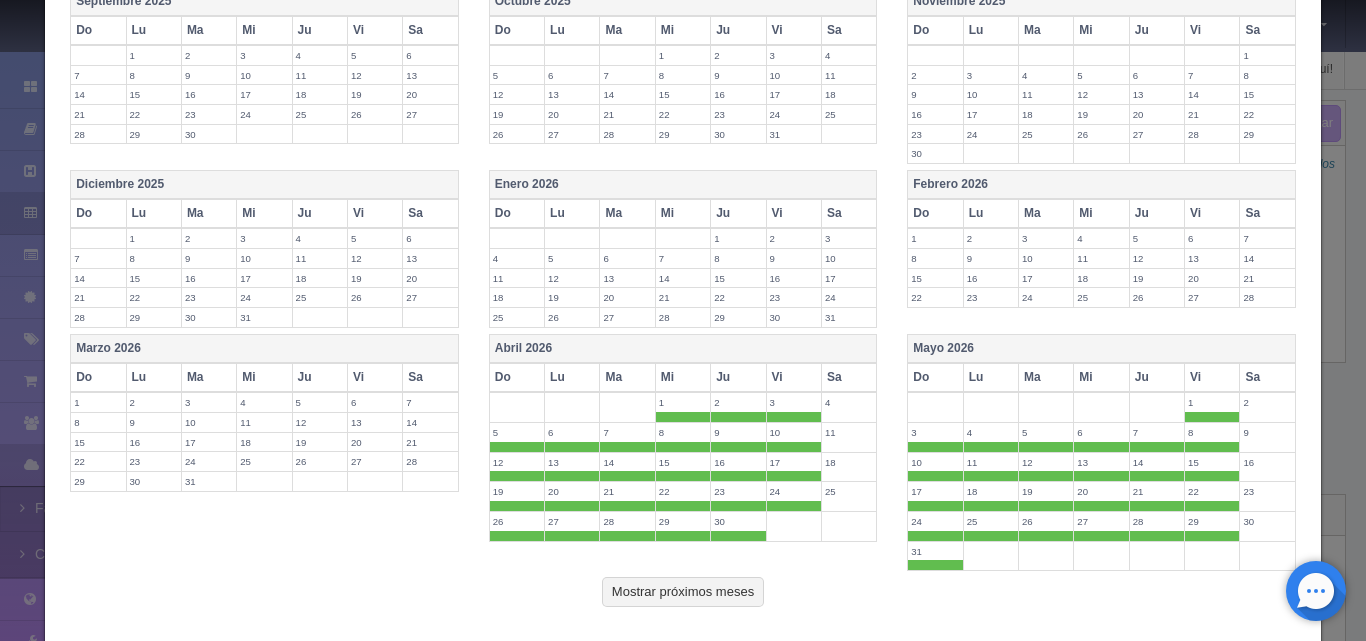 click on "Do" at bounding box center (265, 348) 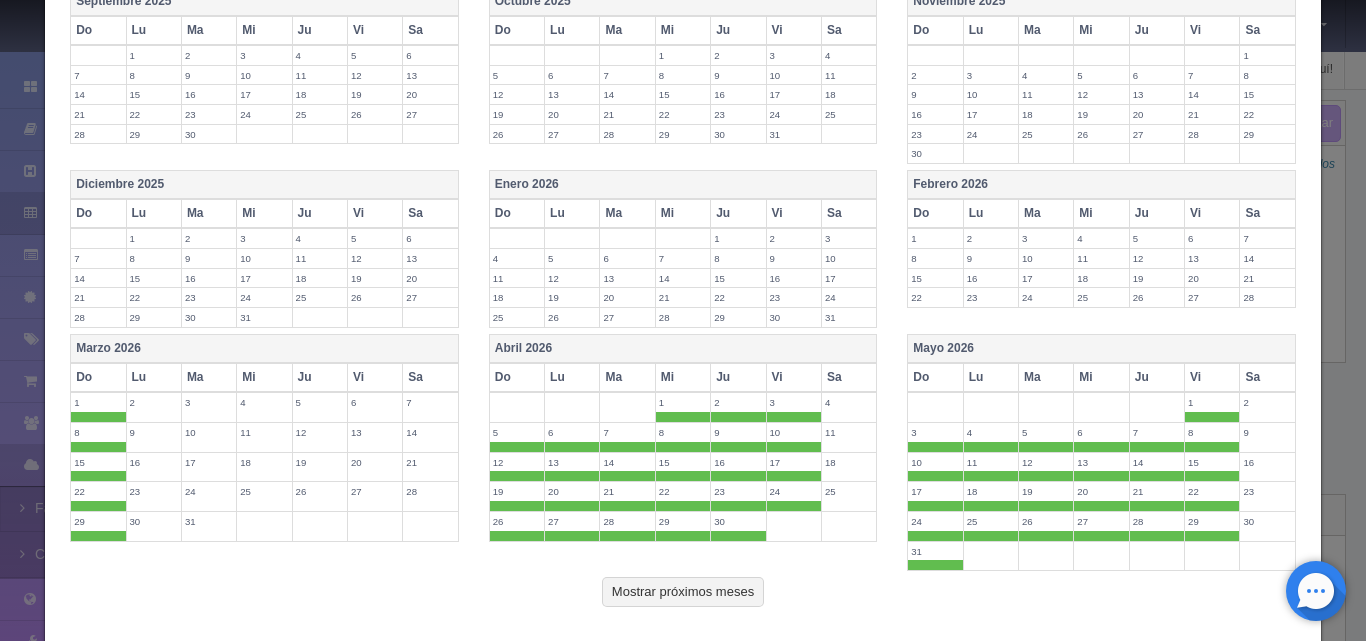 click on "Lu" at bounding box center [153, 377] 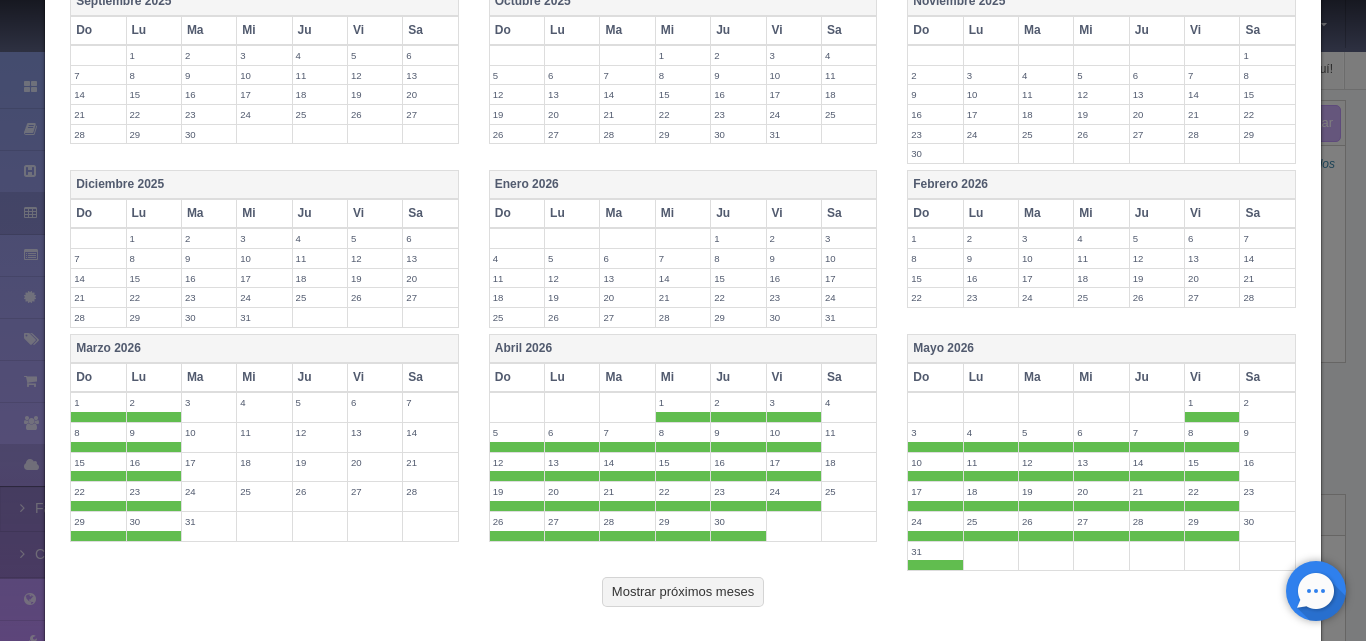 click on "Ma" at bounding box center (208, 377) 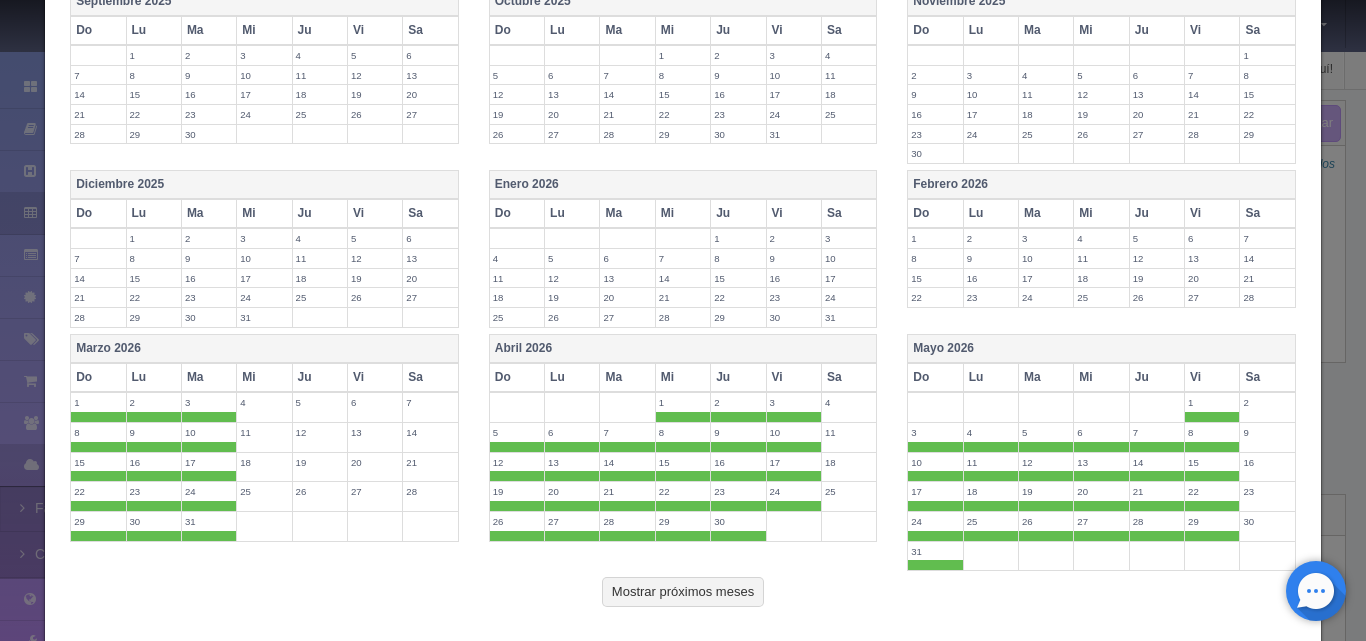 click on "Mi" at bounding box center (264, 377) 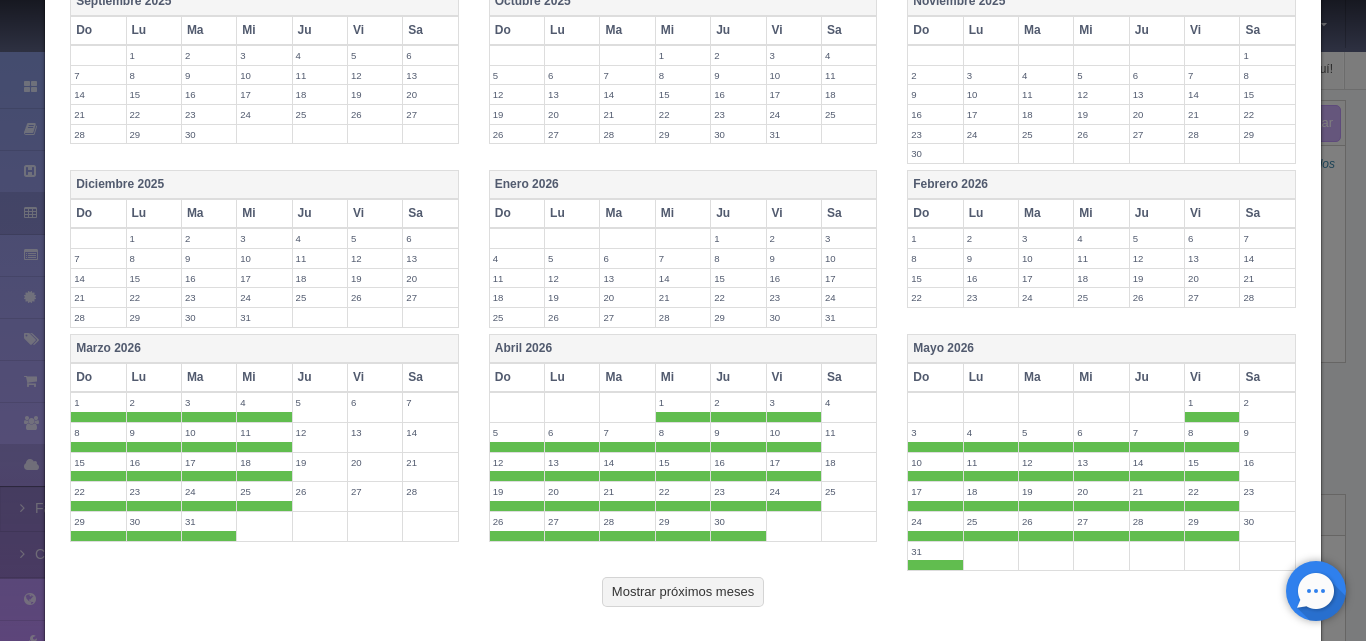 click on "Ju" at bounding box center (319, 377) 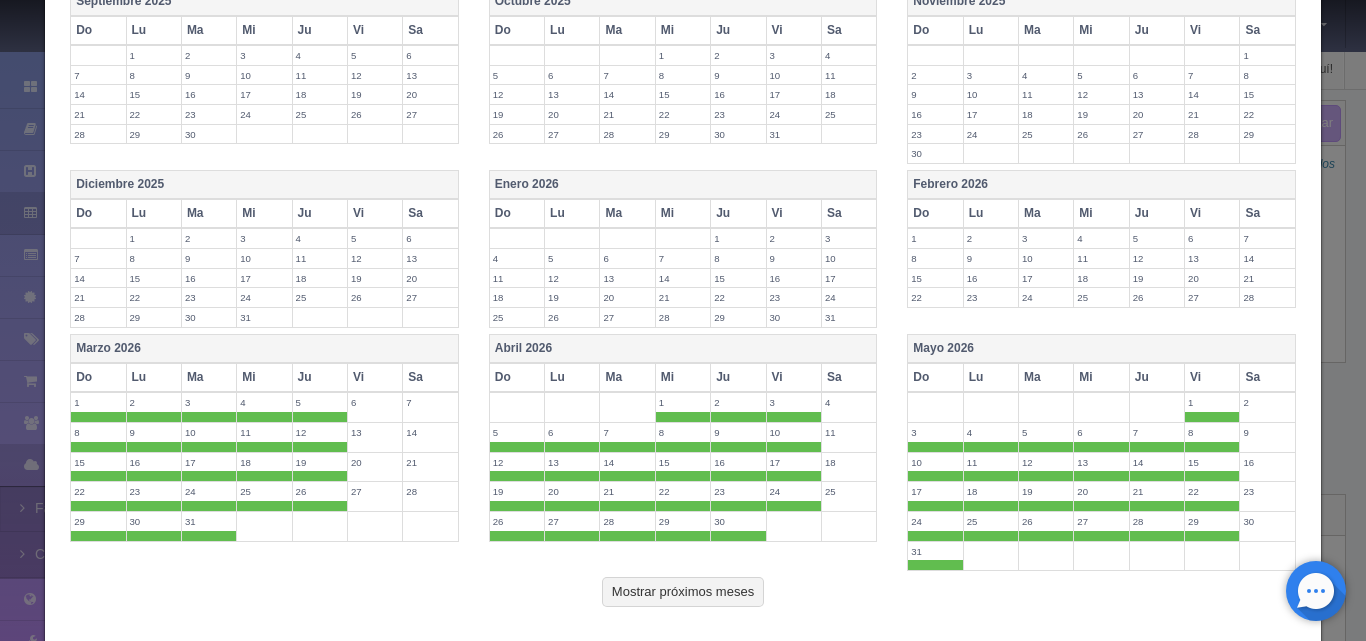click on "Vi" at bounding box center [374, 377] 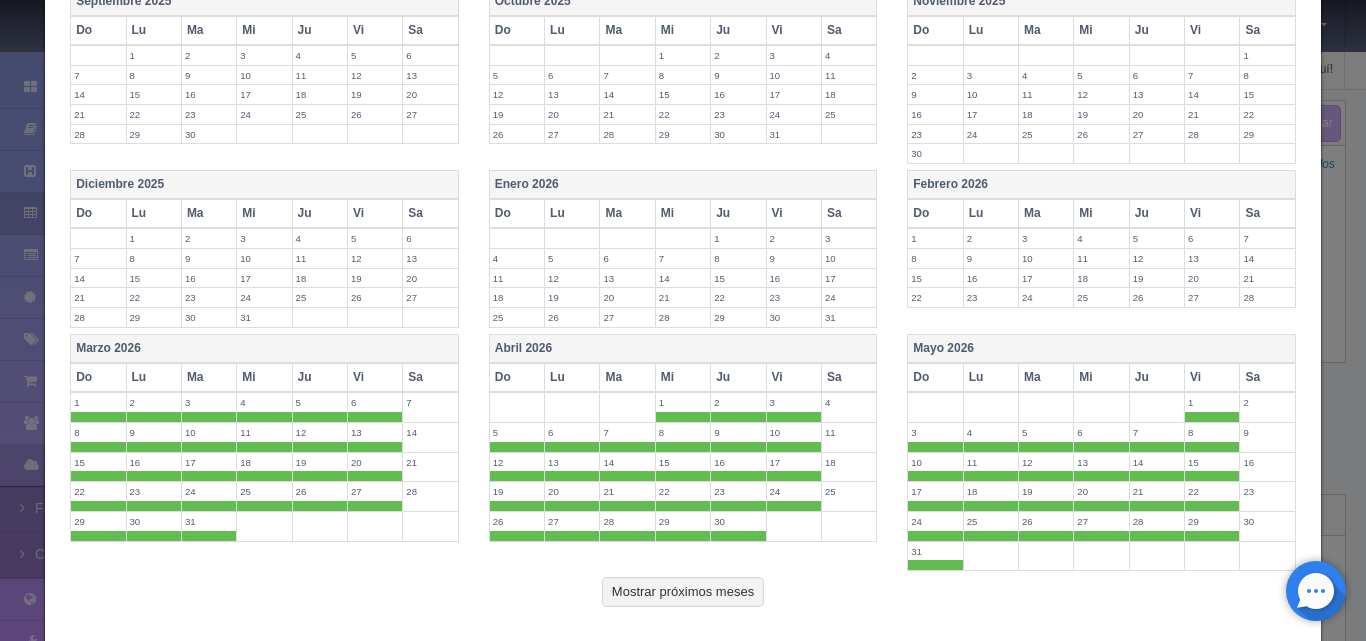 click at bounding box center (98, 417) 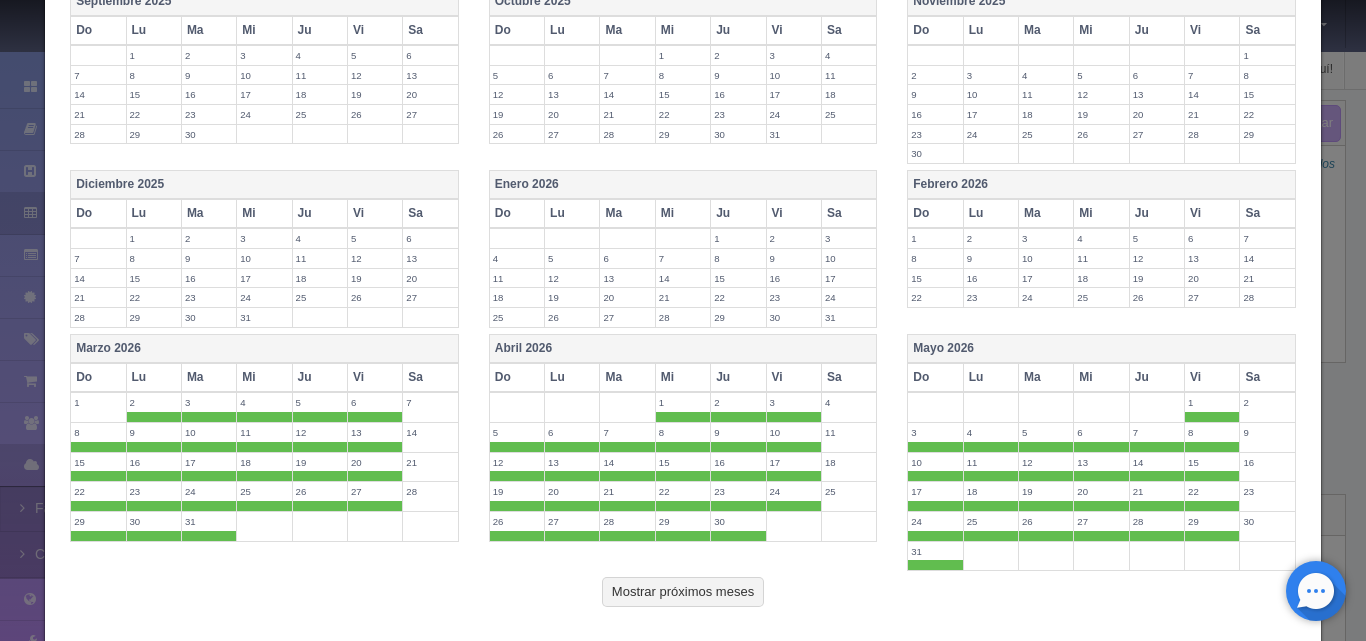 click on "2" at bounding box center (154, 402) 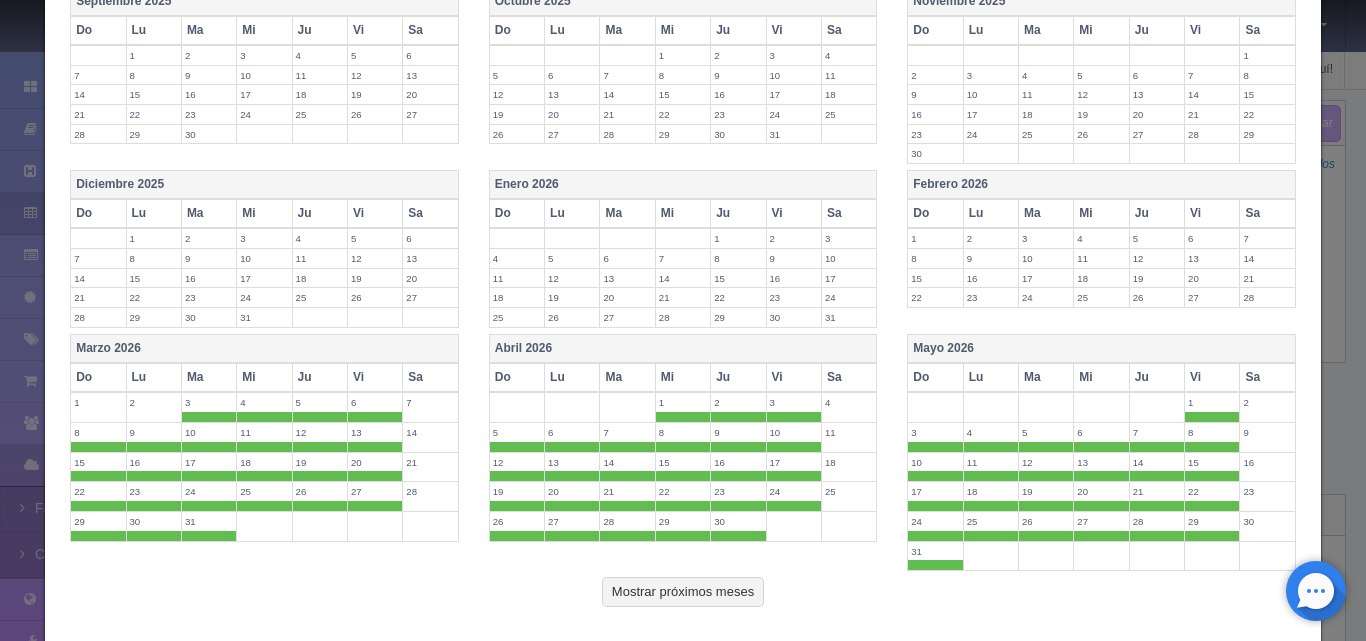 click on "3" at bounding box center [209, 402] 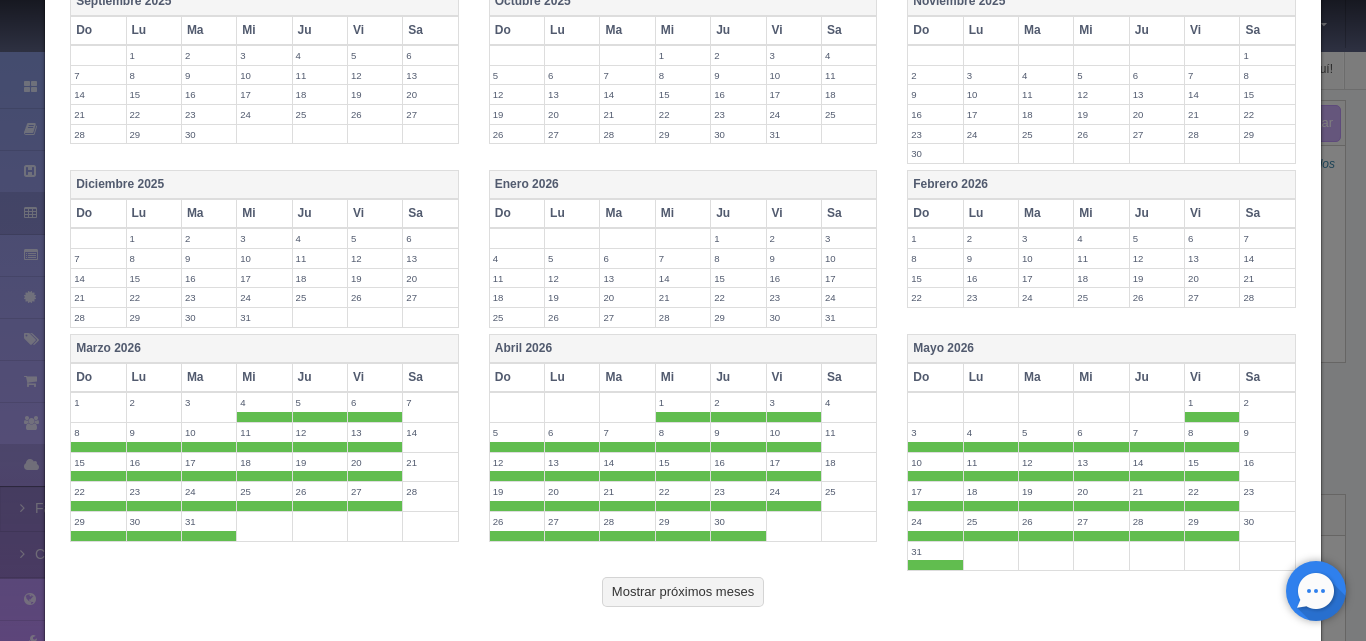 click at bounding box center [264, 417] 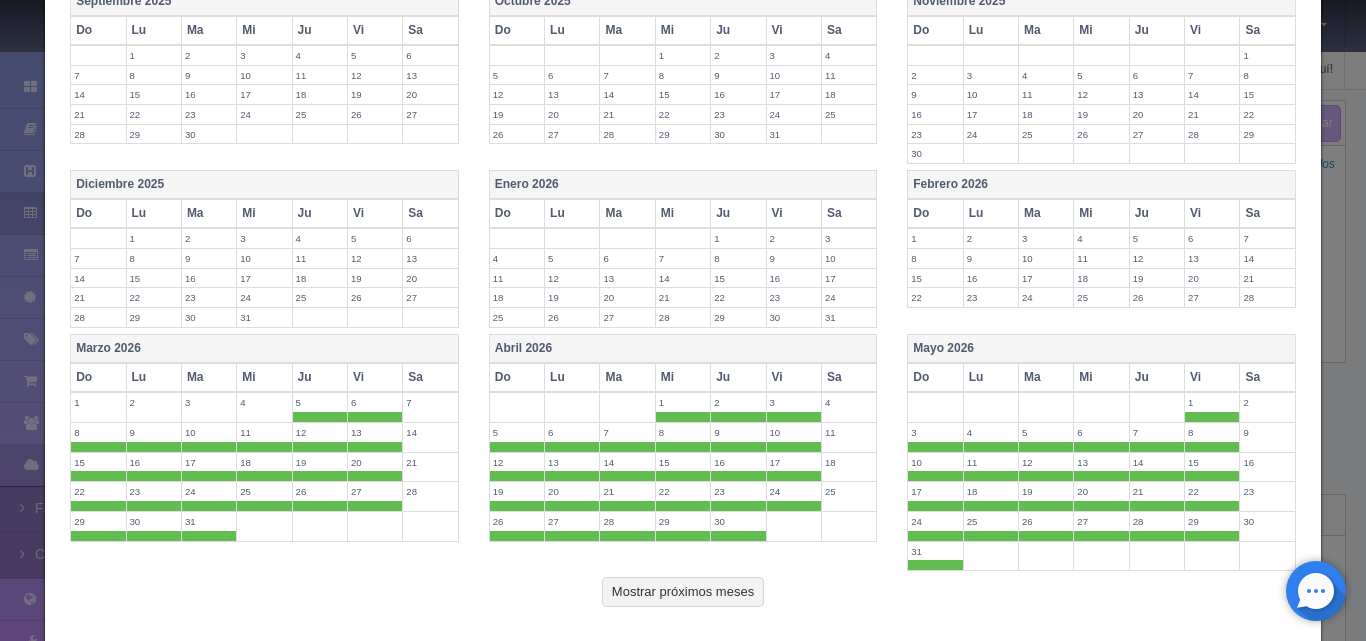 click on "5" at bounding box center [320, 402] 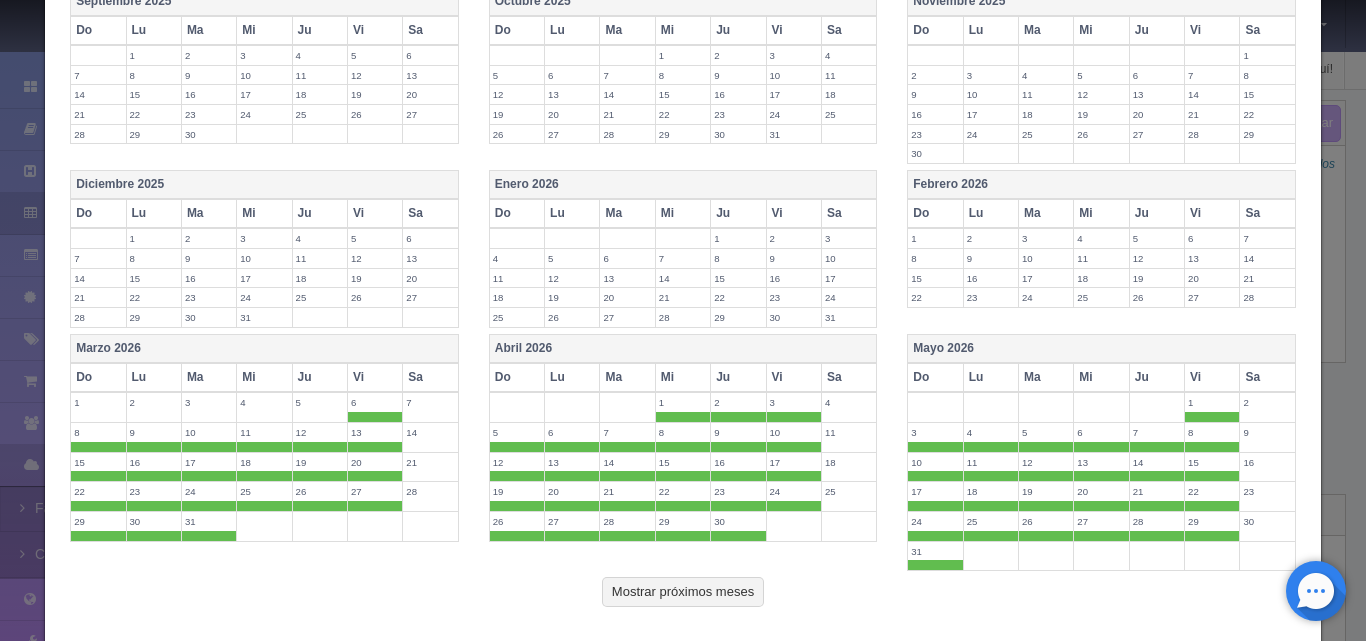 click on "6" at bounding box center (375, 402) 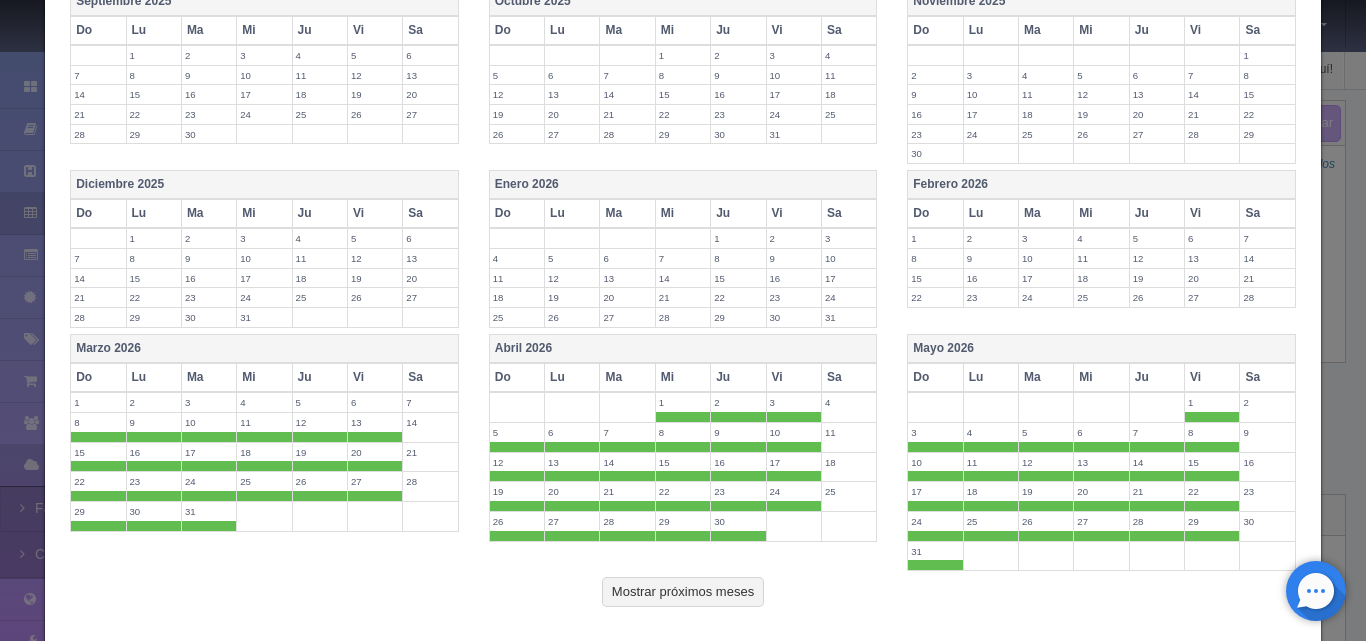 click at bounding box center (98, 437) 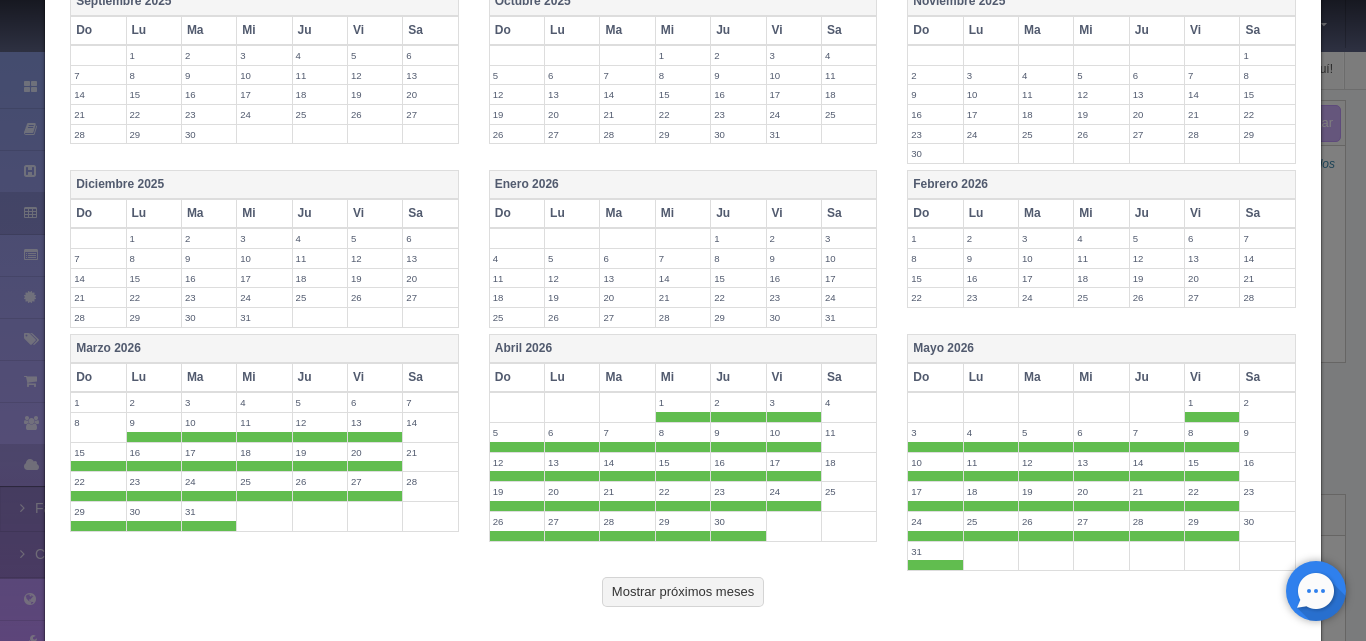 click on "9" at bounding box center (154, 422) 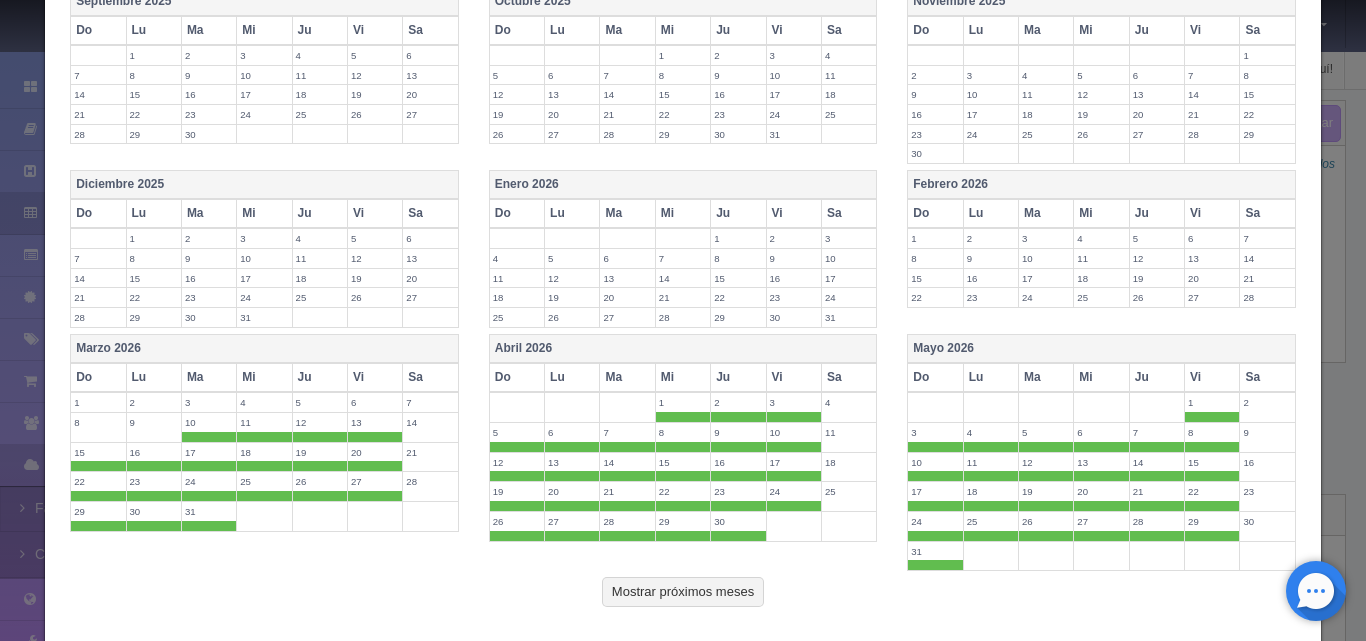 click on "10" at bounding box center (209, 422) 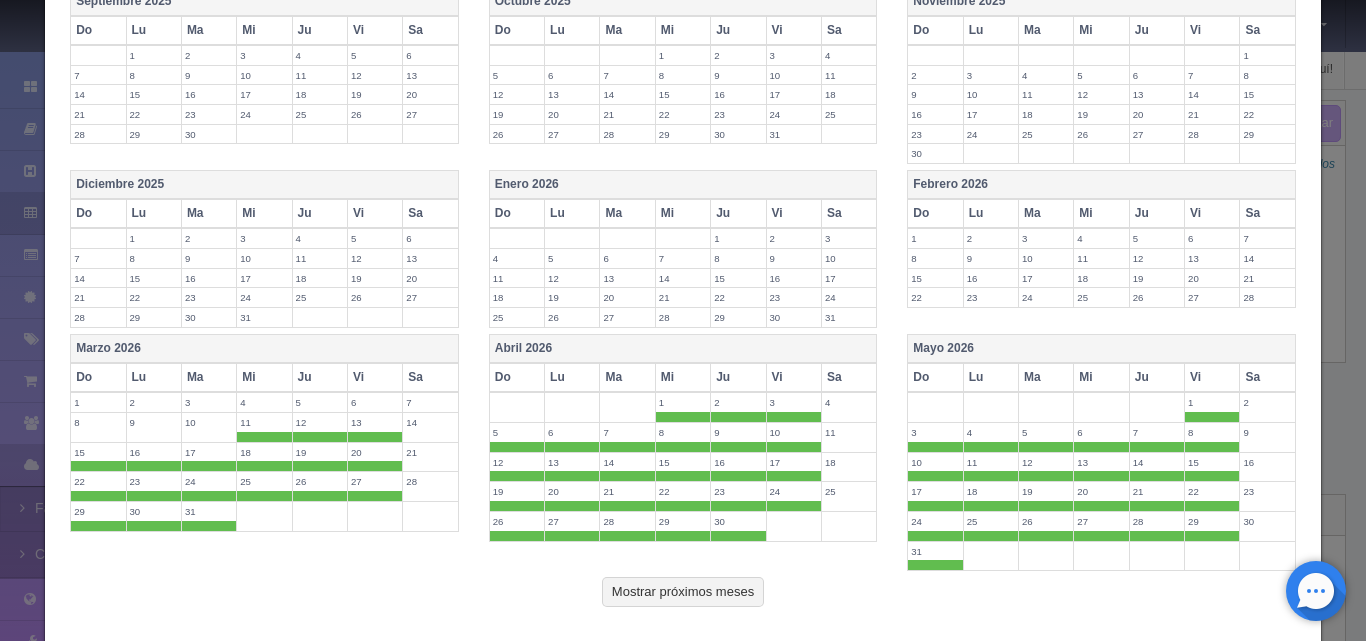 click on "11" at bounding box center (264, 422) 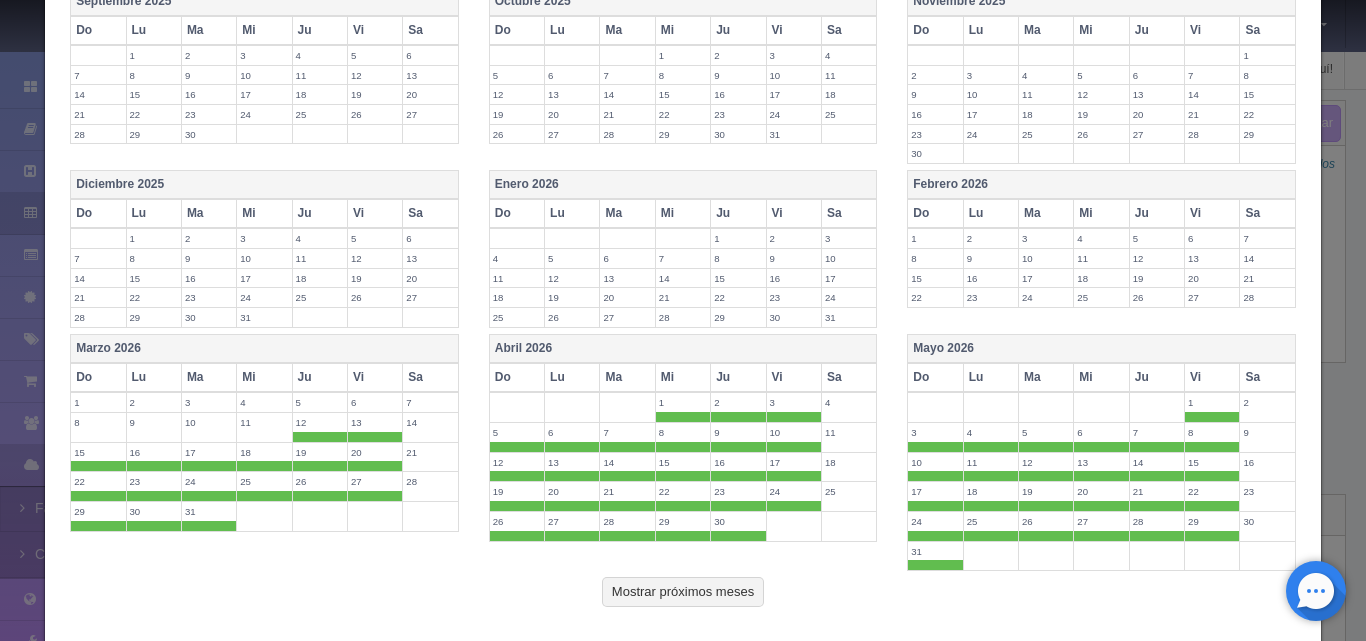click on "12" at bounding box center (320, 422) 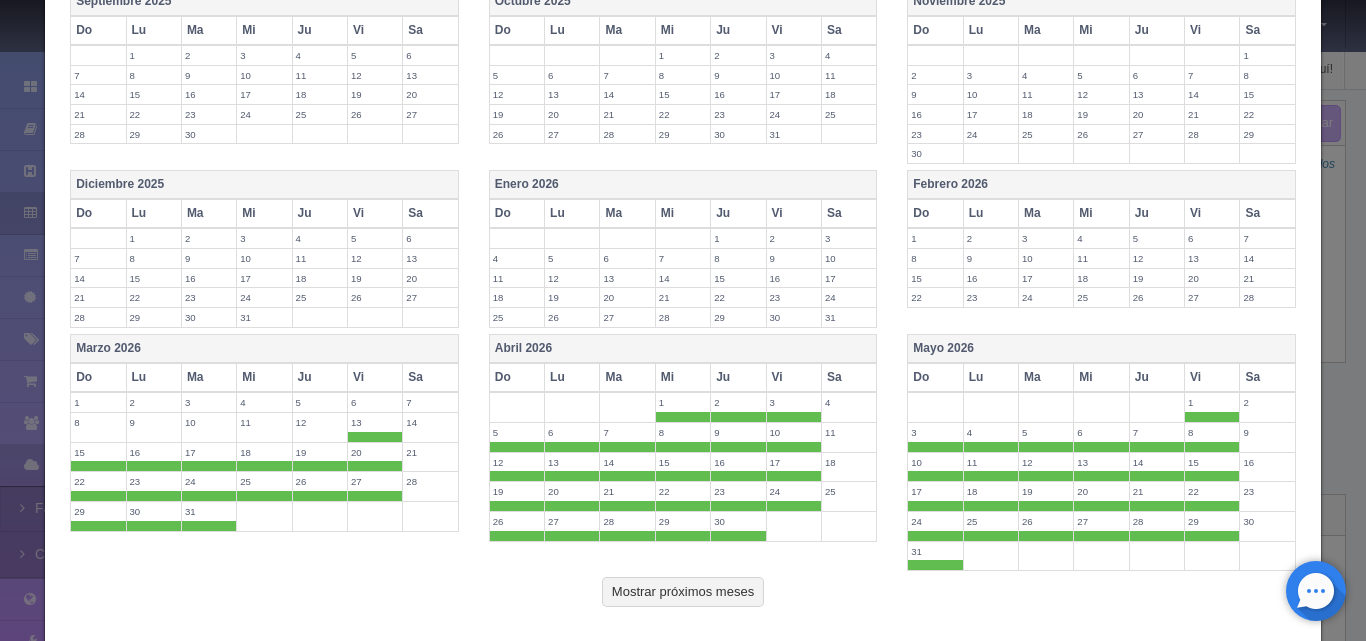 click on "13" at bounding box center [375, 422] 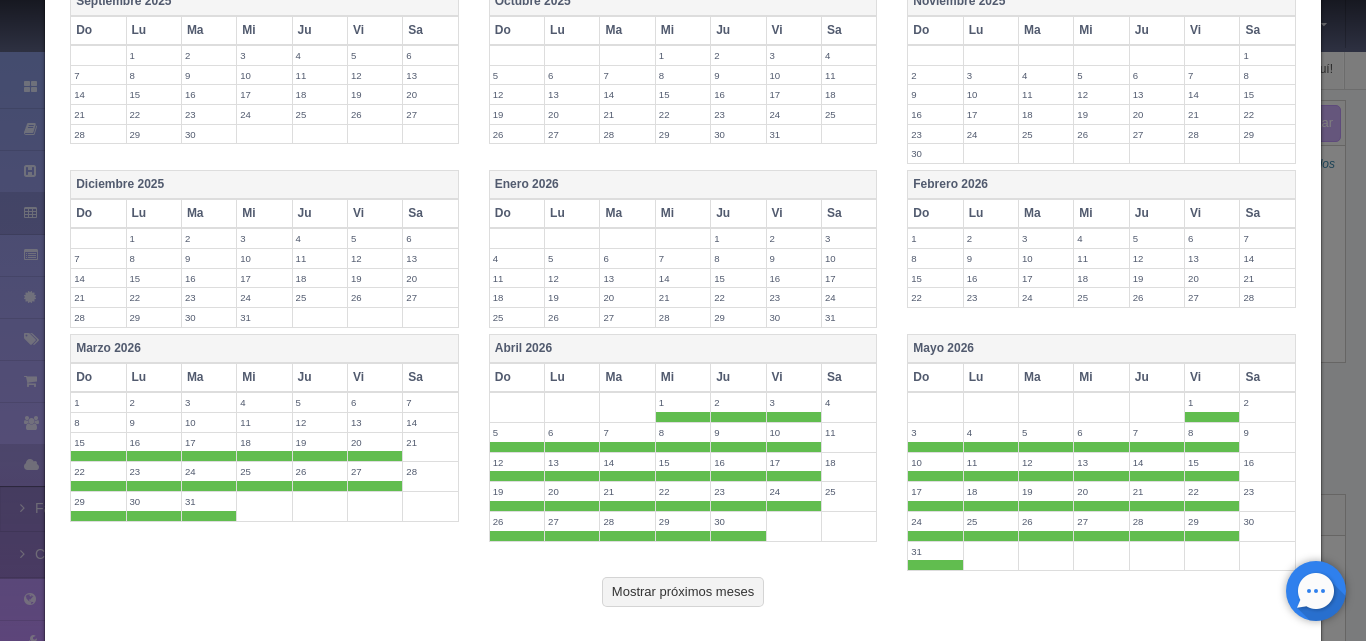 scroll, scrollTop: 804, scrollLeft: 0, axis: vertical 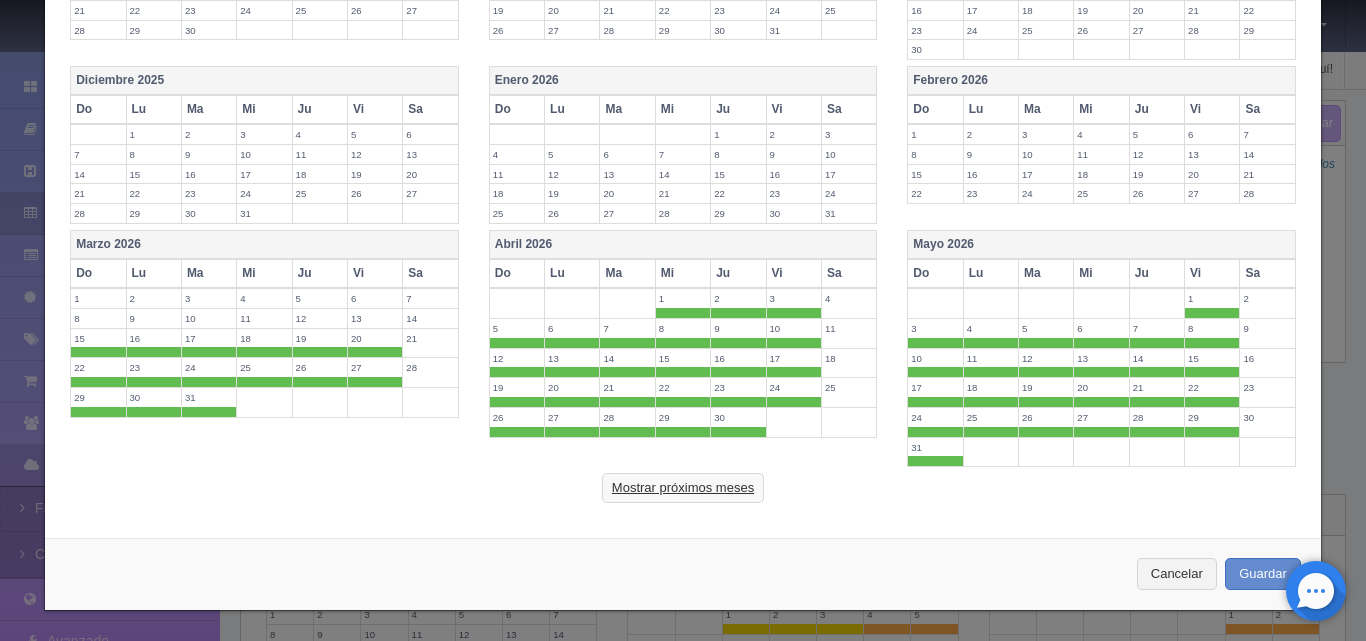 click on "Mostrar próximos meses" at bounding box center [683, 488] 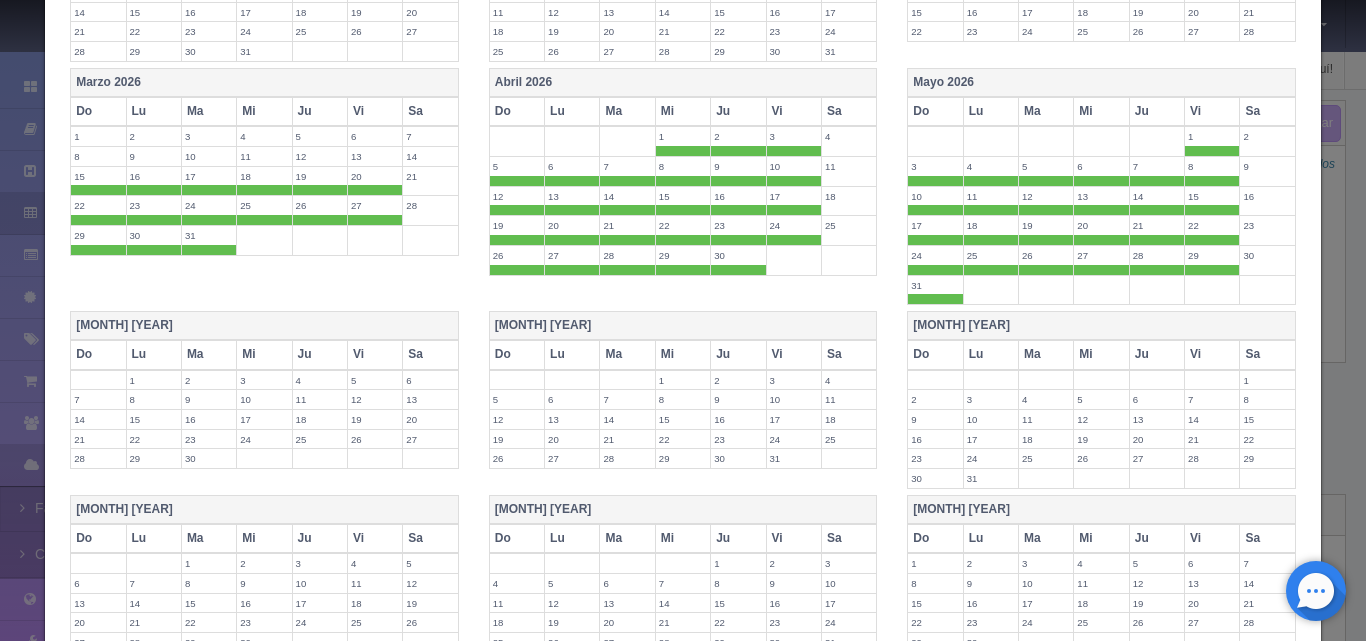 scroll, scrollTop: 1004, scrollLeft: 0, axis: vertical 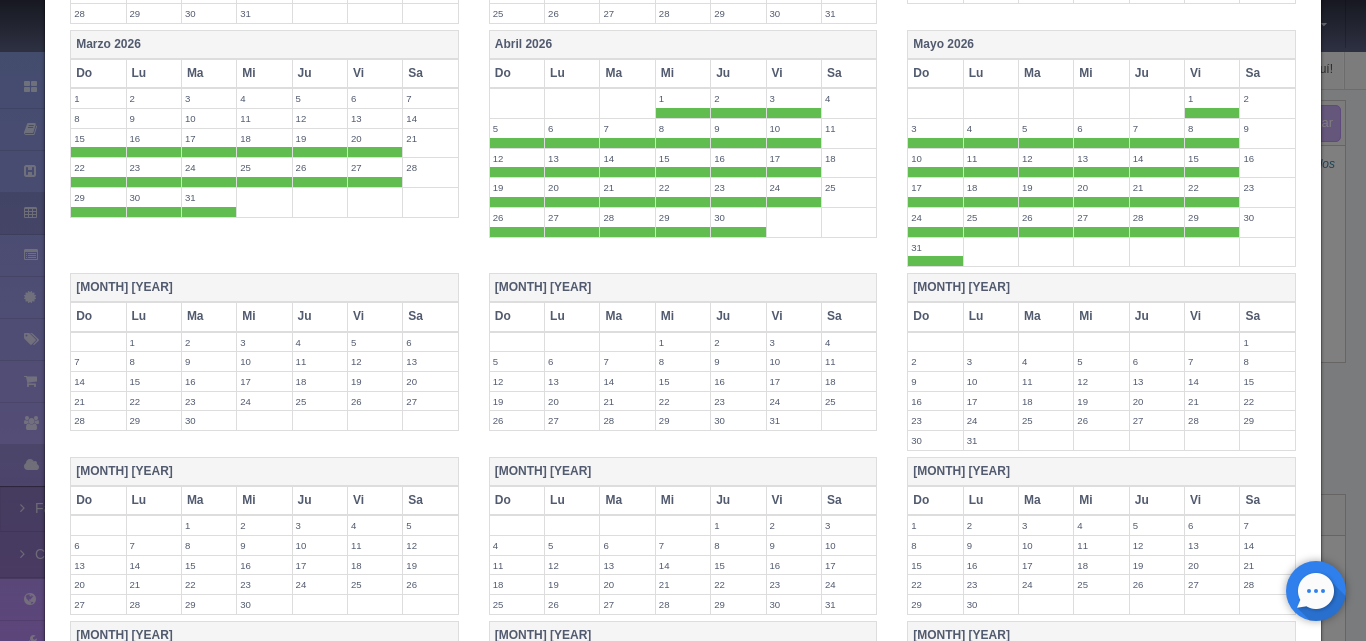click on "Do" at bounding box center (265, 288) 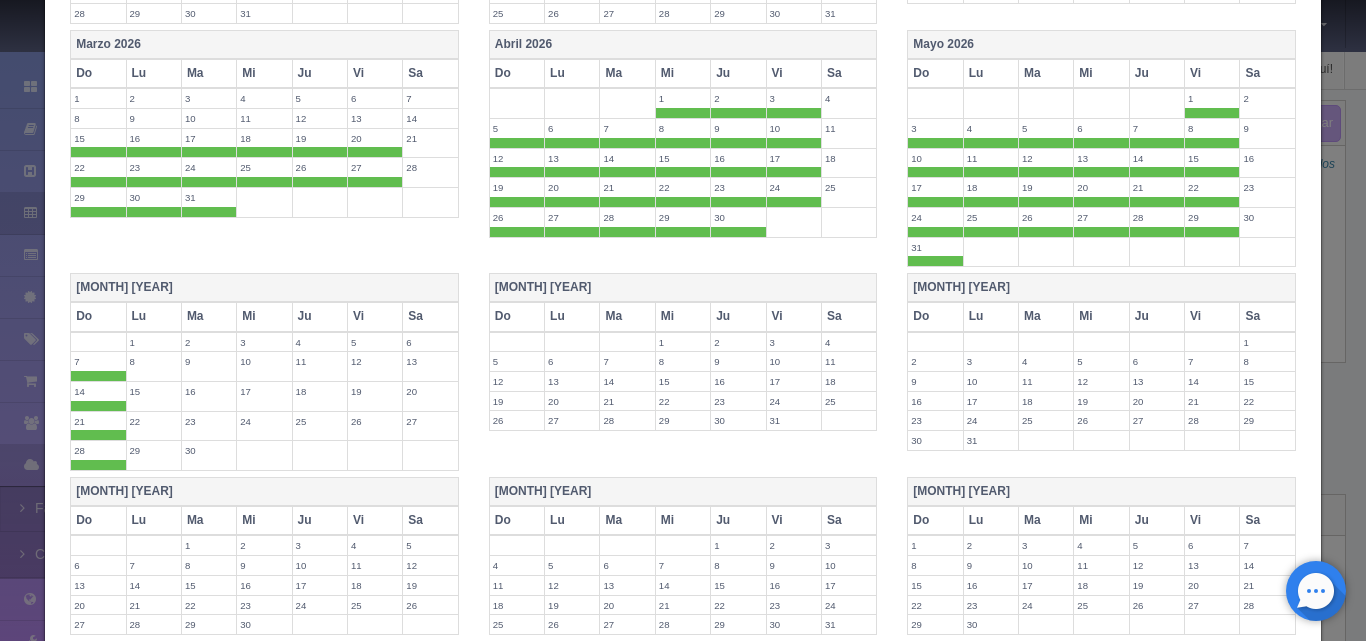 click on "Lu" at bounding box center [153, 316] 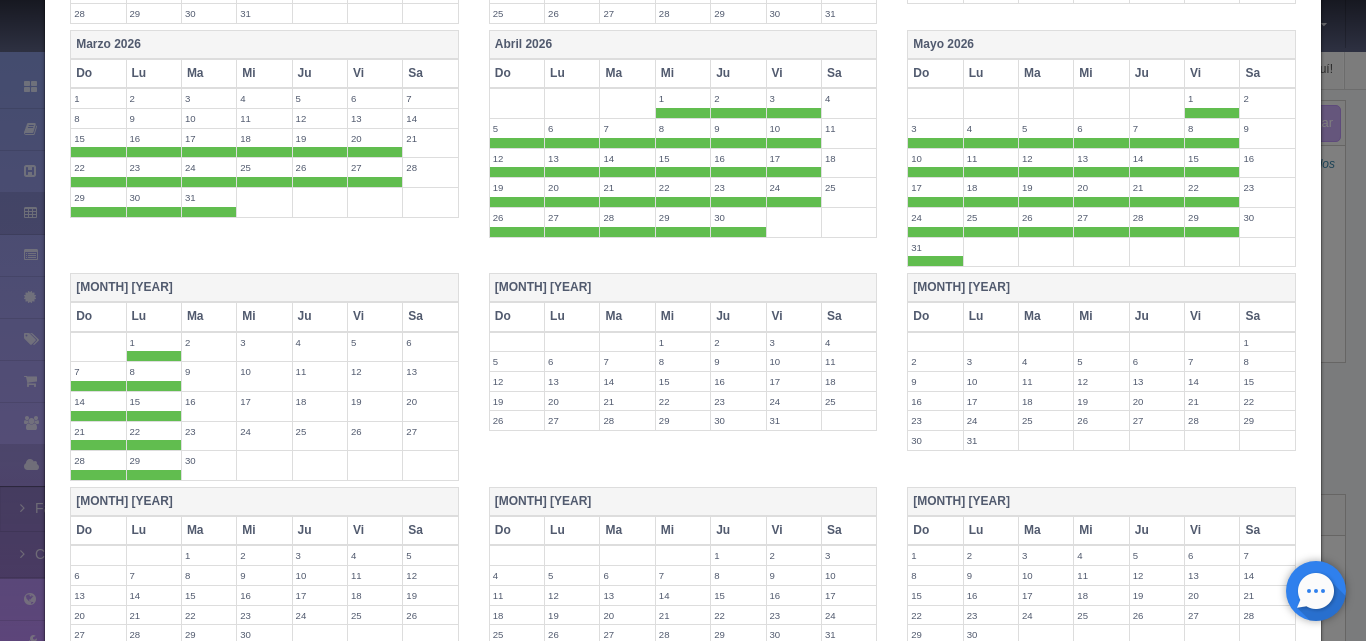 click on "Ma" at bounding box center [208, 316] 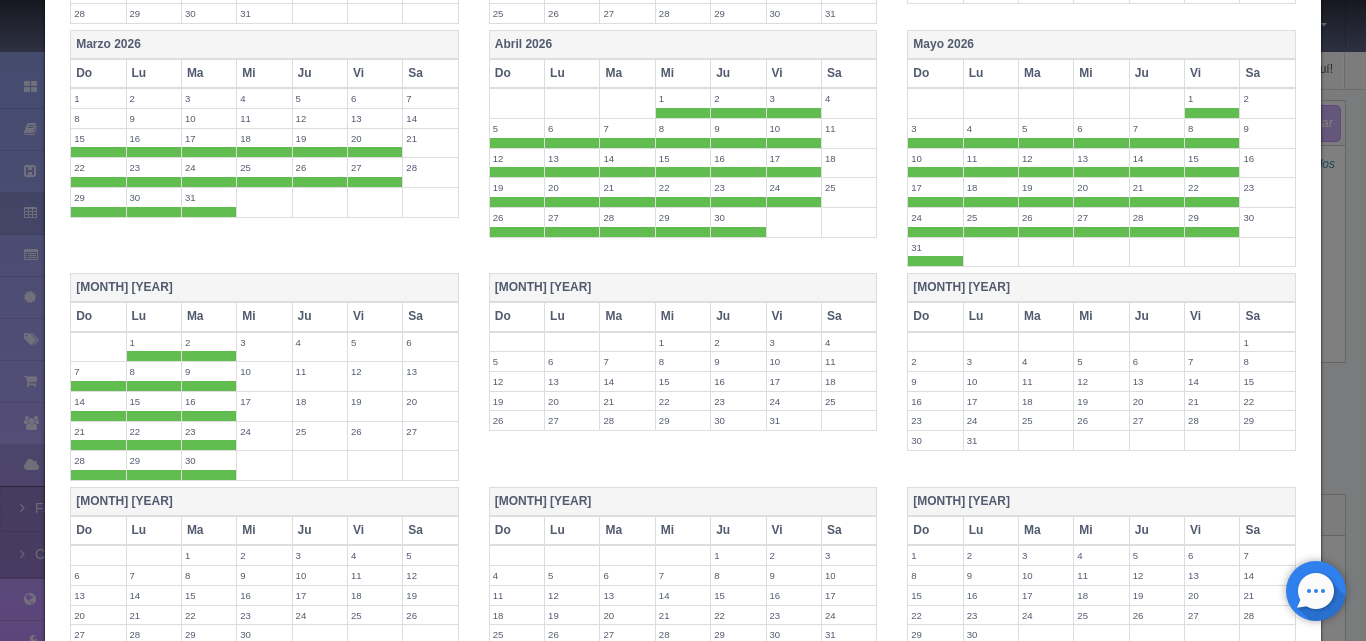 click on "Mi" at bounding box center [264, 316] 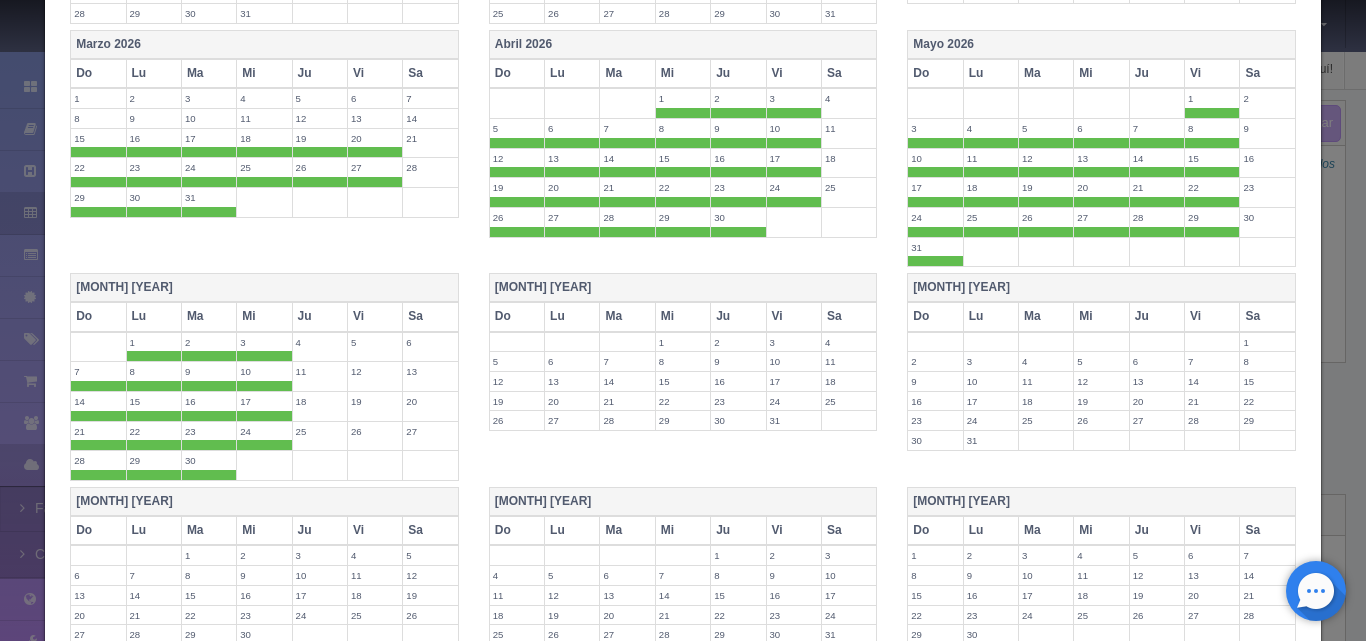 click on "Ju" at bounding box center [319, 316] 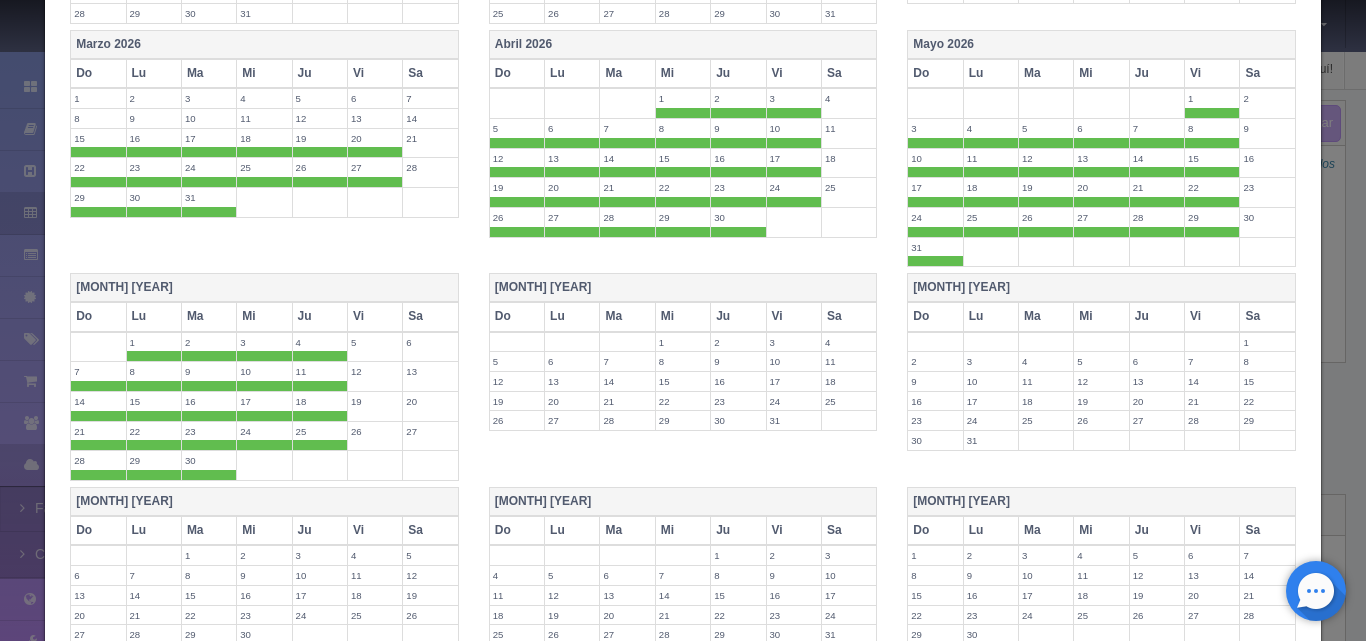 click on "Vi" at bounding box center (374, 316) 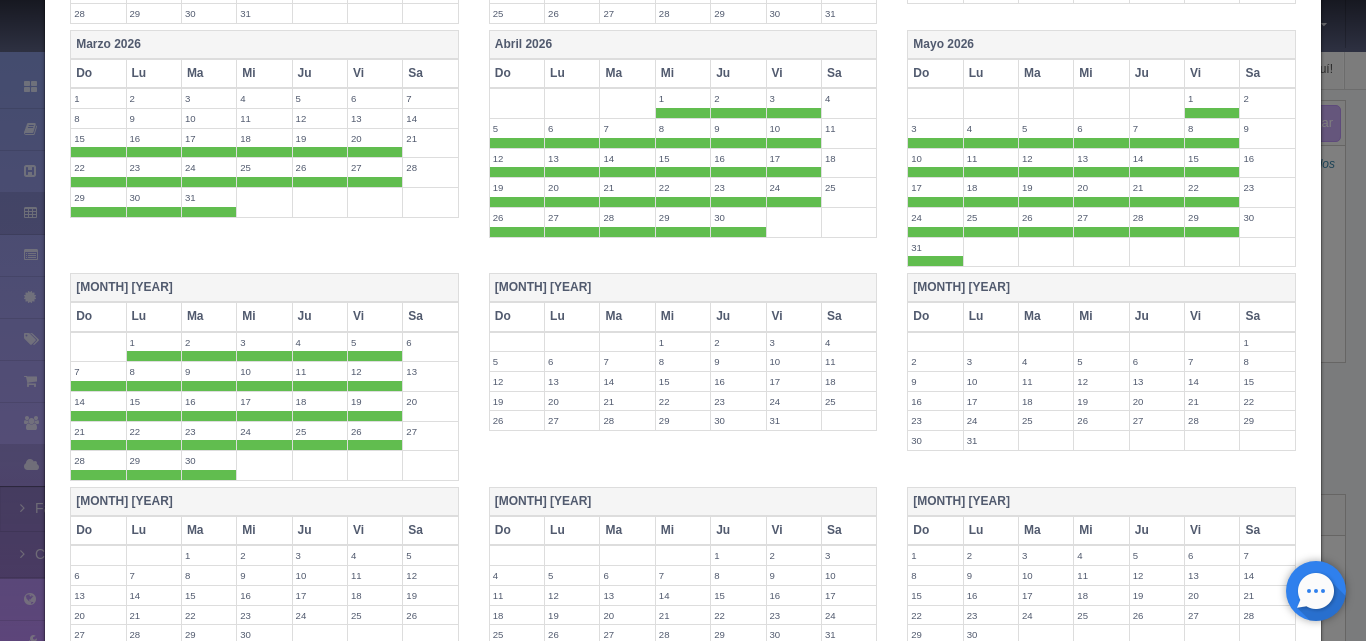 click on "30" at bounding box center (209, 460) 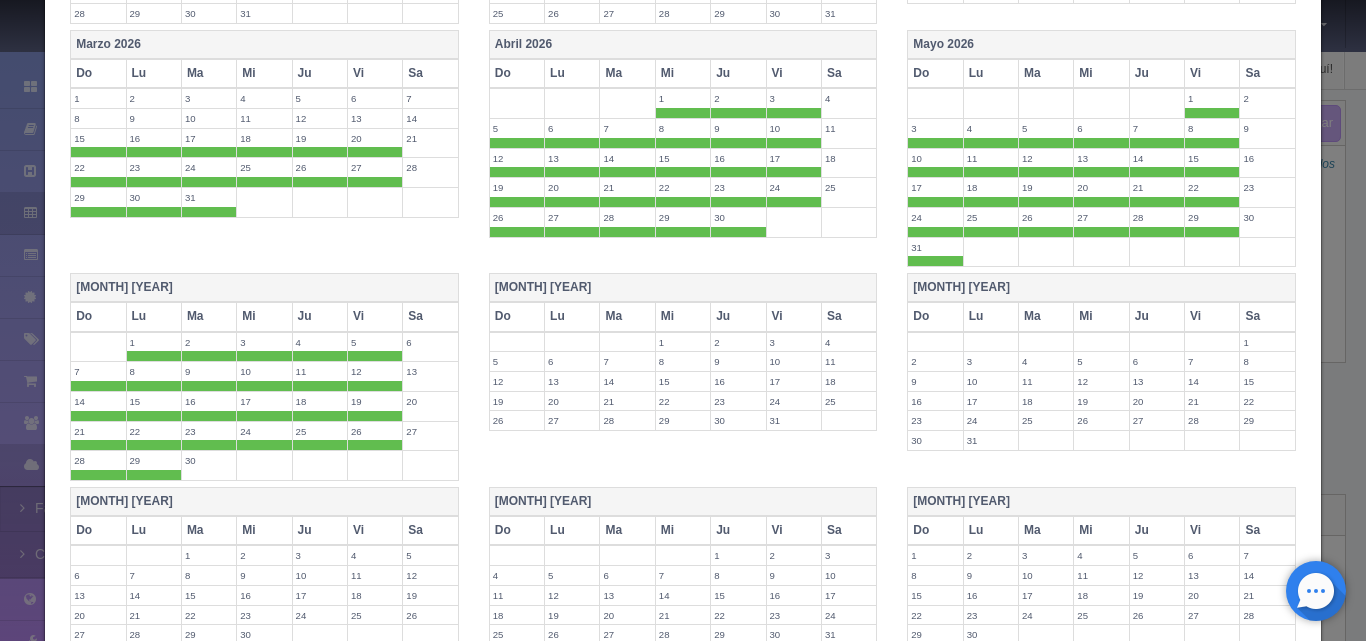 click on "29" at bounding box center [154, 460] 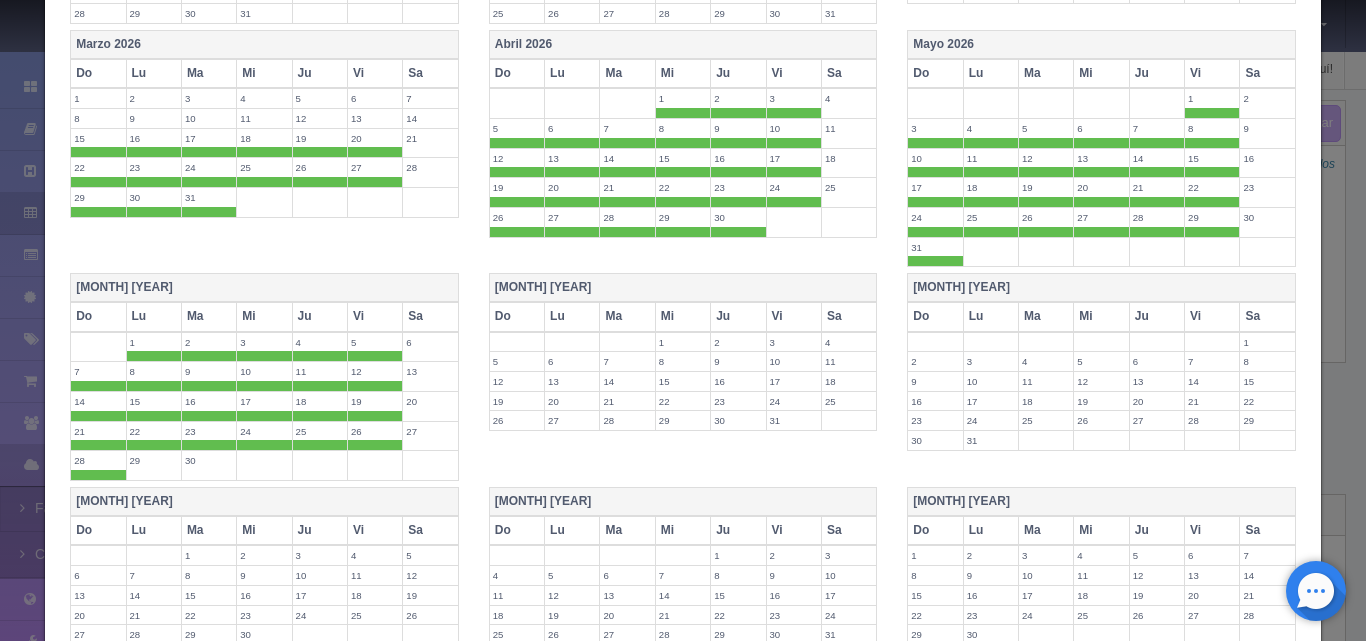 click on "28" at bounding box center [98, 460] 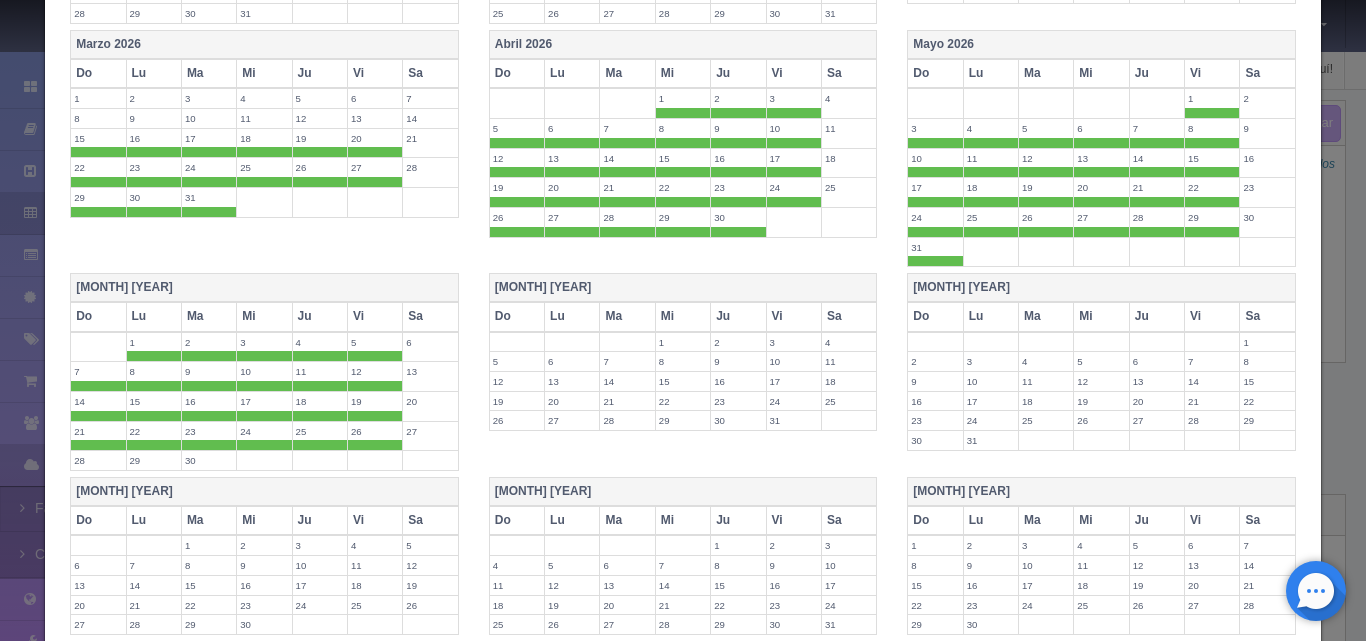 click on "21" at bounding box center (98, 431) 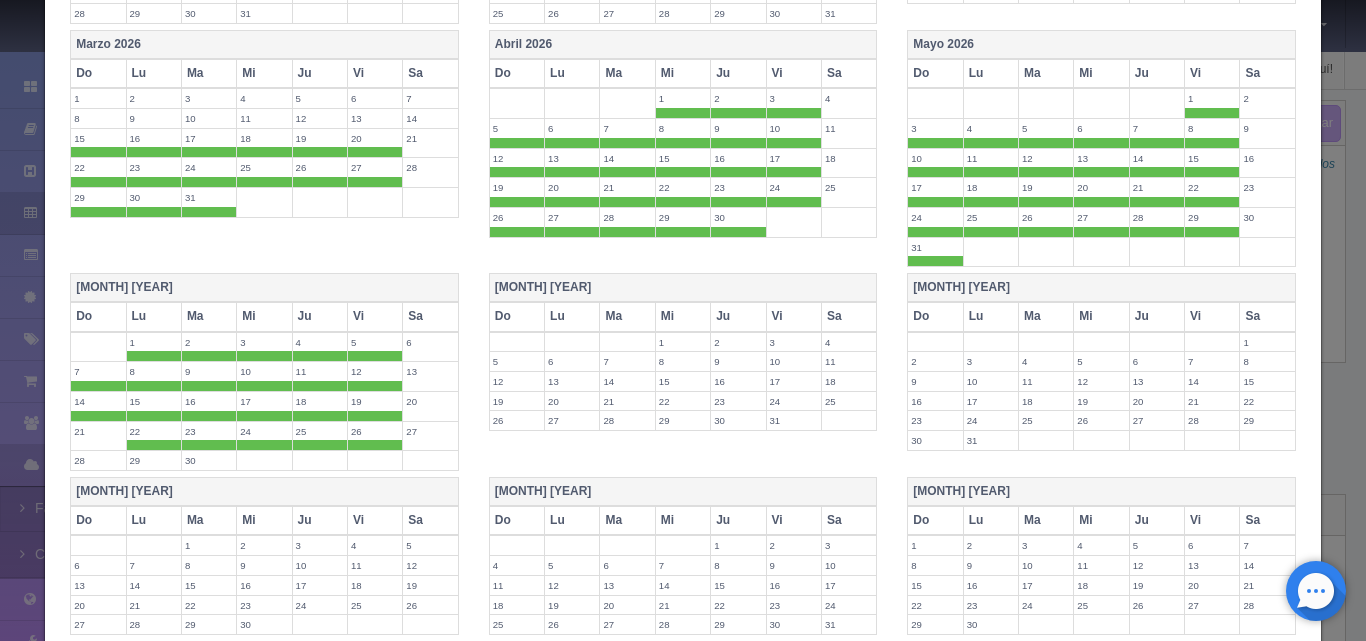 click on "22" at bounding box center [154, 431] 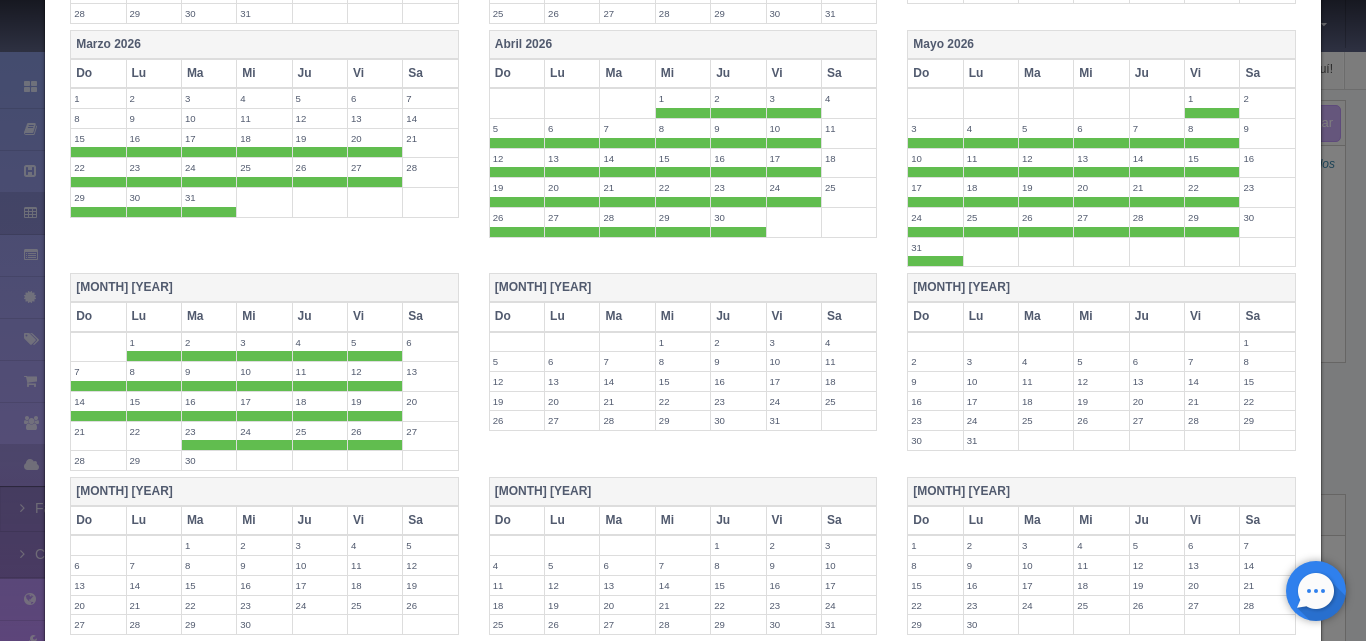 drag, startPoint x: 202, startPoint y: 433, endPoint x: 221, endPoint y: 433, distance: 19 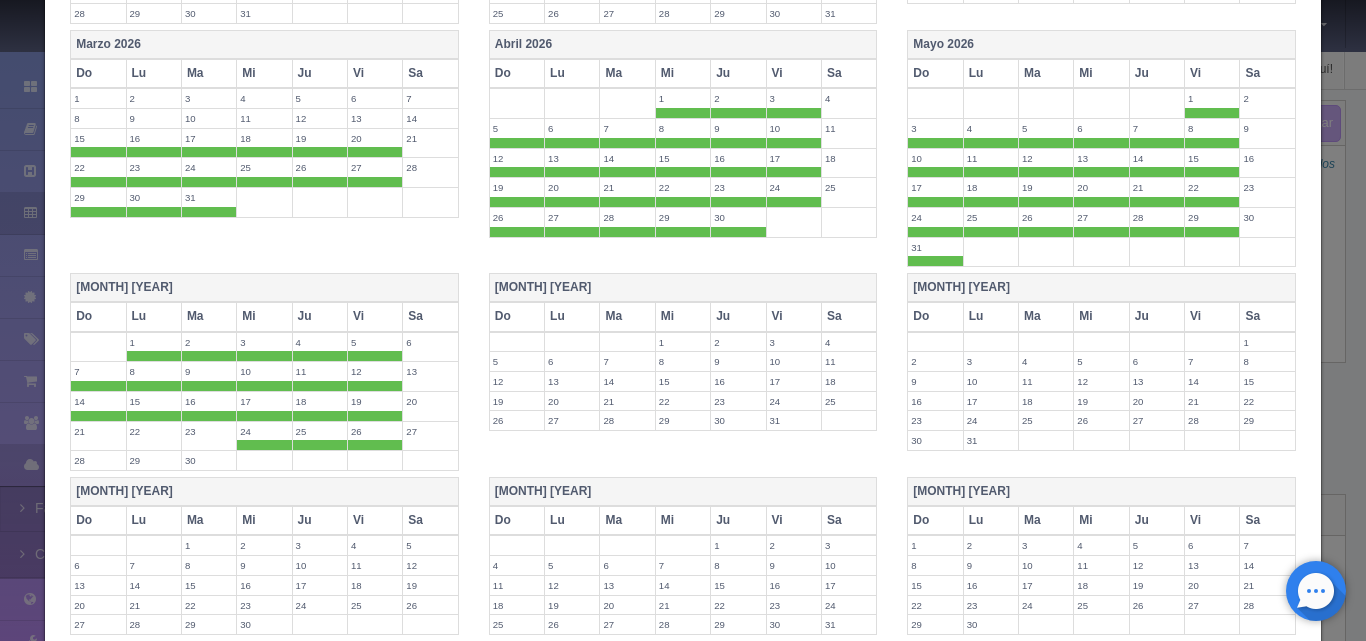 drag, startPoint x: 262, startPoint y: 438, endPoint x: 299, endPoint y: 438, distance: 37 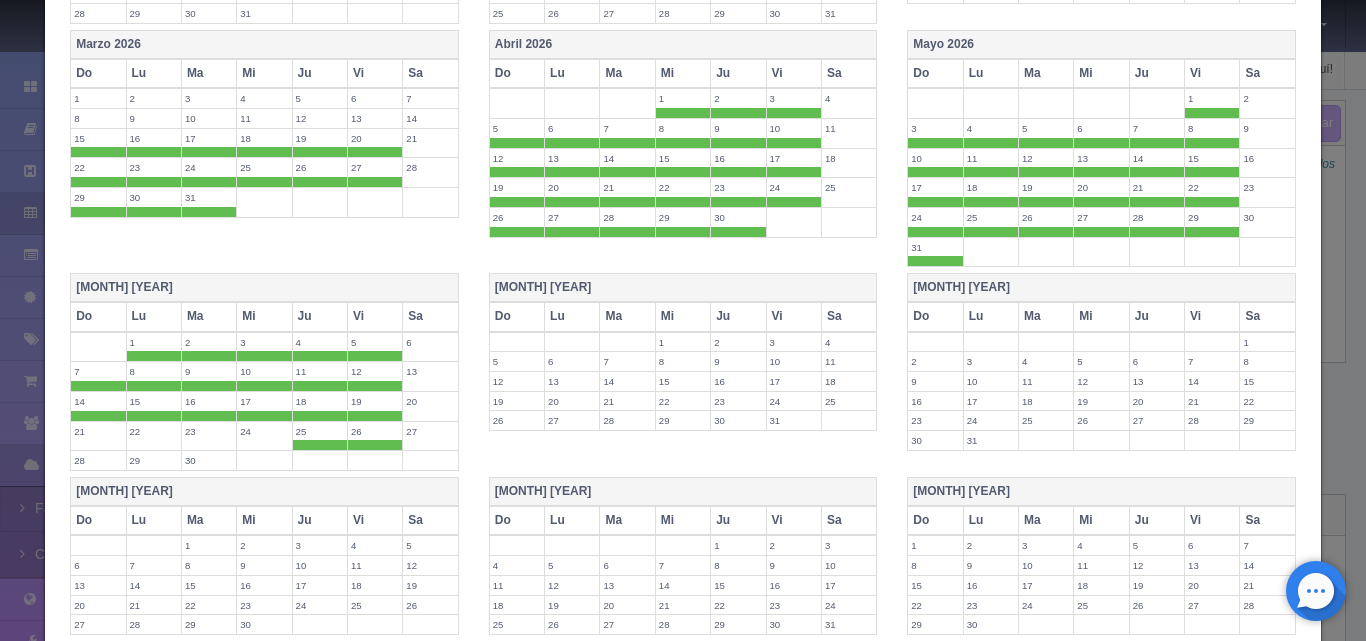 click on "25" at bounding box center (320, 431) 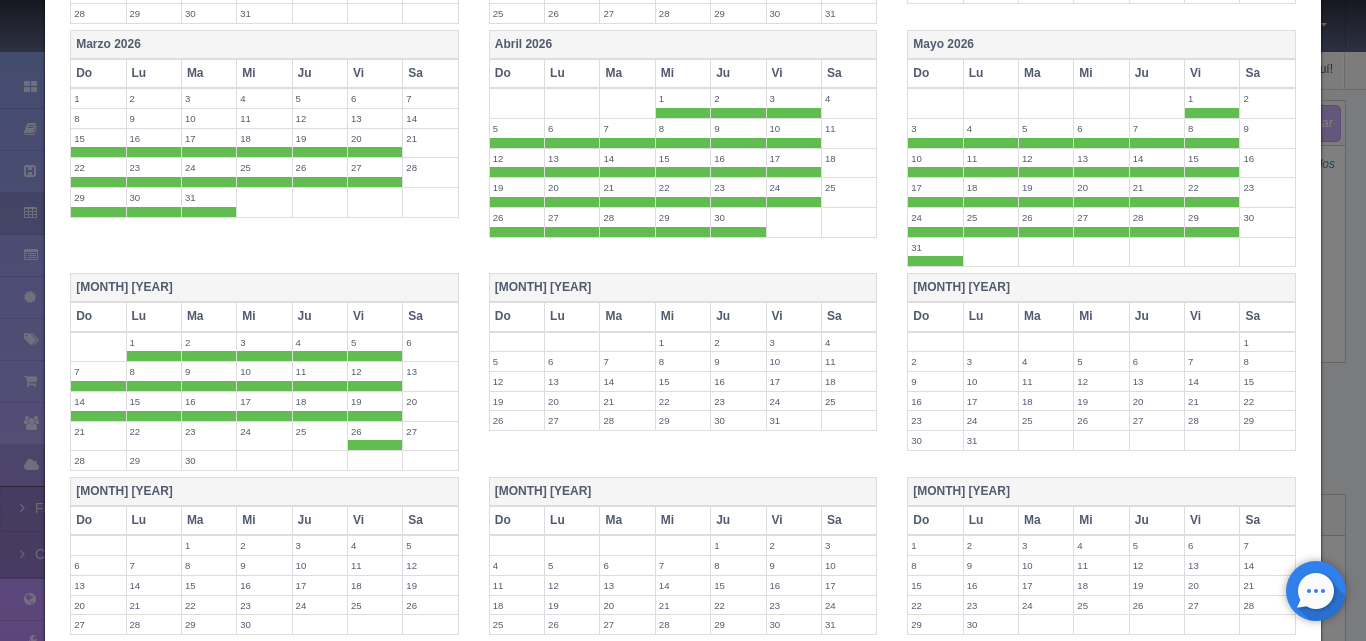 click on "26" at bounding box center (375, 431) 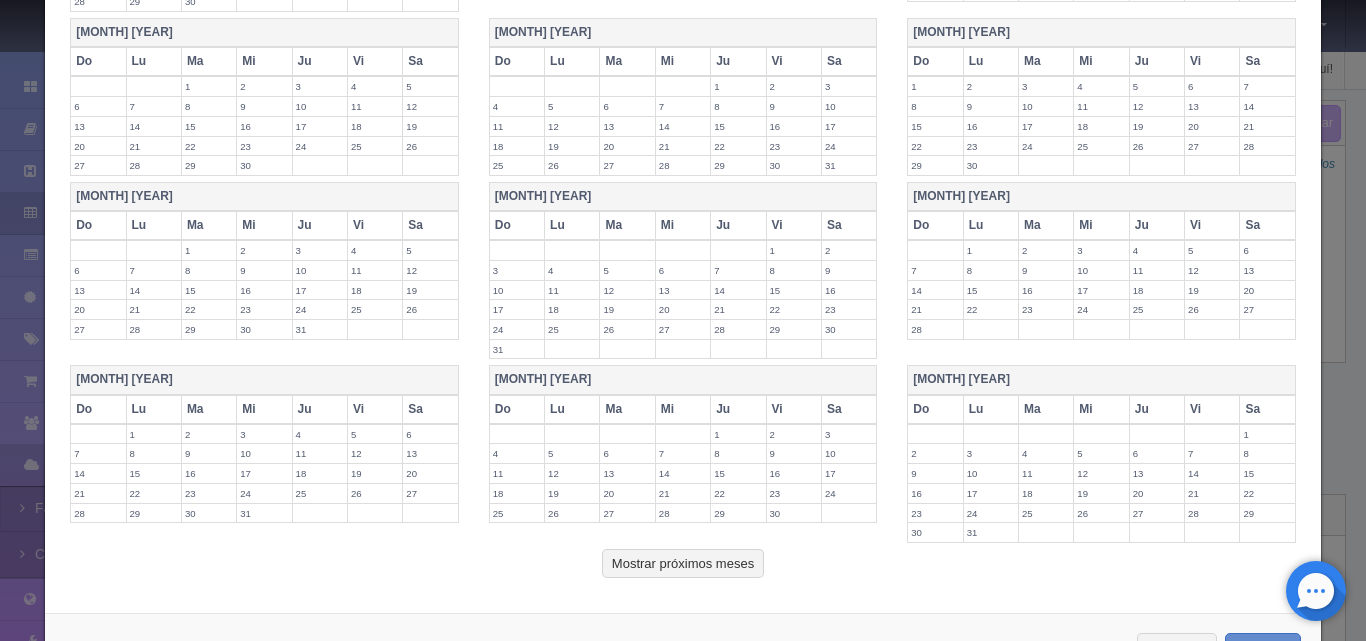 scroll, scrollTop: 1504, scrollLeft: 0, axis: vertical 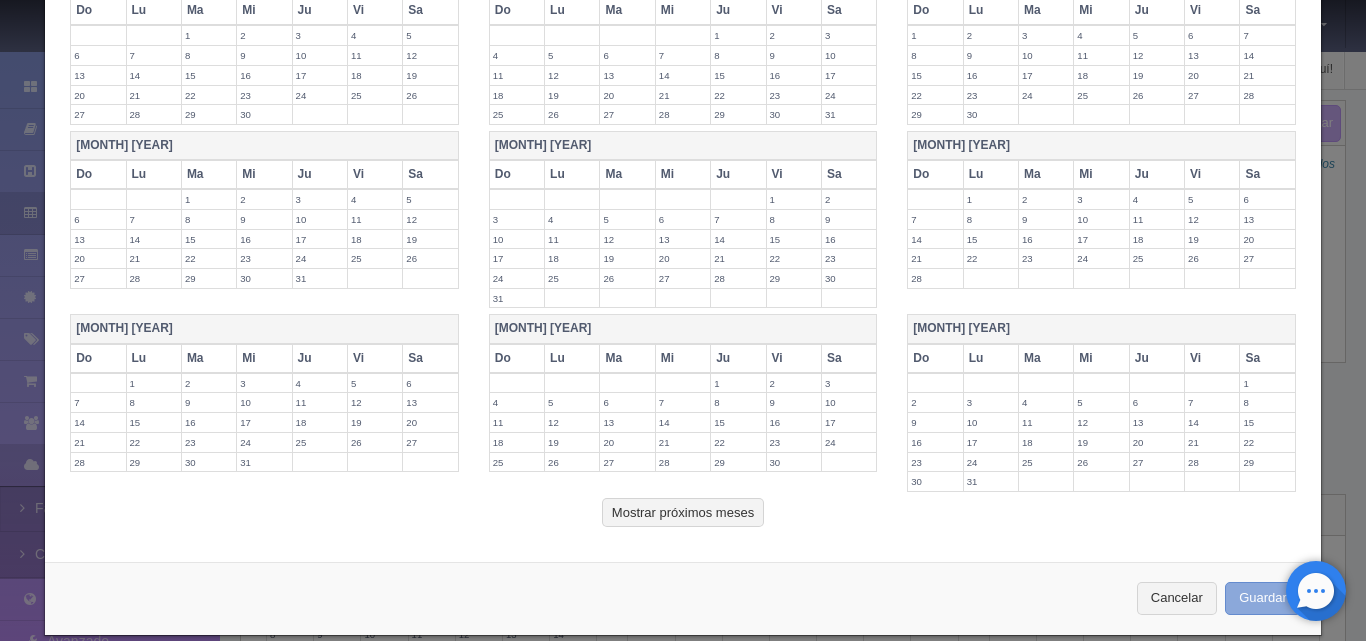 click on "Guardar" at bounding box center [1263, 598] 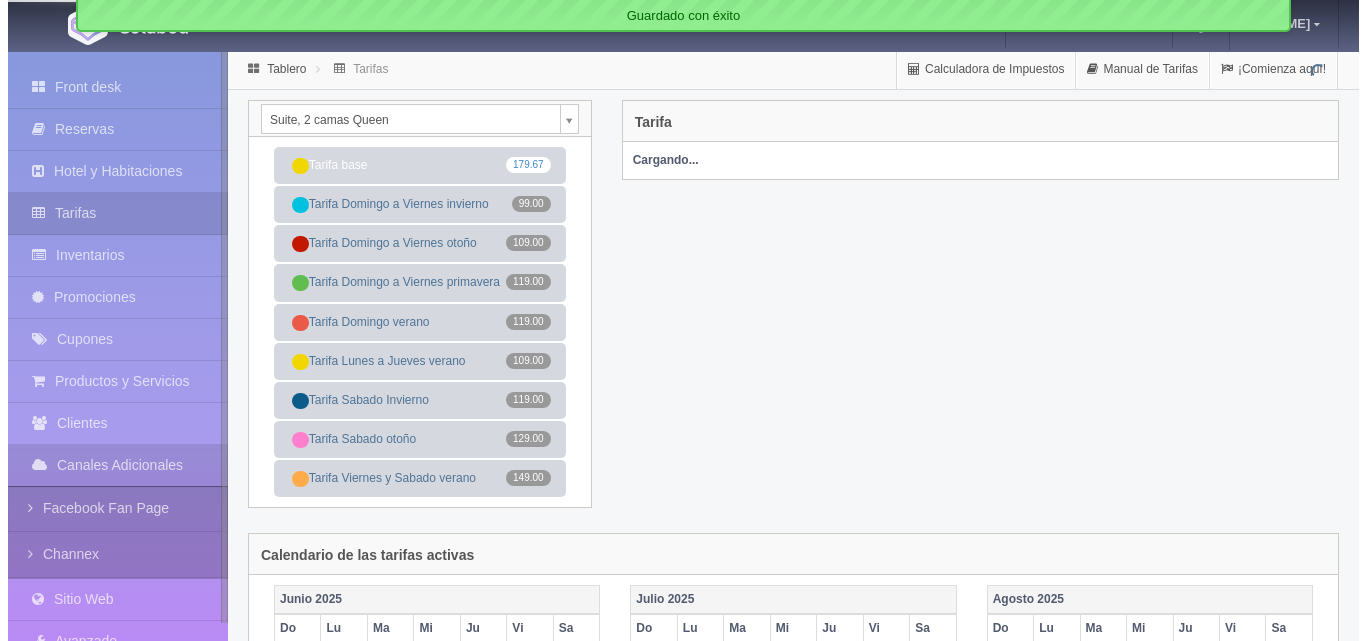 scroll, scrollTop: 0, scrollLeft: 0, axis: both 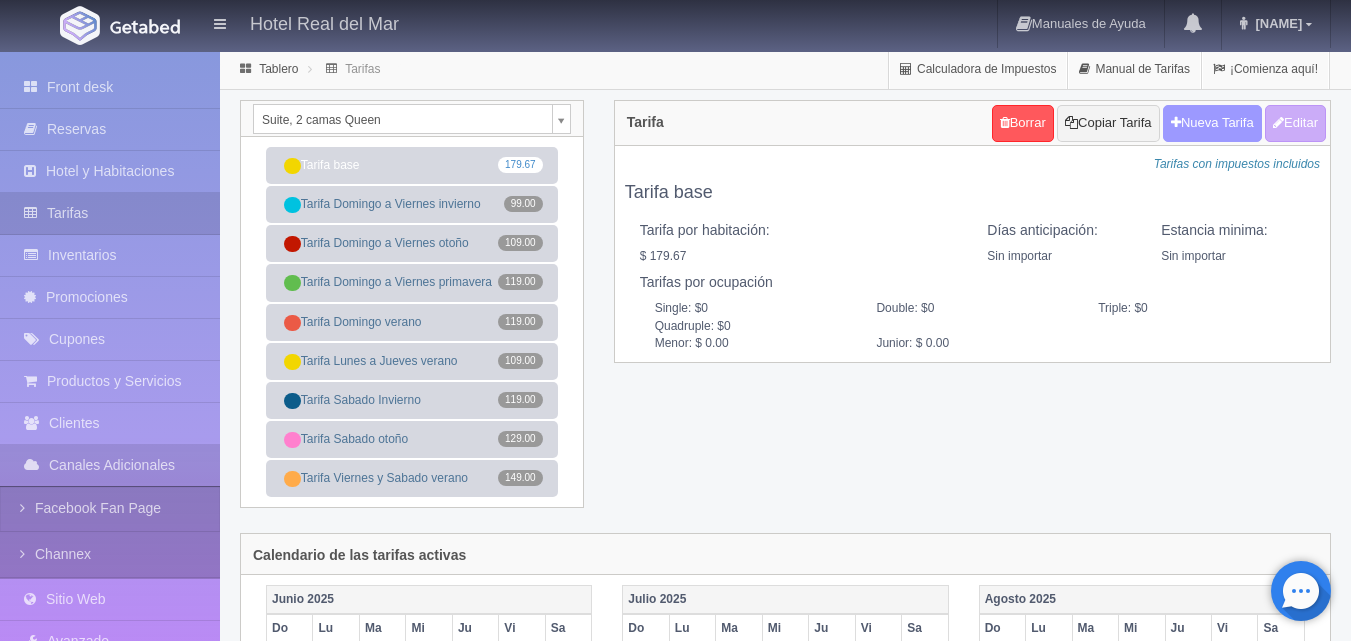 click on "Nueva Tarifa" at bounding box center [1212, 123] 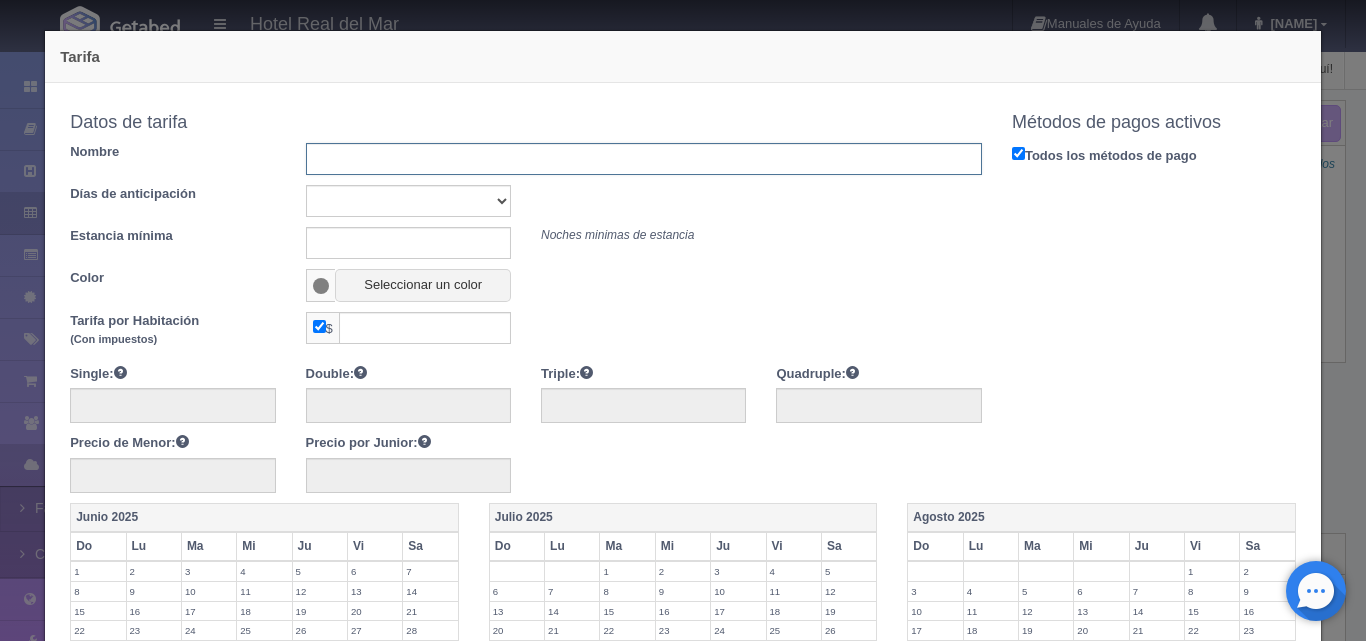 click at bounding box center [644, 159] 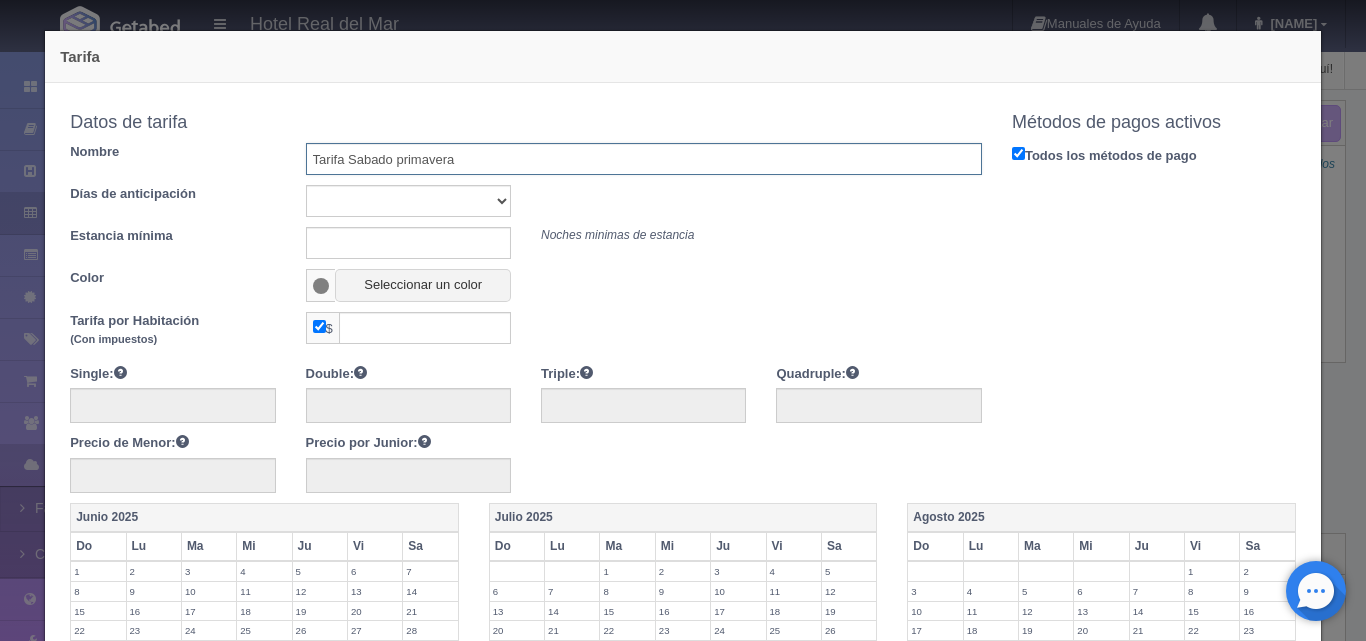 type on "Tarifa Sabado primavera" 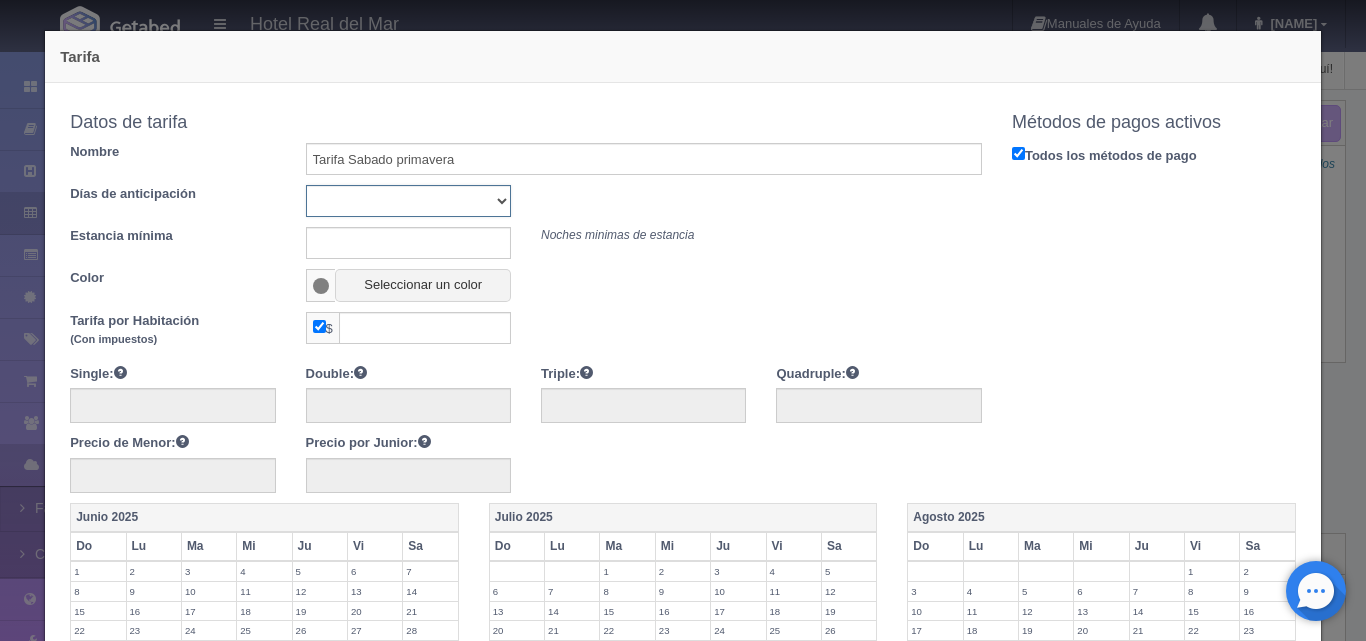click on "Sin importar
1
2
3
4
5
6
7
8
9
10" at bounding box center [408, 201] 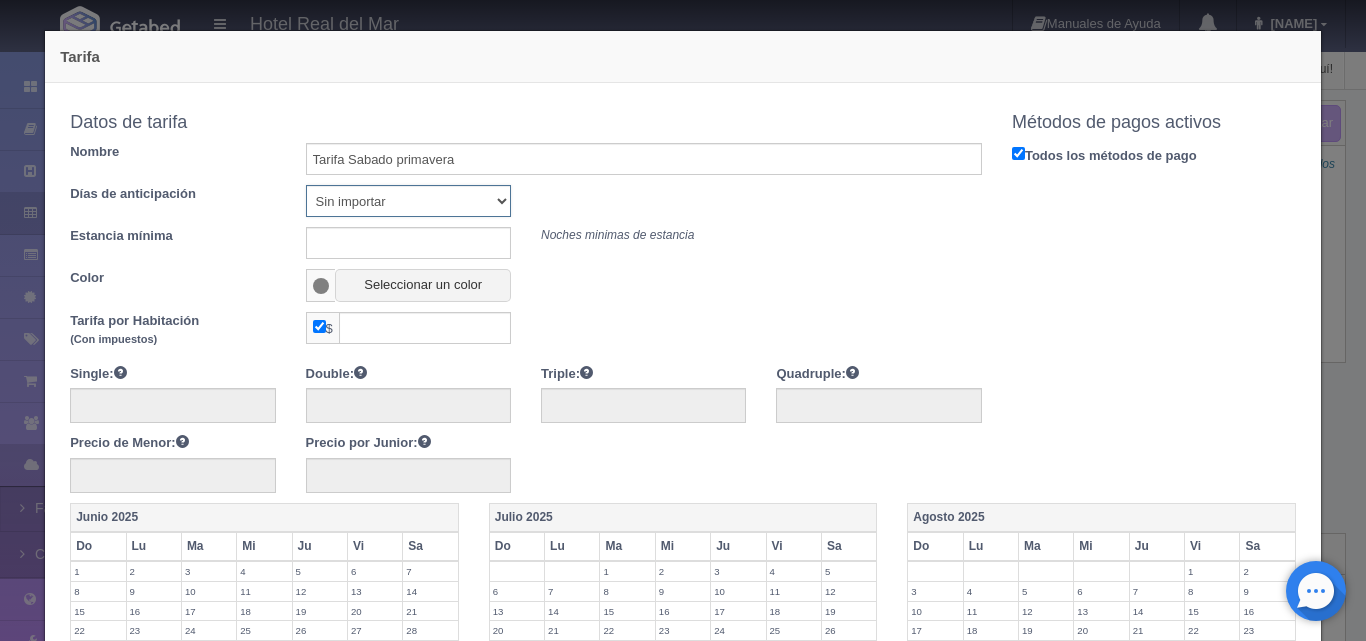 click on "Sin importar
1
2
3
4
5
6
7
8
9
10" at bounding box center (408, 201) 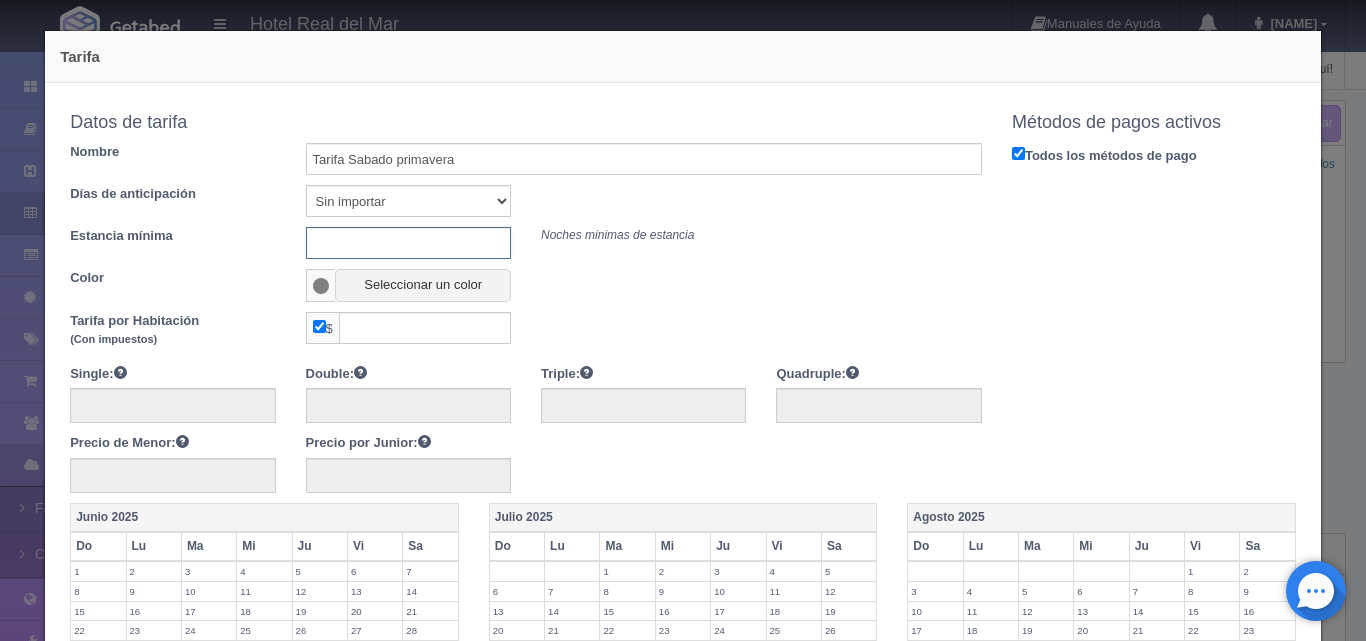 click at bounding box center (408, 243) 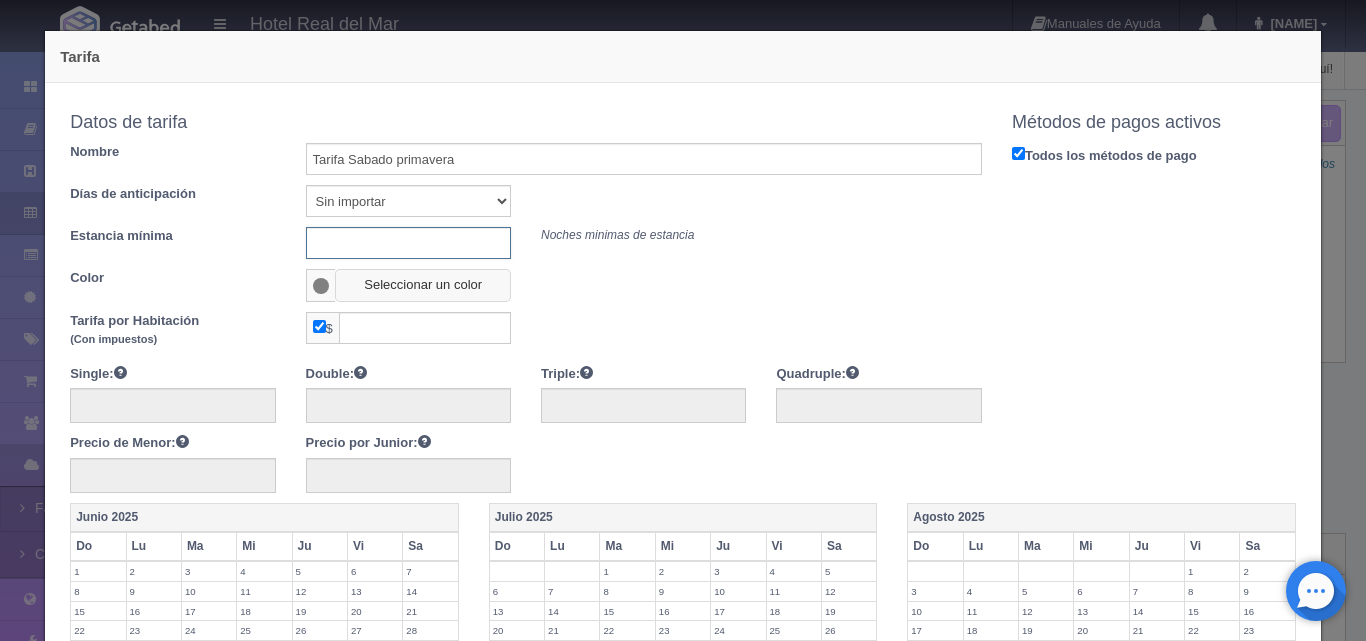 type on "1" 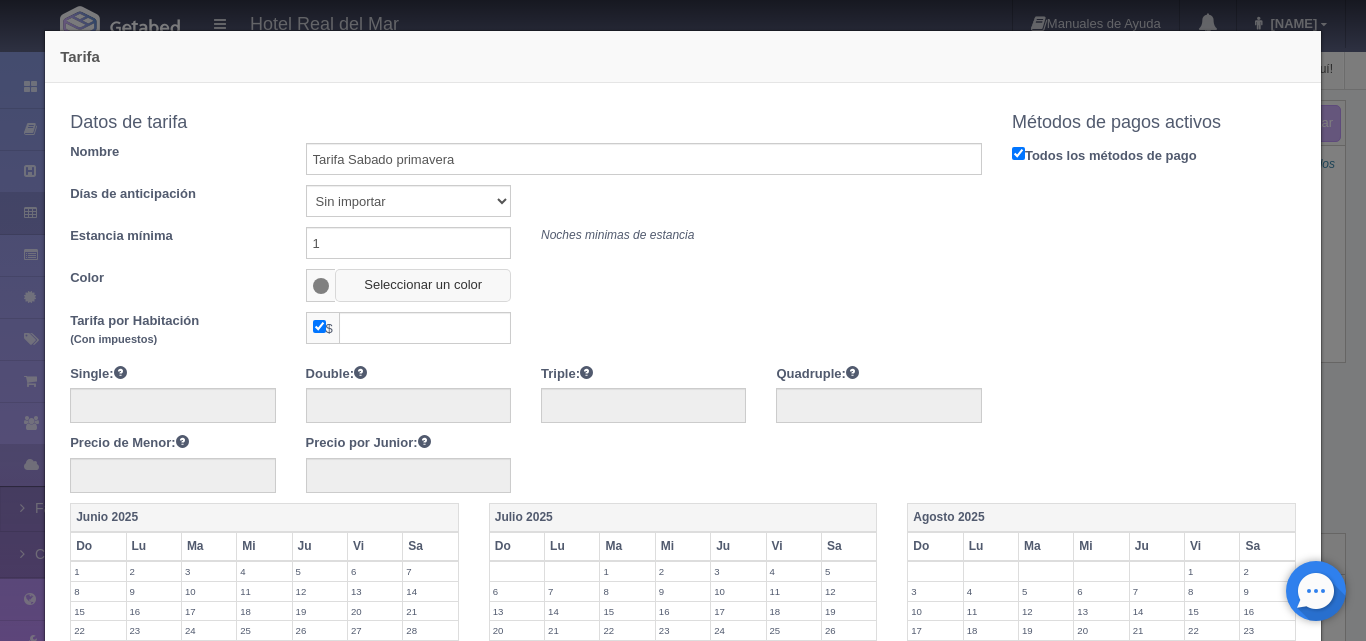 click on "Seleccionar un color" at bounding box center (423, 285) 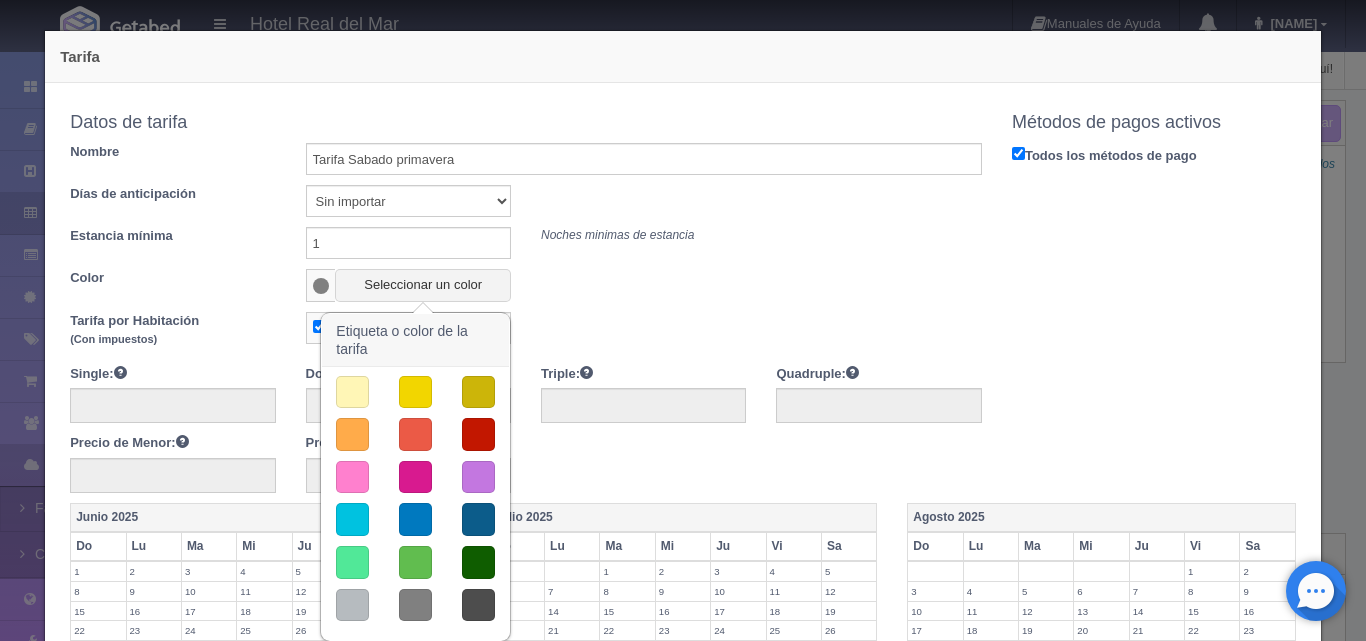click at bounding box center [352, 392] 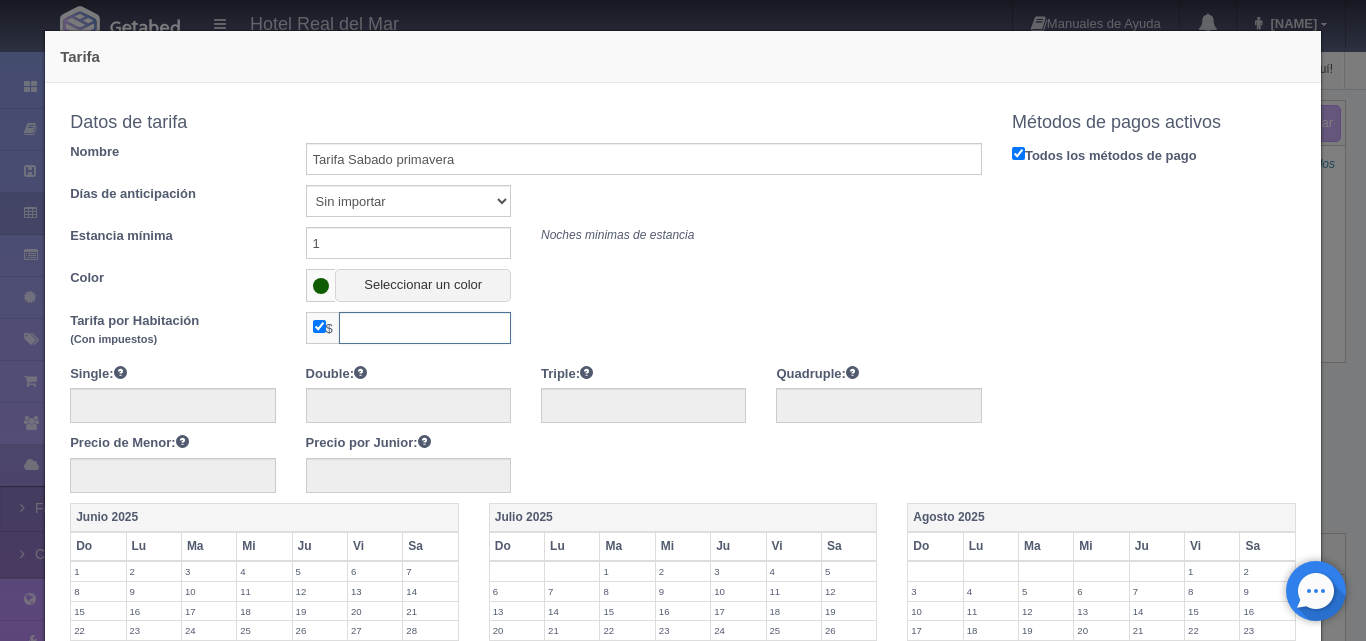 click at bounding box center [425, 328] 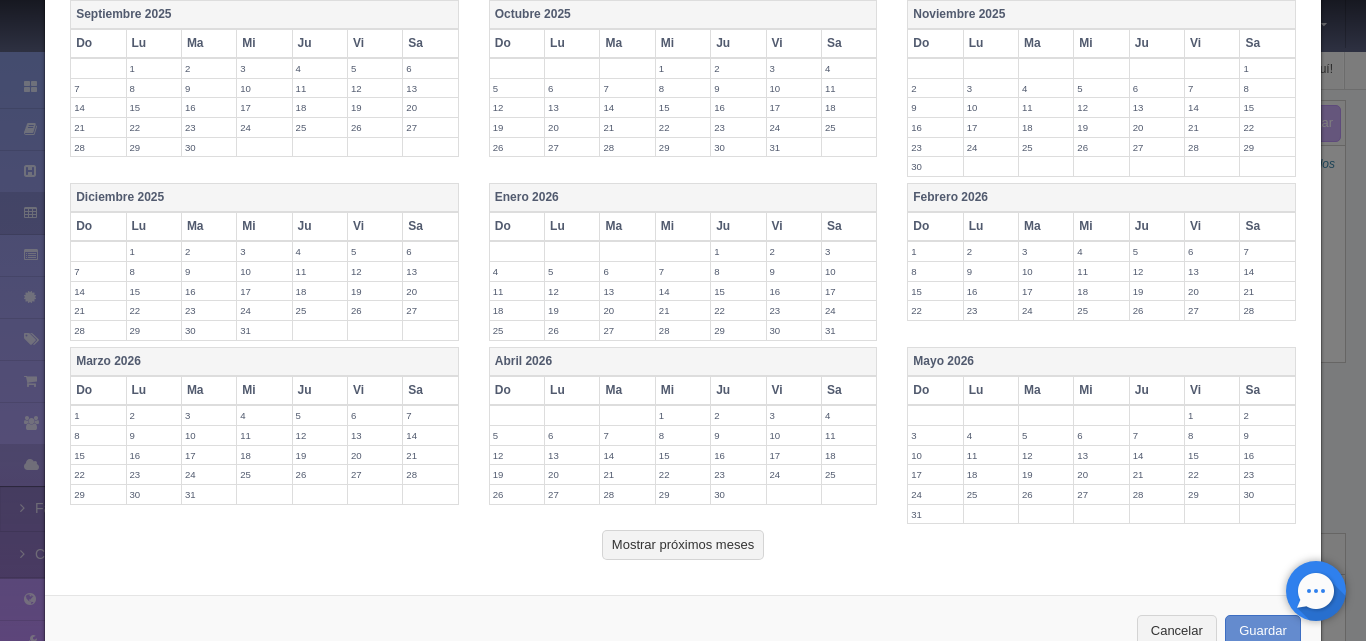 scroll, scrollTop: 744, scrollLeft: 0, axis: vertical 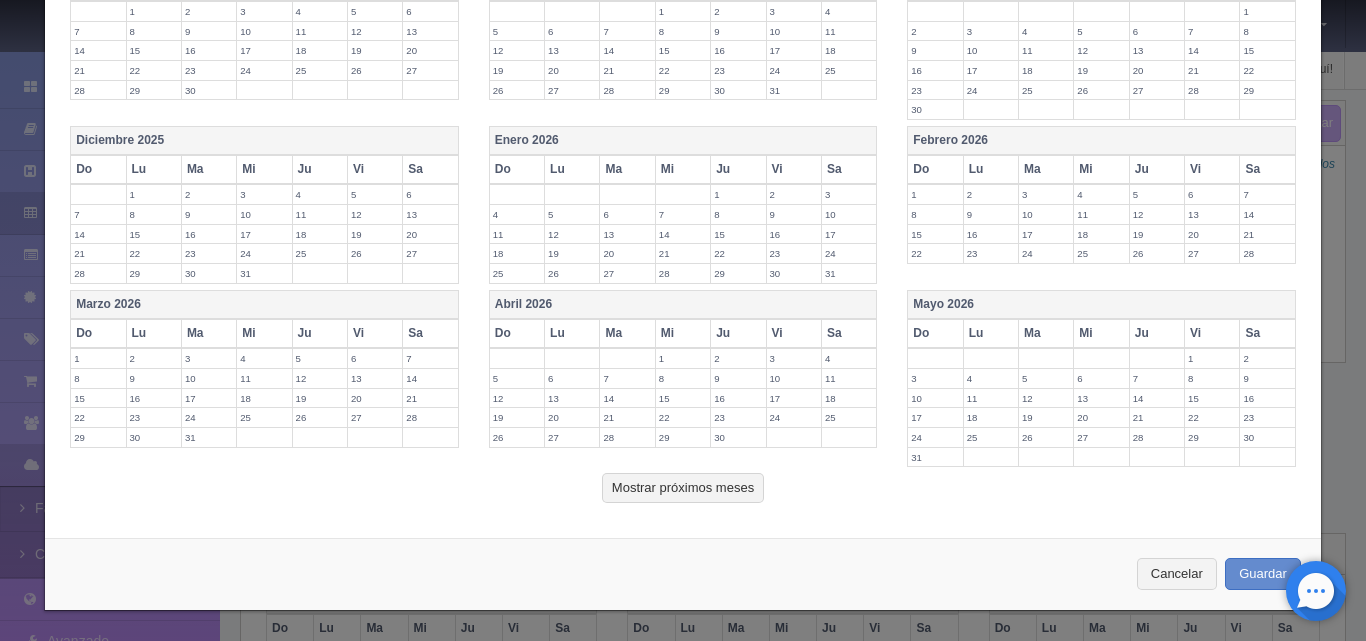 type on "139" 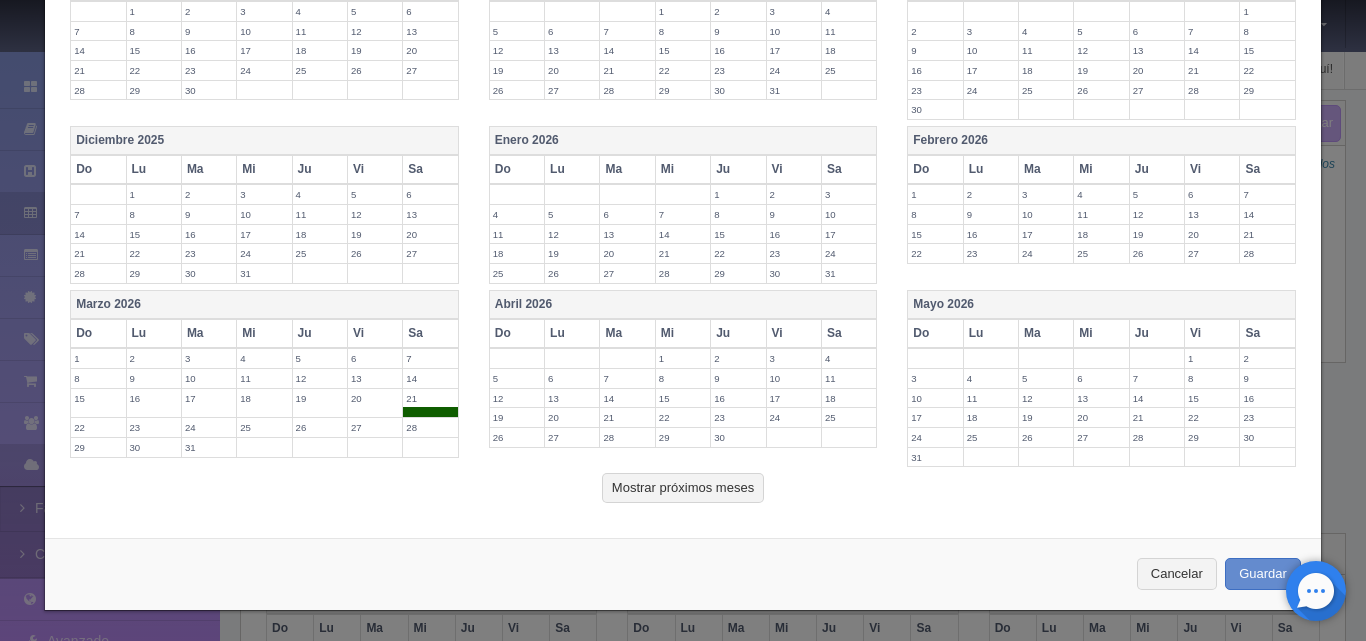 click on "28" at bounding box center (430, 427) 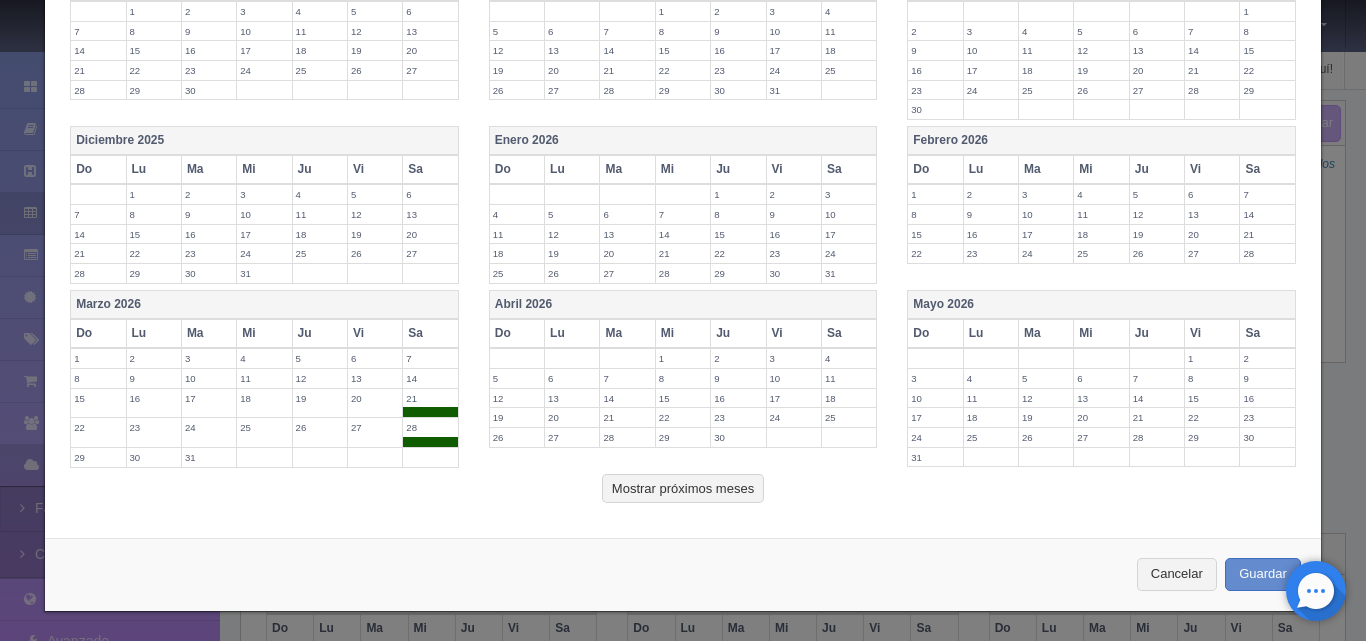 click on "Sa" at bounding box center (848, 333) 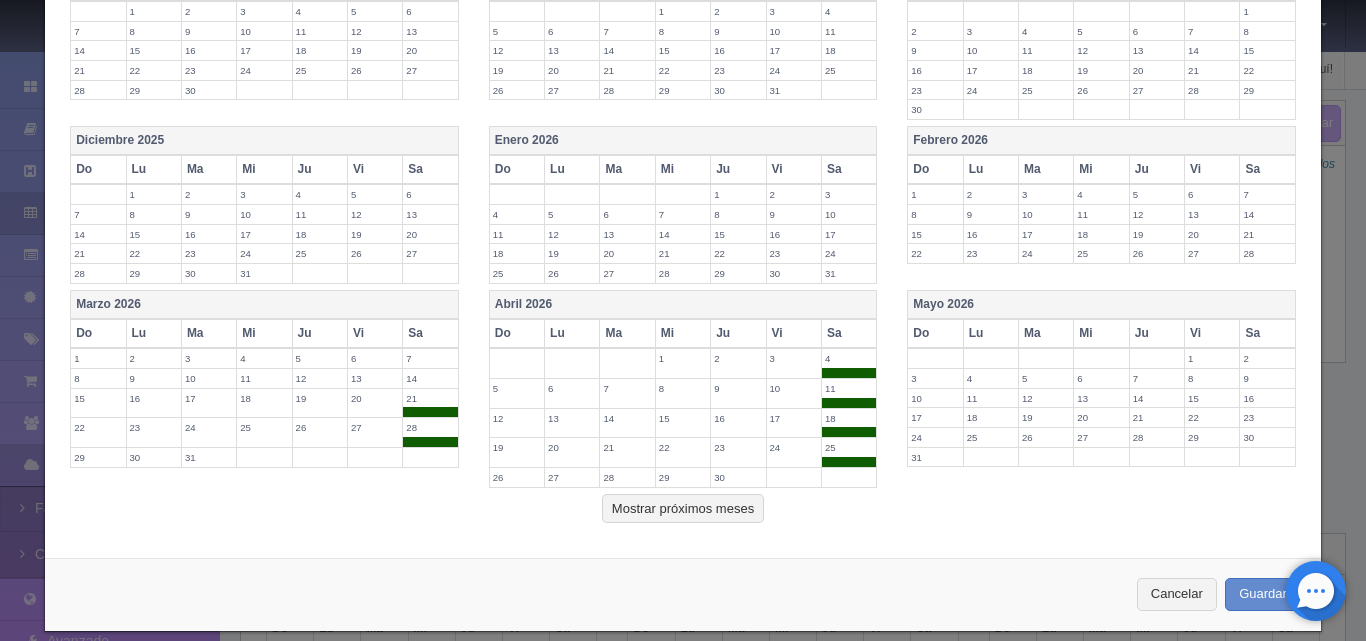 click on "Sa" at bounding box center [1267, 333] 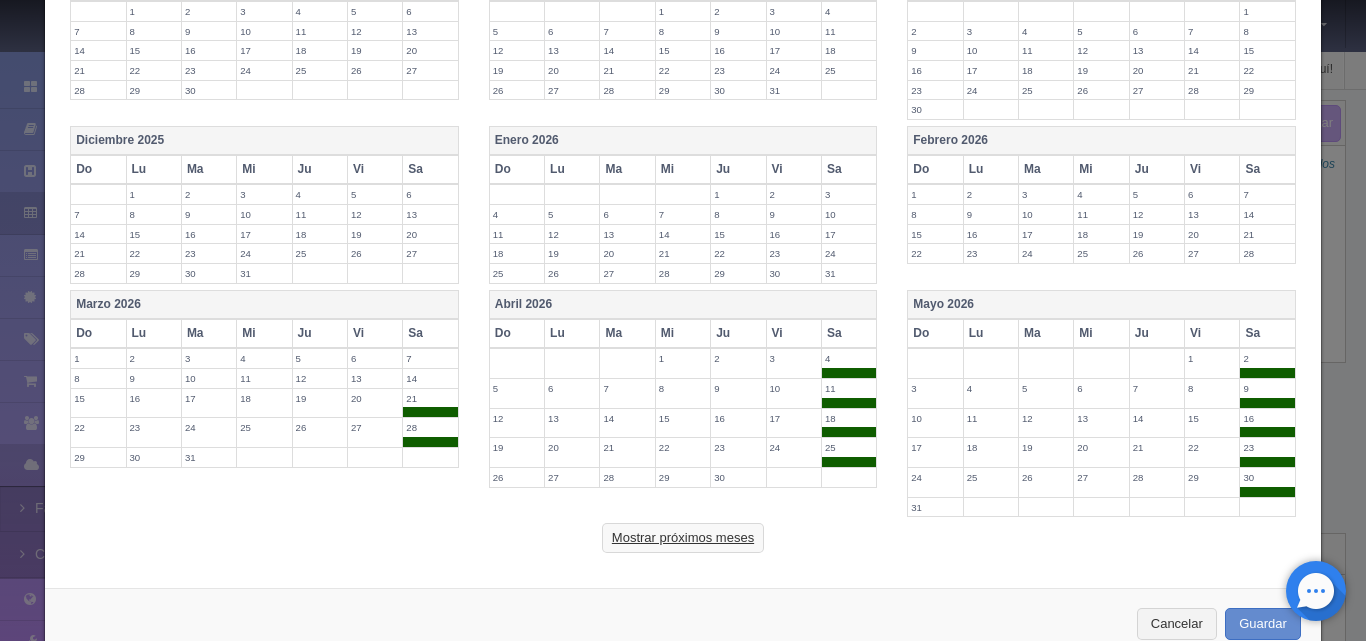click on "Mostrar próximos meses" at bounding box center (683, 538) 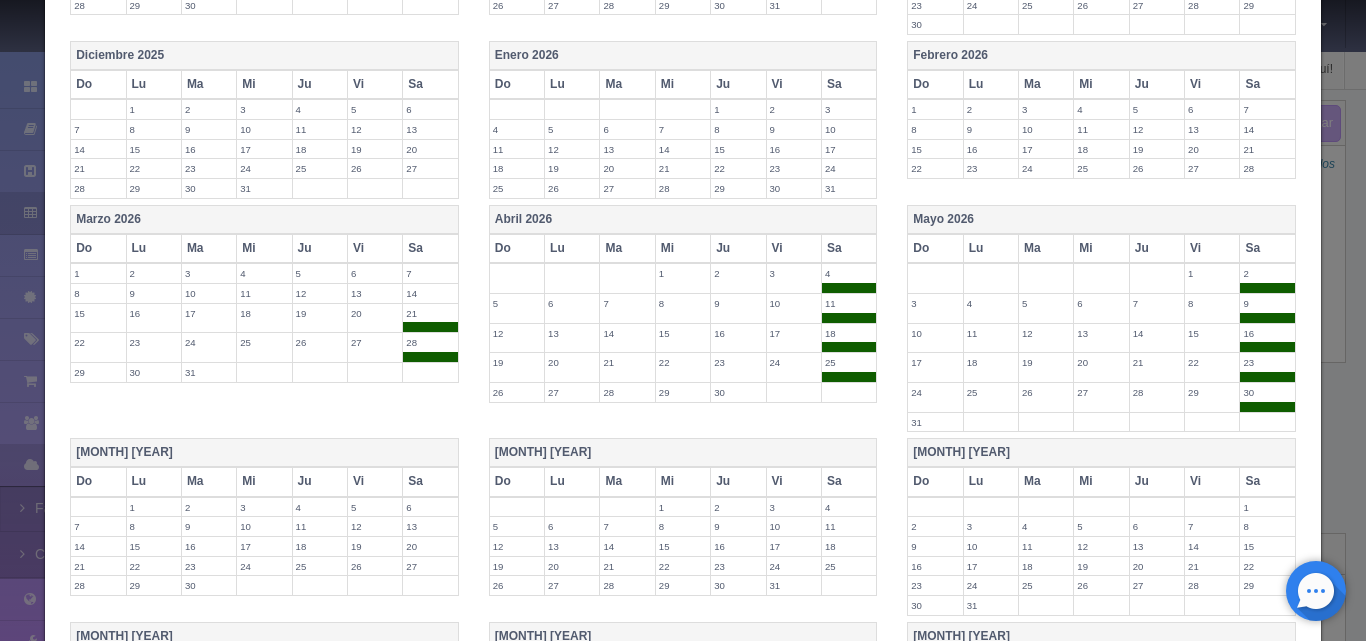 scroll, scrollTop: 944, scrollLeft: 0, axis: vertical 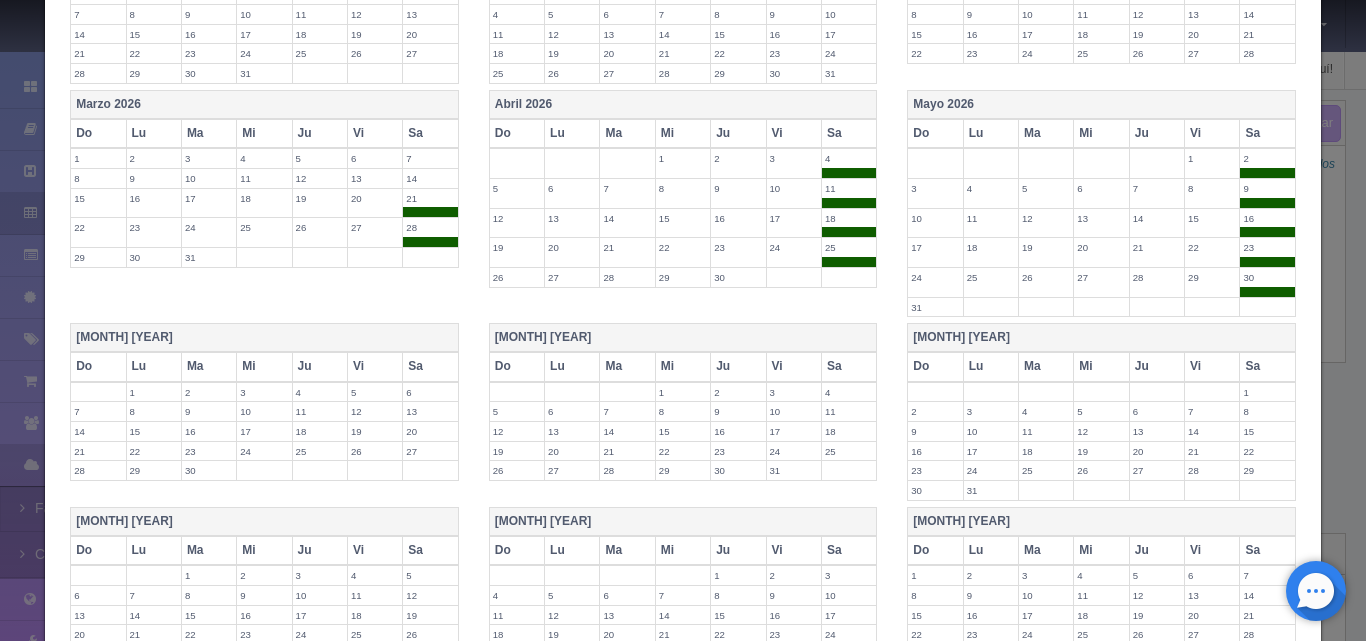 click on "Sa" at bounding box center [430, 366] 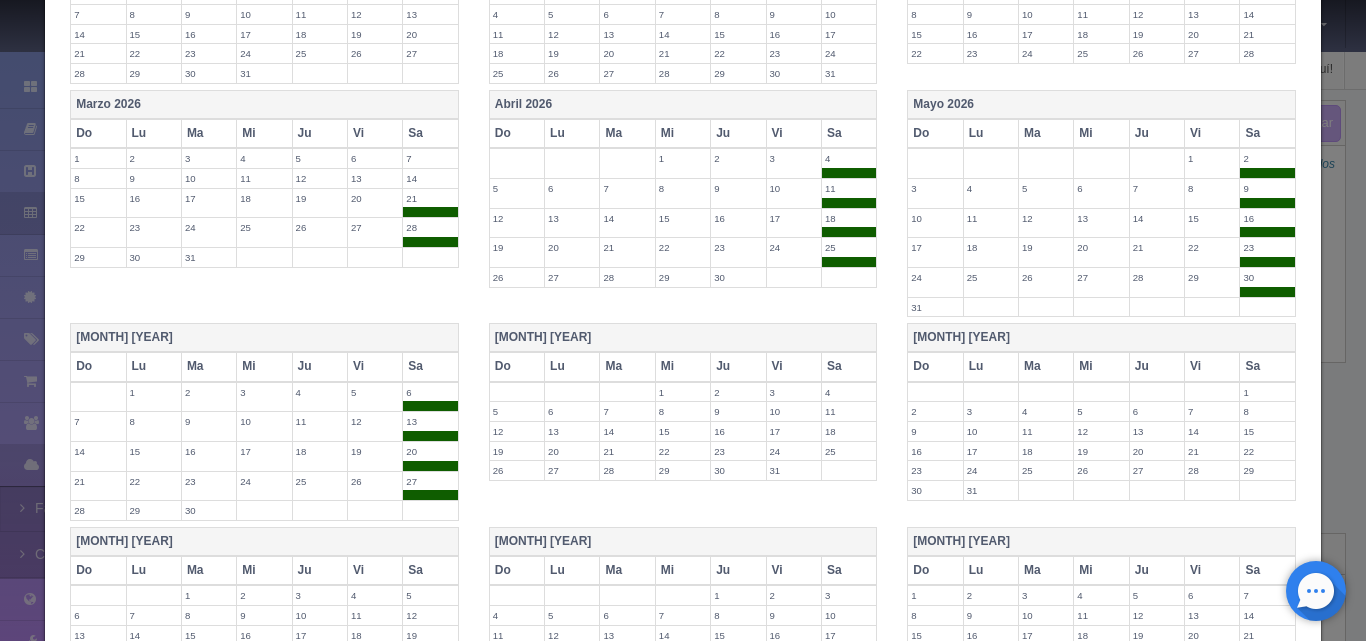 click at bounding box center (430, 495) 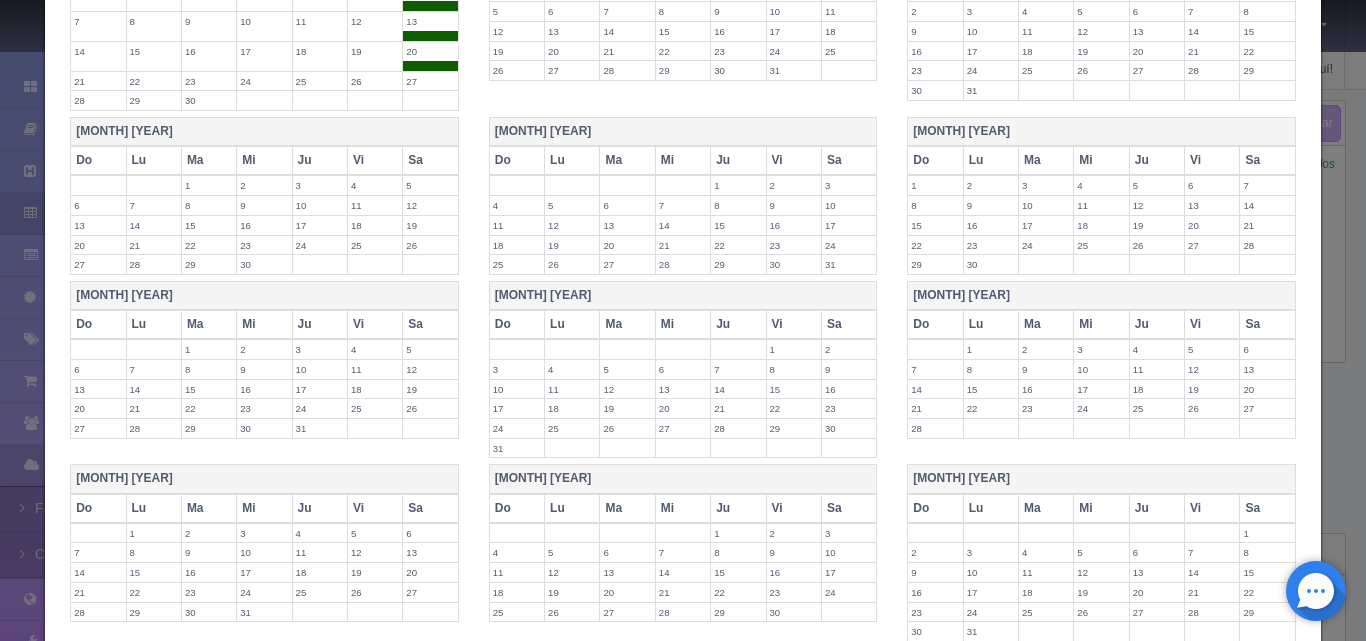 scroll, scrollTop: 1519, scrollLeft: 0, axis: vertical 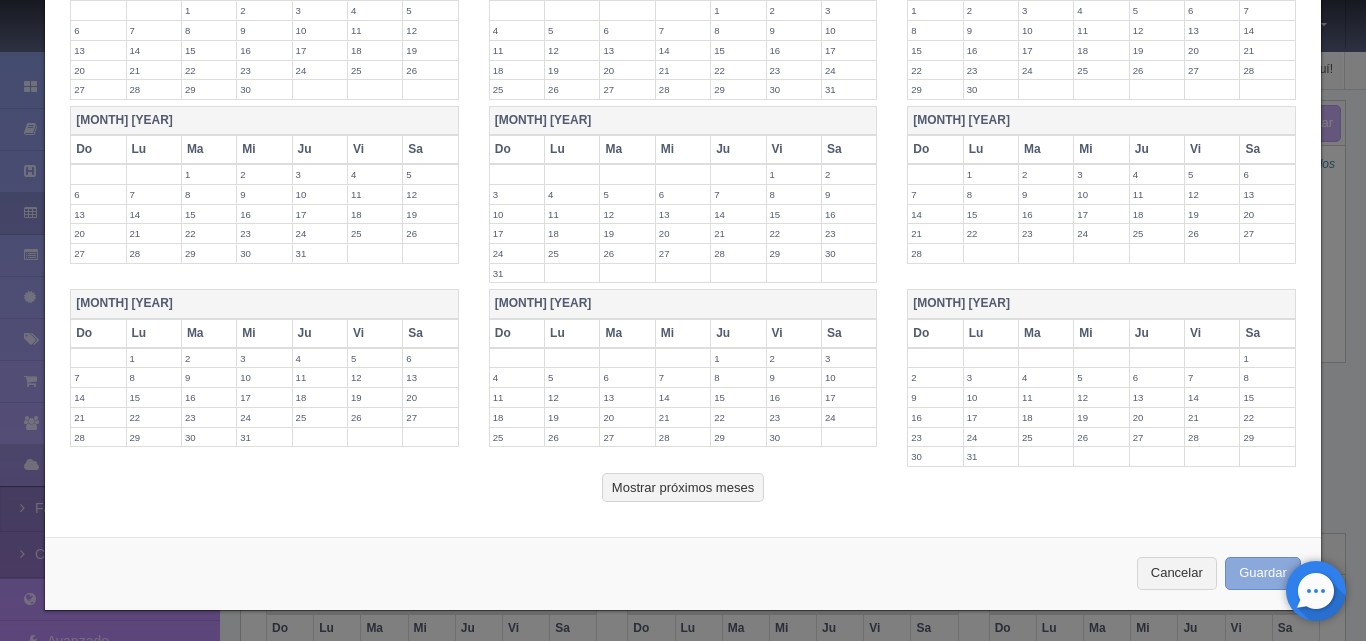 click on "Guardar" at bounding box center (1263, 573) 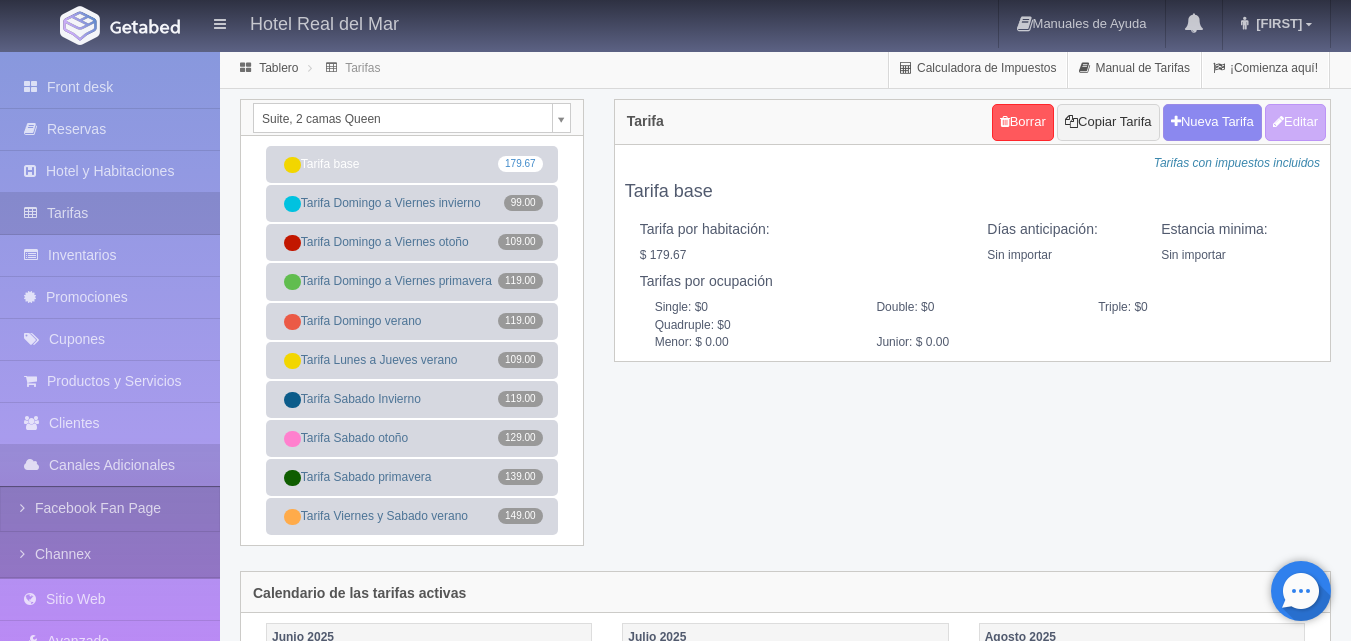 scroll, scrollTop: 0, scrollLeft: 0, axis: both 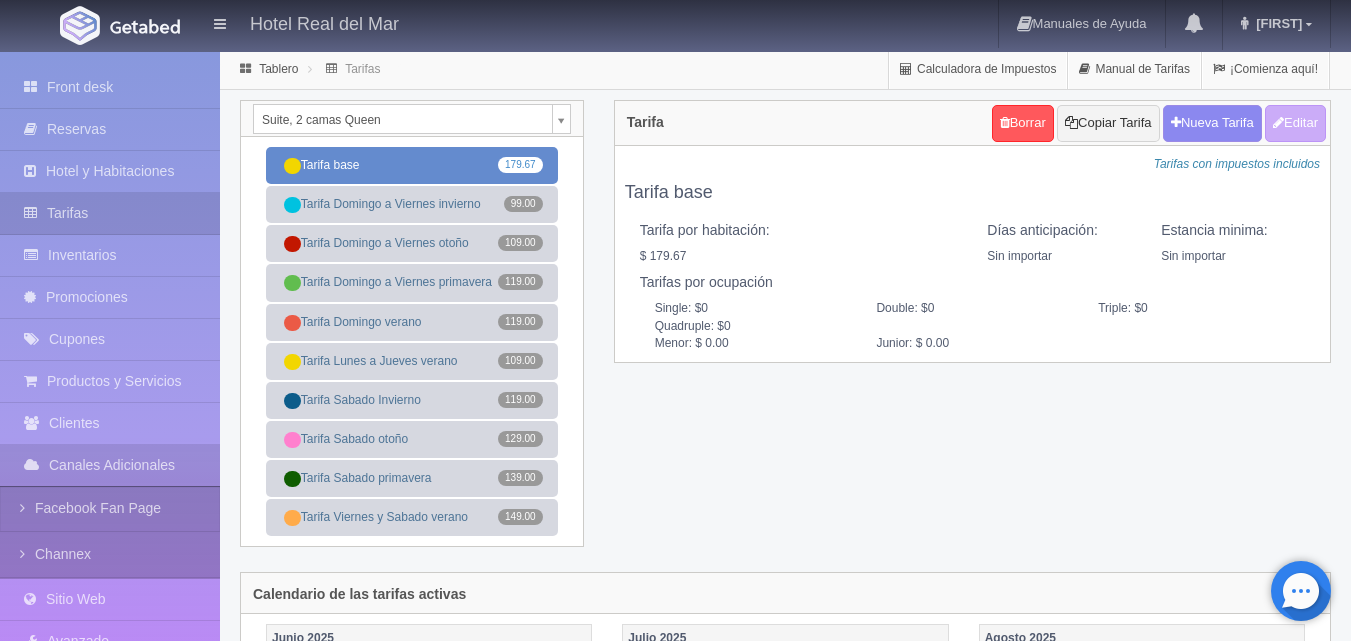 click on "Tarifa base
179.67" at bounding box center (412, 165) 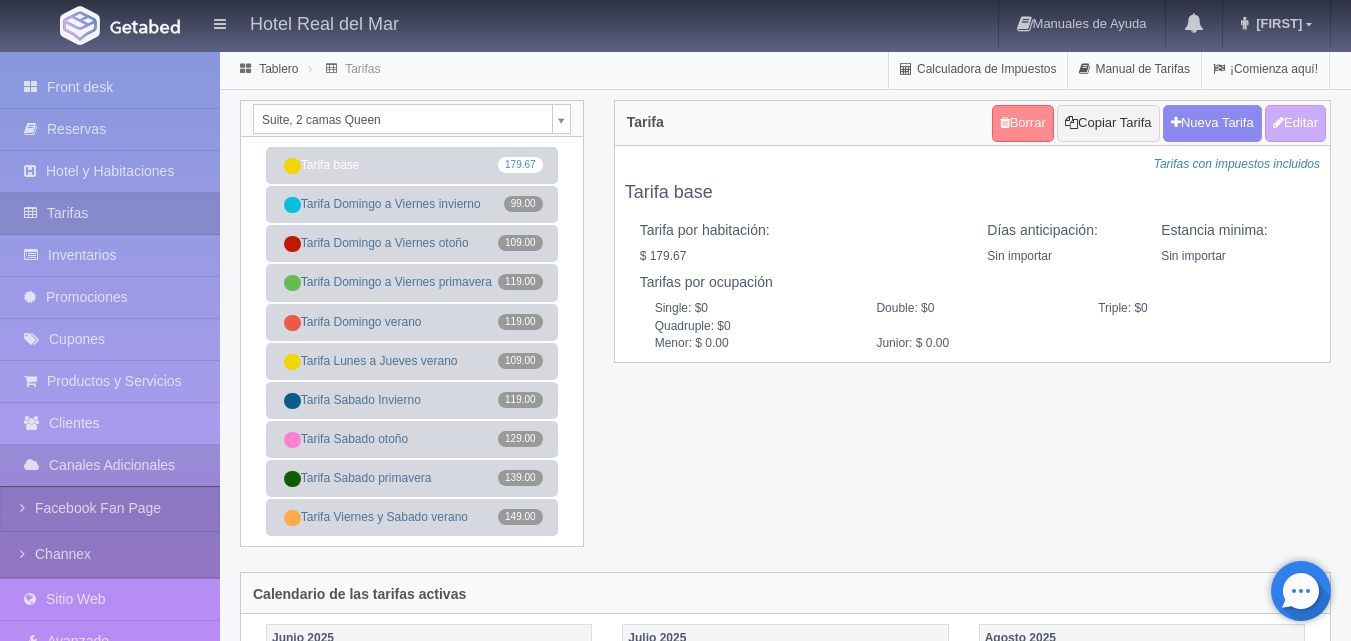 click on "Borrar" at bounding box center [1023, 123] 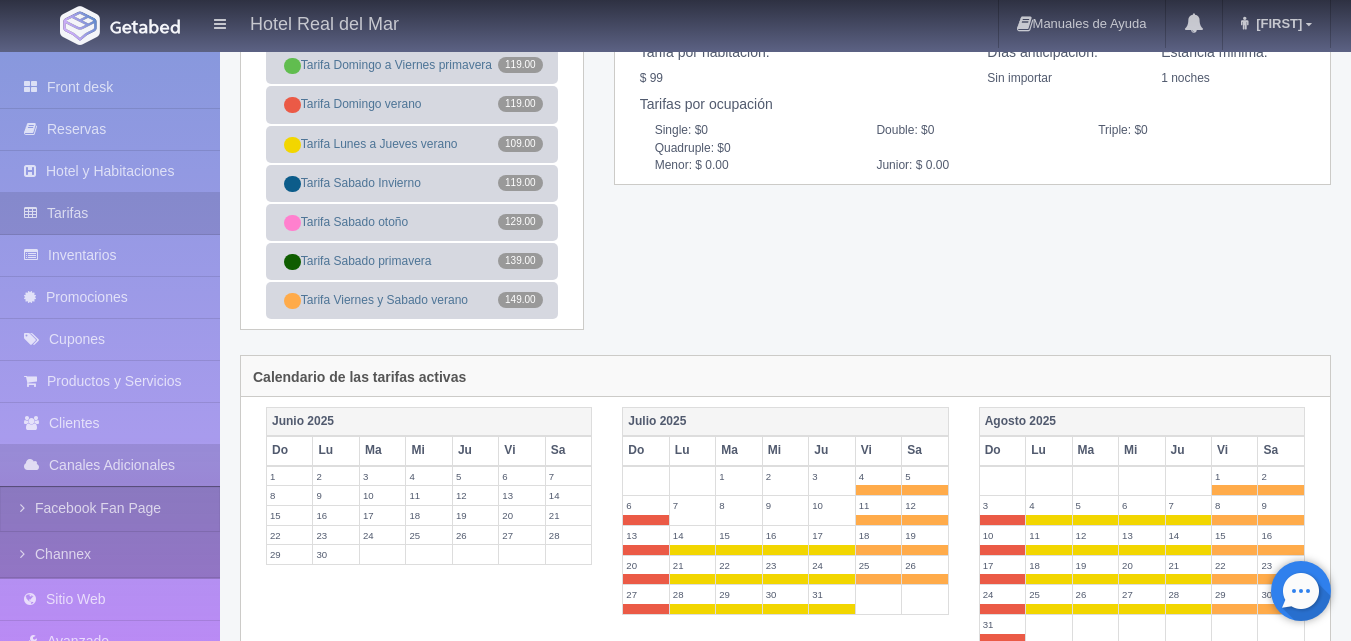 scroll, scrollTop: 0, scrollLeft: 0, axis: both 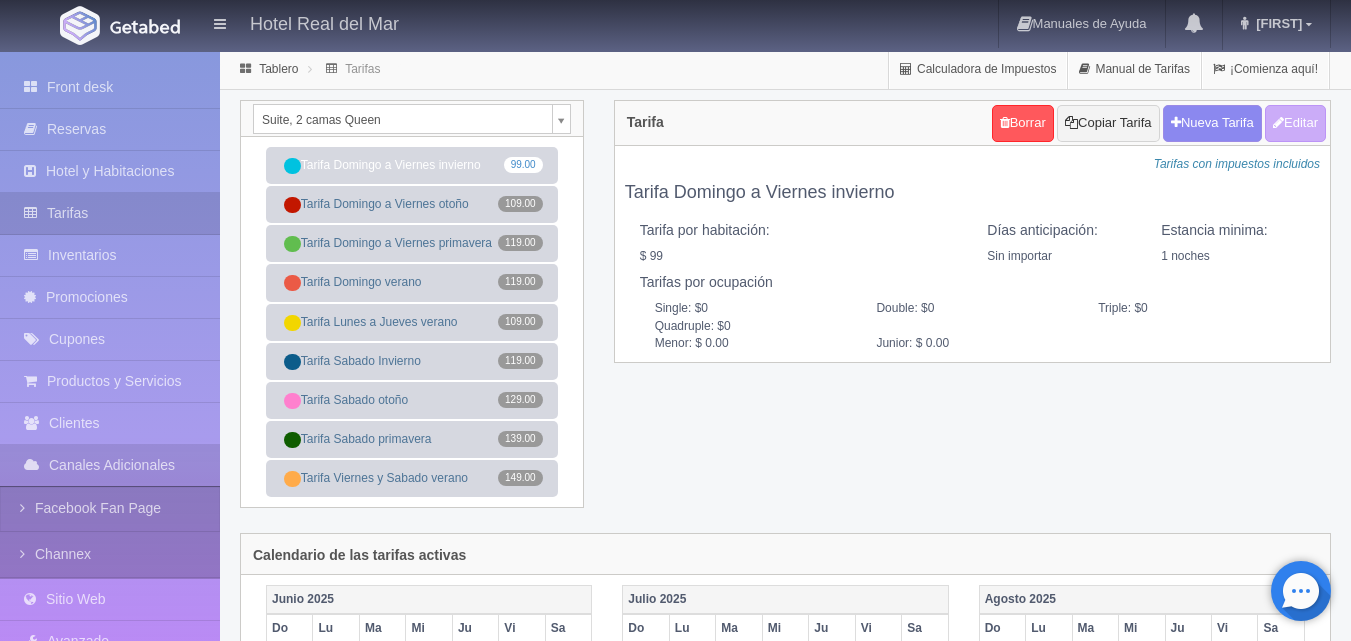 click on "Hotel Real del Mar
Manuales de Ayuda
Actualizaciones recientes
[FIRST]
Mi Perfil
Salir / Log Out
Procesando...
Front desk
Reservas
Hotel y Habitaciones
Tarifas
Inventarios
Promociones
Cupones
Productos y Servicios
Clientes
Canales Adicionales
Facebook Fan Page" at bounding box center (675, 823) 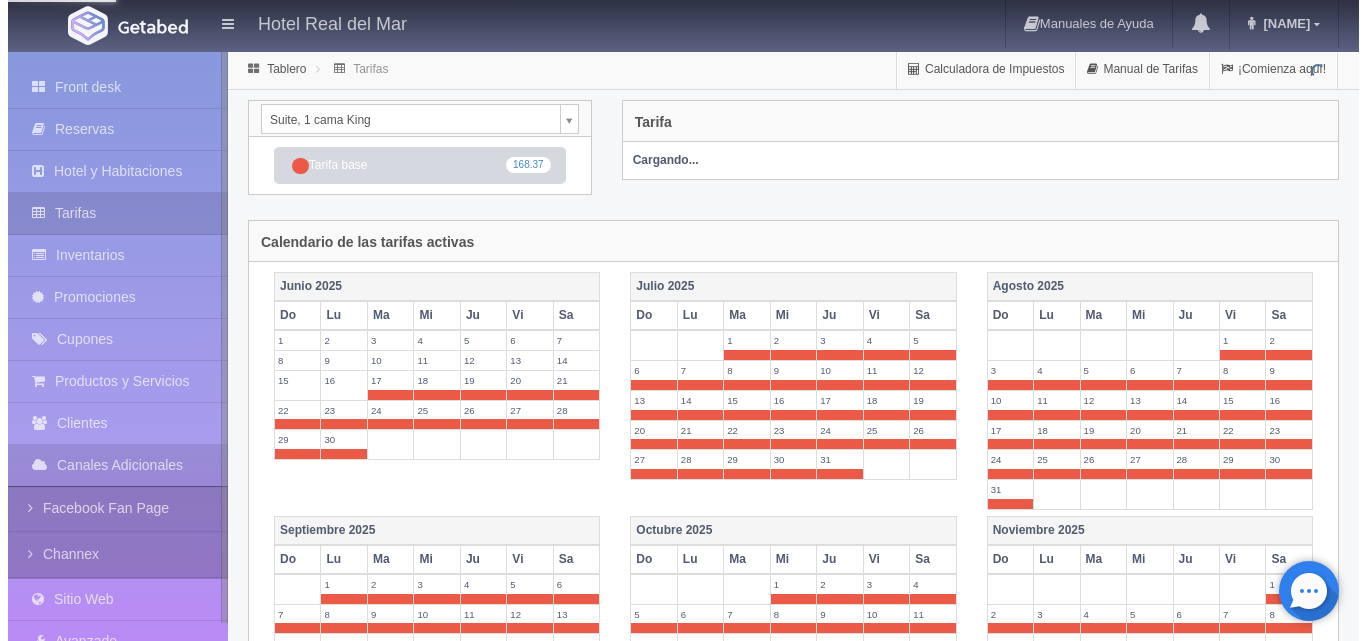 scroll, scrollTop: 0, scrollLeft: 0, axis: both 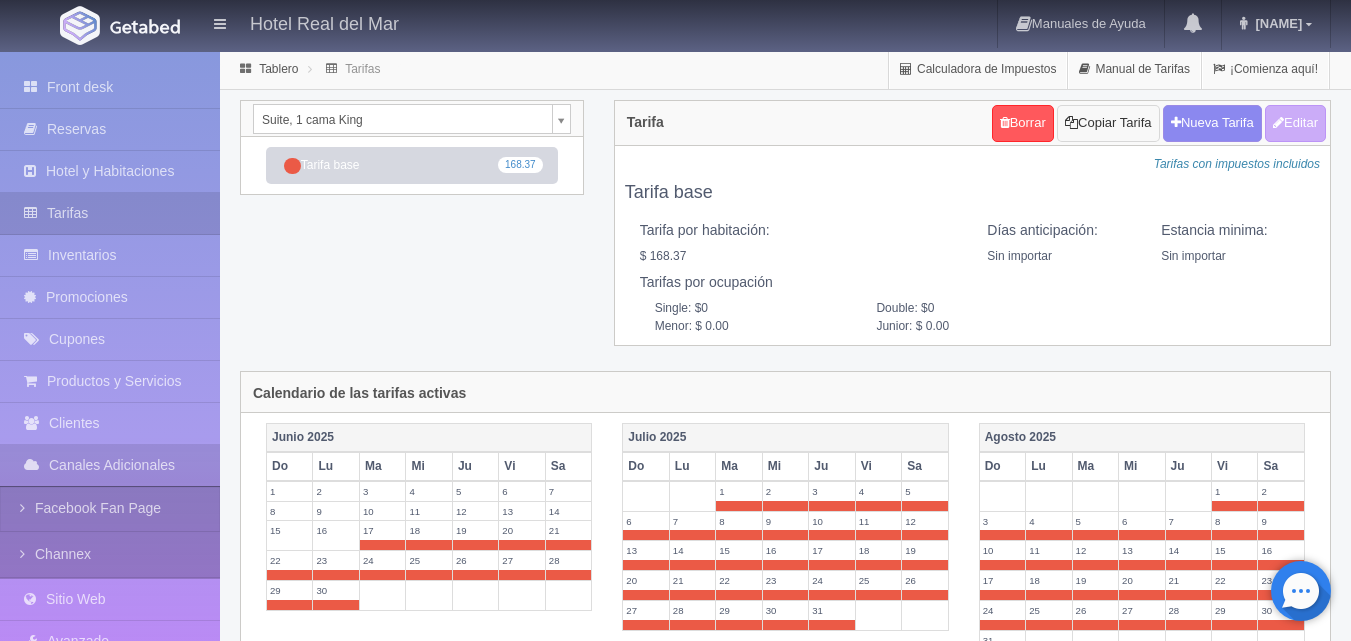 click on "Copiar Tarifa" at bounding box center [1108, 123] 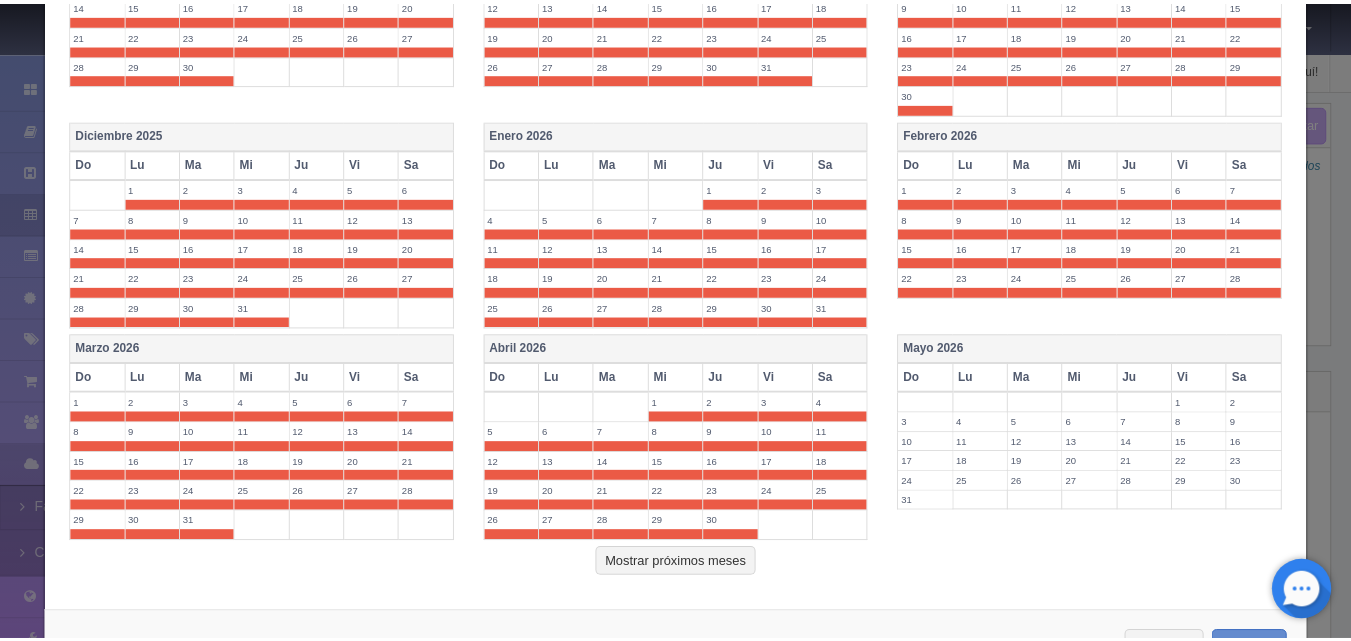 scroll, scrollTop: 985, scrollLeft: 0, axis: vertical 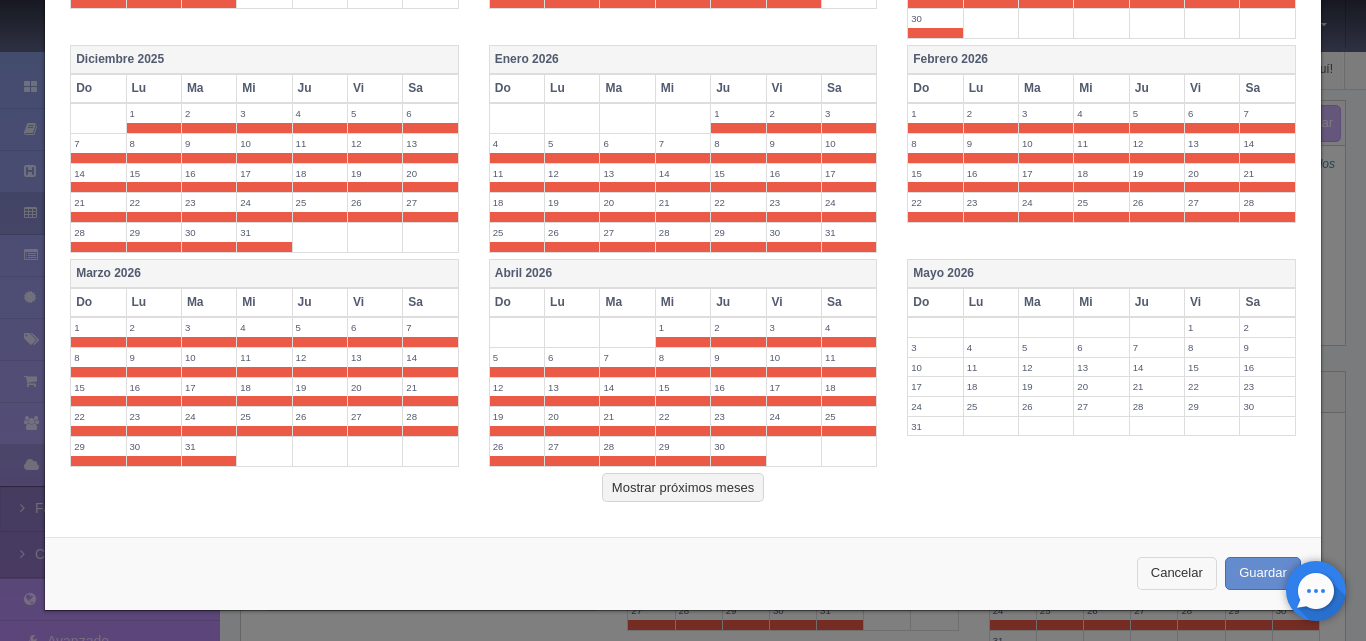 click on "Cancelar" at bounding box center [1177, 573] 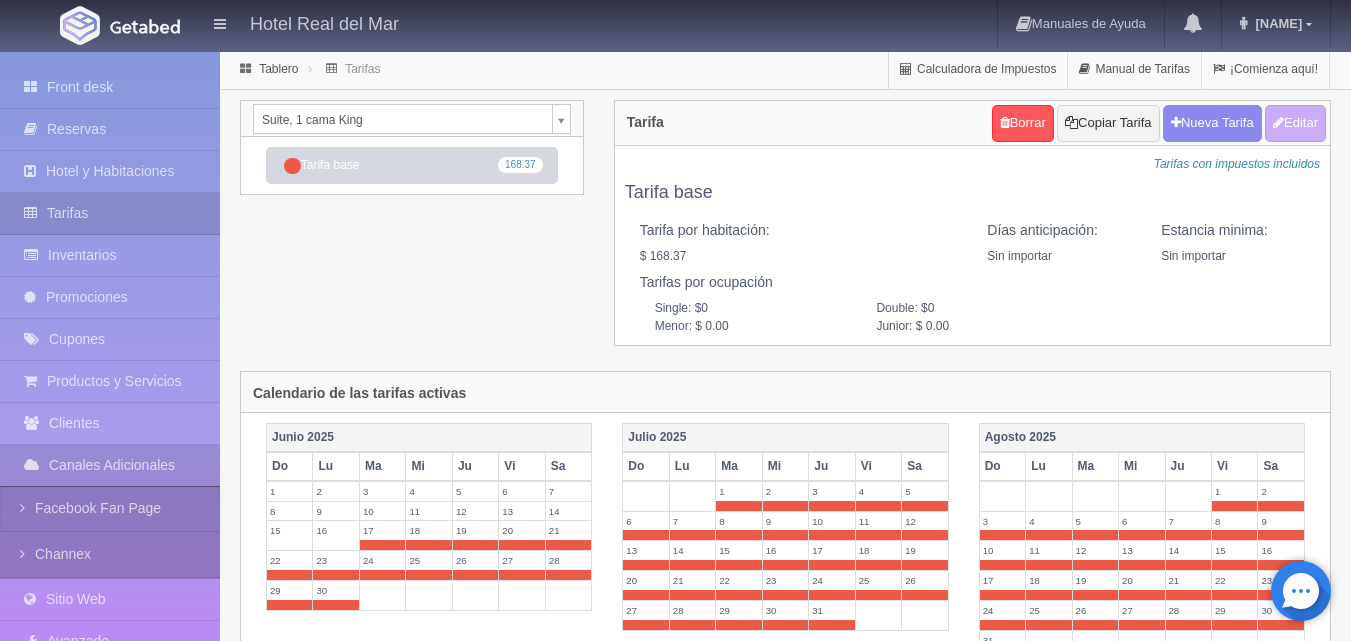 click on "Hotel Real del Mar
Manuales de Ayuda
Actualizaciones recientes
[NAME]
Mi Perfil
Salir / Log Out
Procesando...
Front desk
Reservas
Hotel y Habitaciones
Tarifas
Inventarios
Promociones
Cupones
Productos y Servicios
Clientes
Canales Adicionales
Facebook Fan Page" at bounding box center [675, 727] 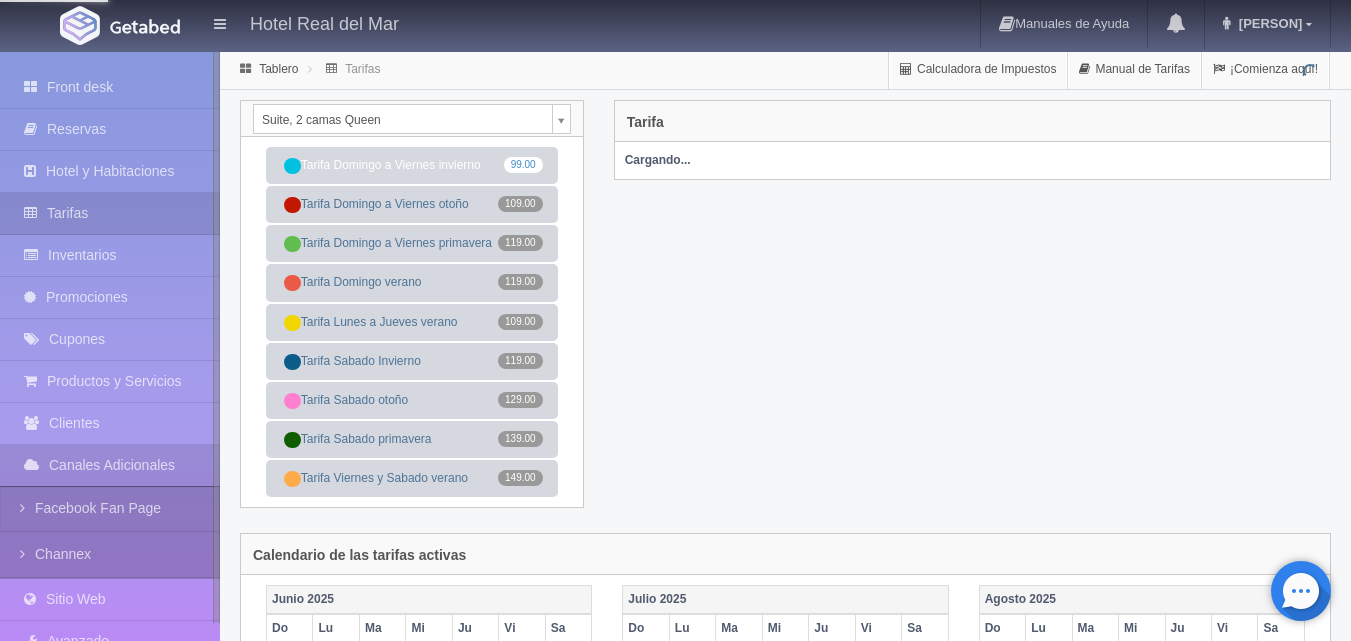 scroll, scrollTop: 0, scrollLeft: 0, axis: both 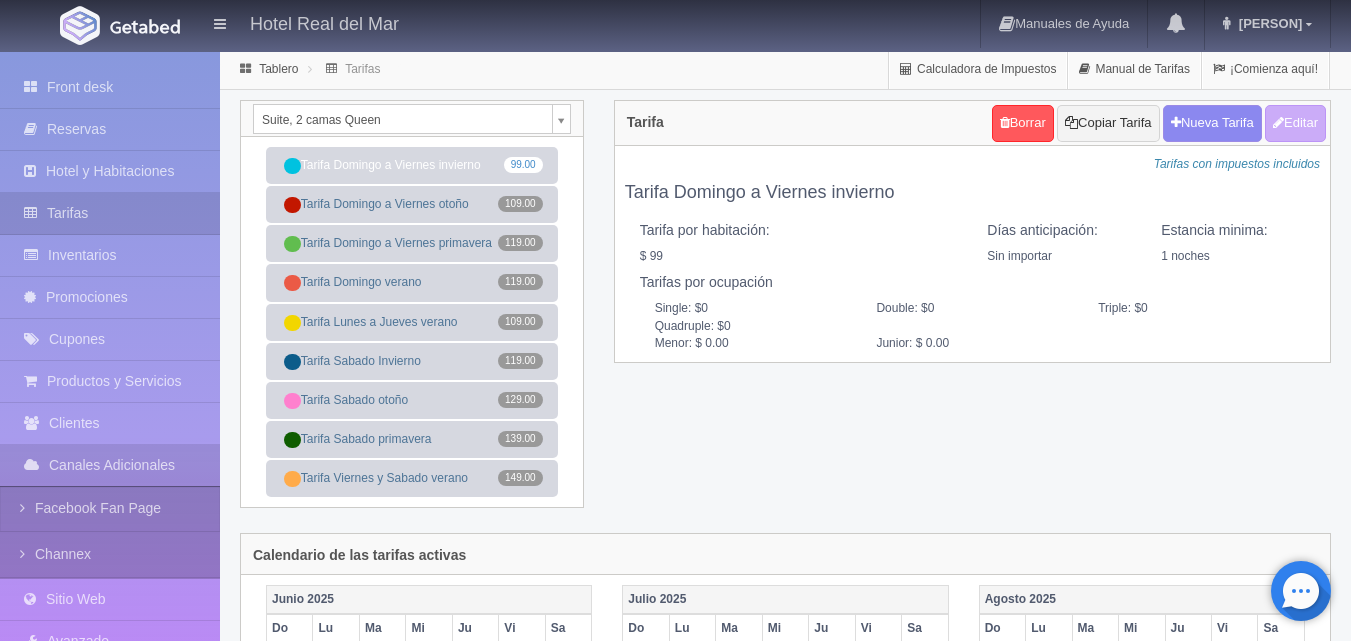 click on "Suite, 2 camas Queen
[PERSON]
Estudio, 1 cama Queen
Suite, 1 cama King
Estudio, 2 camas Queen
Suite, 2 camas Queen
Tarifa Domingo a Viernes invierno
99.00
Tarifa Domingo a Viernes otoño
109.00
Tarifa Domingo a Viernes primavera
119.00
Tarifa Domingo verano
119.00
Tarifa Lunes a Jueves verano
109.00
Tarifa Sabado Invierno" at bounding box center [0, 0] 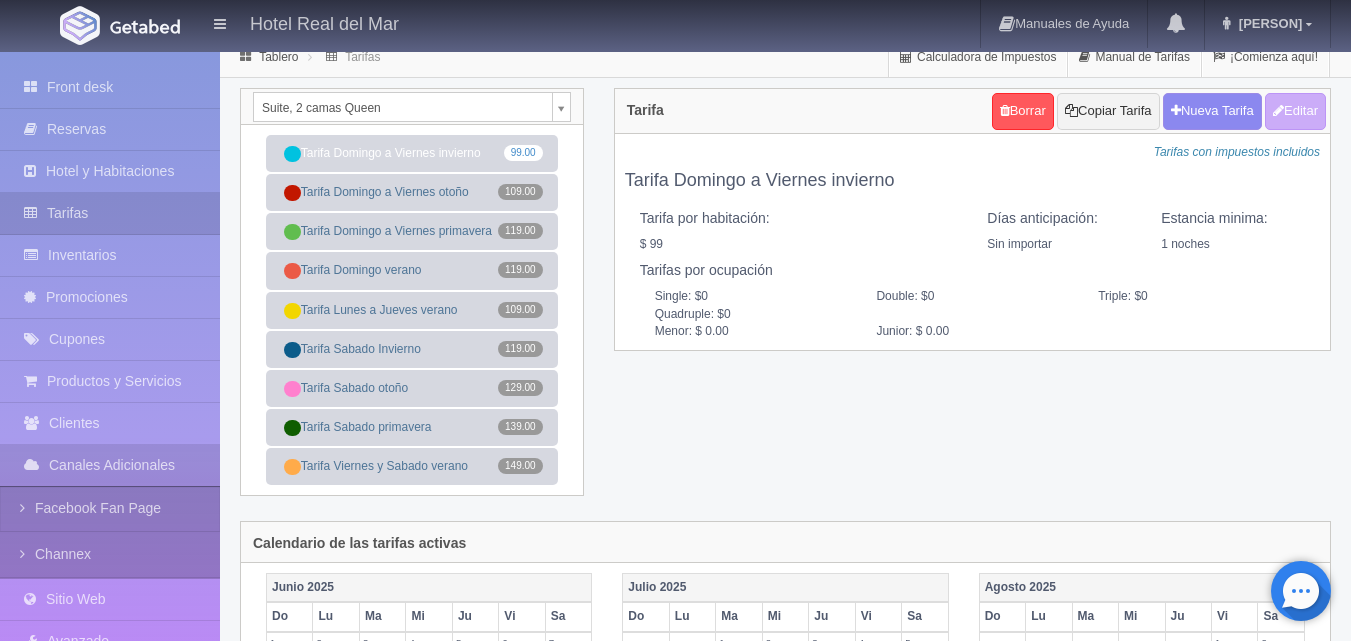 scroll, scrollTop: 0, scrollLeft: 0, axis: both 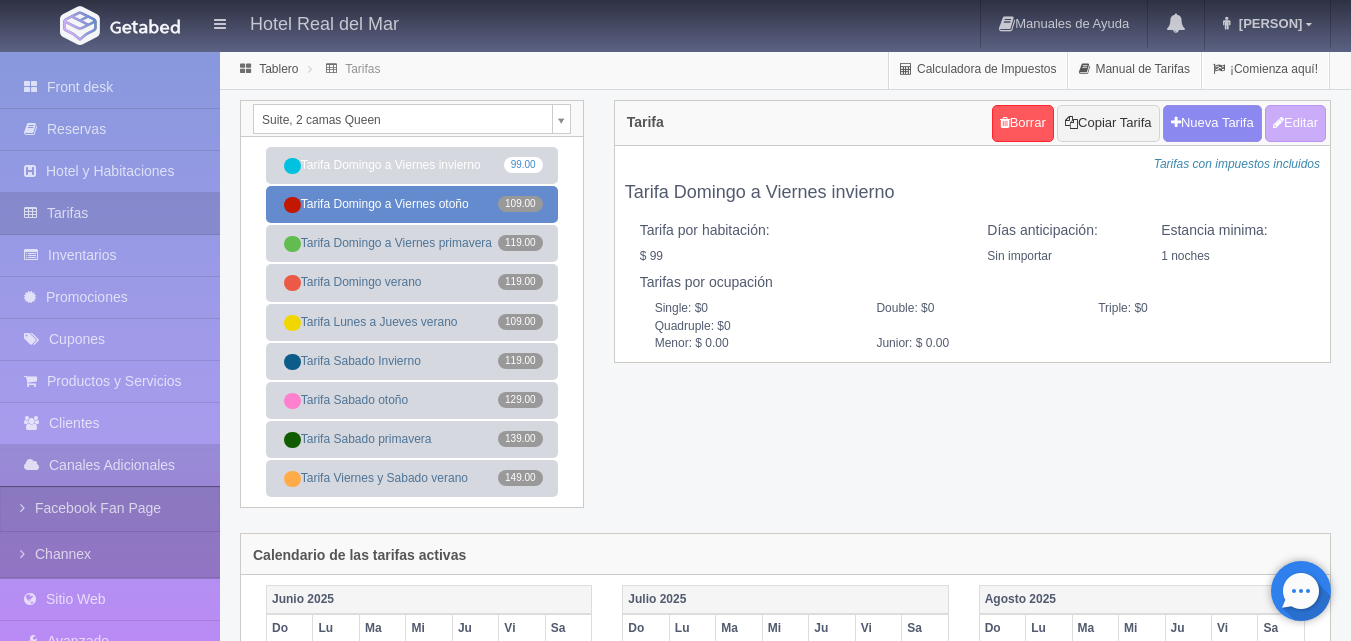 click on "Tarifa Domingo a Viernes otoño
109.00" at bounding box center (412, 204) 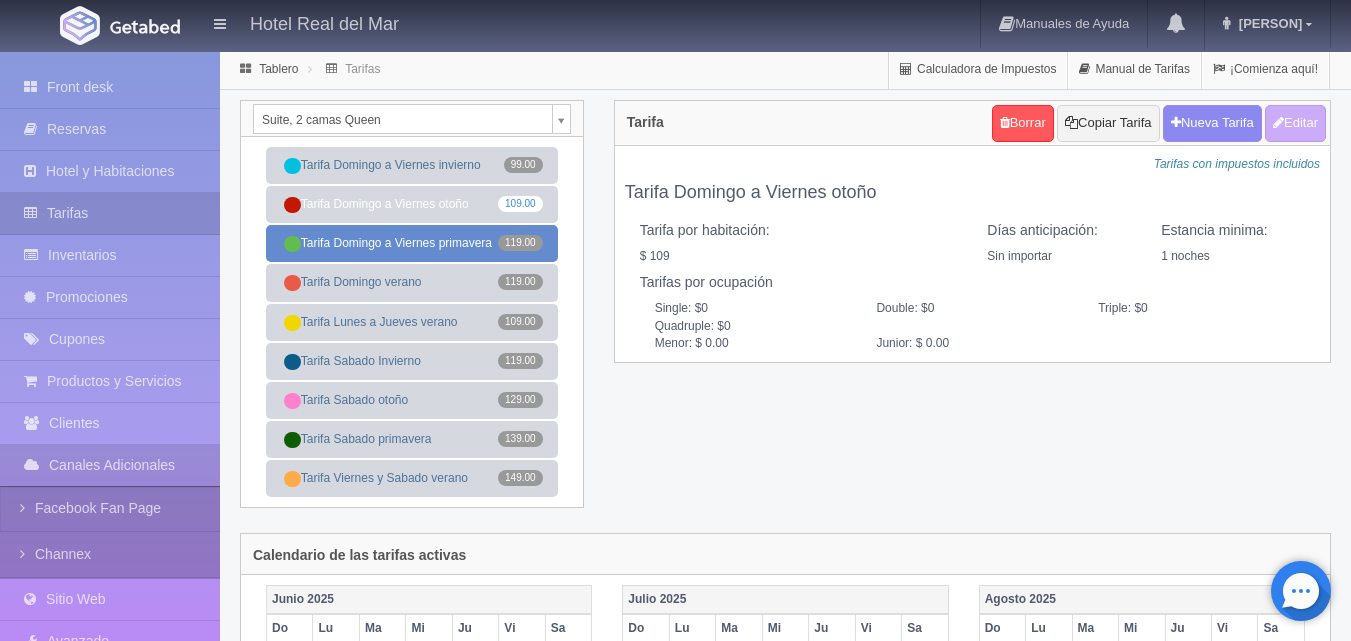click on "Tarifa Domingo a Viernes primavera
119.00" at bounding box center [412, 243] 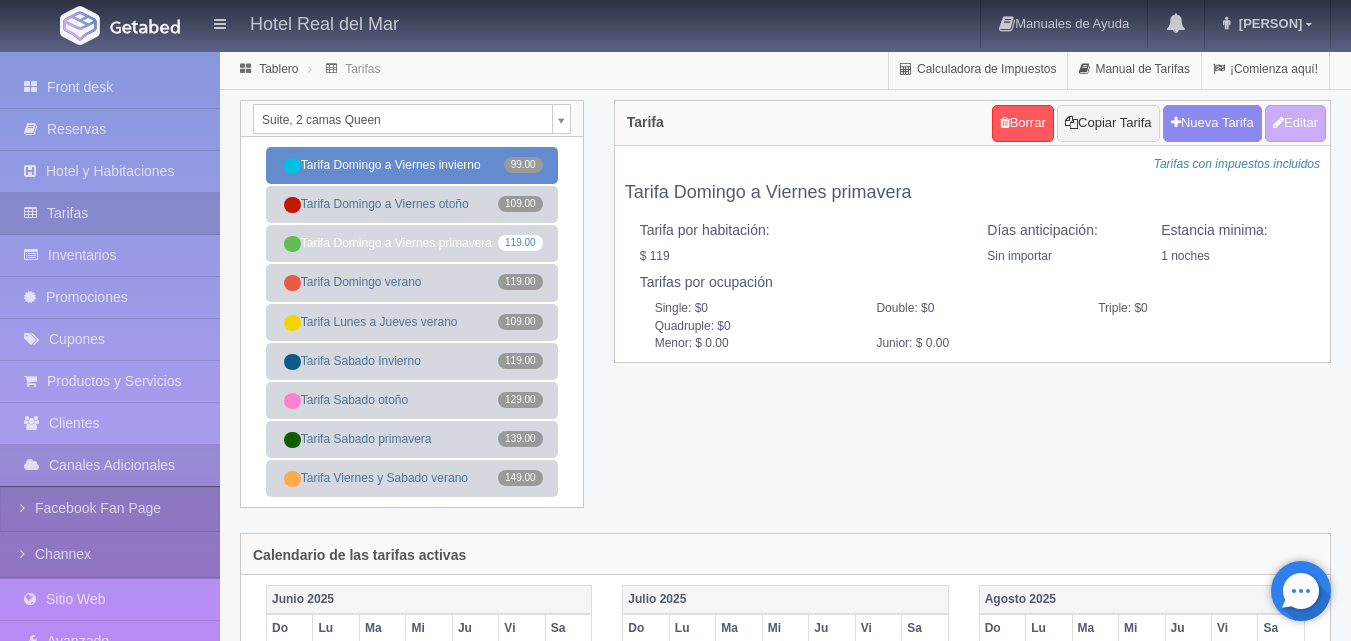 click on "Tarifa Domingo a Viernes invierno
99.00" at bounding box center (412, 165) 